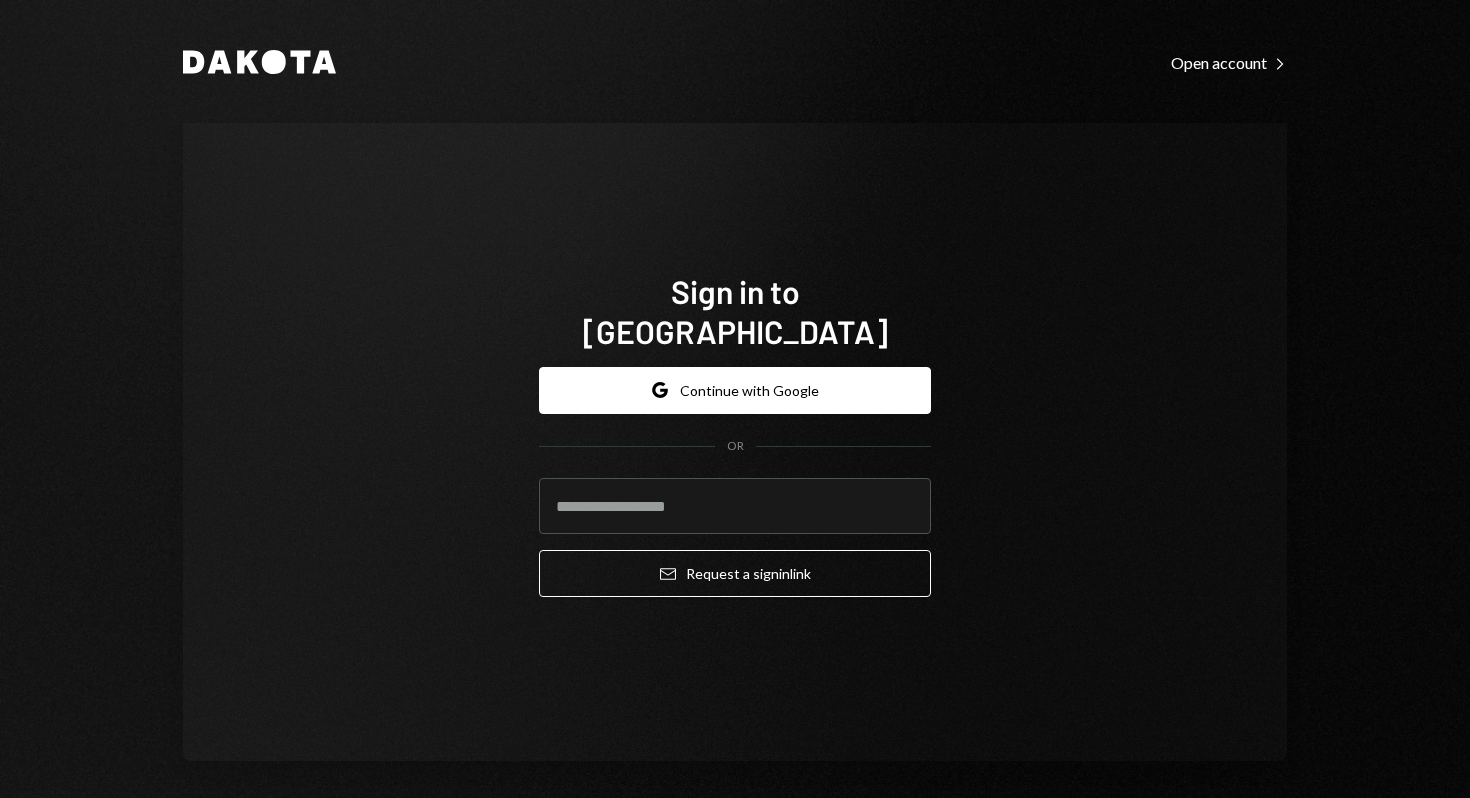 scroll, scrollTop: 0, scrollLeft: 0, axis: both 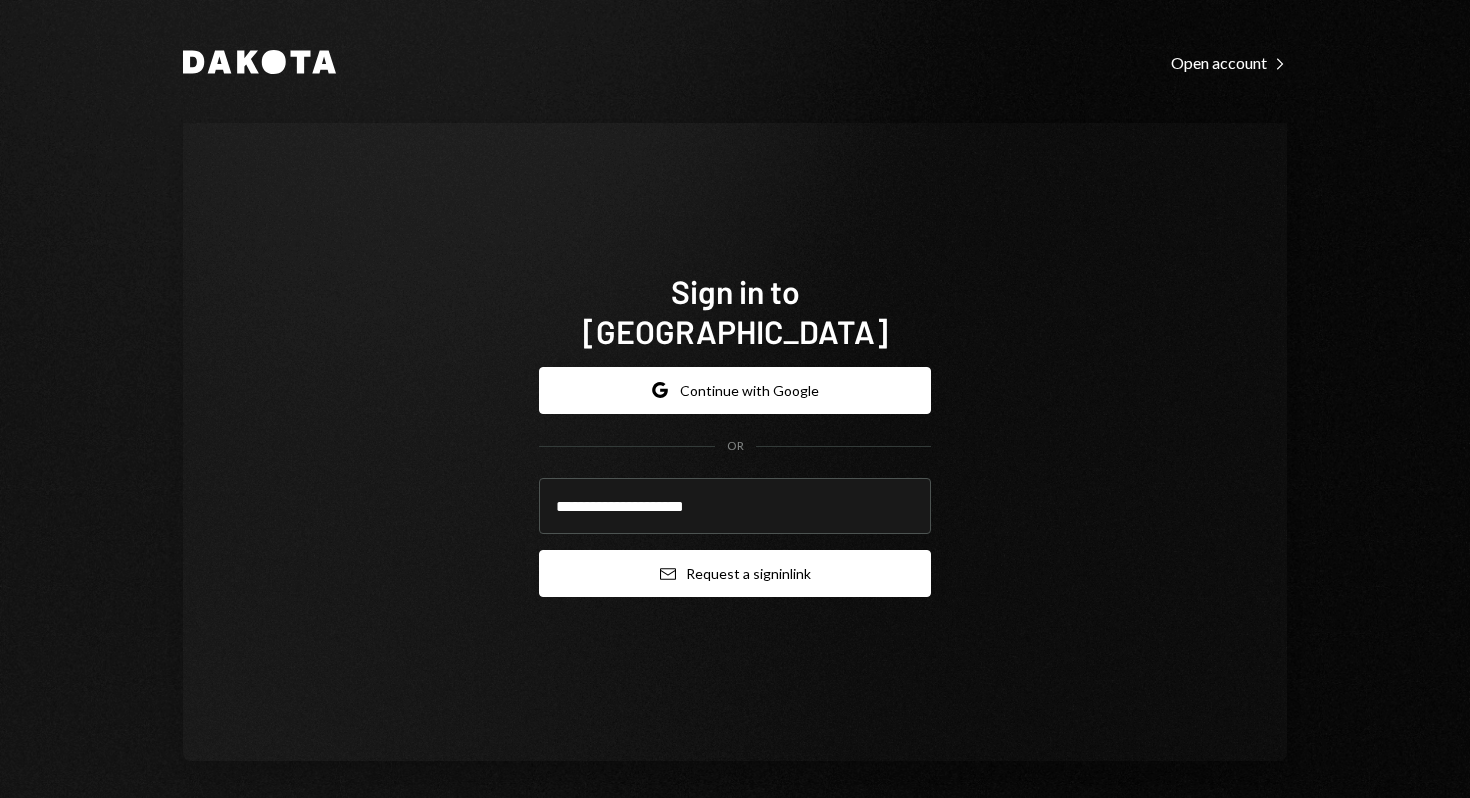 click on "Email Request a sign  in  link" at bounding box center (735, 573) 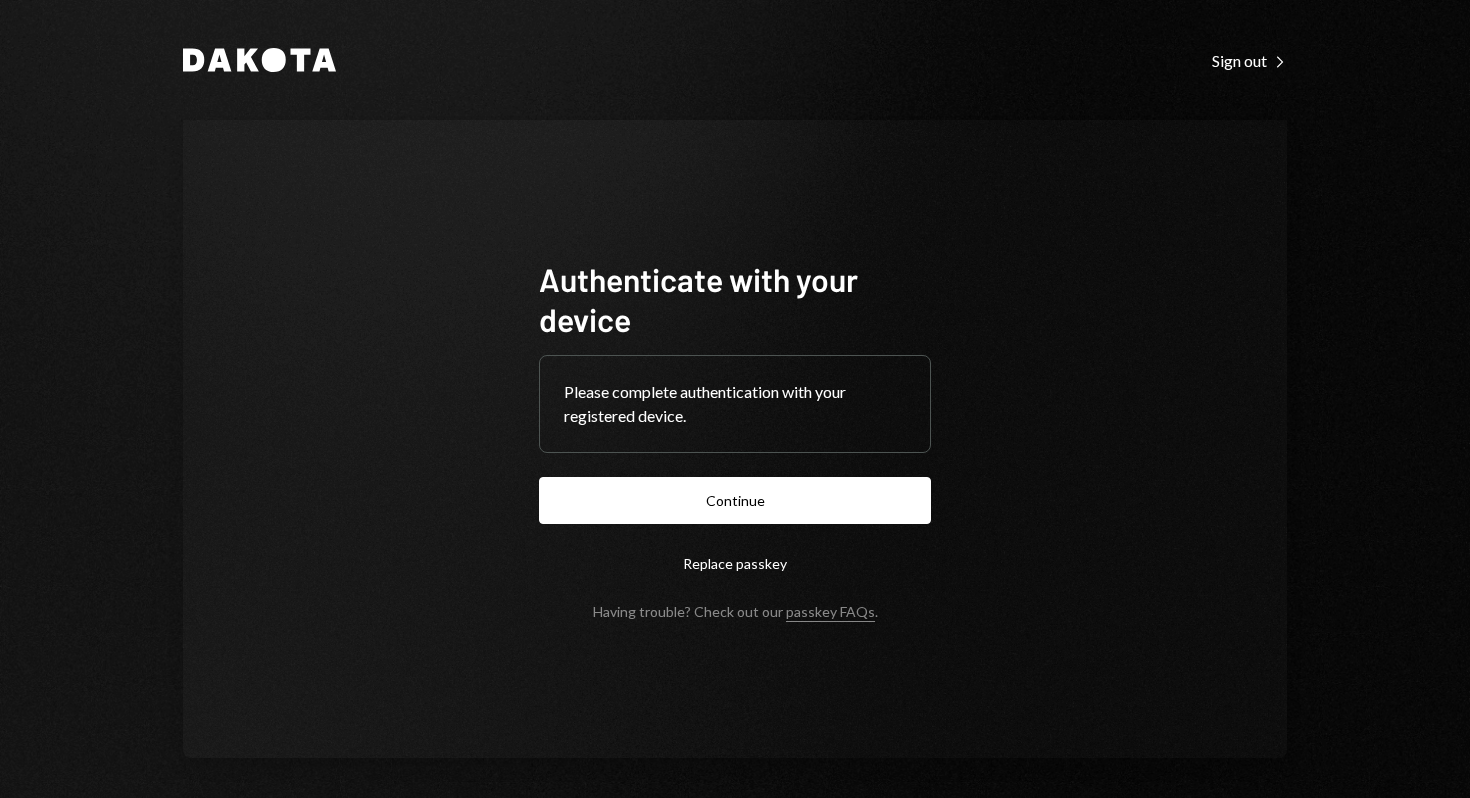 scroll, scrollTop: 0, scrollLeft: 0, axis: both 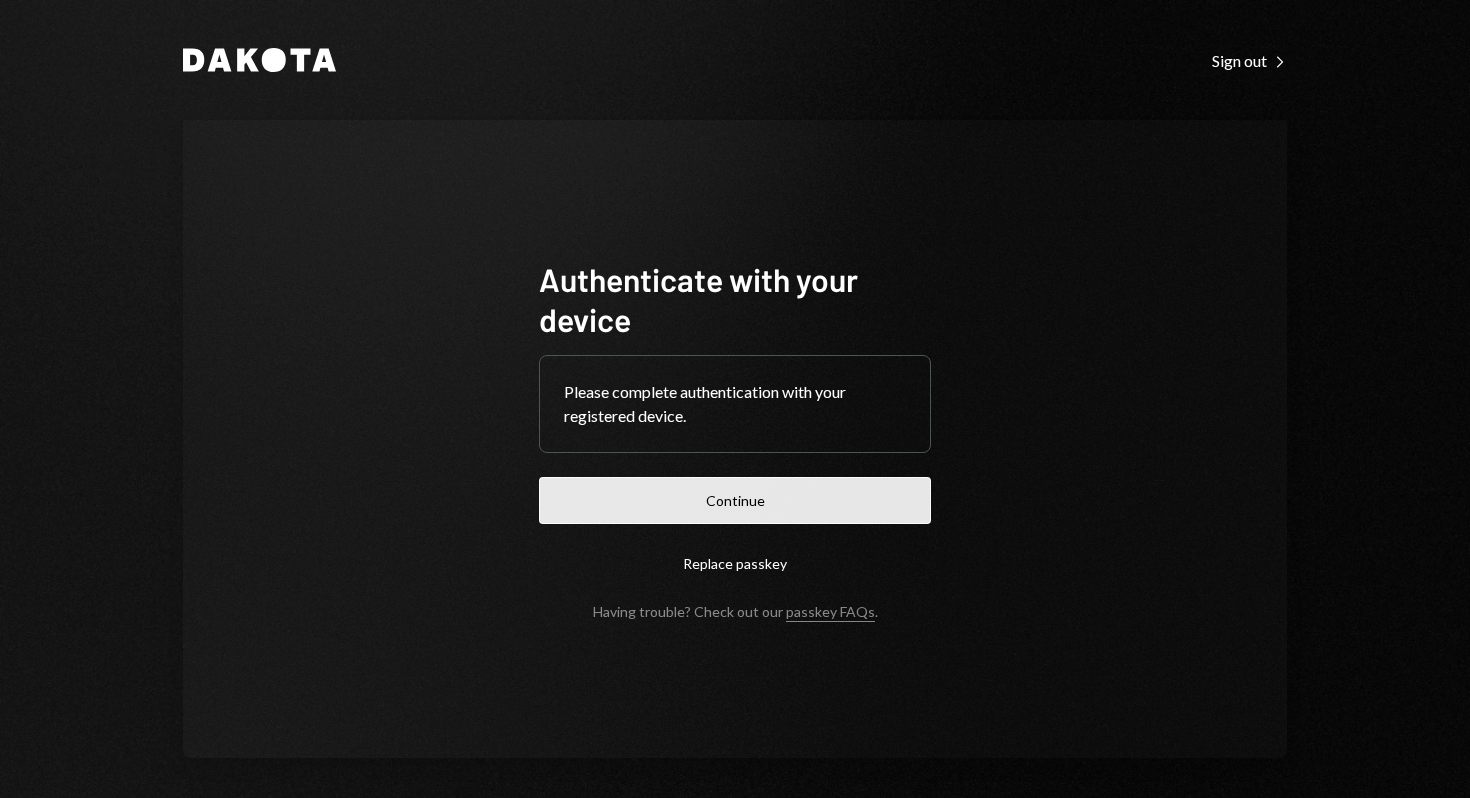 click on "Continue" at bounding box center [735, 500] 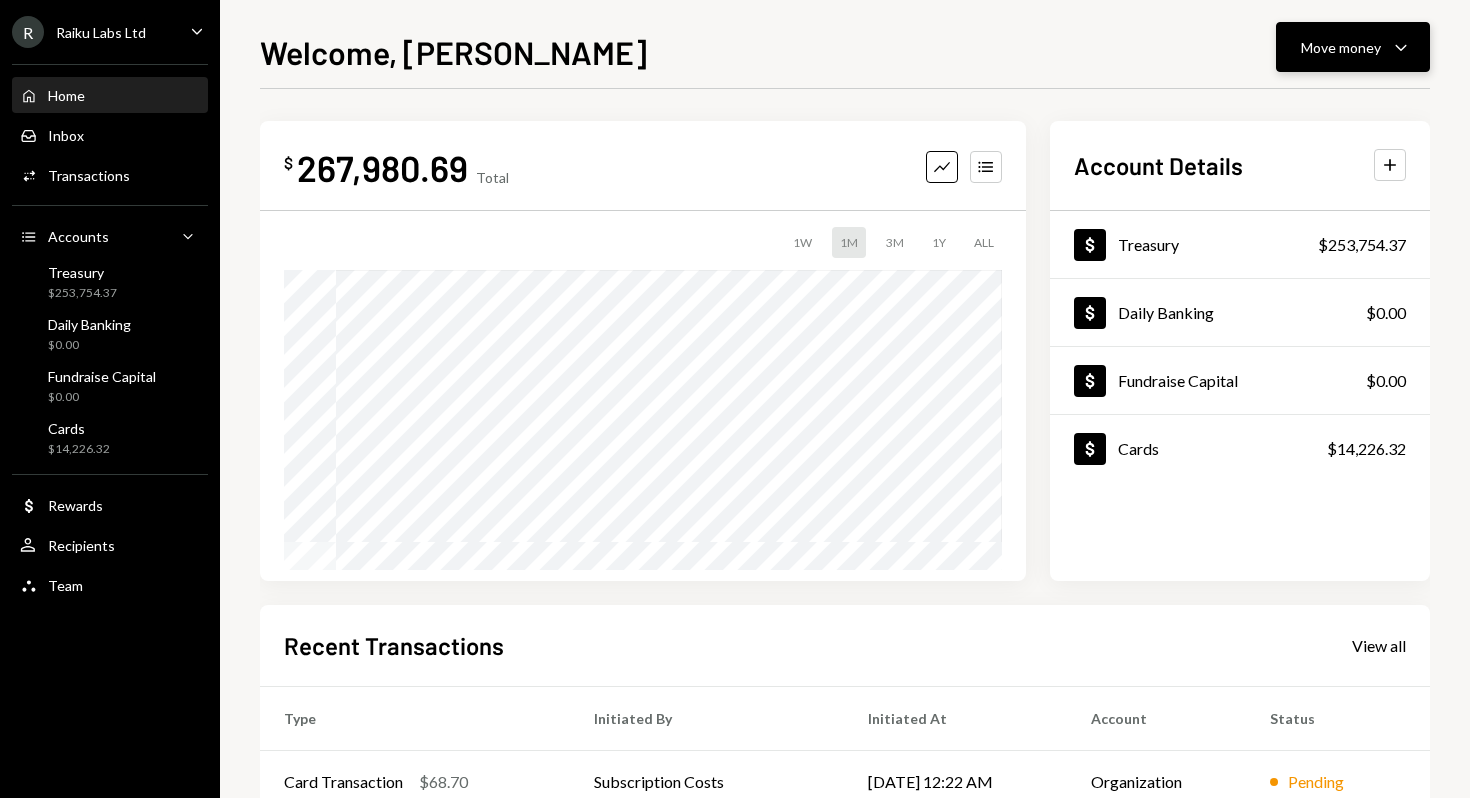 click on "Move money Caret Down" at bounding box center [1353, 47] 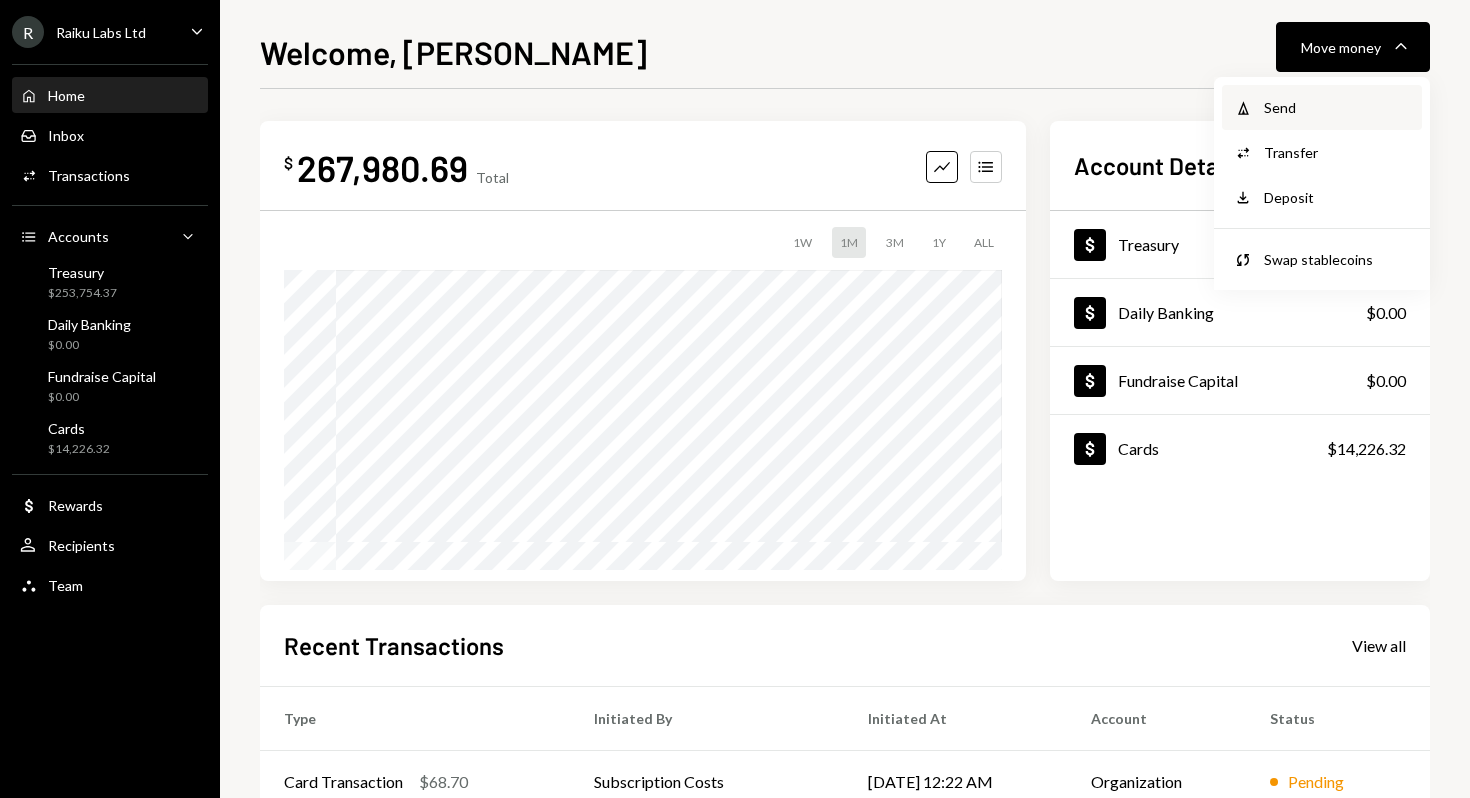 click on "Send" at bounding box center [1337, 107] 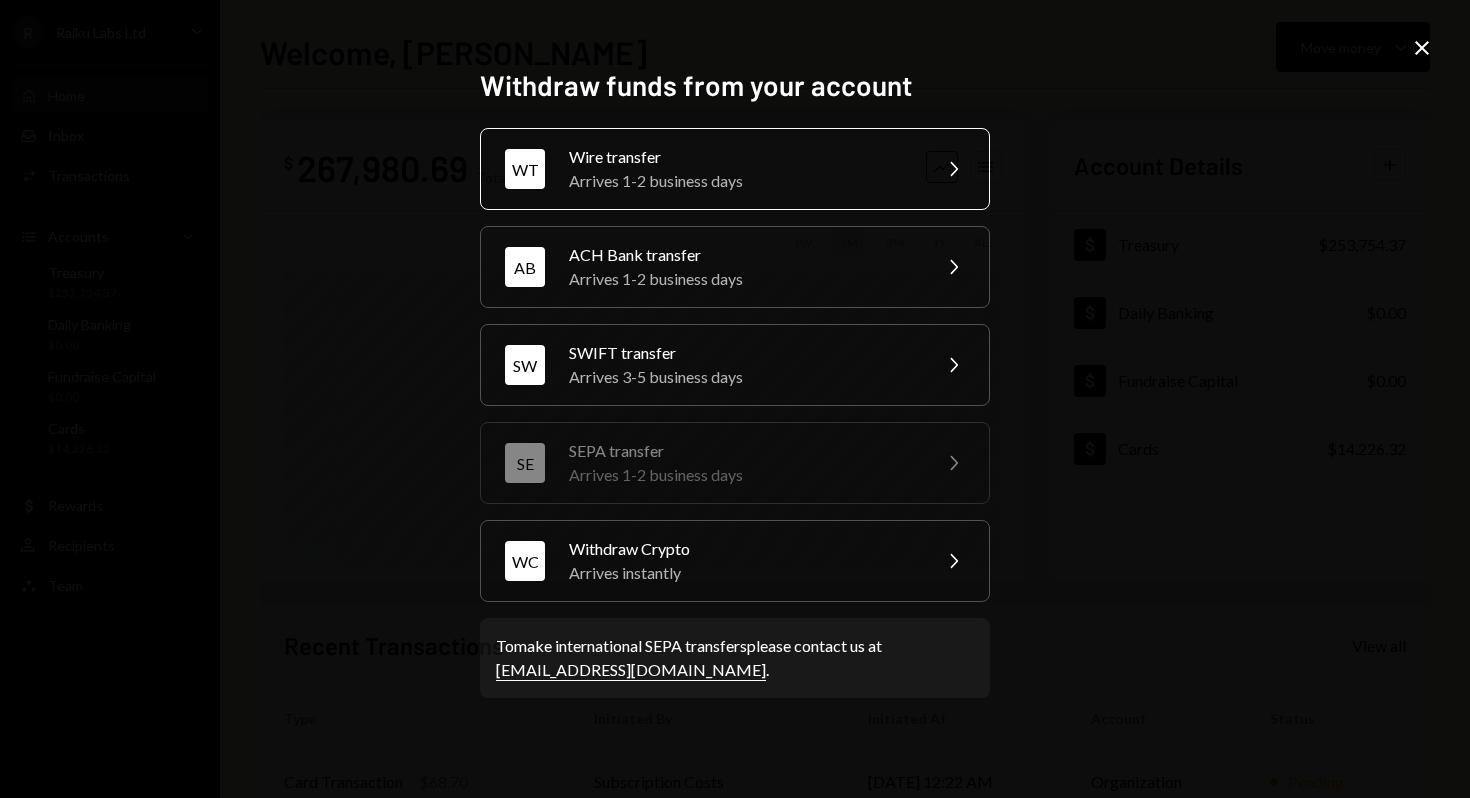 click on "Arrives 1-2 business days" at bounding box center [743, 181] 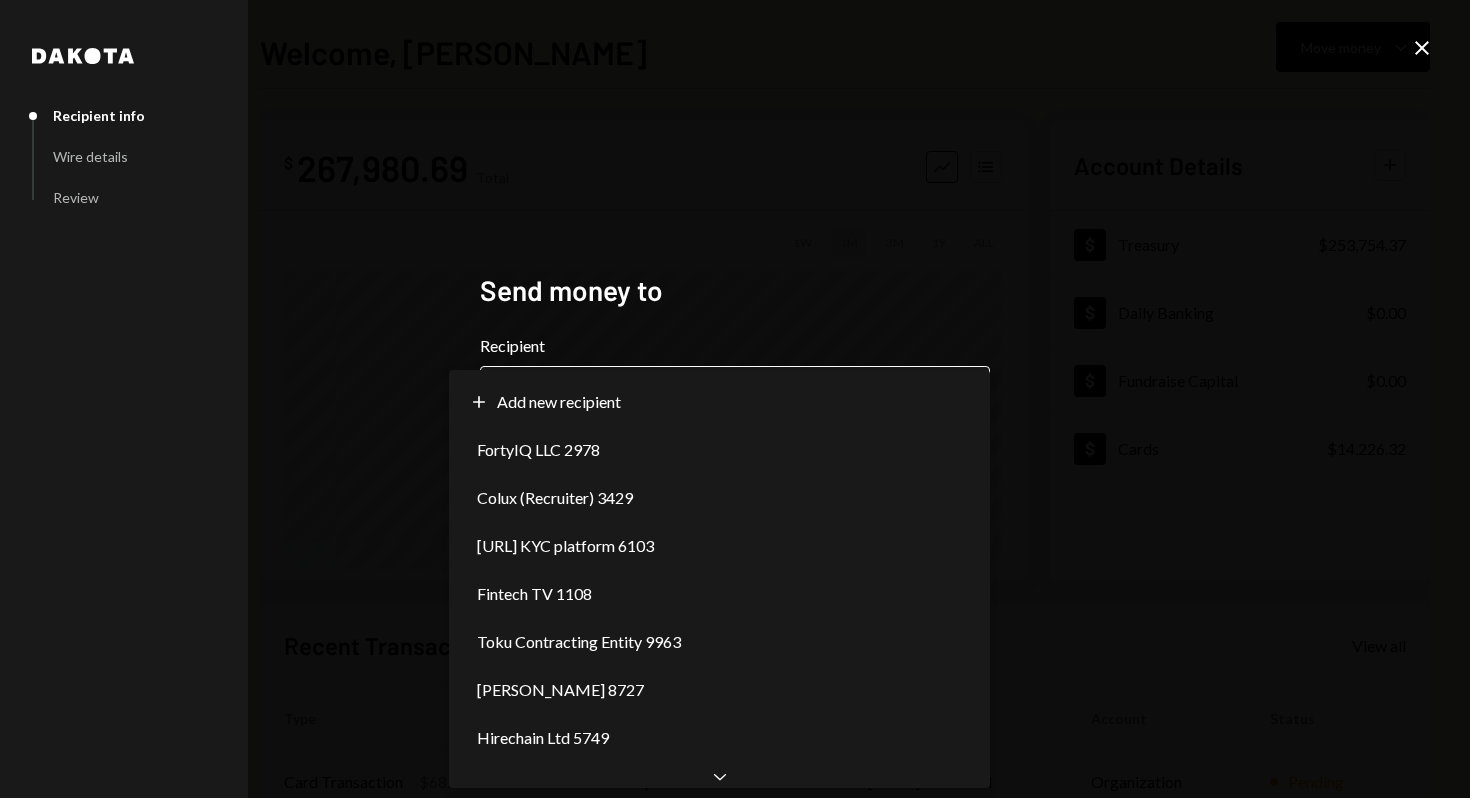 click on "R Raiku Labs Ltd Caret Down Home Home Inbox Inbox Activities Transactions Accounts Accounts Caret Down Treasury $253,754.37 Daily Banking $0.00 Fundraise Capital $0.00 Cards $14,226.32 Dollar Rewards User Recipients Team Team Welcome, Clara Move money Caret Down $ 267,980.69 Total Graph Accounts 1W 1M 3M 1Y ALL Account Details Plus Dollar Treasury $253,754.37 Dollar Daily Banking $0.00 Dollar Fundraise Capital $0.00 Dollar Cards $14,226.32 Recent Transactions View all Type Initiated By Initiated At Account Status Card Transaction $68.70 Subscription Costs 07/30/25 12:22 AM Organization Pending Card Transaction $293.12 Subscription Costs 07/29/25 2:07 AM Organization Completed Card Transaction $349.00 Robin Raiku Card 07/28/25 9:57 PM Organization Completed Card Transaction $150.00 Robin Raiku Card 07/28/25 2:01 PM Organization Completed Card Transaction $300.00 Robin Raiku Card 07/25/25 11:33 PM Organization Completed /dashboard Dakota Recipient info Wire details Review Send money to Recipient Chevron Down" at bounding box center [735, 399] 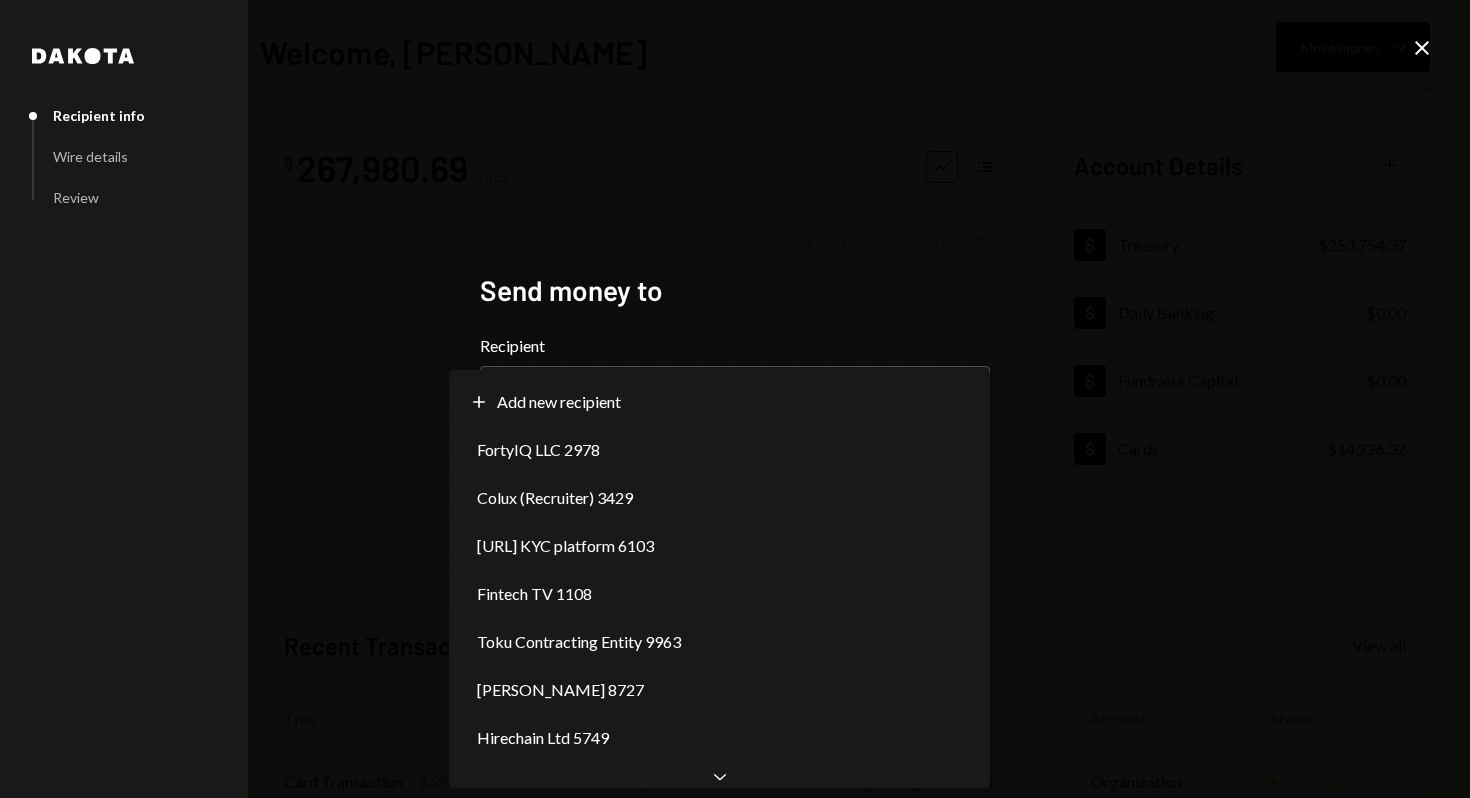scroll, scrollTop: 0, scrollLeft: 0, axis: both 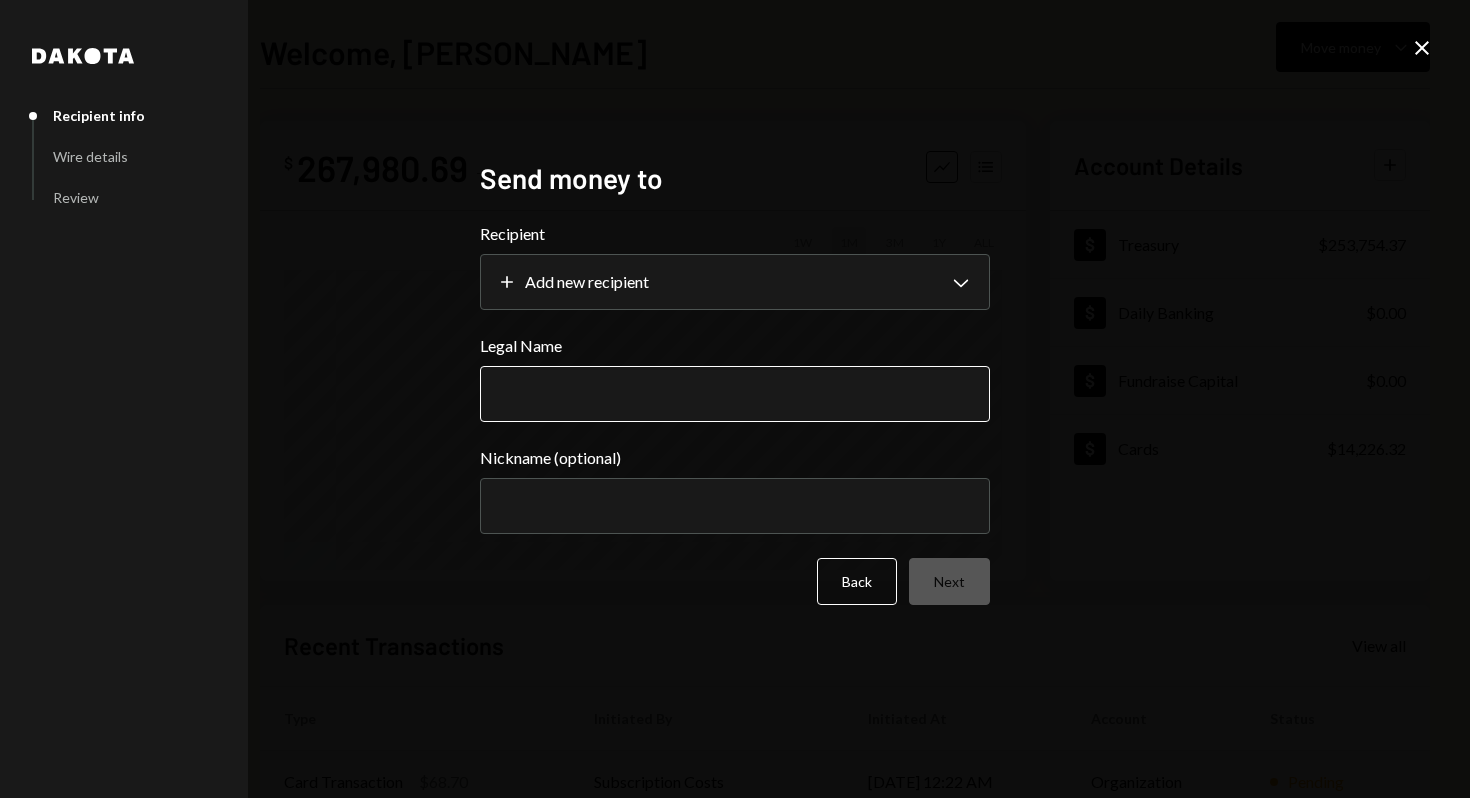click on "Legal Name" at bounding box center [735, 394] 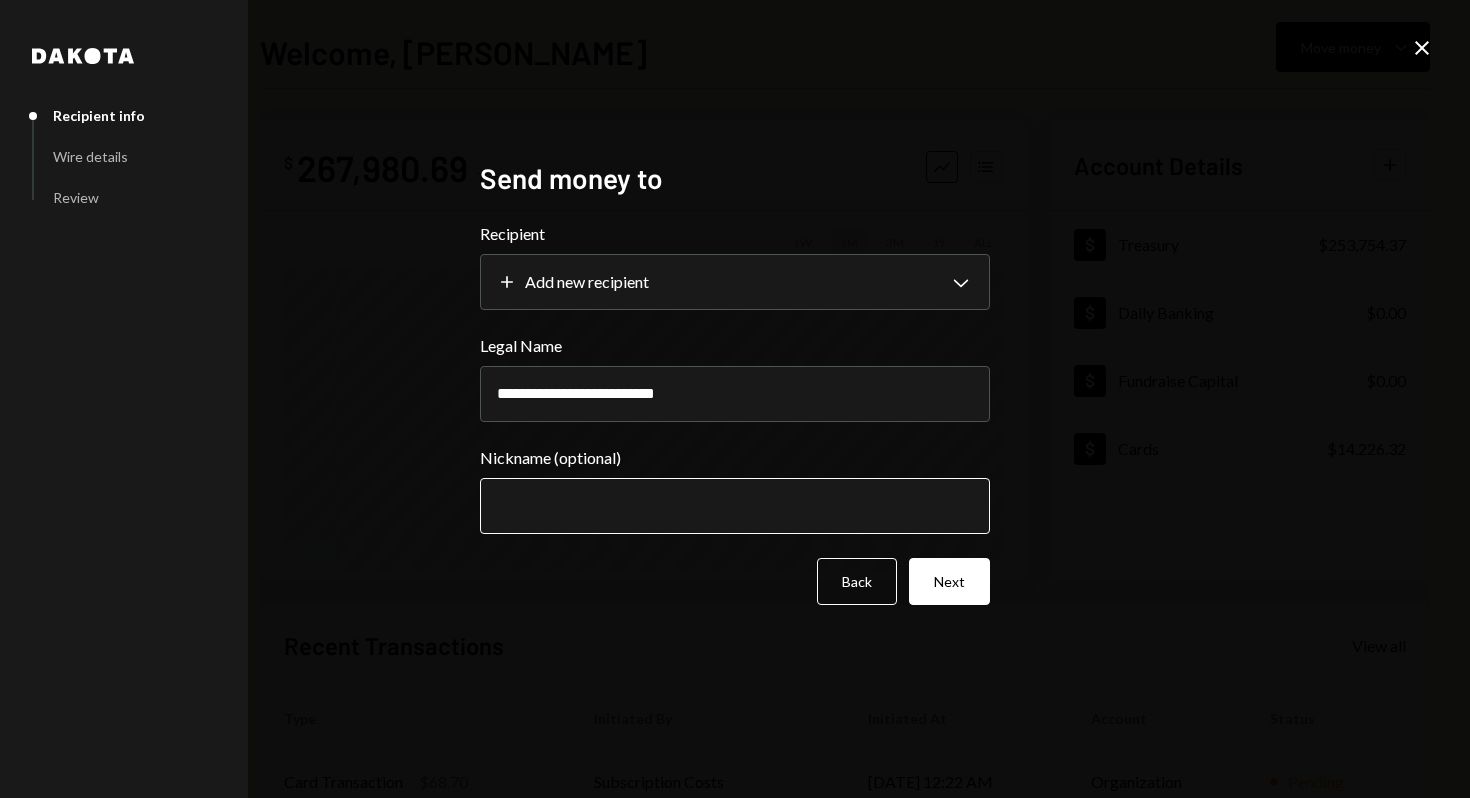 type on "**********" 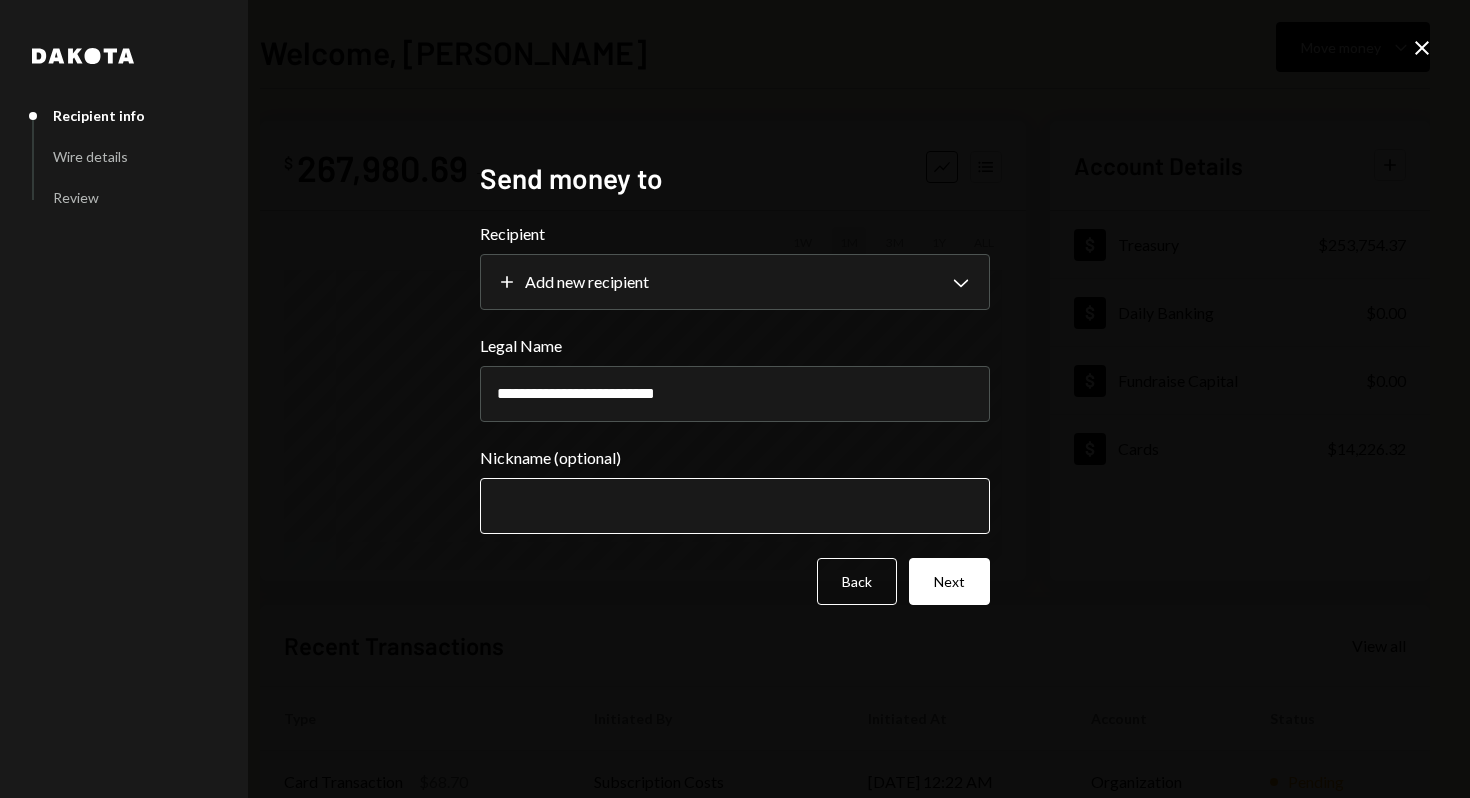 click on "Nickname (optional)" at bounding box center [735, 506] 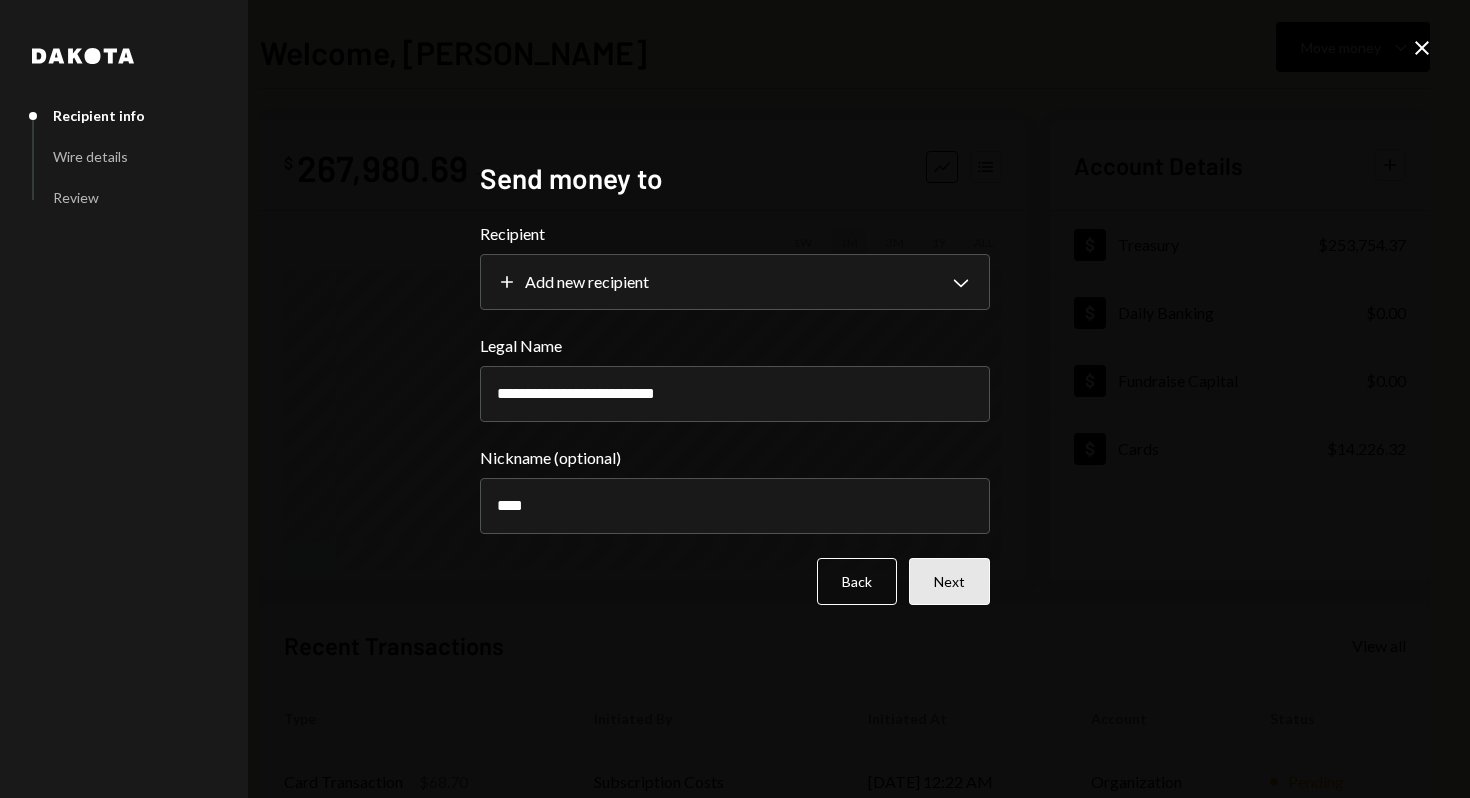 type on "****" 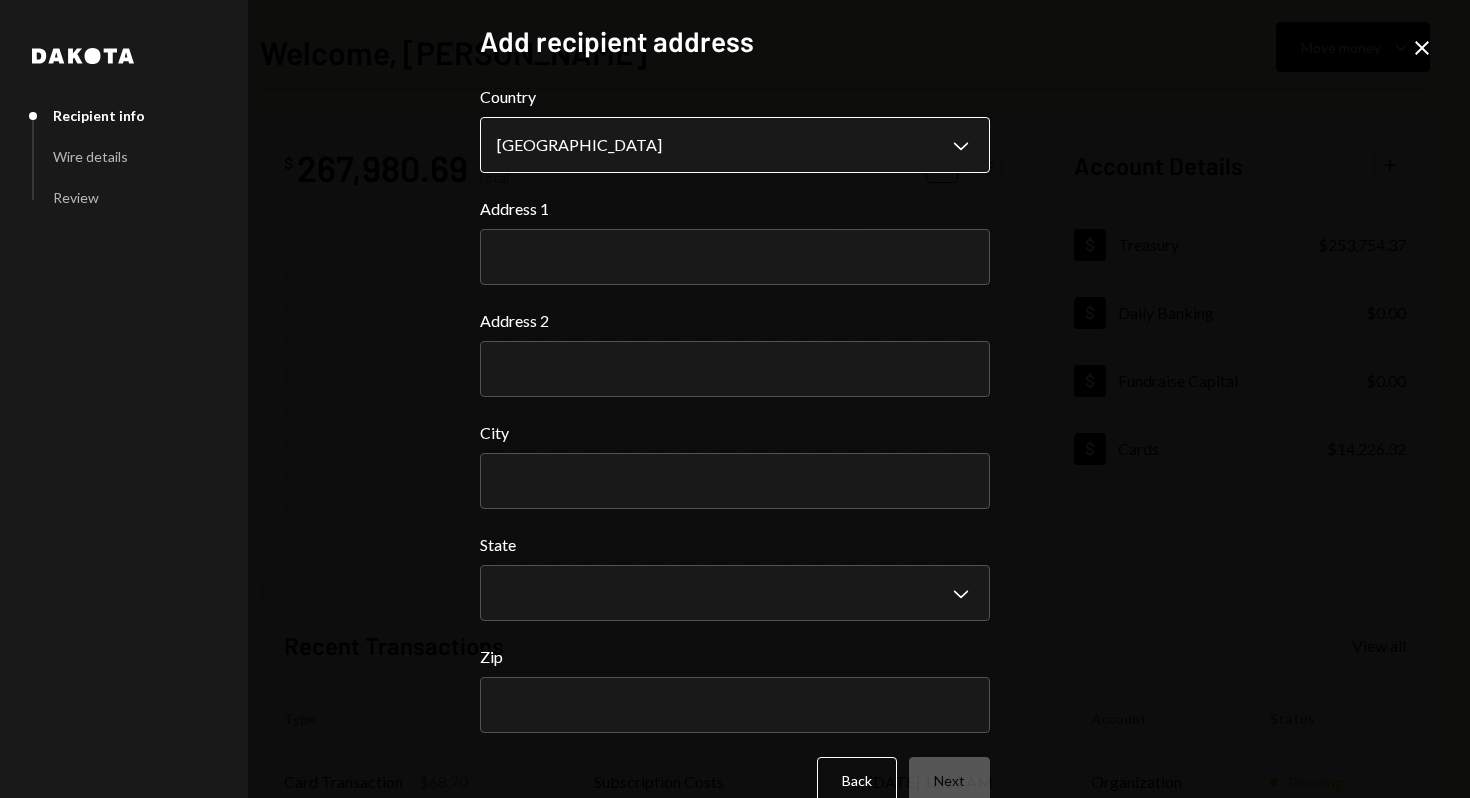 click on "R Raiku Labs Ltd Caret Down Home Home Inbox Inbox Activities Transactions Accounts Accounts Caret Down Treasury $253,754.37 Daily Banking $0.00 Fundraise Capital $0.00 Cards $14,226.32 Dollar Rewards User Recipients Team Team Welcome, Clara Move money Caret Down $ 267,980.69 Total Graph Accounts 1W 1M 3M 1Y ALL Account Details Plus Dollar Treasury $253,754.37 Dollar Daily Banking $0.00 Dollar Fundraise Capital $0.00 Dollar Cards $14,226.32 Recent Transactions View all Type Initiated By Initiated At Account Status Card Transaction $68.70 Subscription Costs 07/30/25 12:22 AM Organization Pending Card Transaction $293.12 Subscription Costs 07/29/25 2:07 AM Organization Completed Card Transaction $349.00 Robin Raiku Card 07/28/25 9:57 PM Organization Completed Card Transaction $150.00 Robin Raiku Card 07/28/25 2:01 PM Organization Completed Card Transaction $300.00 Robin Raiku Card 07/25/25 11:33 PM Organization Completed /dashboard Dakota Recipient info Wire details Review Add recipient address Country *******" at bounding box center [735, 399] 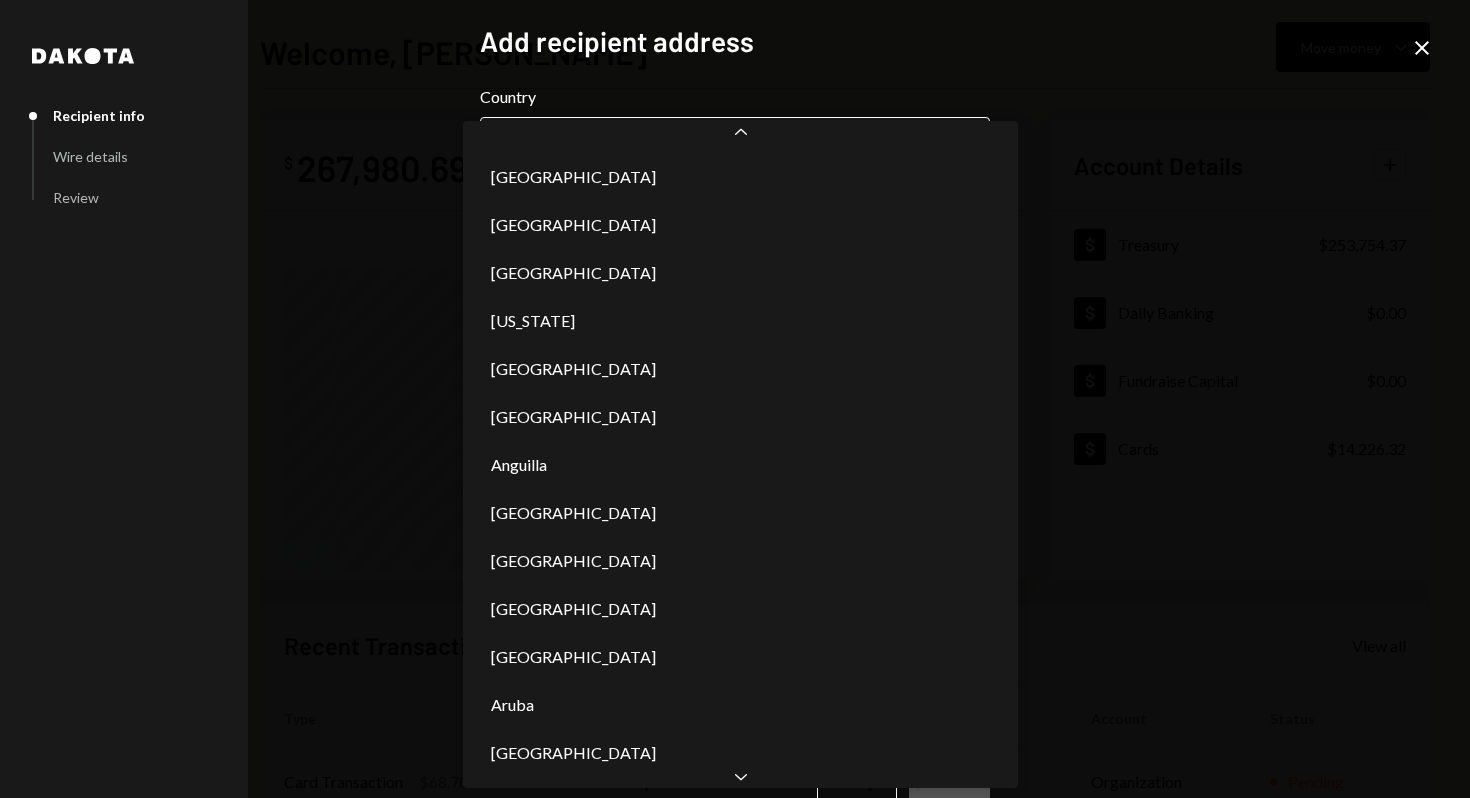 scroll, scrollTop: 10692, scrollLeft: 0, axis: vertical 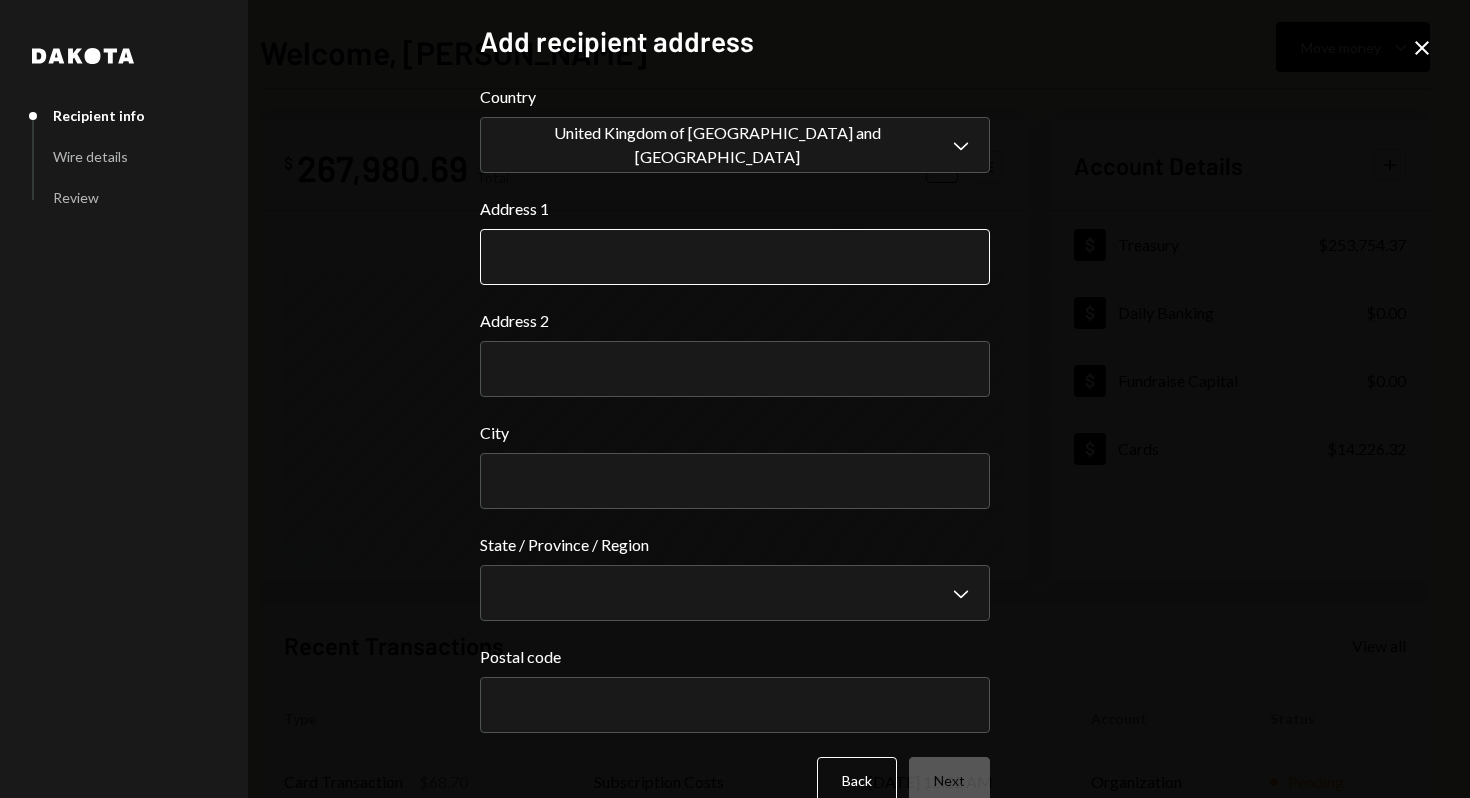 click on "Address 1" at bounding box center [735, 257] 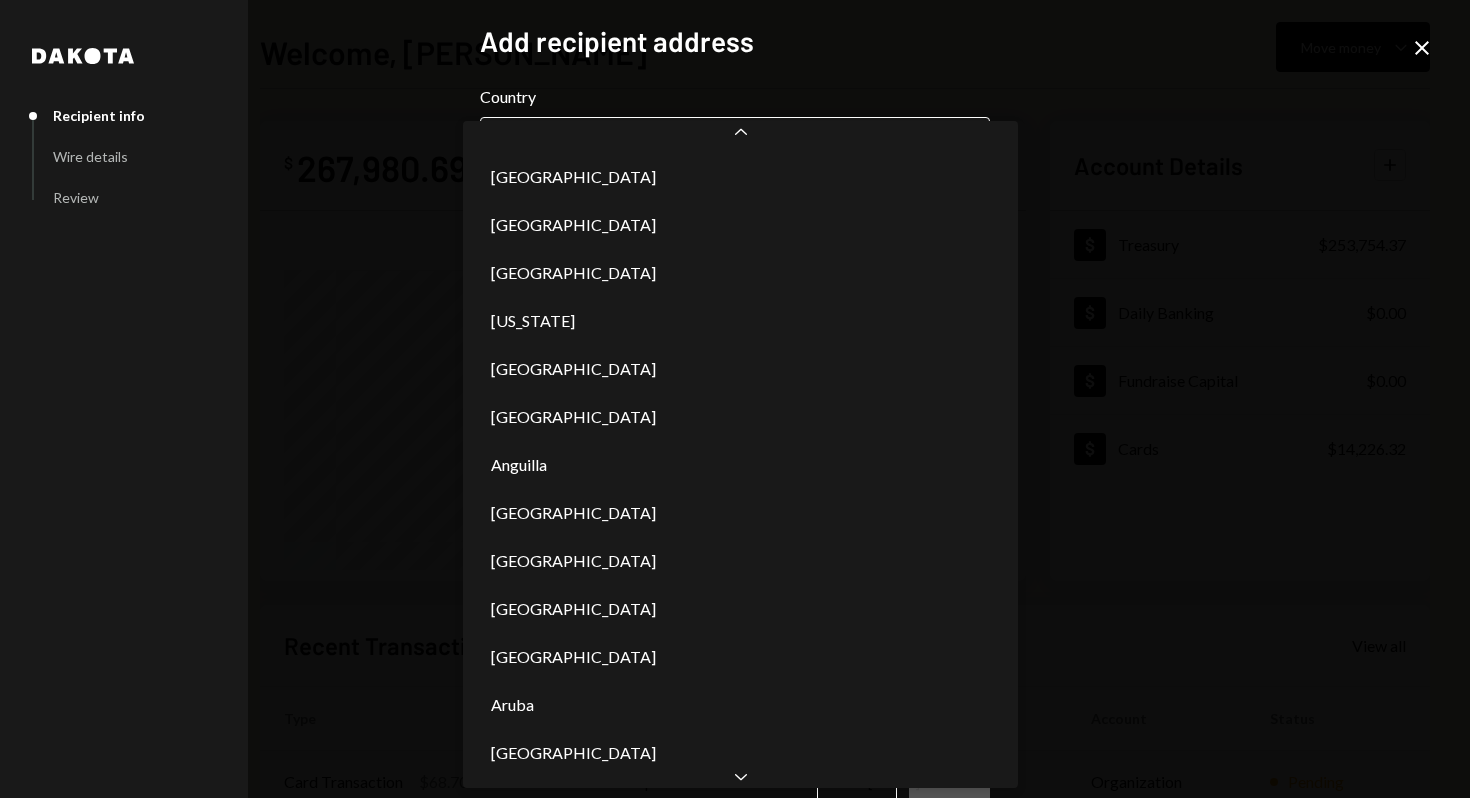 click on "R Raiku Labs Ltd Caret Down Home Home Inbox Inbox Activities Transactions Accounts Accounts Caret Down Treasury $253,754.37 Daily Banking $0.00 Fundraise Capital $0.00 Cards $14,226.32 Dollar Rewards User Recipients Team Team Welcome, Clara Move money Caret Down $ 267,980.69 Total Graph Accounts 1W 1M 3M 1Y ALL Account Details Plus Dollar Treasury $253,754.37 Dollar Daily Banking $0.00 Dollar Fundraise Capital $0.00 Dollar Cards $14,226.32 Recent Transactions View all Type Initiated By Initiated At Account Status Card Transaction $68.70 Subscription Costs 07/30/25 12:22 AM Organization Pending Card Transaction $293.12 Subscription Costs 07/29/25 2:07 AM Organization Completed Card Transaction $349.00 Robin Raiku Card 07/28/25 9:57 PM Organization Completed Card Transaction $150.00 Robin Raiku Card 07/28/25 2:01 PM Organization Completed Card Transaction $300.00 Robin Raiku Card 07/25/25 11:33 PM Organization Completed /dashboard Dakota Recipient info Wire details Review Add recipient address Country *******" at bounding box center (735, 399) 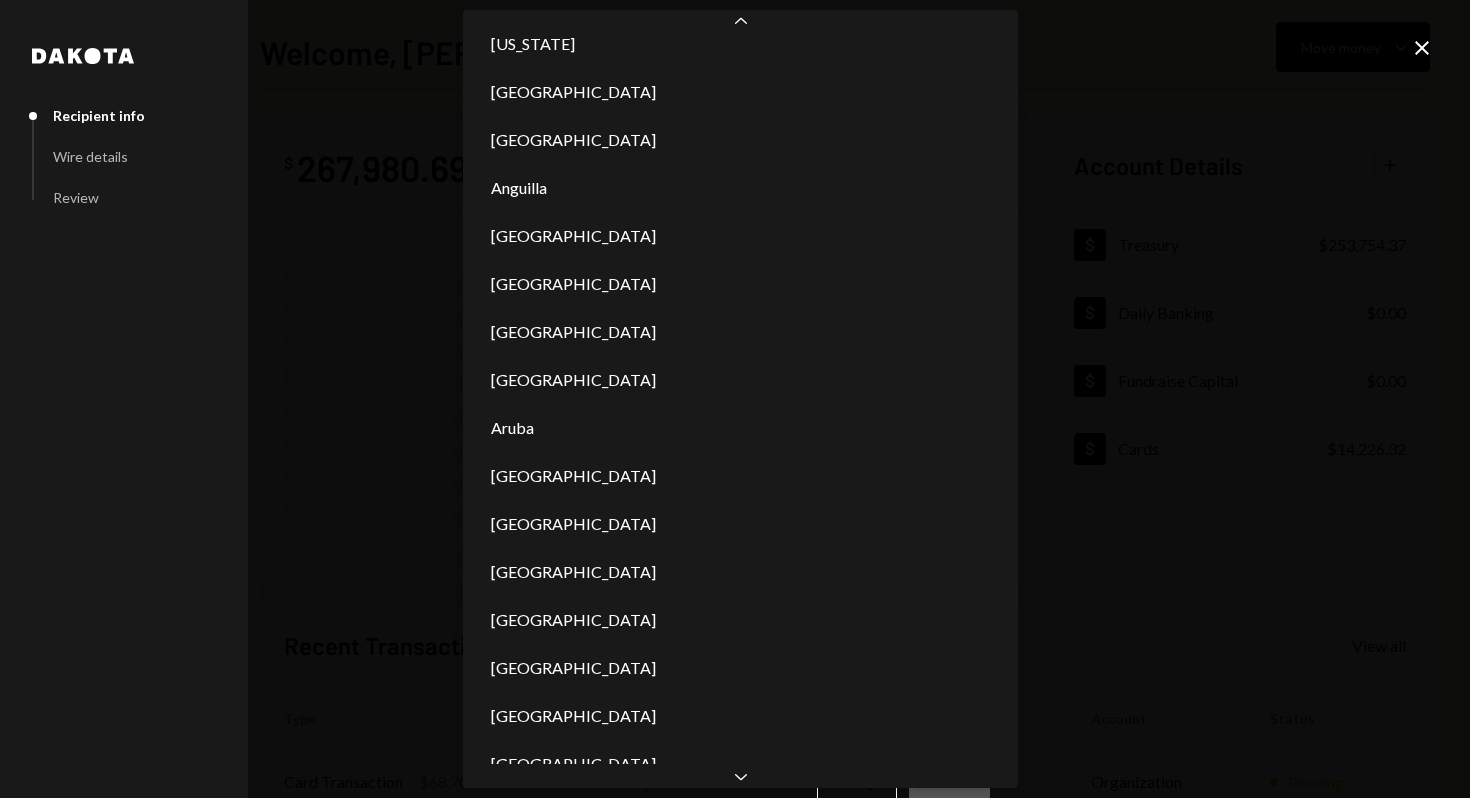 click on "Chevron Down" 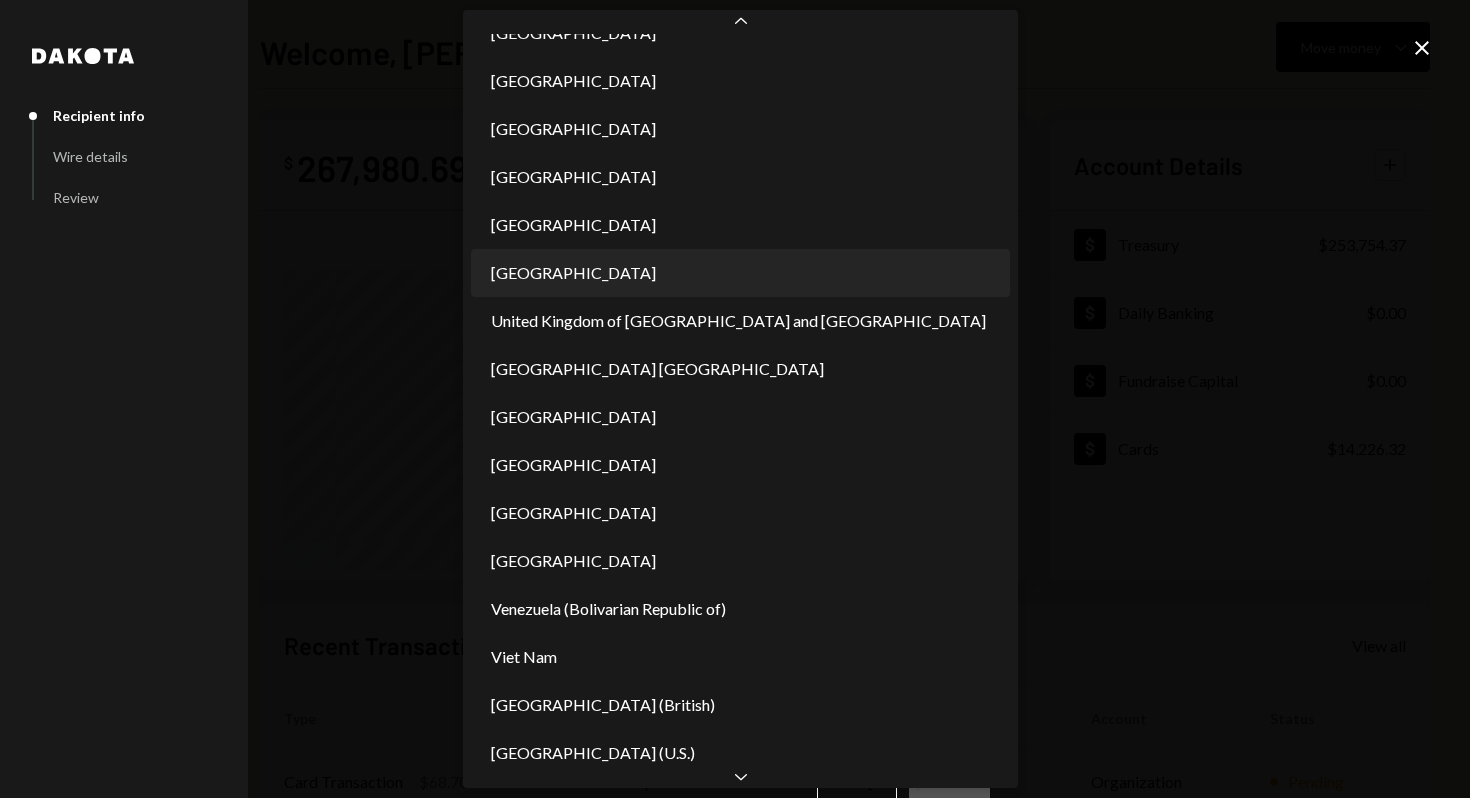scroll, scrollTop: 10977, scrollLeft: 0, axis: vertical 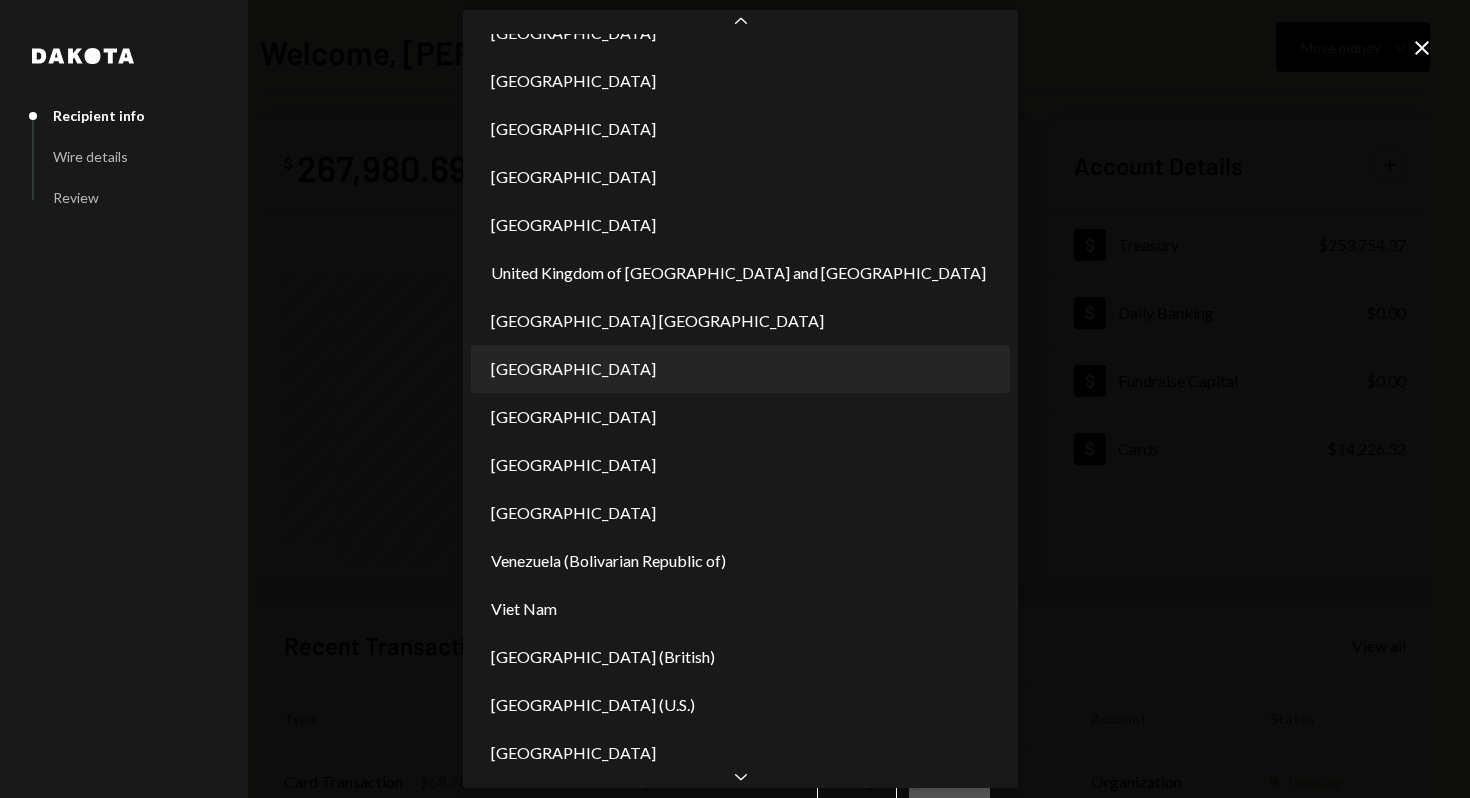 select on "***" 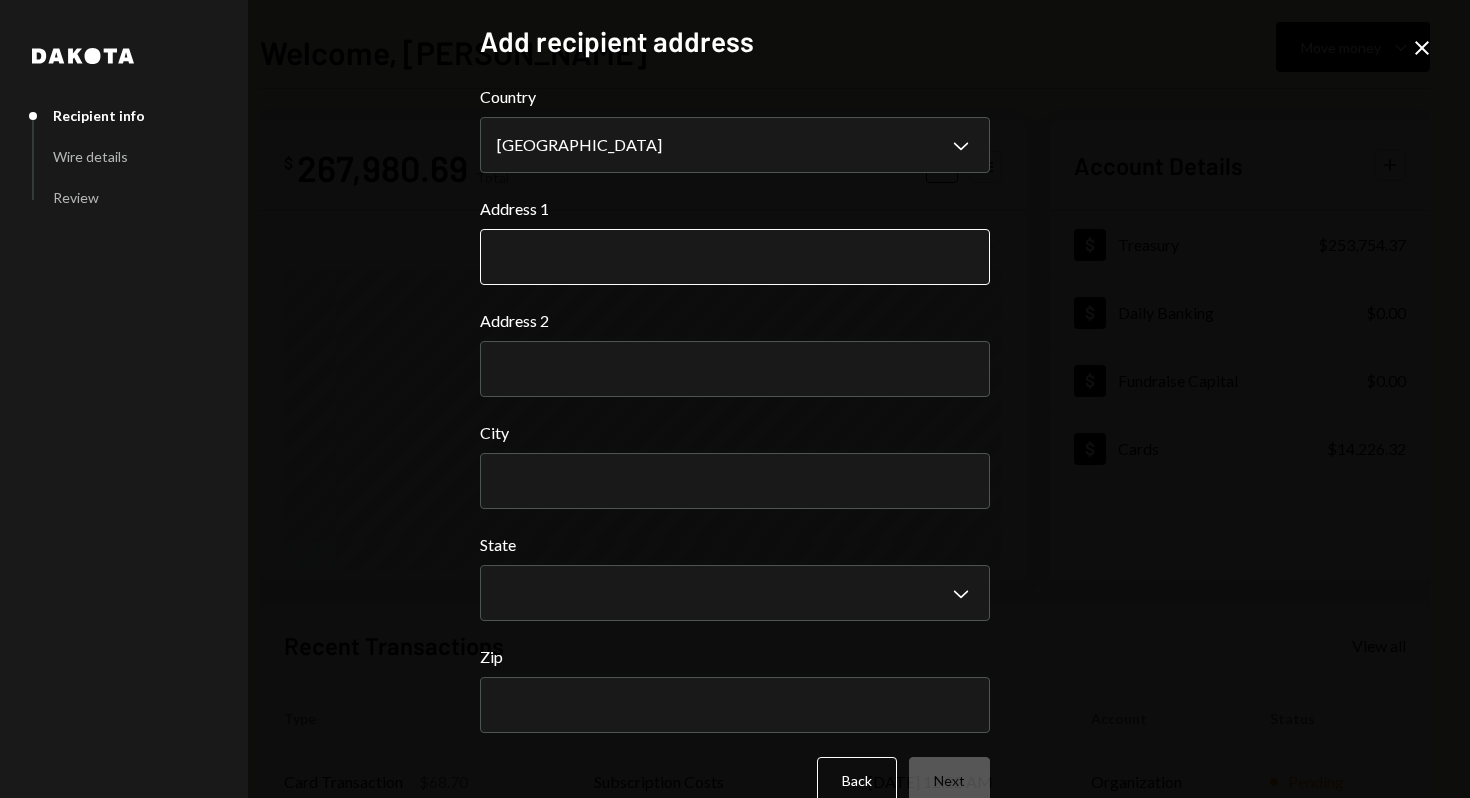 click on "Address 1" at bounding box center [735, 257] 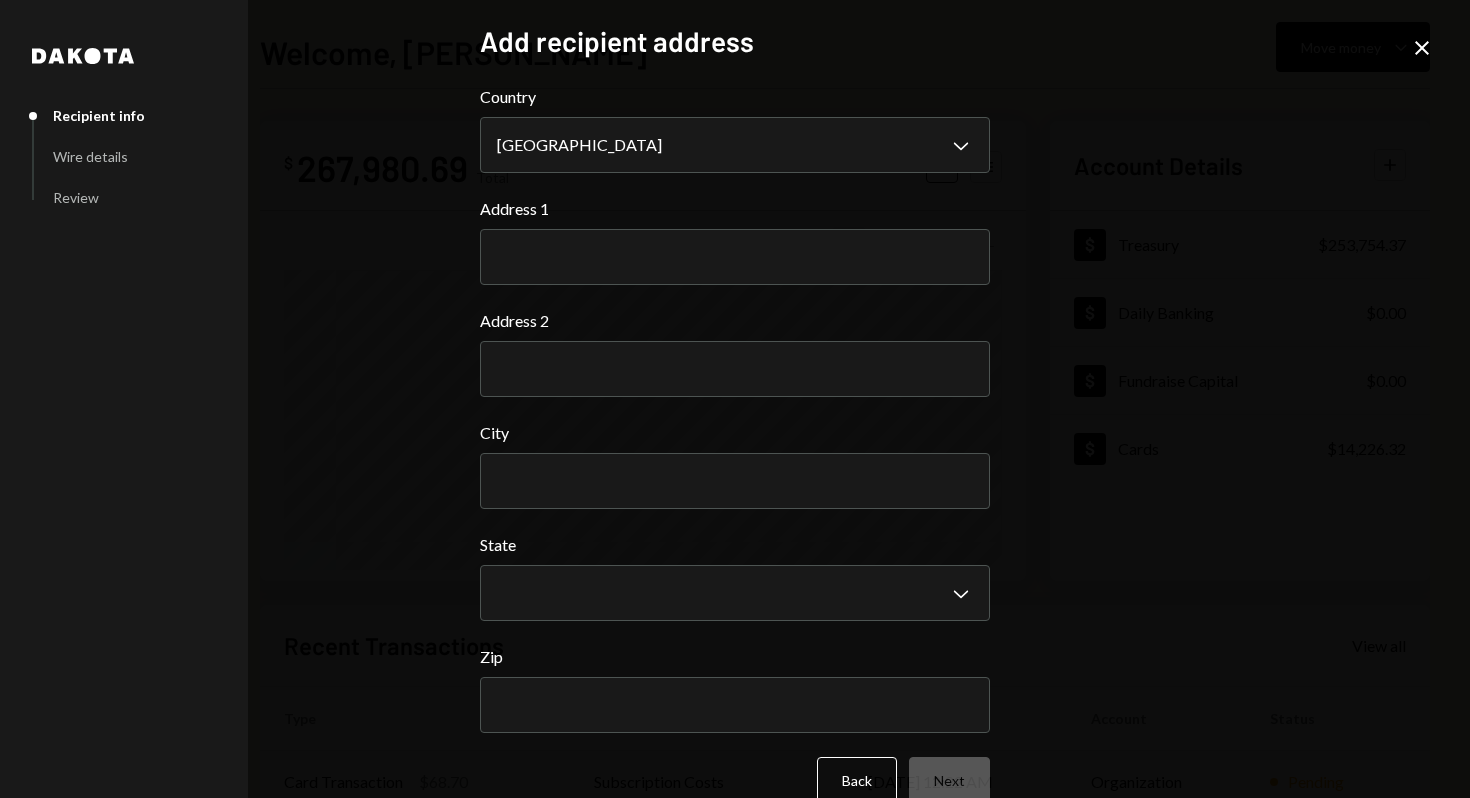 paste on "**********" 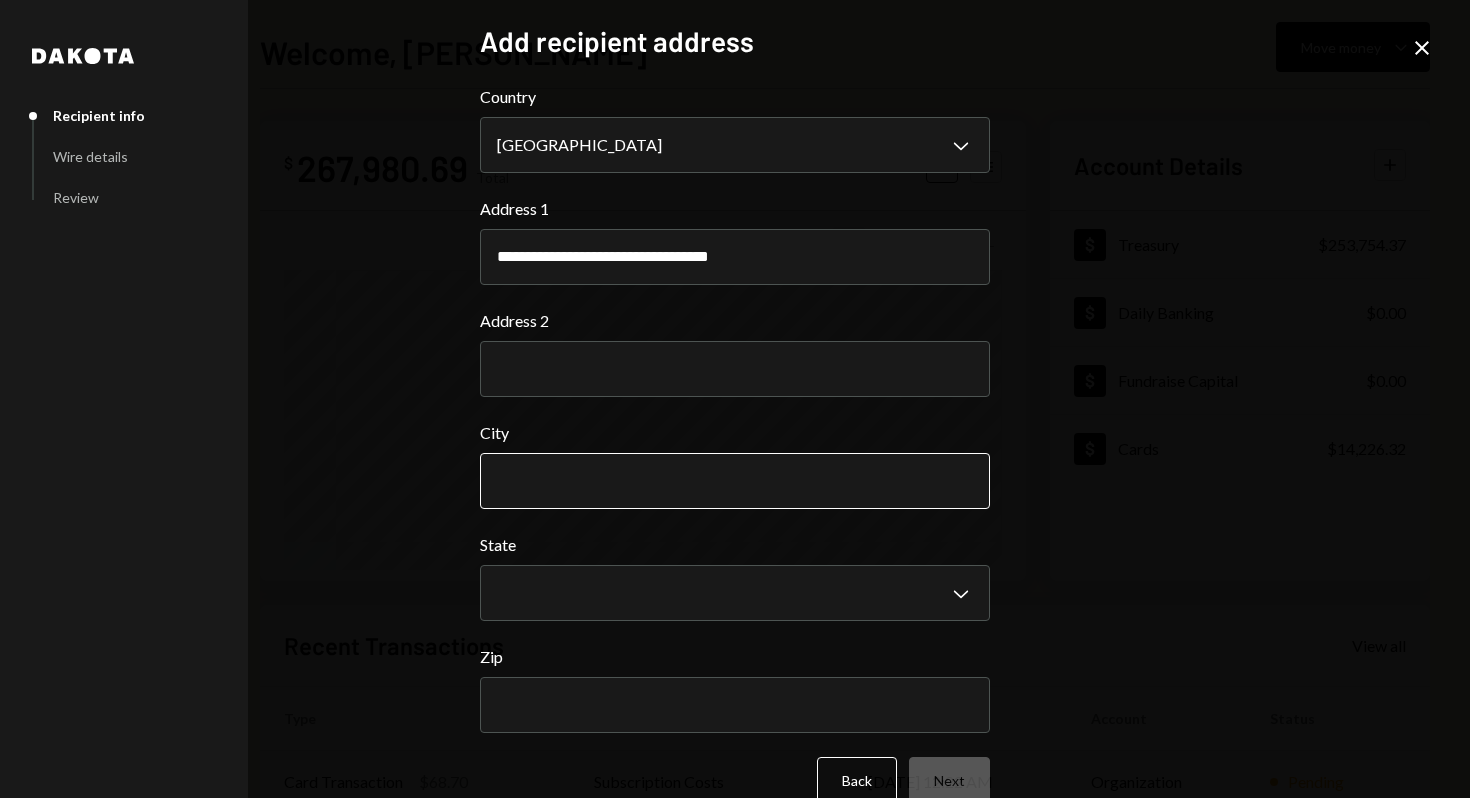 click on "**********" at bounding box center (735, 444) 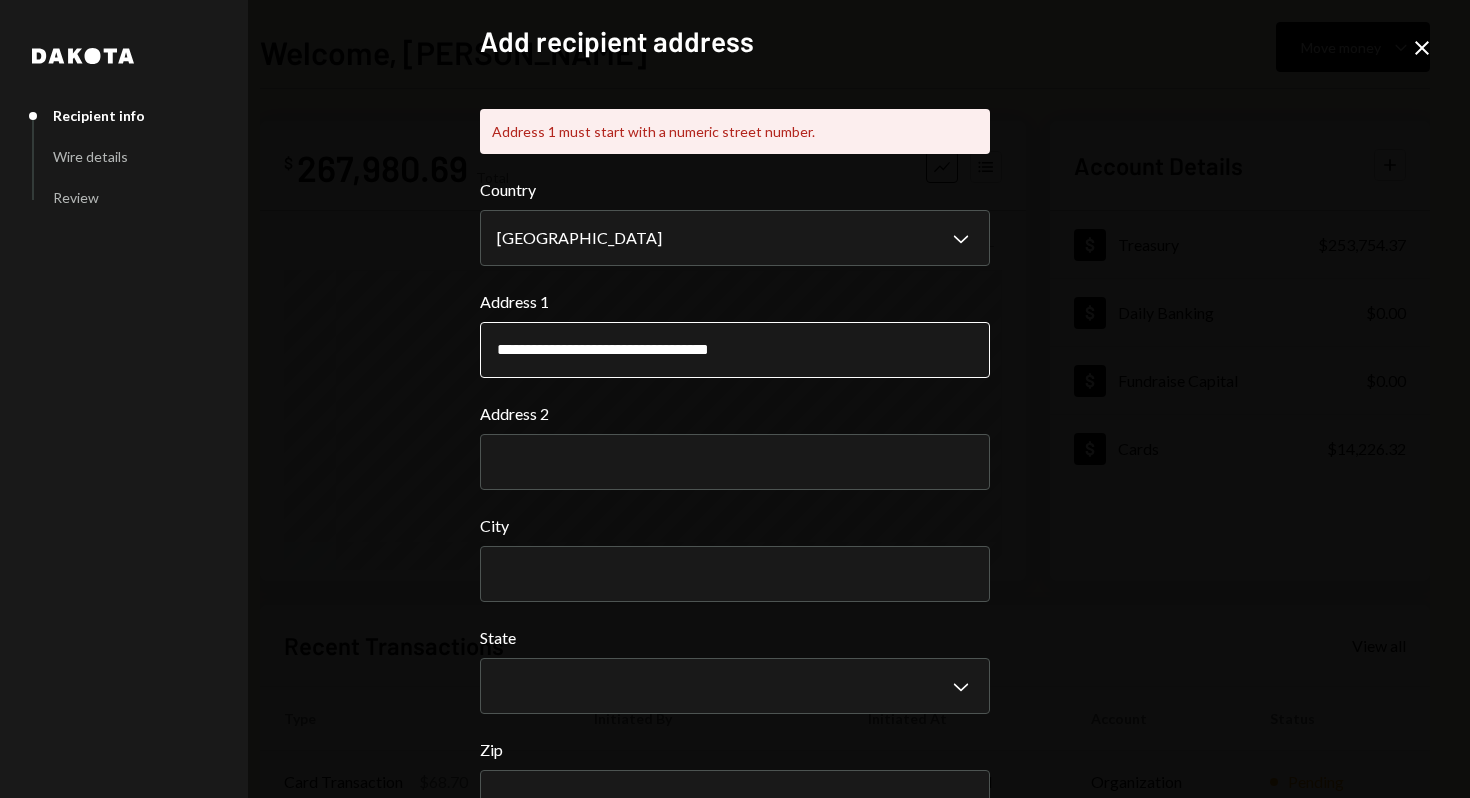 click on "**********" at bounding box center (735, 350) 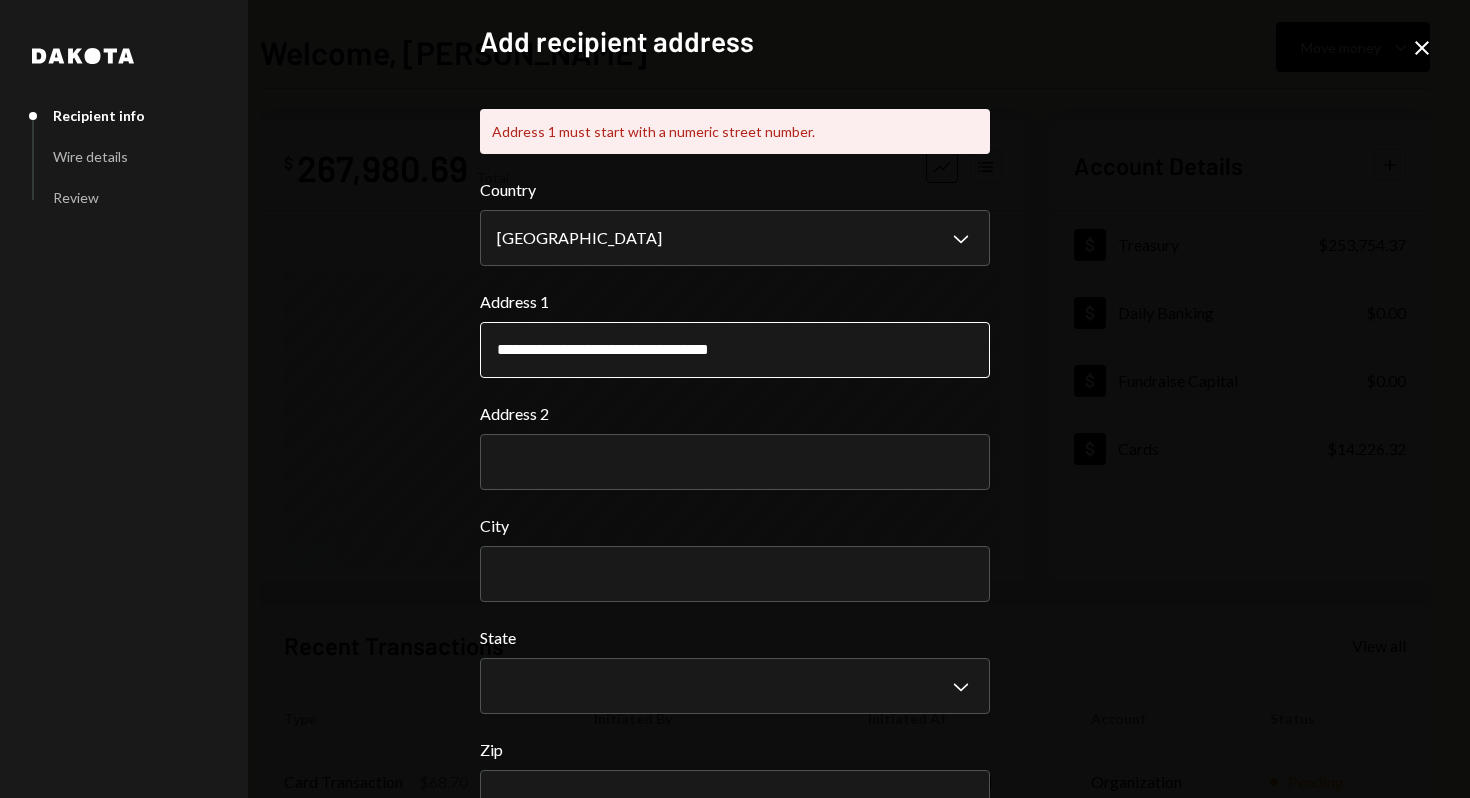 click on "**********" at bounding box center (735, 350) 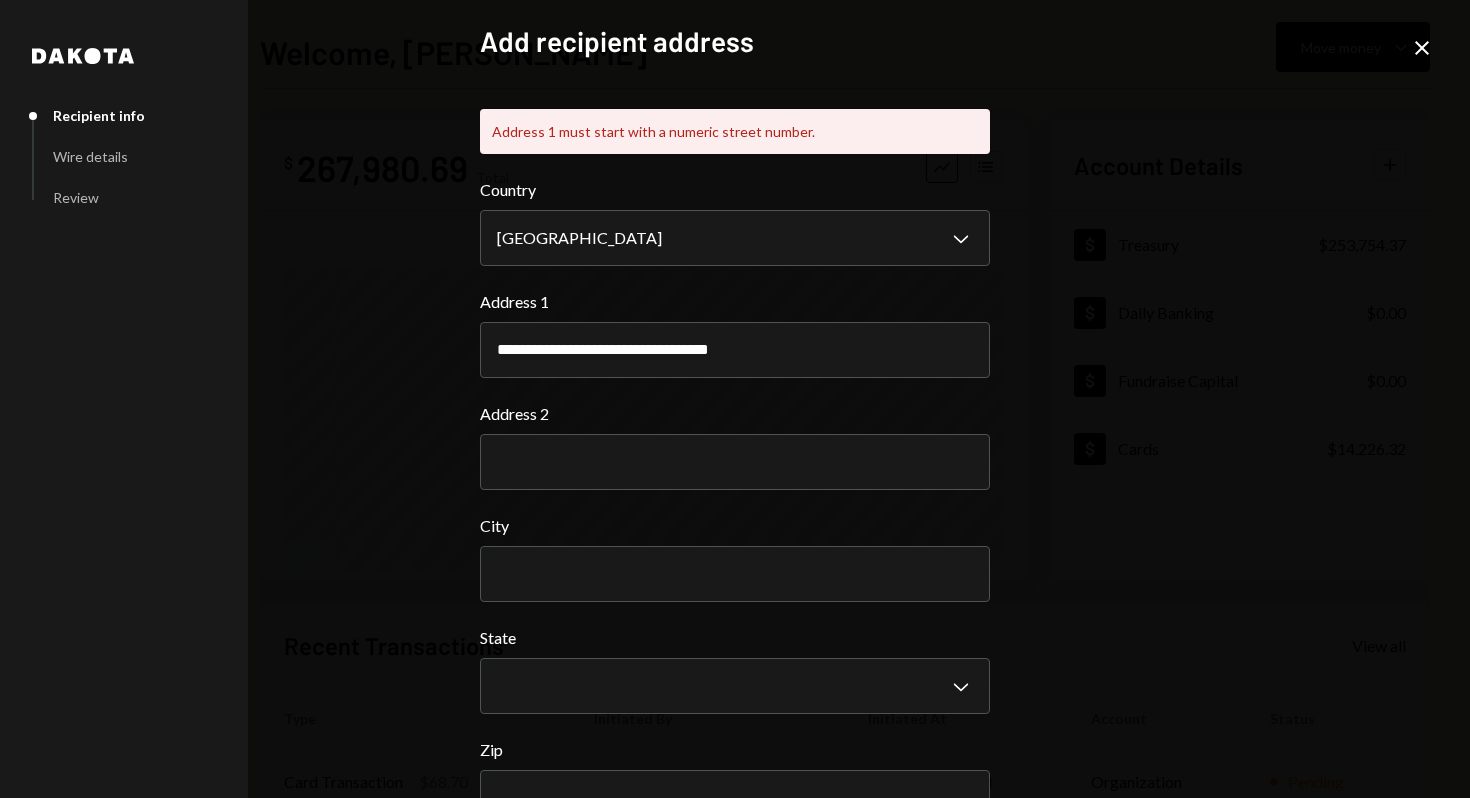 click on "**********" at bounding box center (735, 537) 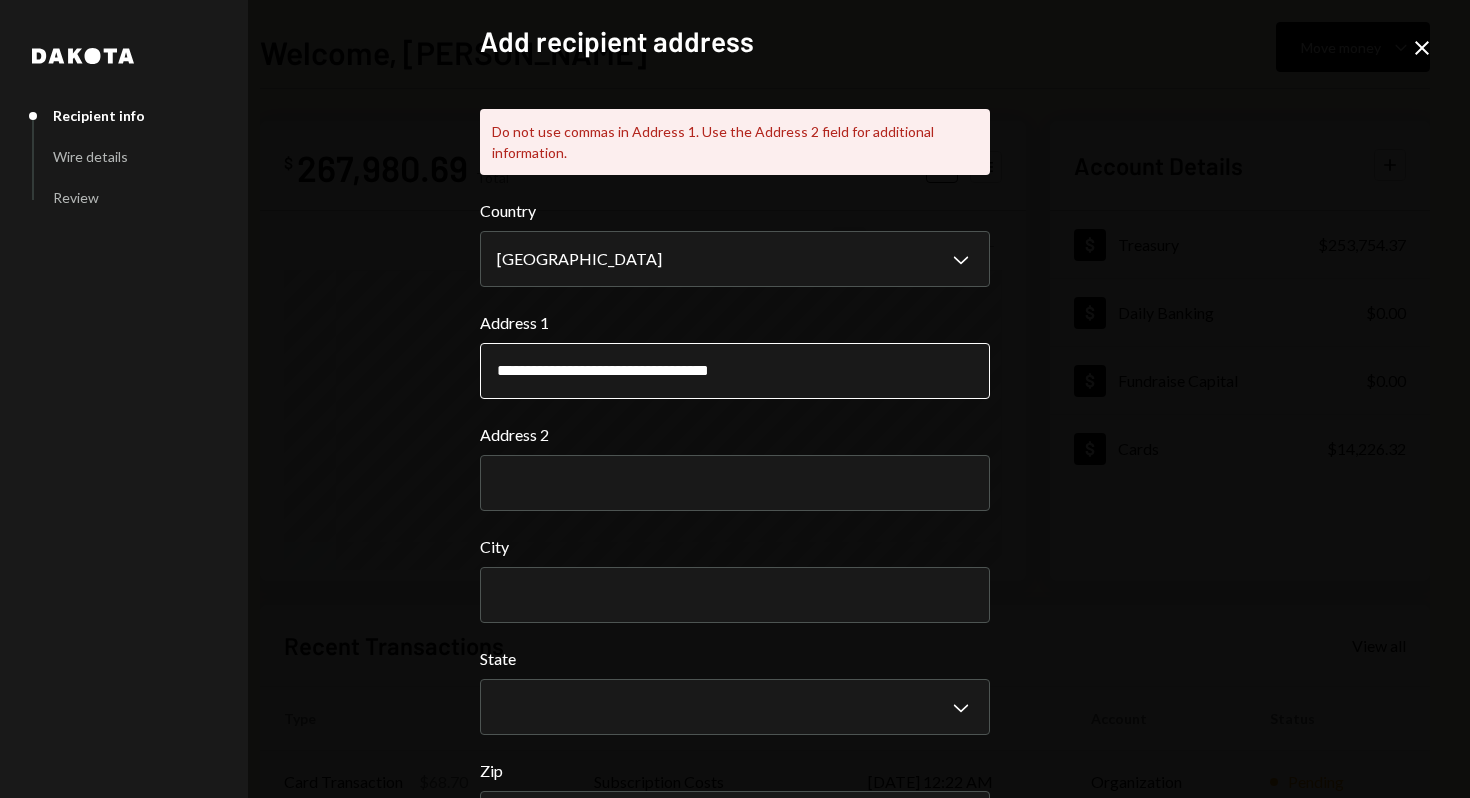 click on "**********" at bounding box center [735, 371] 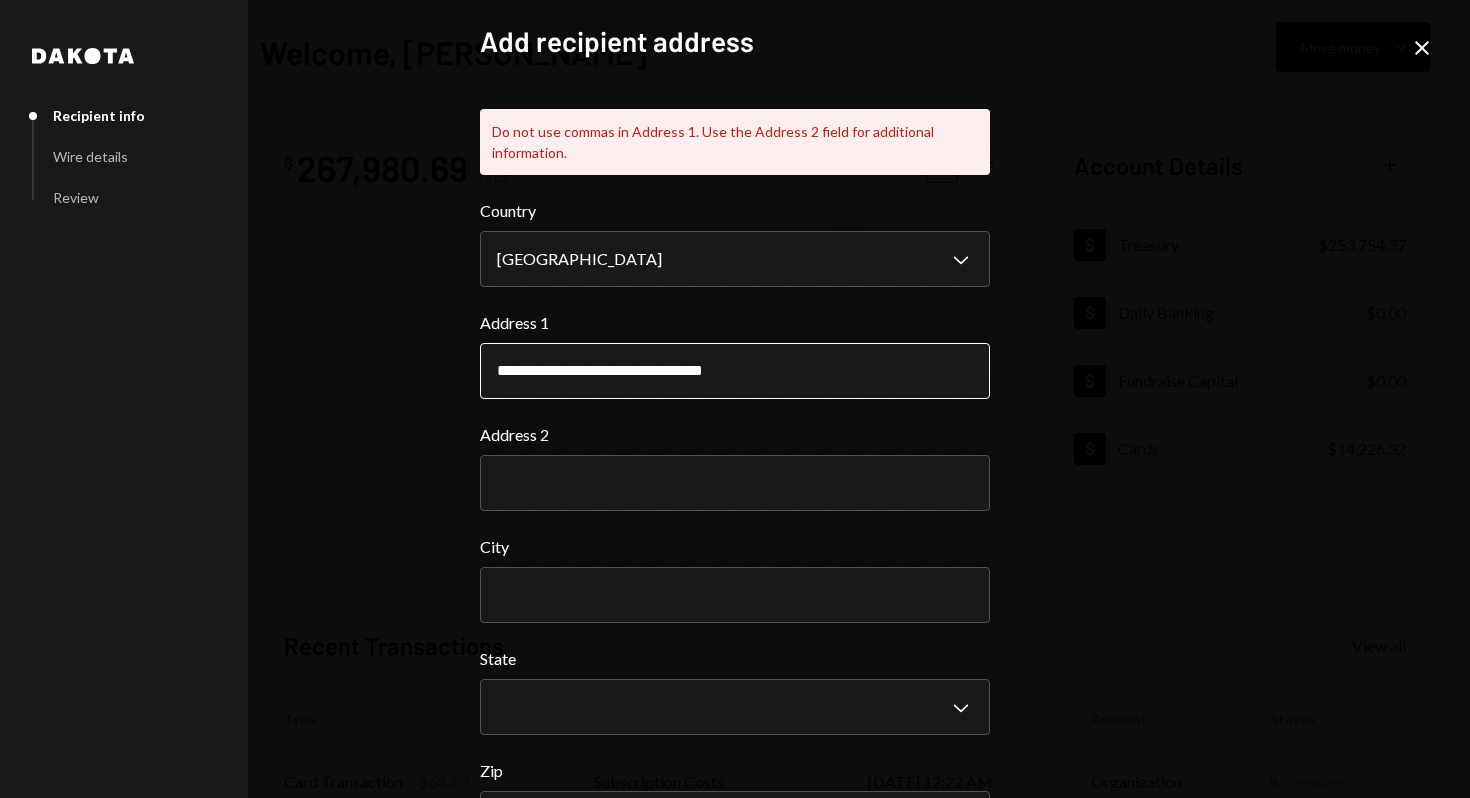click on "**********" at bounding box center [735, 371] 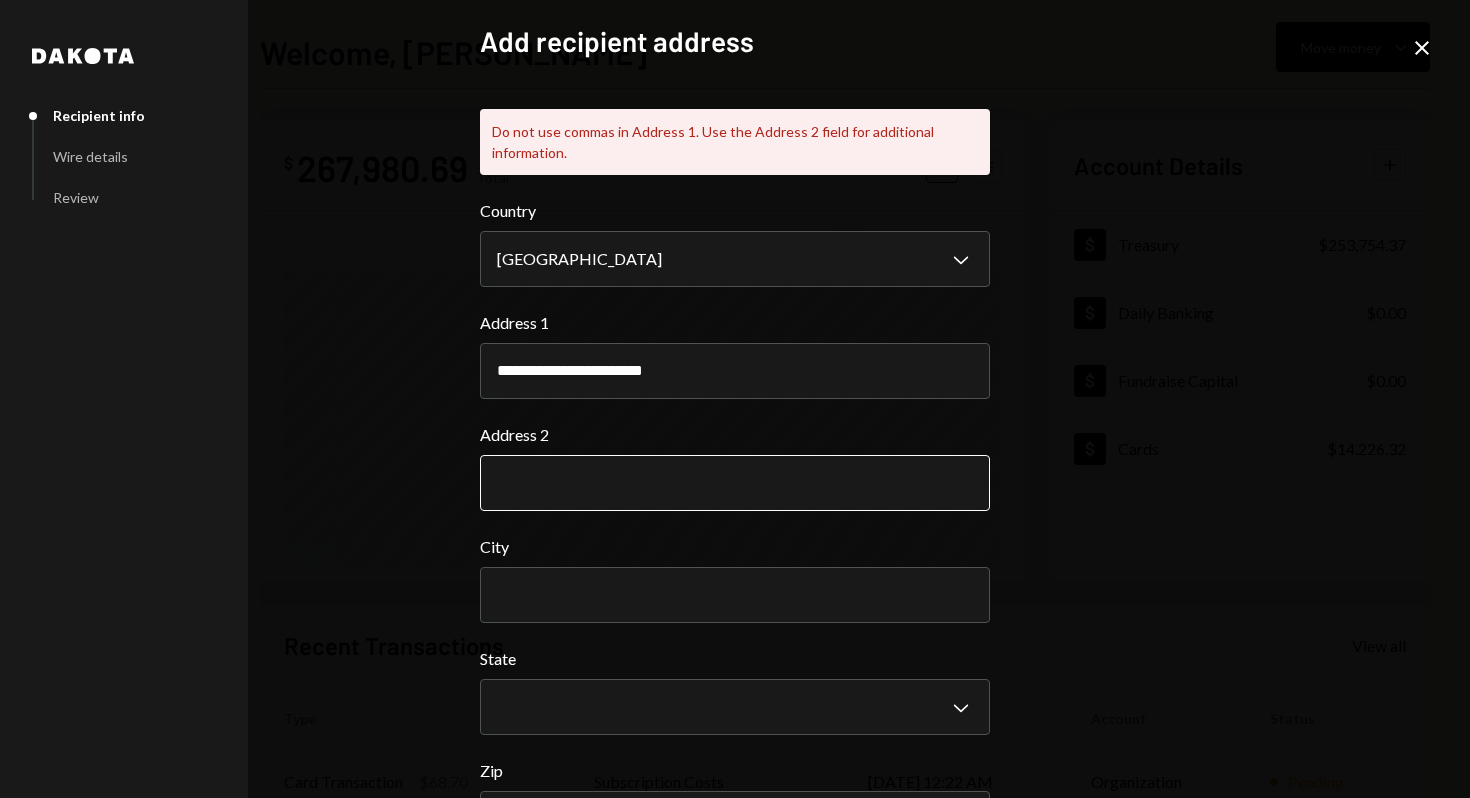 type on "**********" 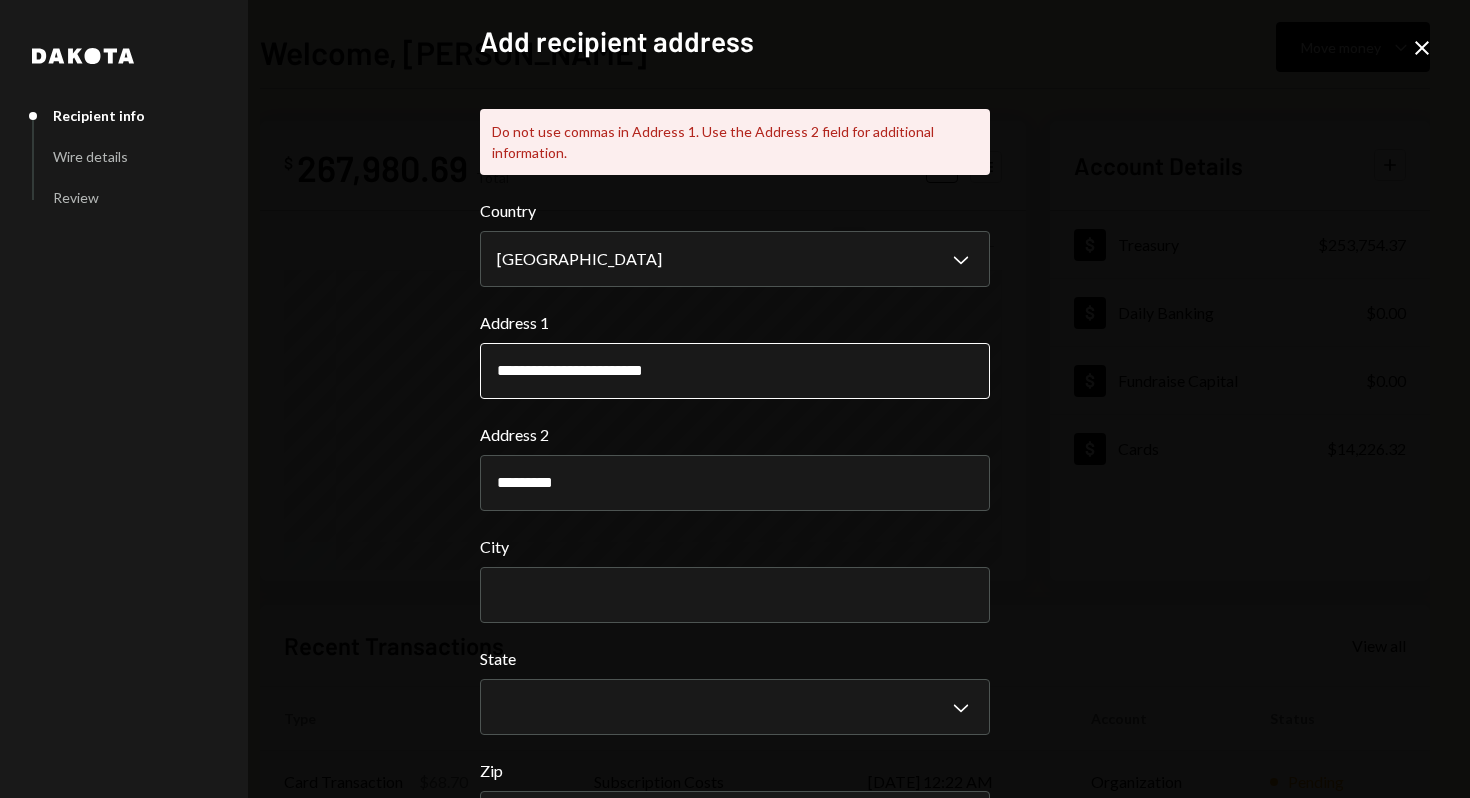 type on "*********" 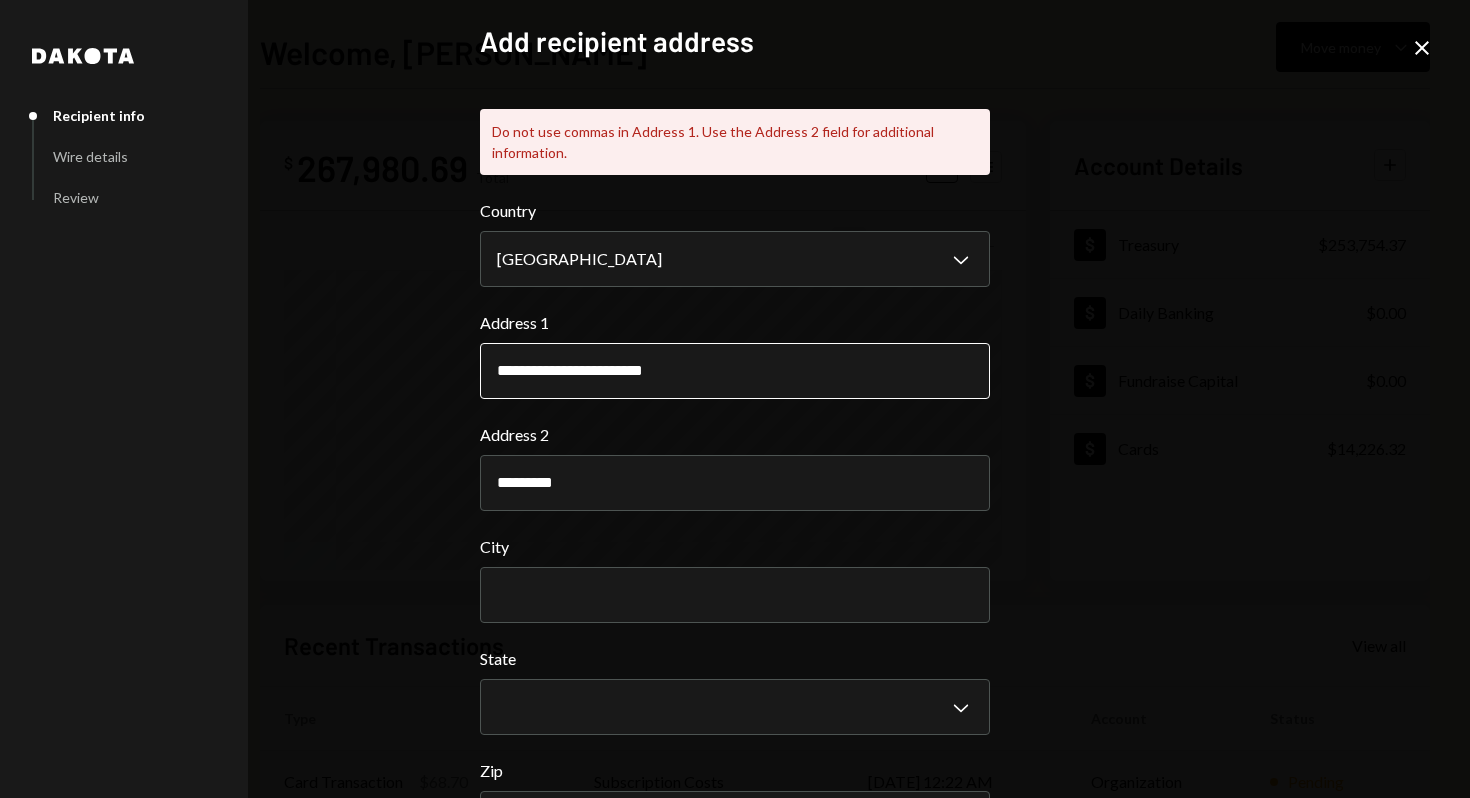 drag, startPoint x: 622, startPoint y: 375, endPoint x: 743, endPoint y: 375, distance: 121 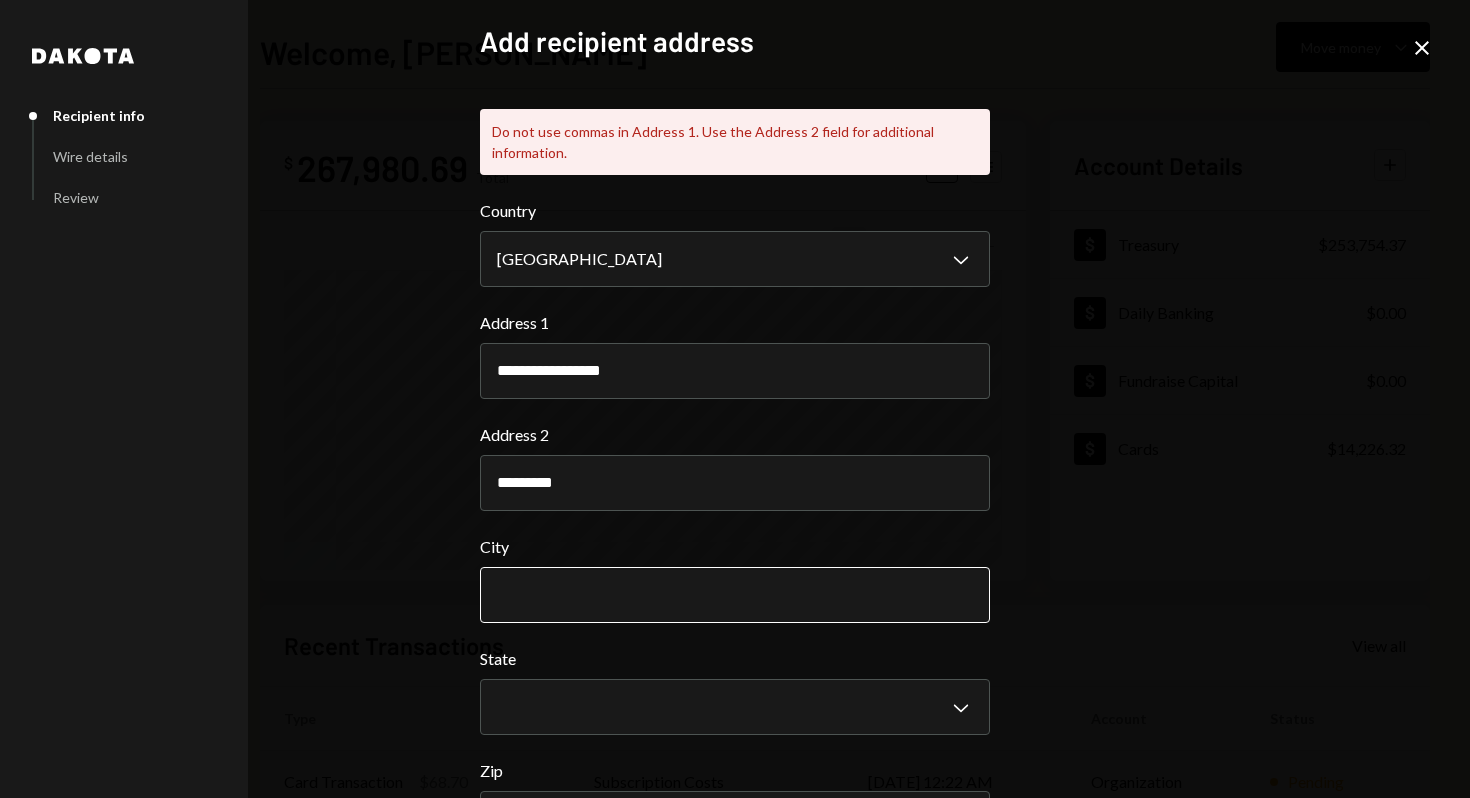 click on "City" at bounding box center [735, 595] 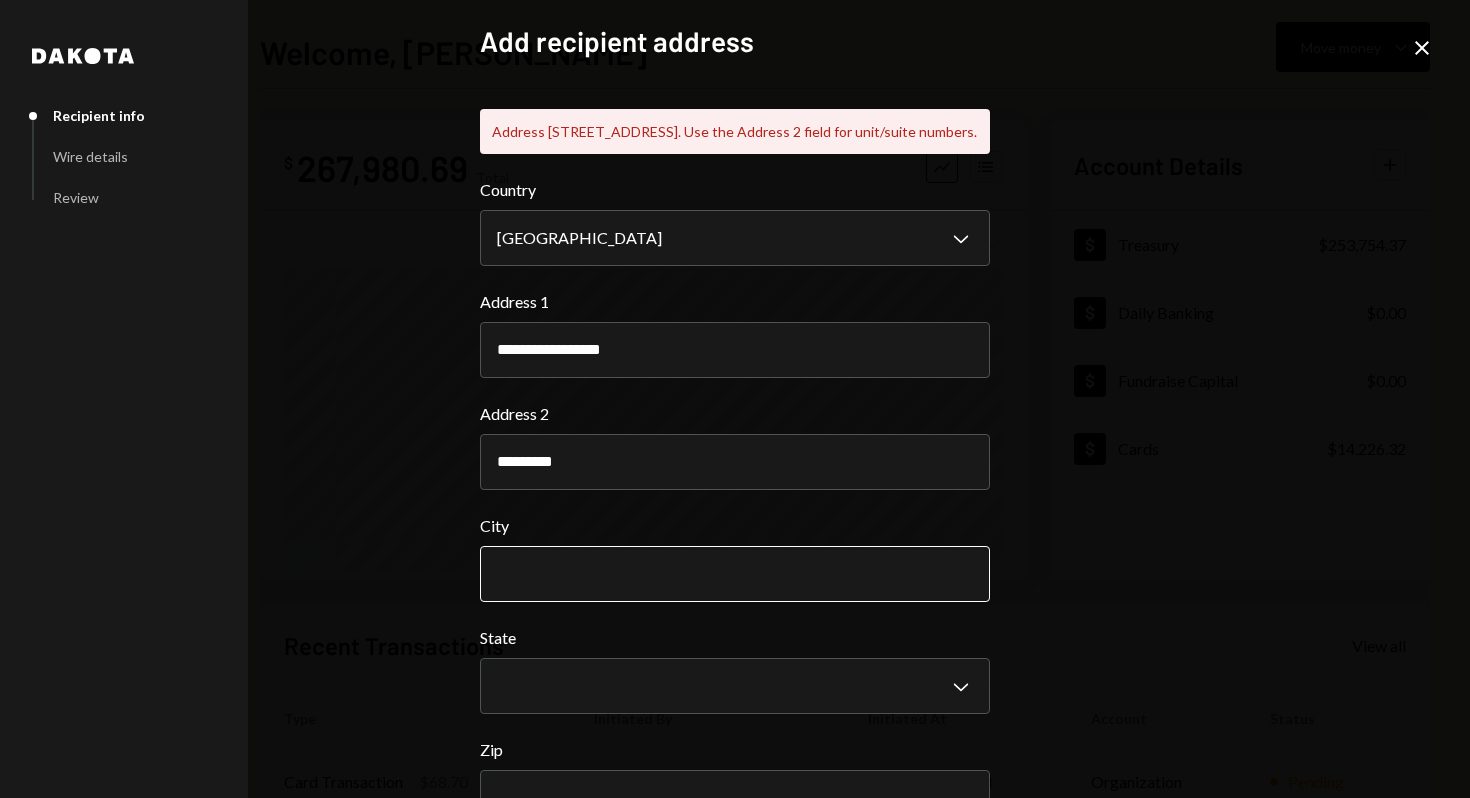 click on "City" at bounding box center [735, 574] 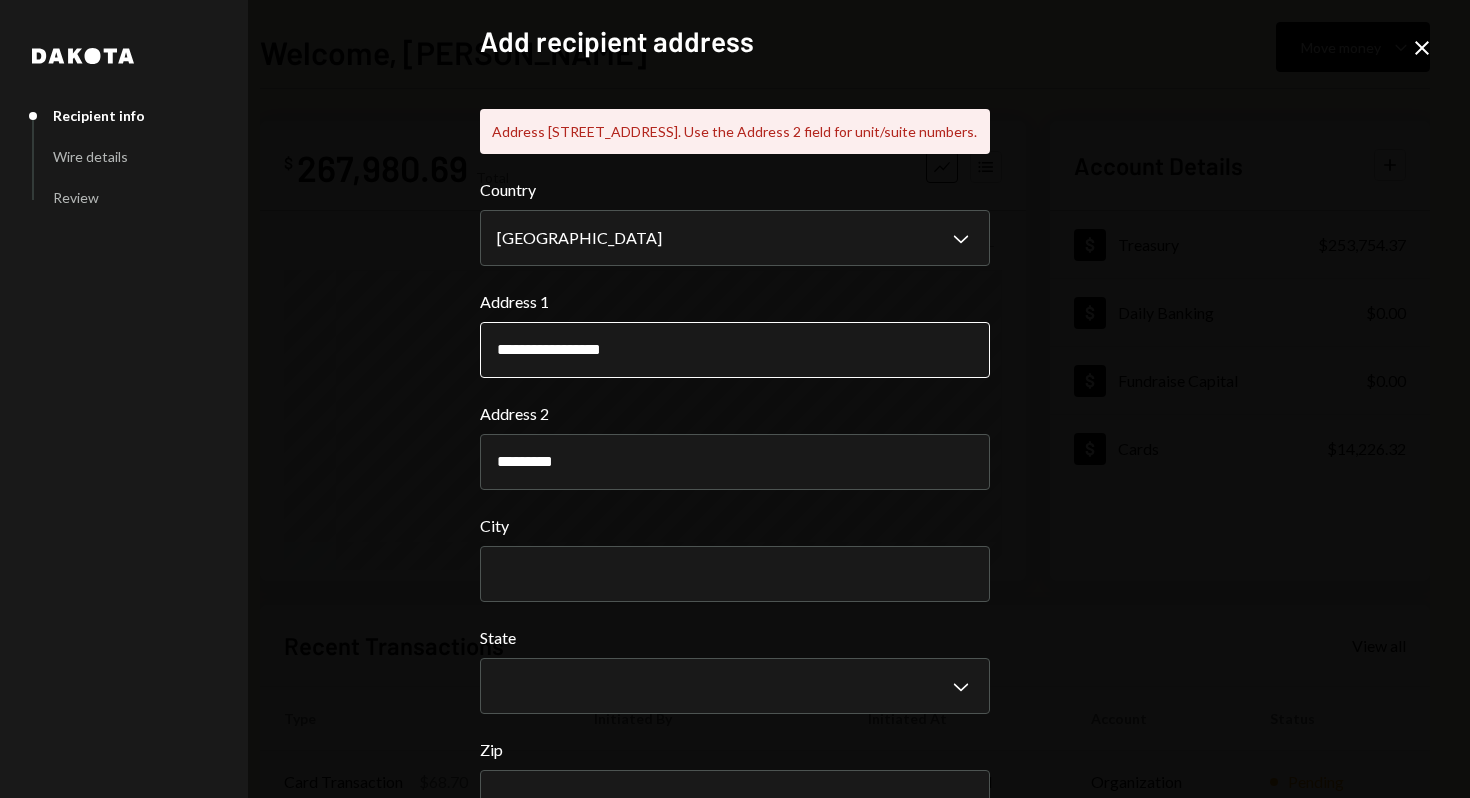 click on "**********" at bounding box center [735, 350] 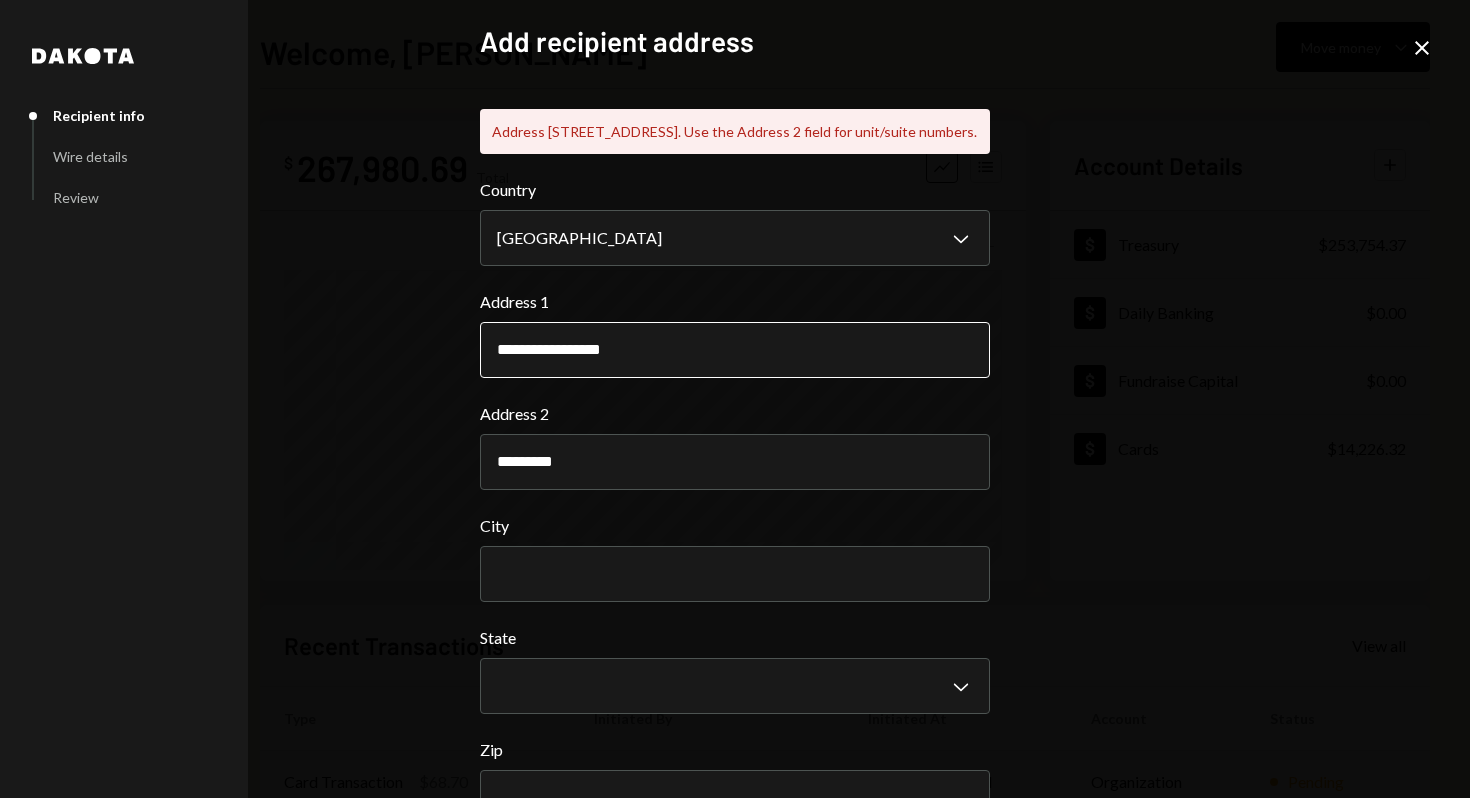 click on "**********" at bounding box center [735, 350] 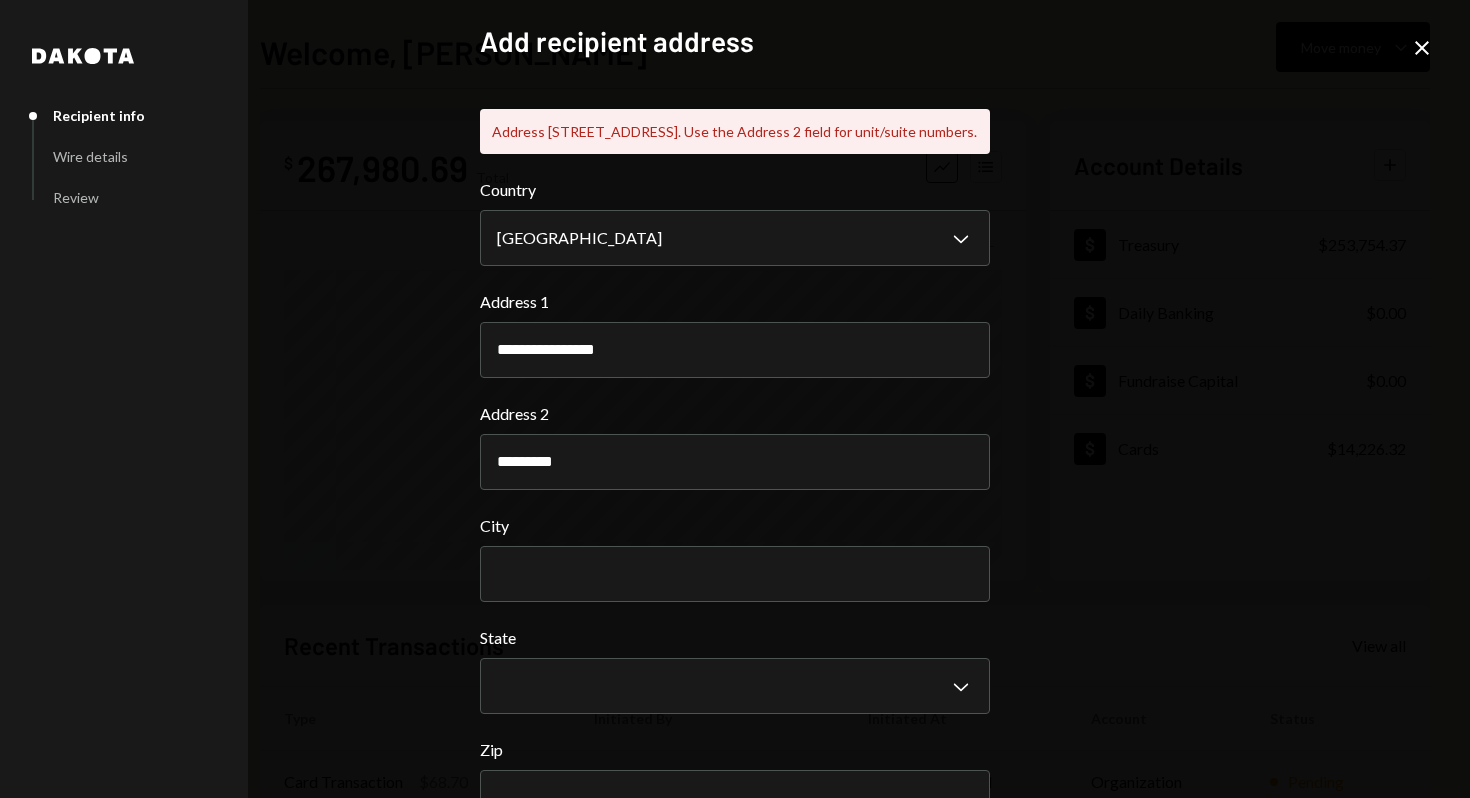 type on "**********" 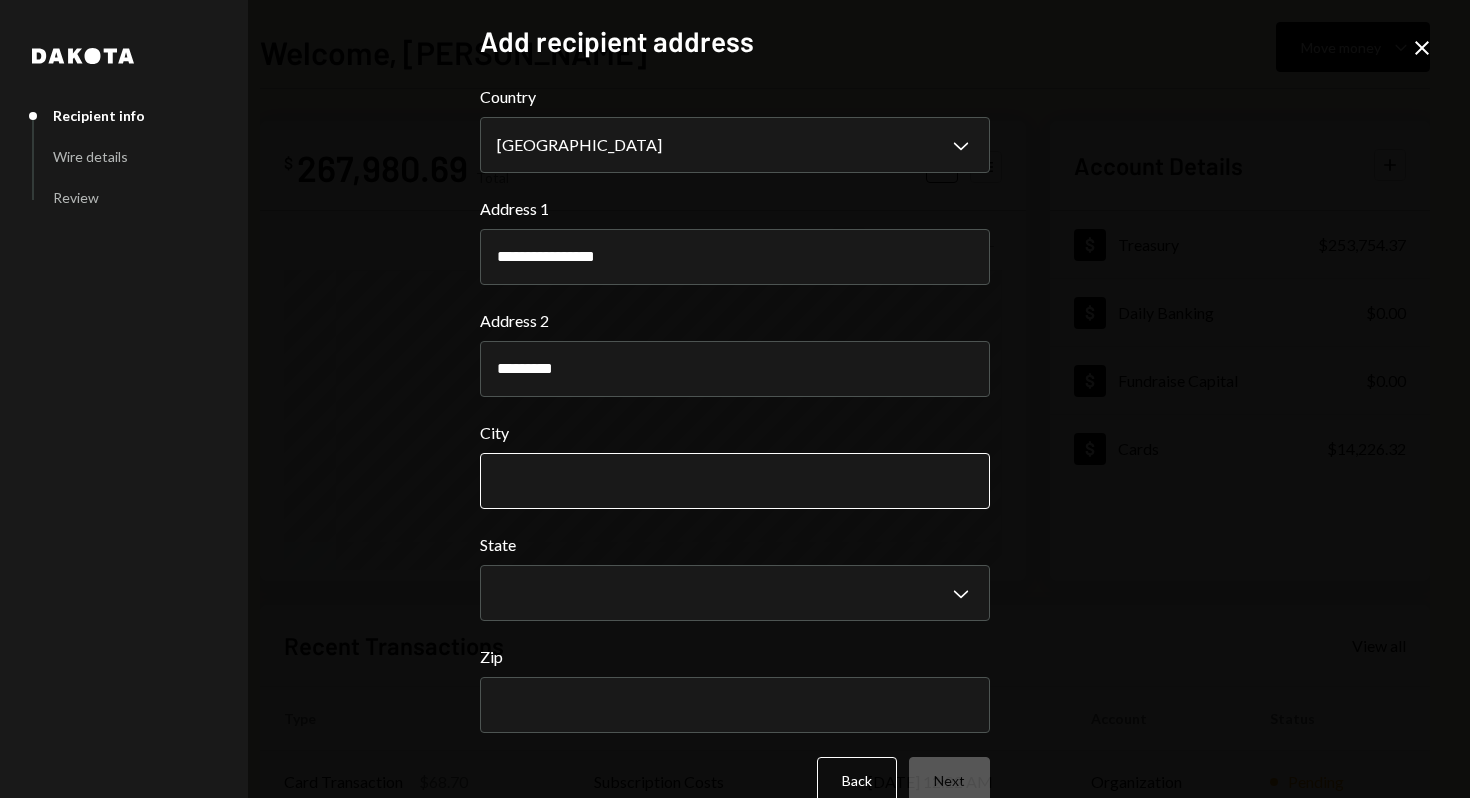 click on "City" at bounding box center (735, 481) 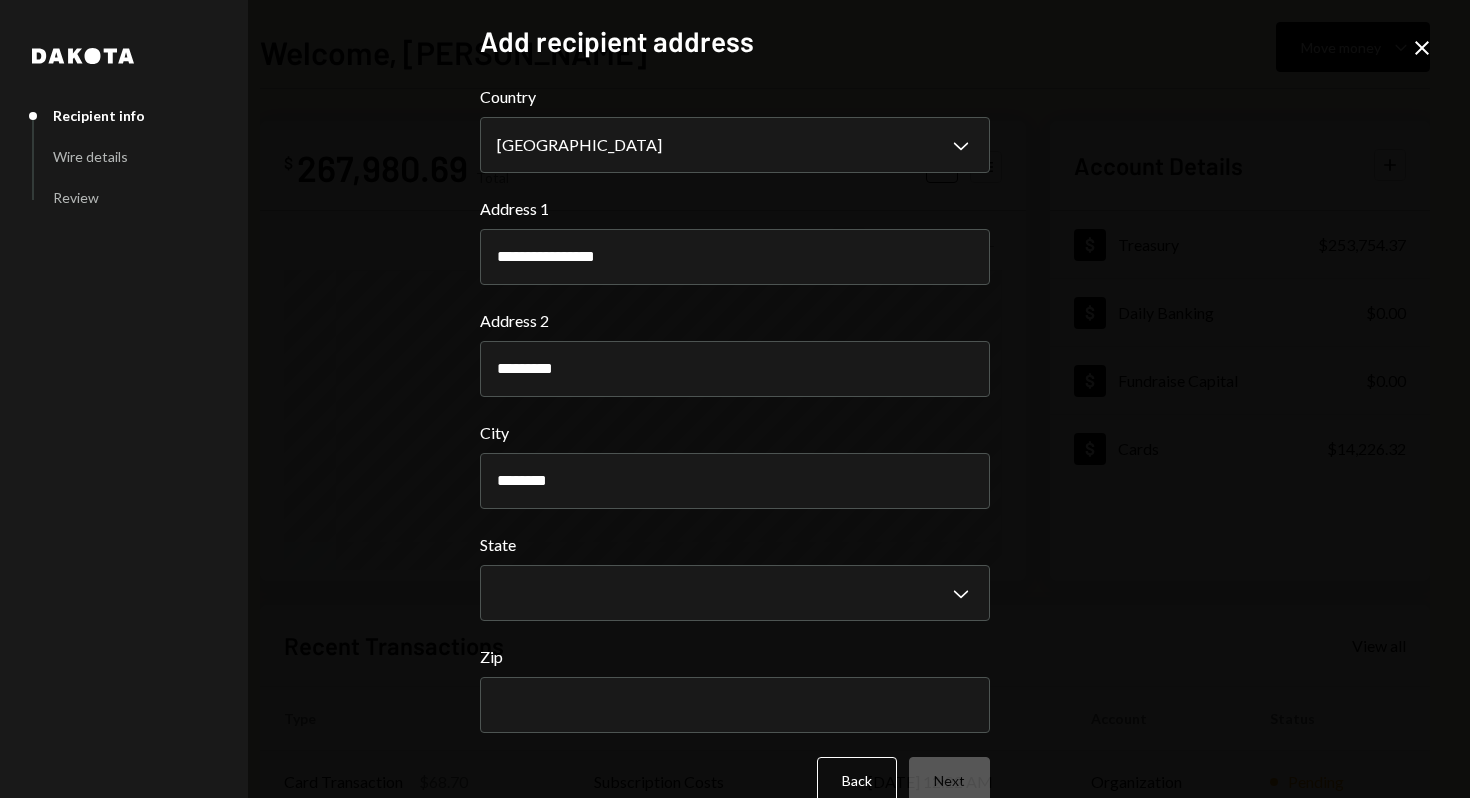type on "********" 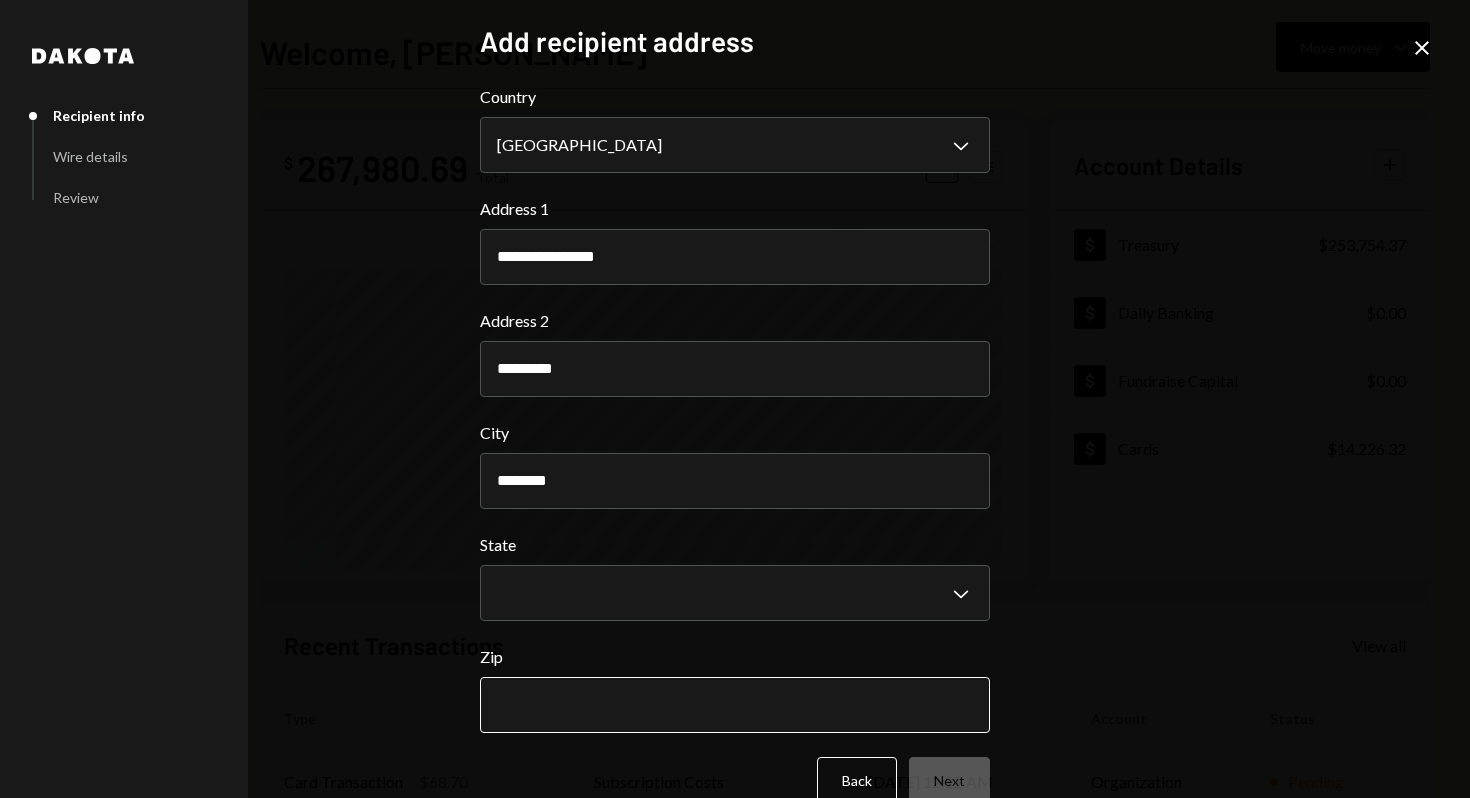 click on "Zip" at bounding box center (735, 705) 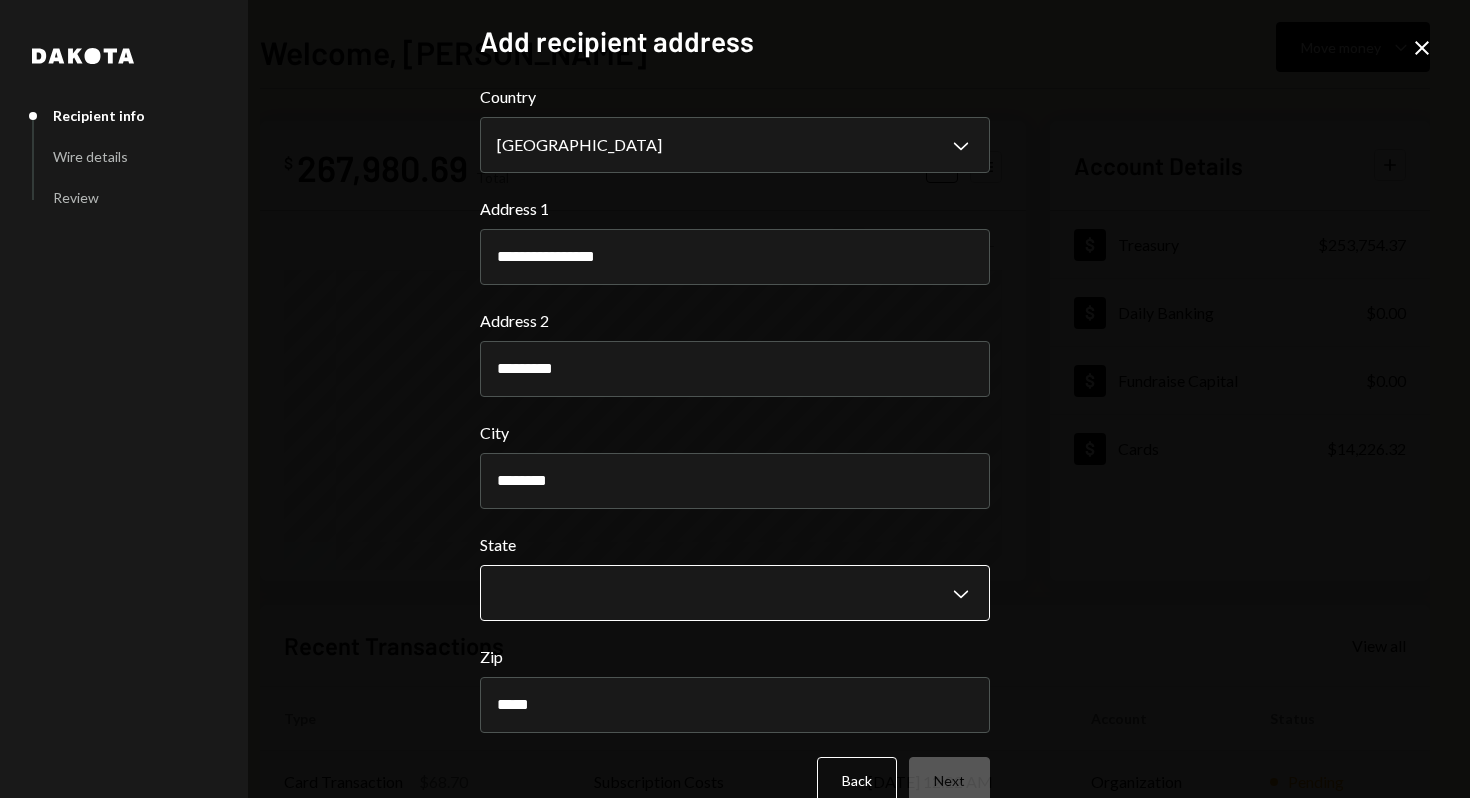 click on "R Raiku Labs Ltd Caret Down Home Home Inbox Inbox Activities Transactions Accounts Accounts Caret Down Treasury $253,754.37 Daily Banking $0.00 Fundraise Capital $0.00 Cards $14,226.32 Dollar Rewards User Recipients Team Team Welcome, Clara Move money Caret Down $ 267,980.69 Total Graph Accounts 1W 1M 3M 1Y ALL Account Details Plus Dollar Treasury $253,754.37 Dollar Daily Banking $0.00 Dollar Fundraise Capital $0.00 Dollar Cards $14,226.32 Recent Transactions View all Type Initiated By Initiated At Account Status Card Transaction $68.70 Subscription Costs 07/30/25 12:22 AM Organization Pending Card Transaction $293.12 Subscription Costs 07/29/25 2:07 AM Organization Completed Card Transaction $349.00 Robin Raiku Card 07/28/25 9:57 PM Organization Completed Card Transaction $150.00 Robin Raiku Card 07/28/25 2:01 PM Organization Completed Card Transaction $300.00 Robin Raiku Card 07/25/25 11:33 PM Organization Completed /dashboard Dakota Recipient info Wire details Review Add recipient address Country *******" at bounding box center [735, 399] 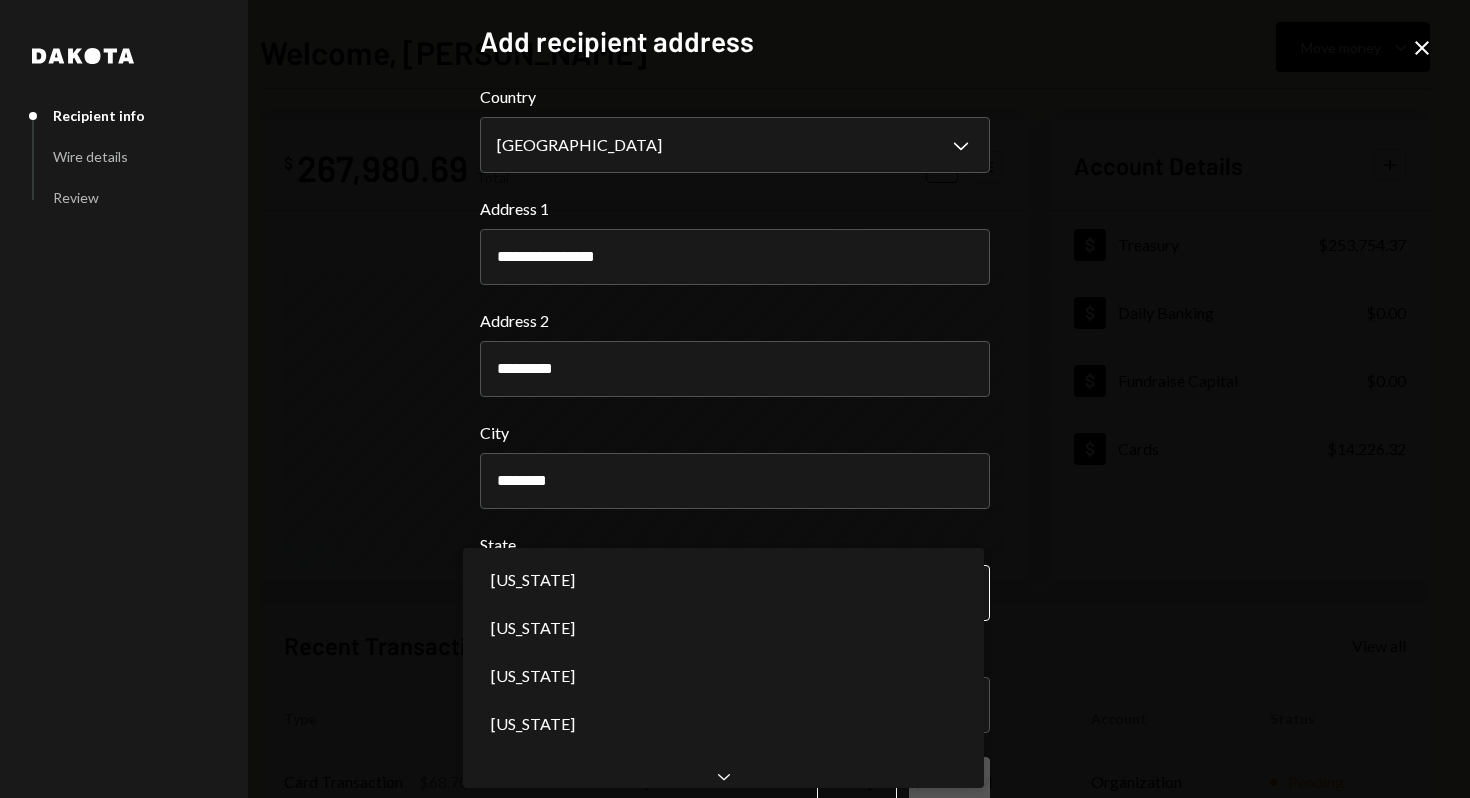 type on "*" 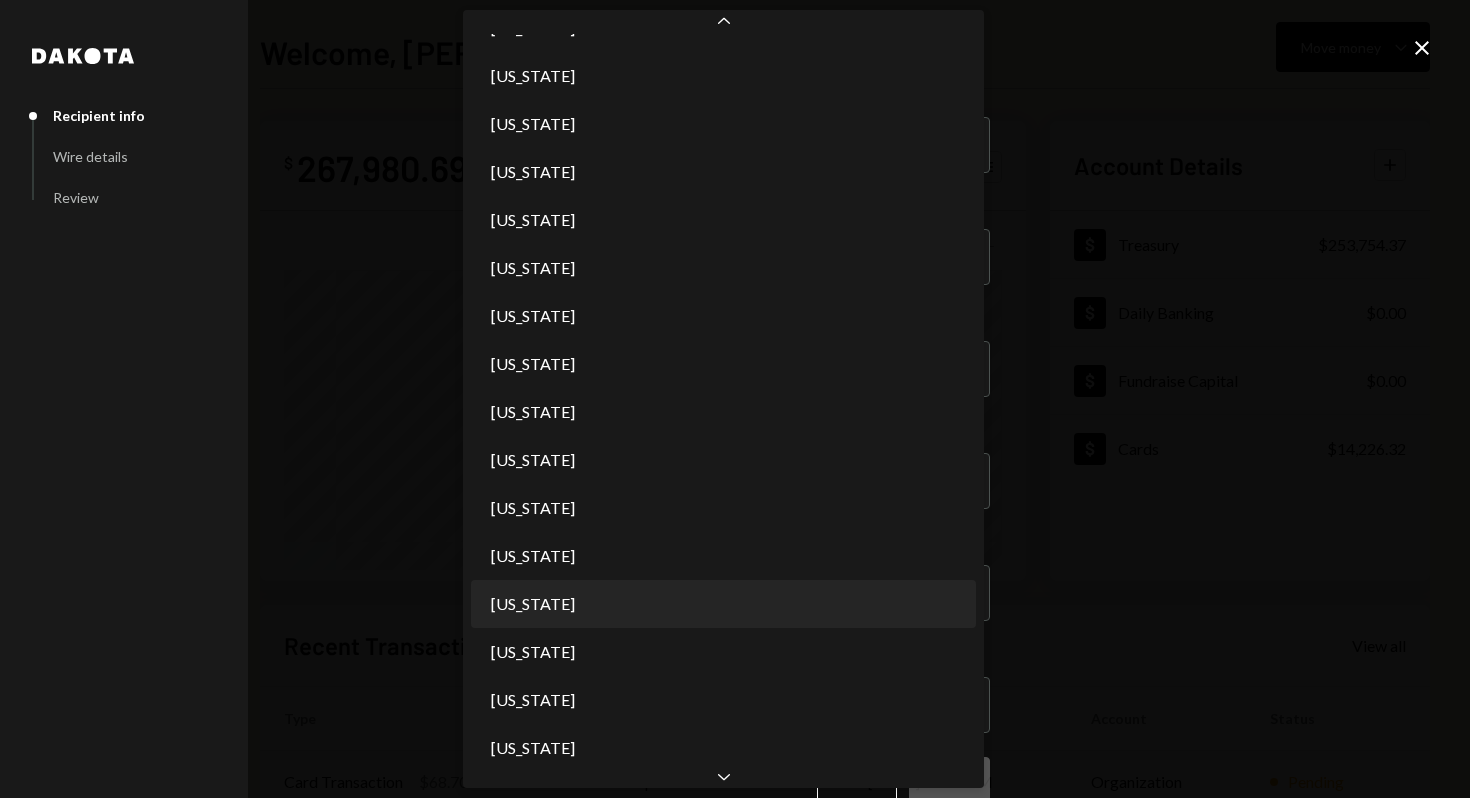 scroll, scrollTop: 1142, scrollLeft: 0, axis: vertical 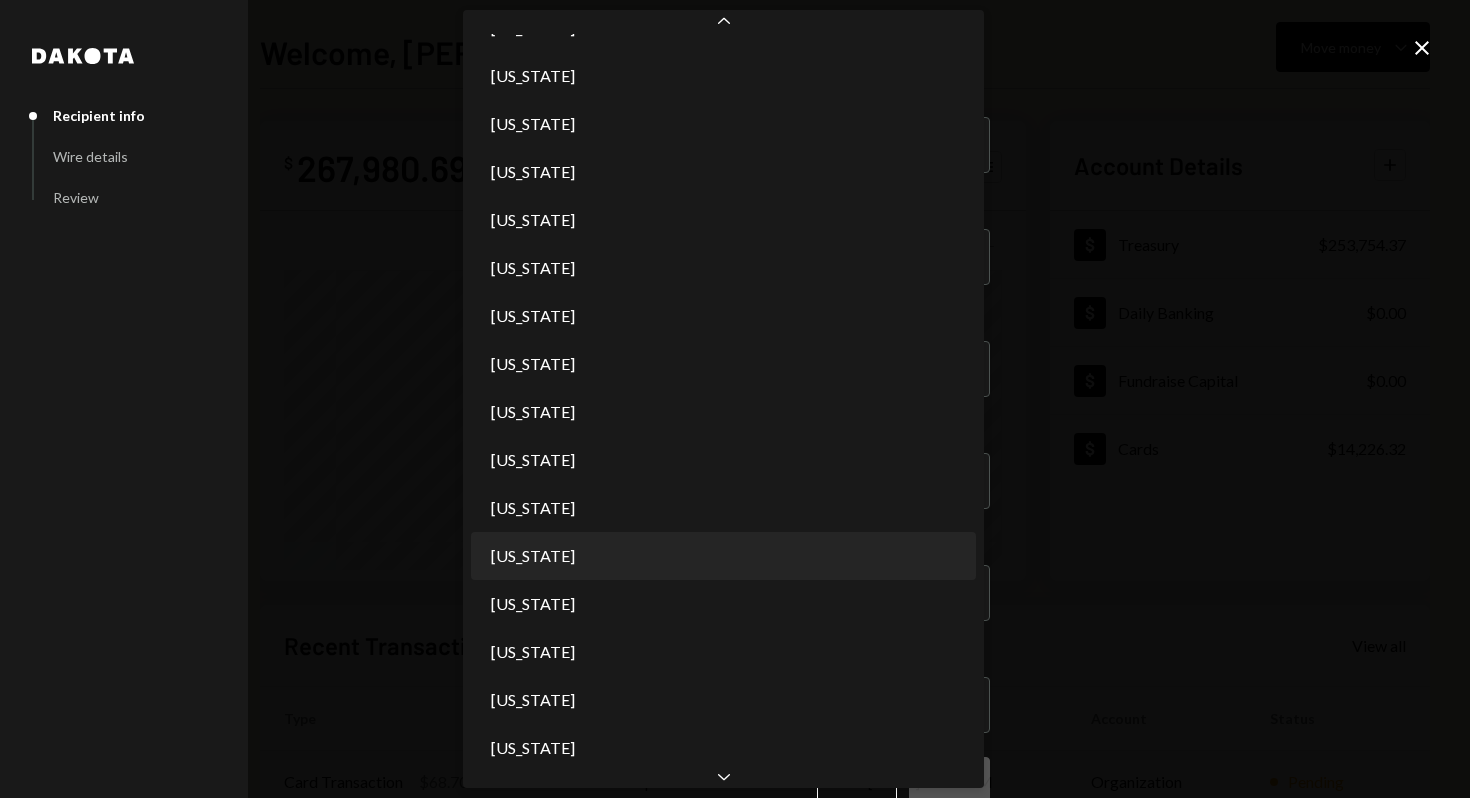 select on "**" 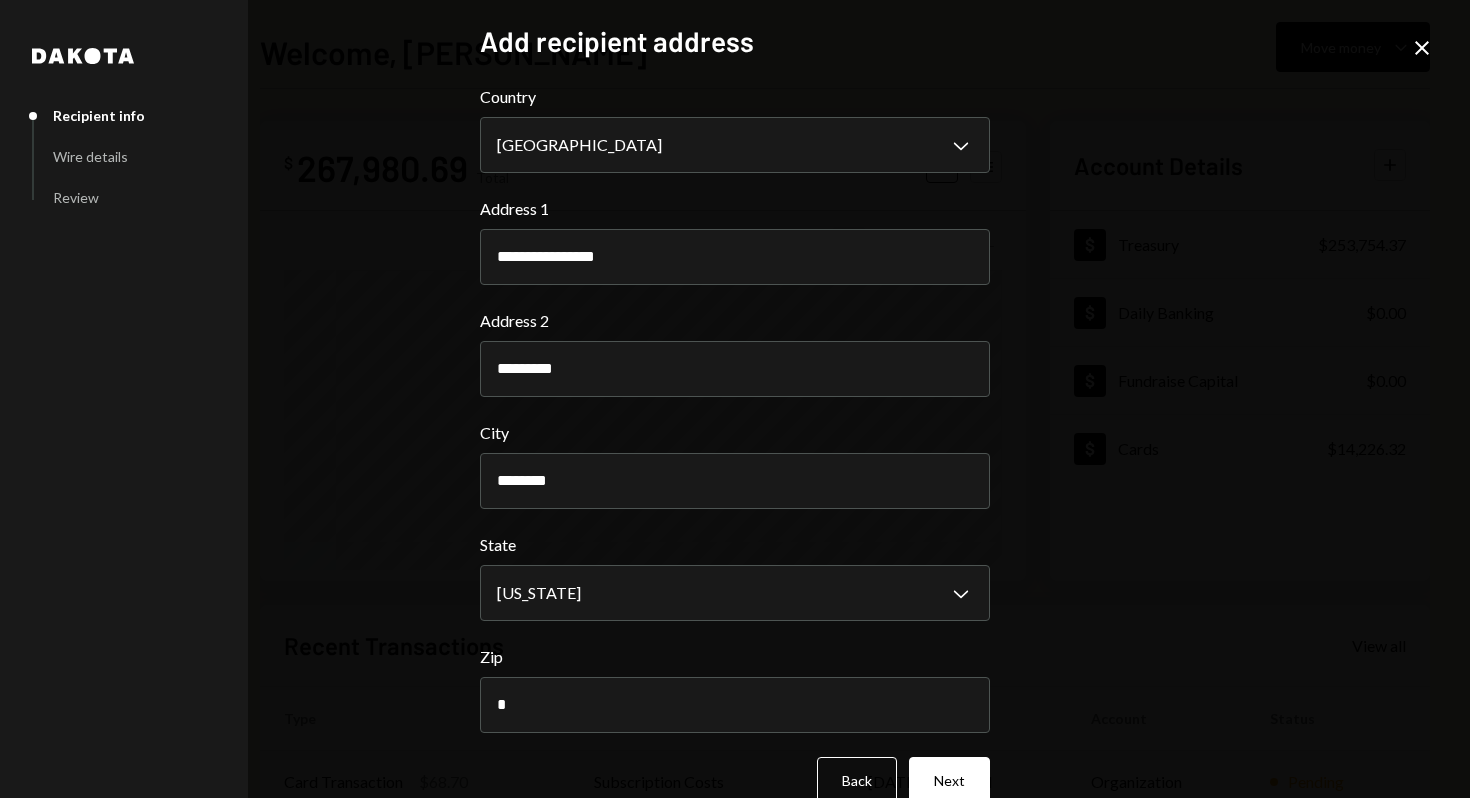 scroll, scrollTop: 37, scrollLeft: 0, axis: vertical 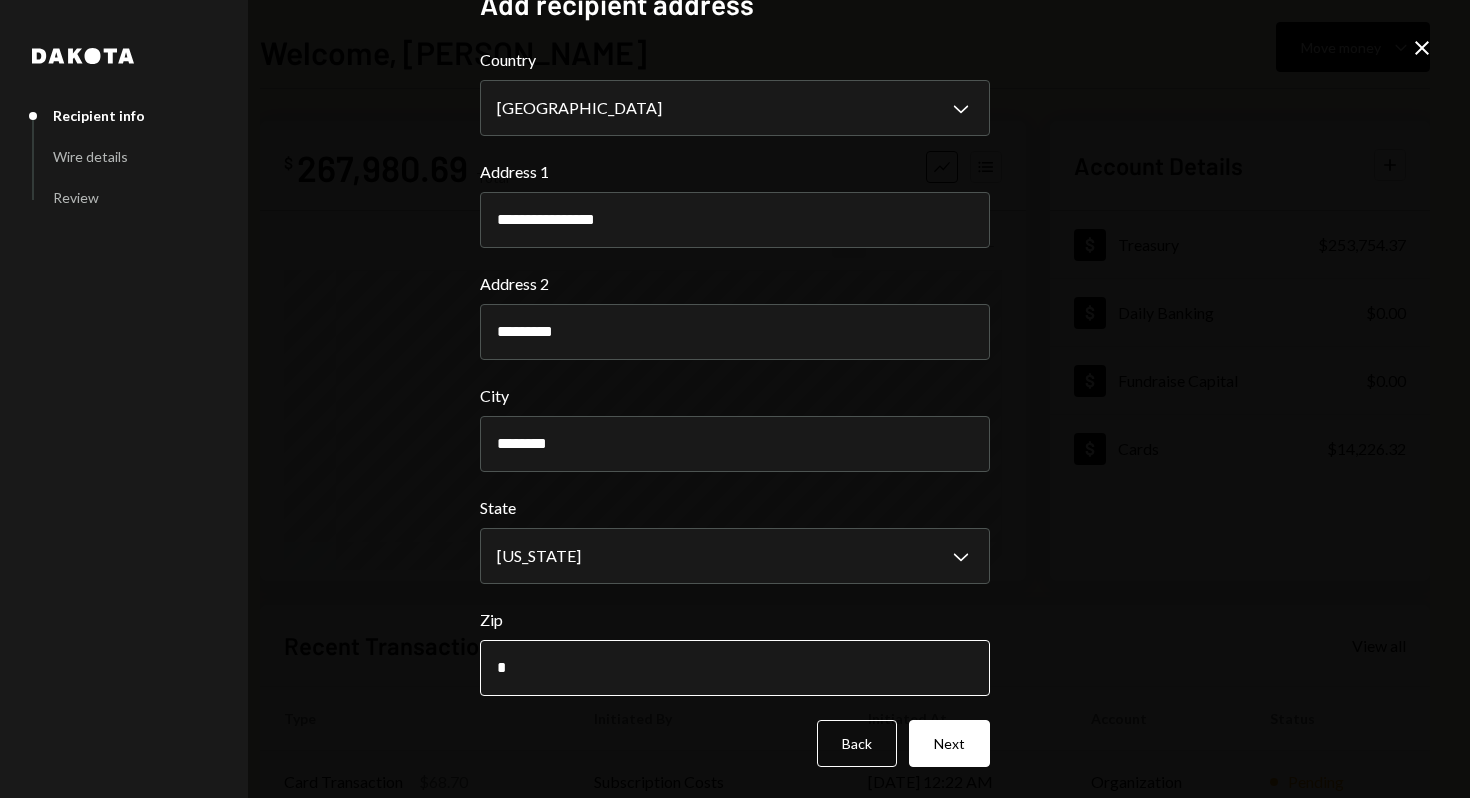 click on "*" at bounding box center (735, 668) 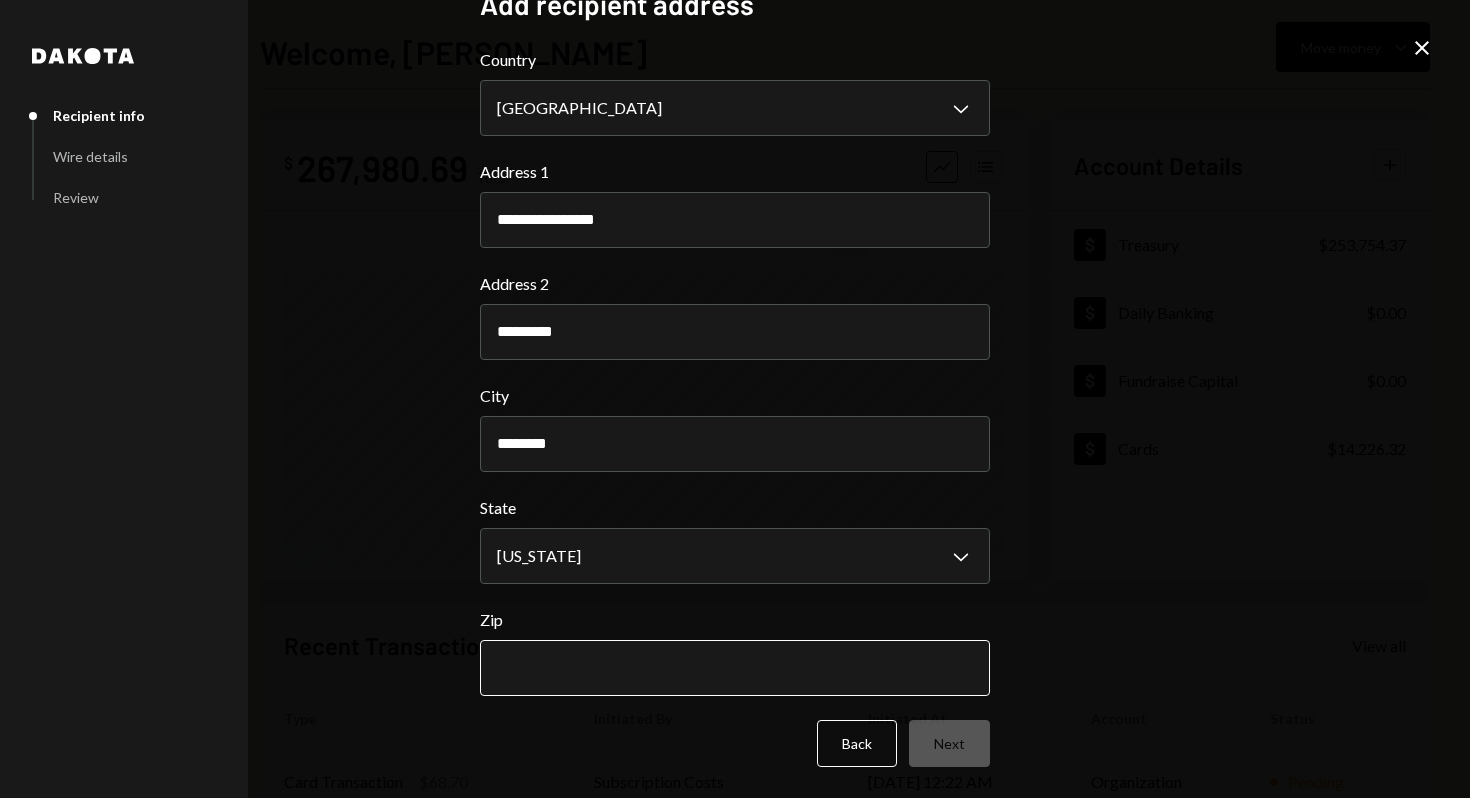paste on "*****" 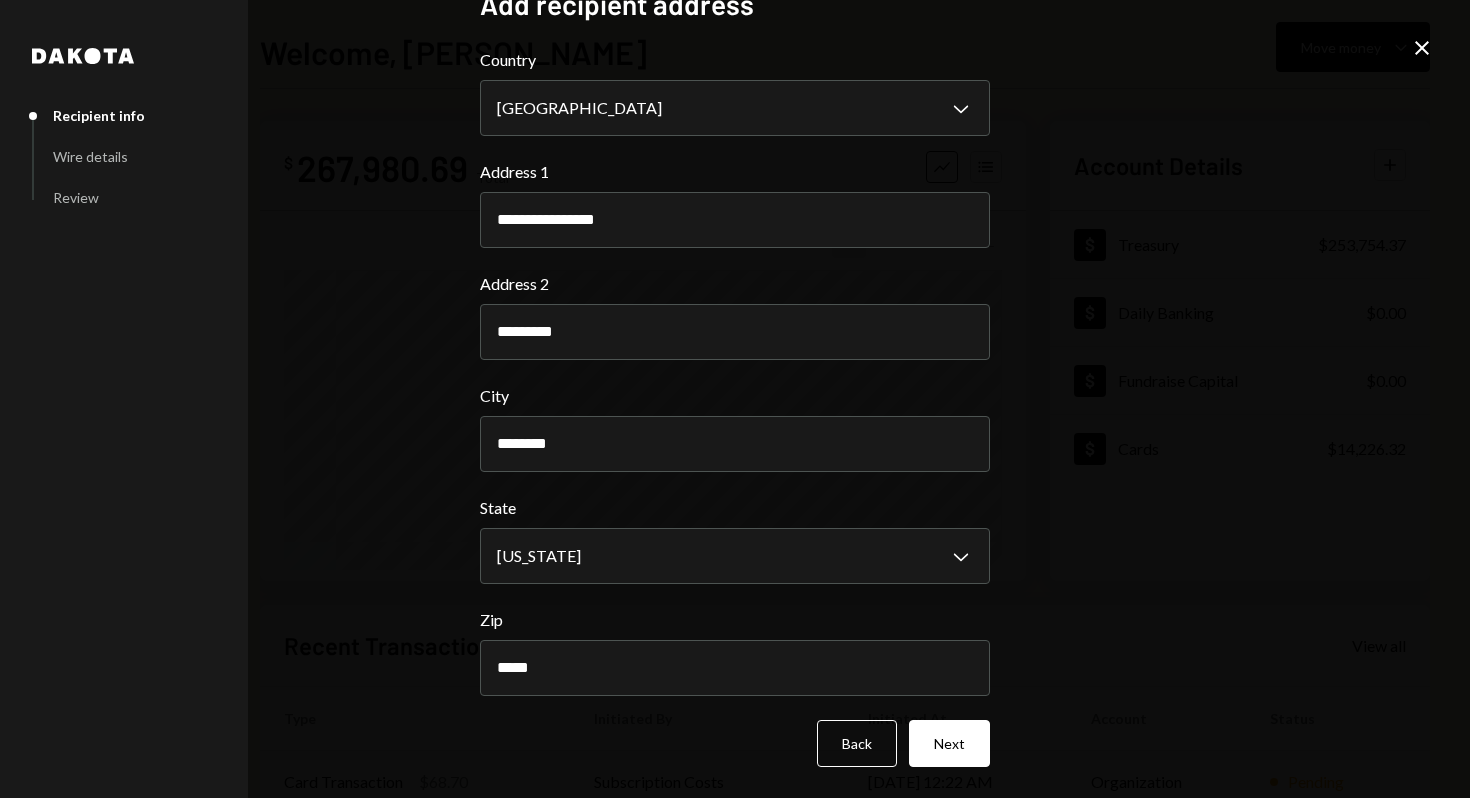 type on "*****" 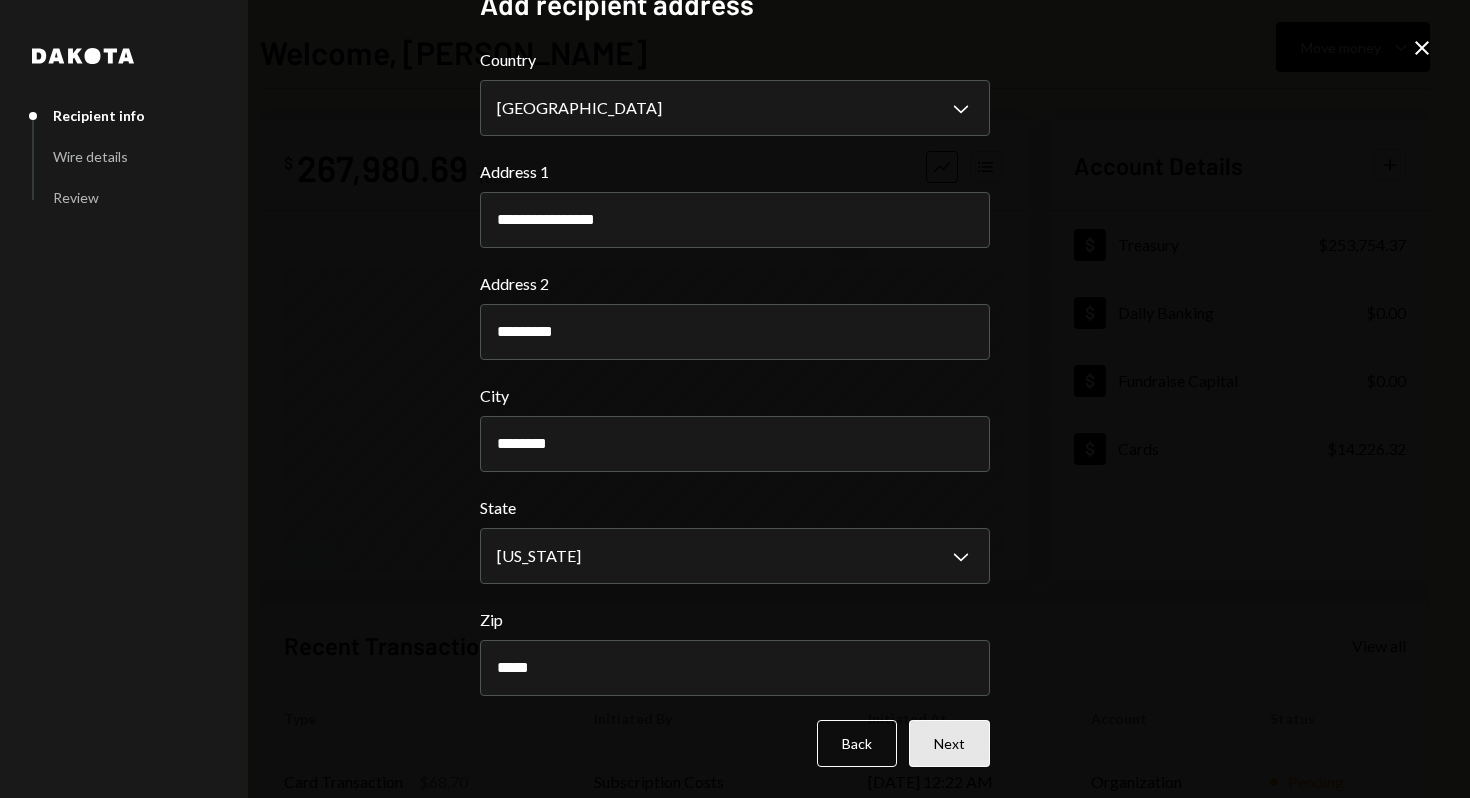 click on "Next" at bounding box center [949, 743] 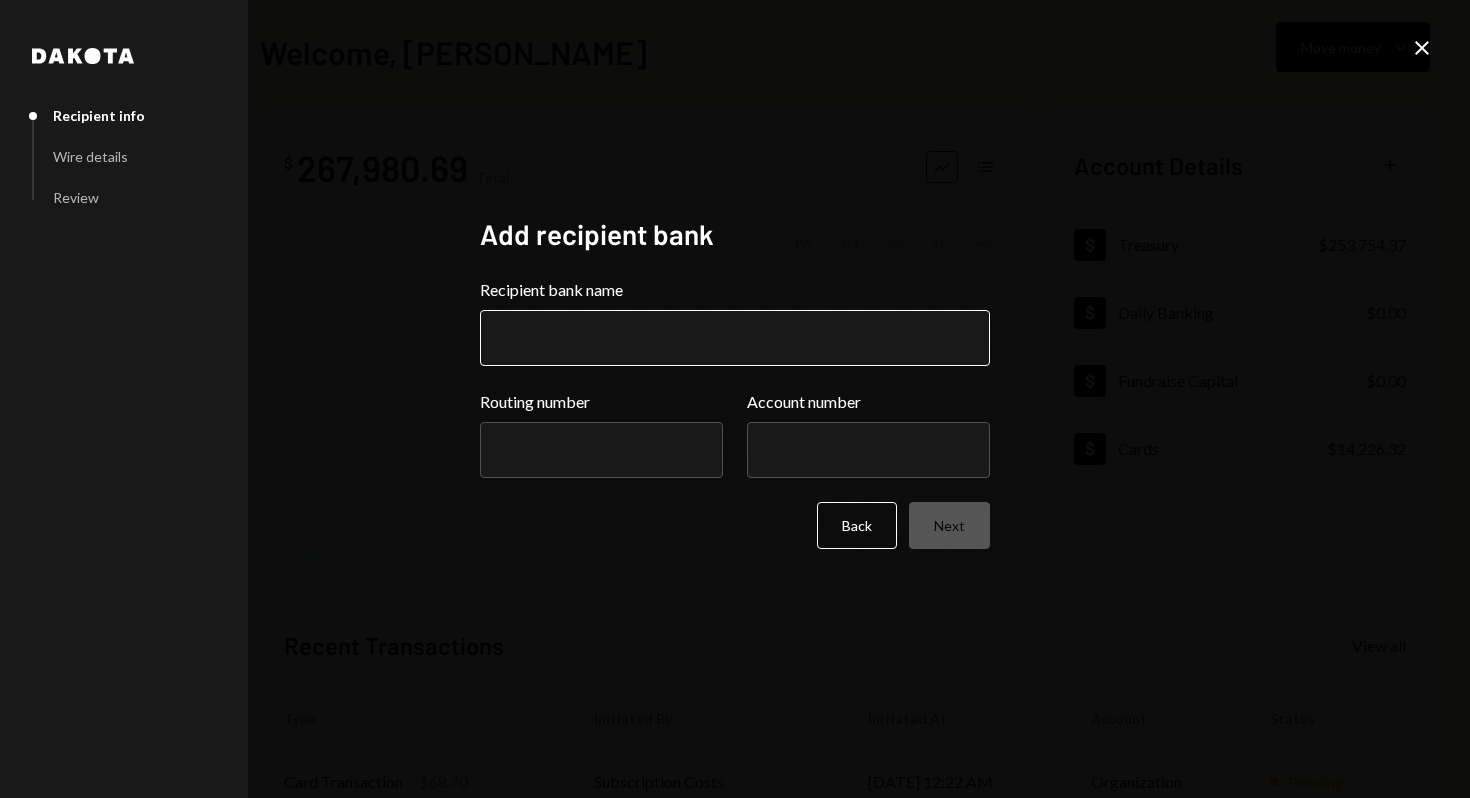click on "Recipient bank name" at bounding box center [735, 338] 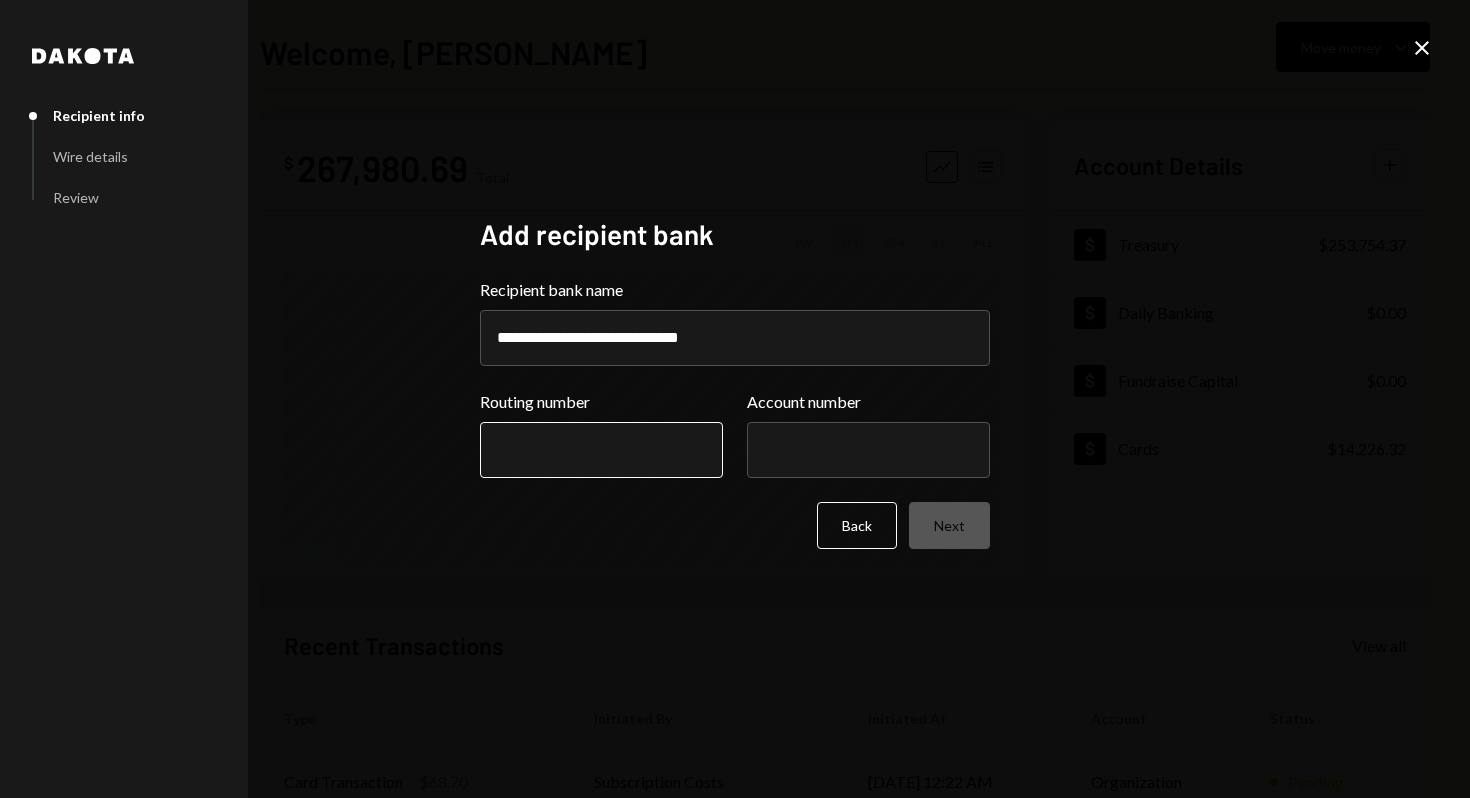 type on "**********" 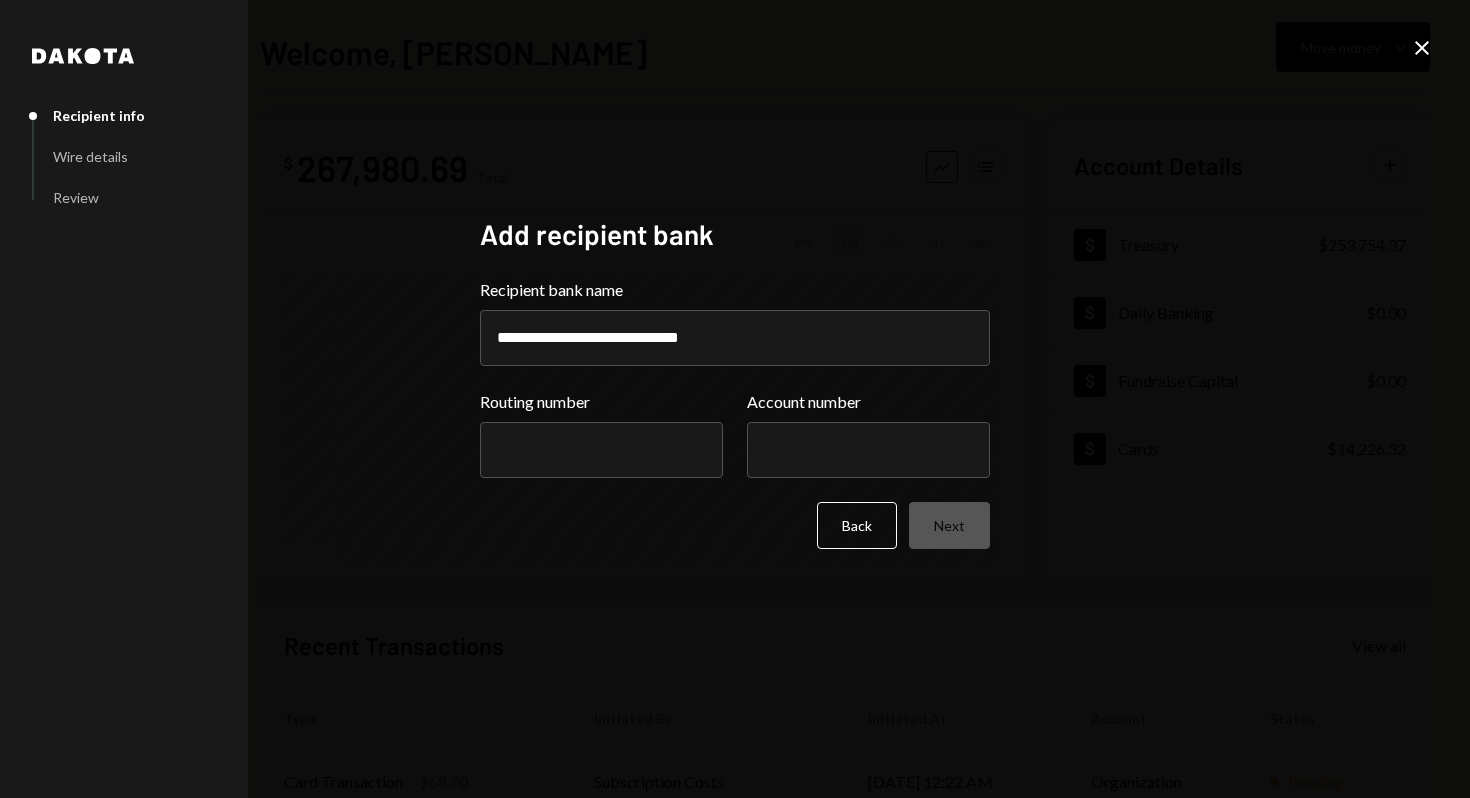 paste on "*********" 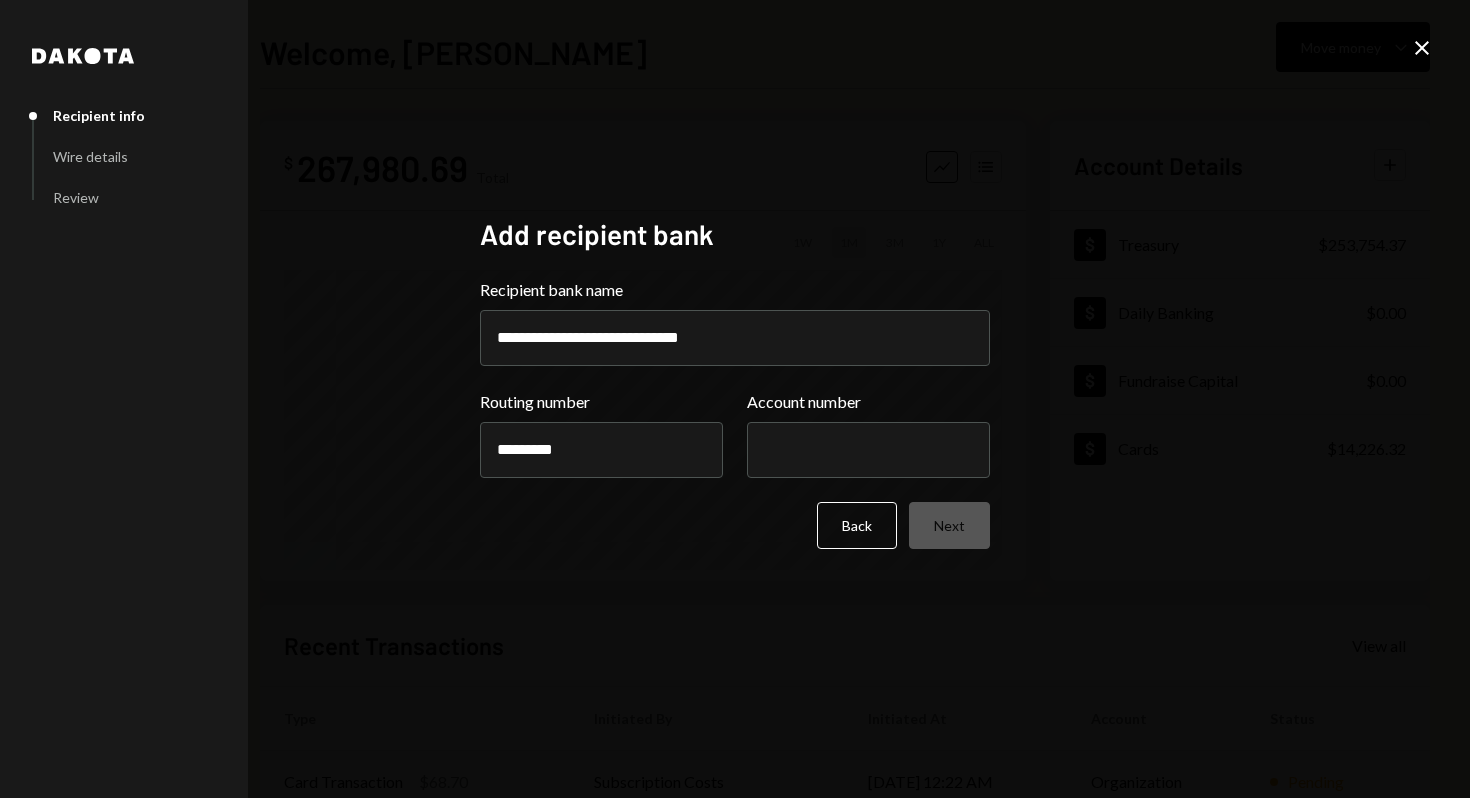type on "*********" 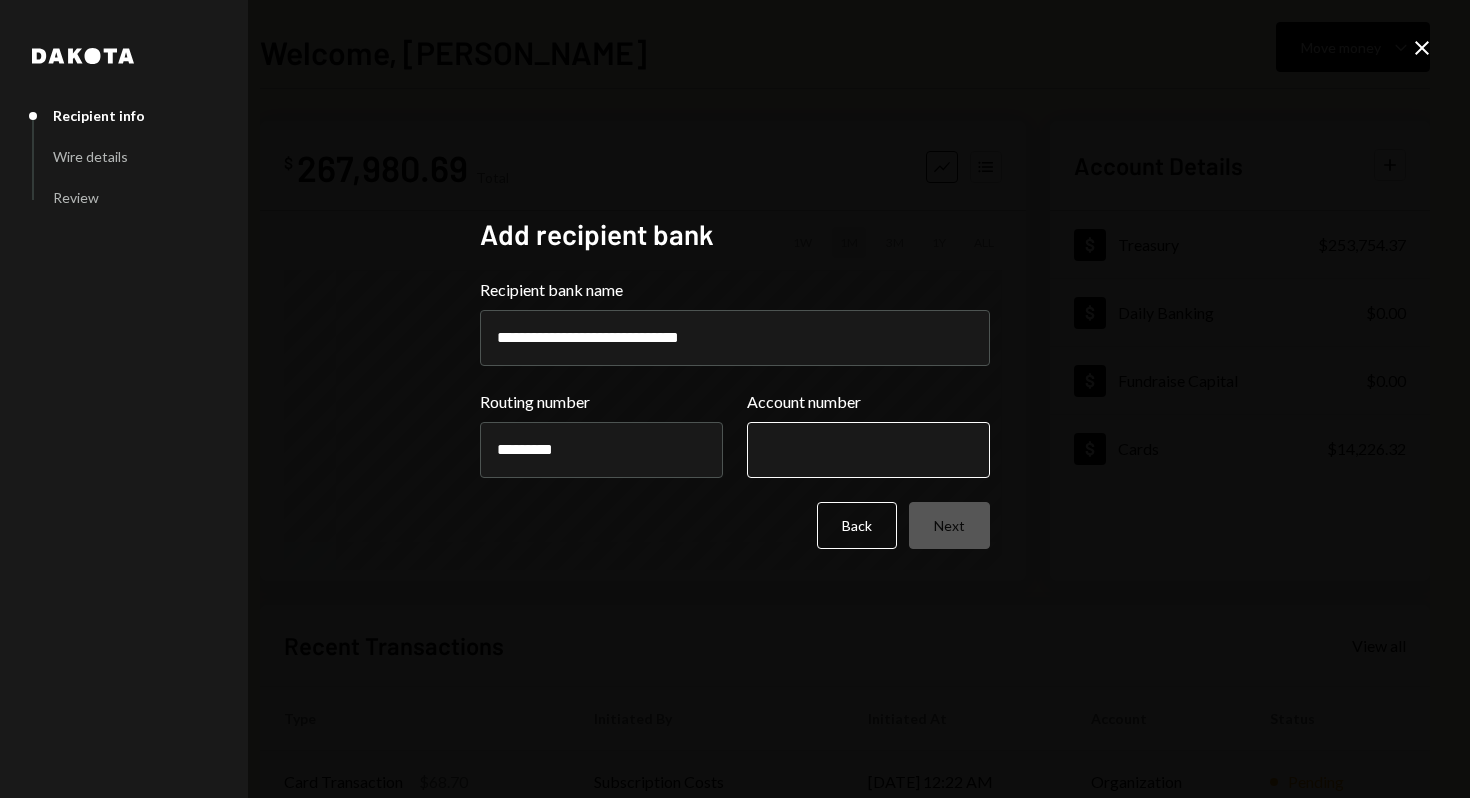 click on "Account number" at bounding box center [868, 450] 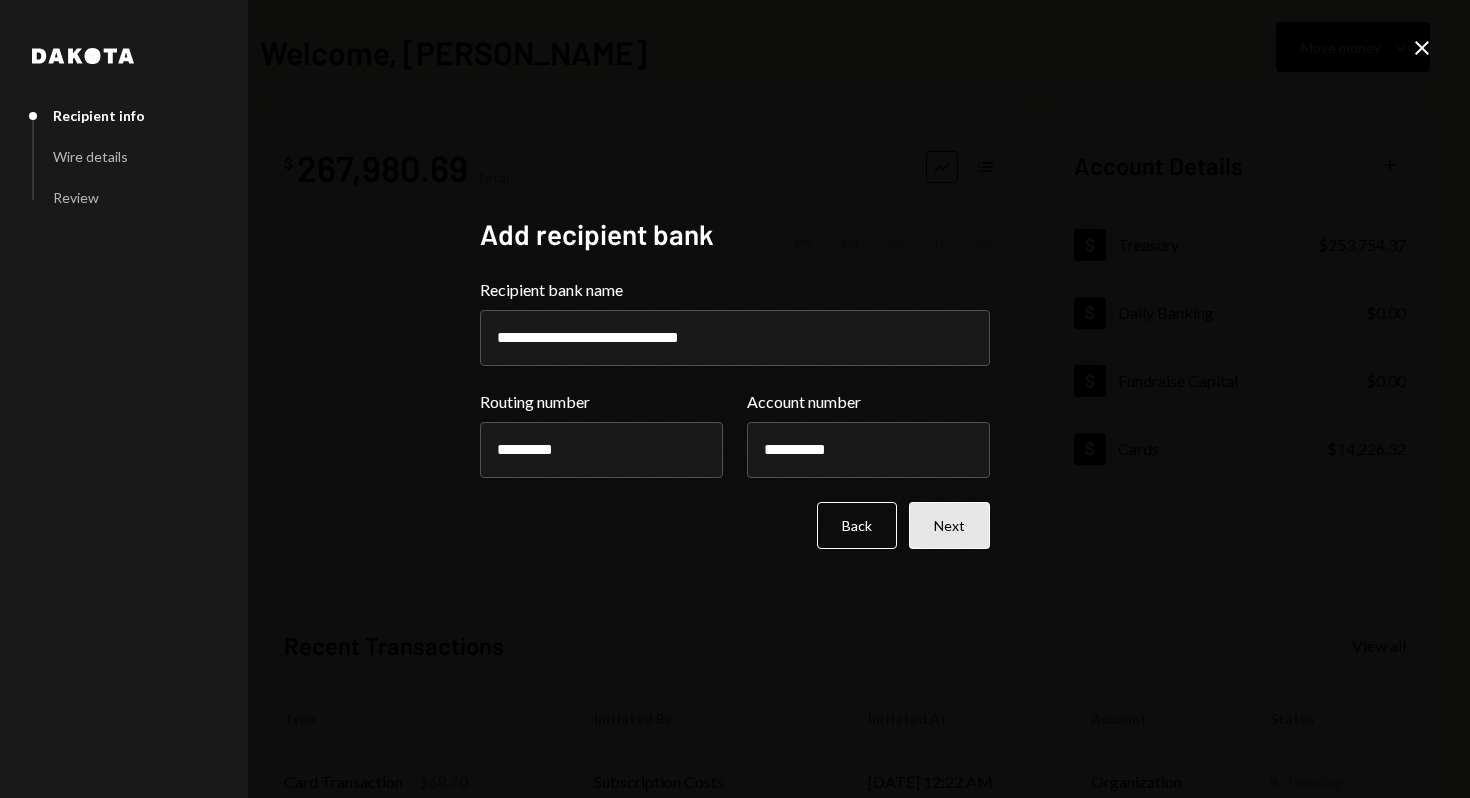 type on "**********" 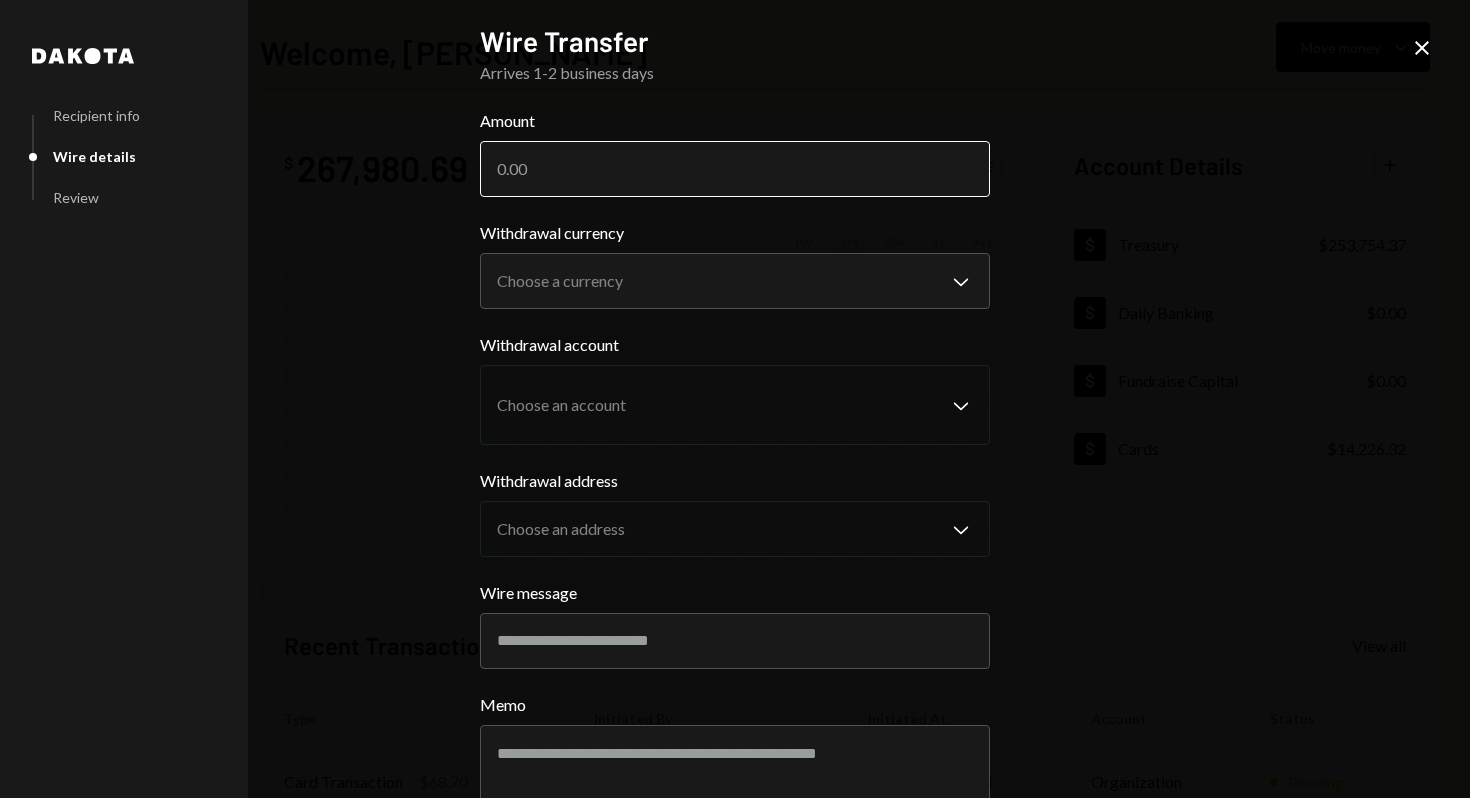 click on "Amount" at bounding box center (735, 169) 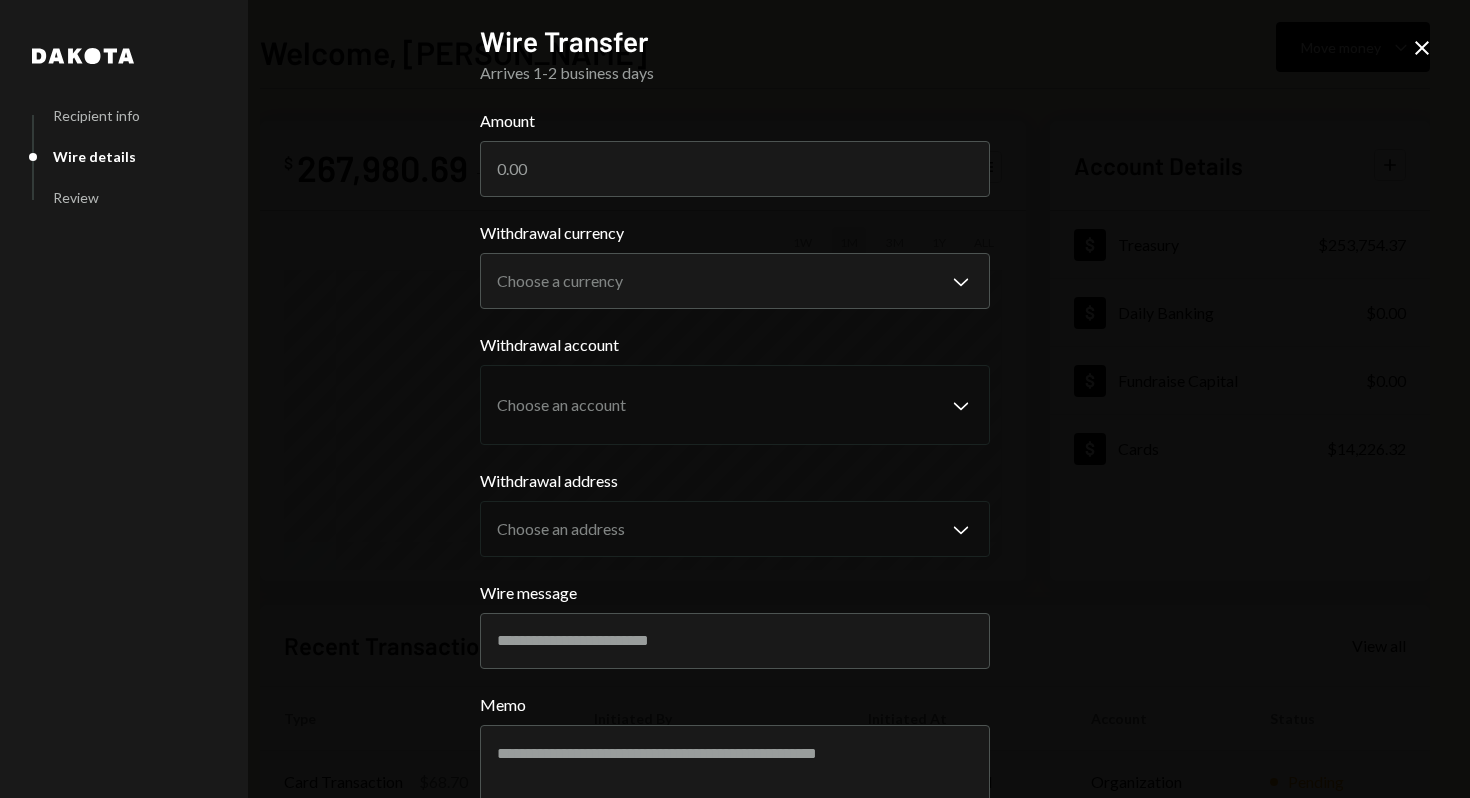 paste on "5.01" 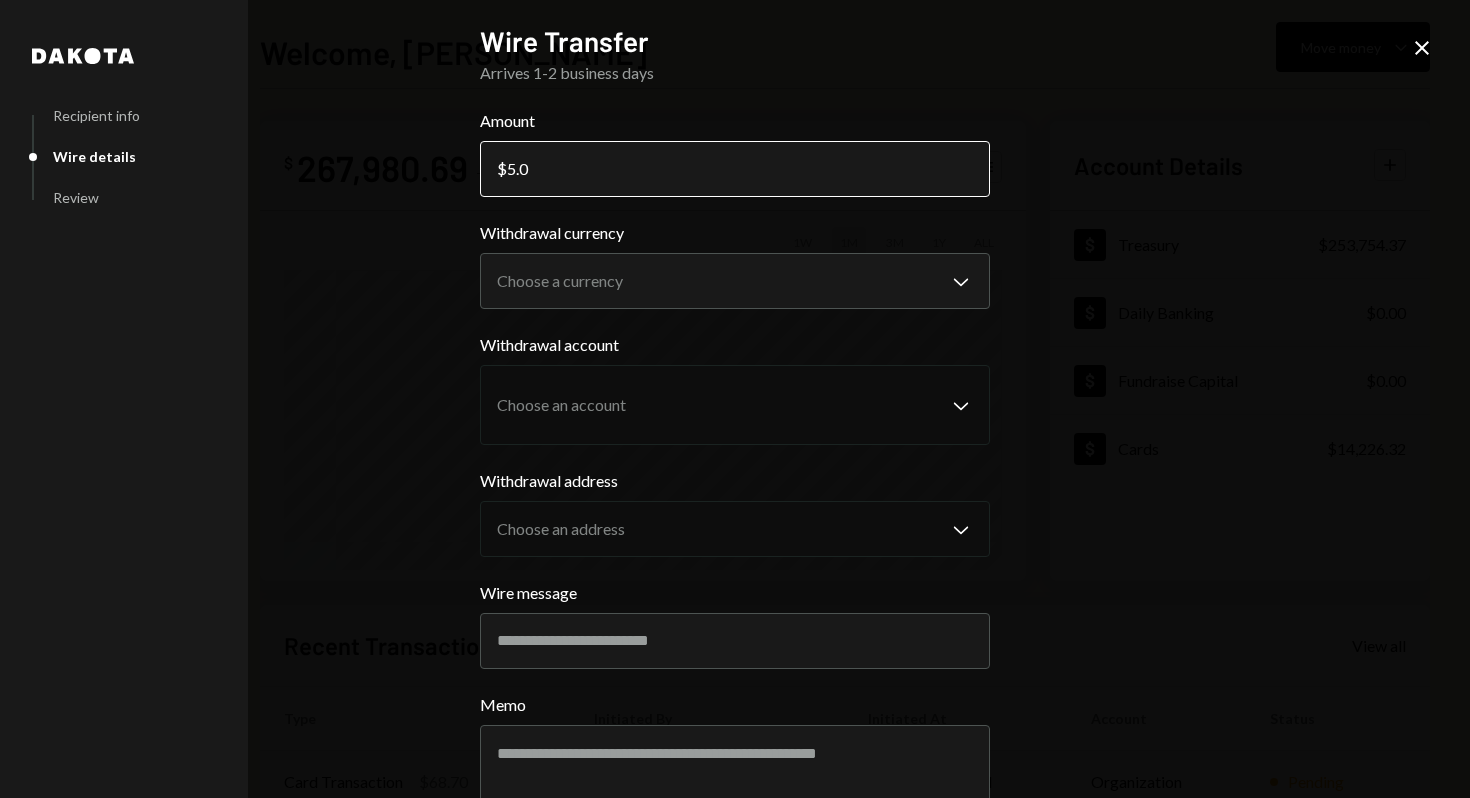 type on "5" 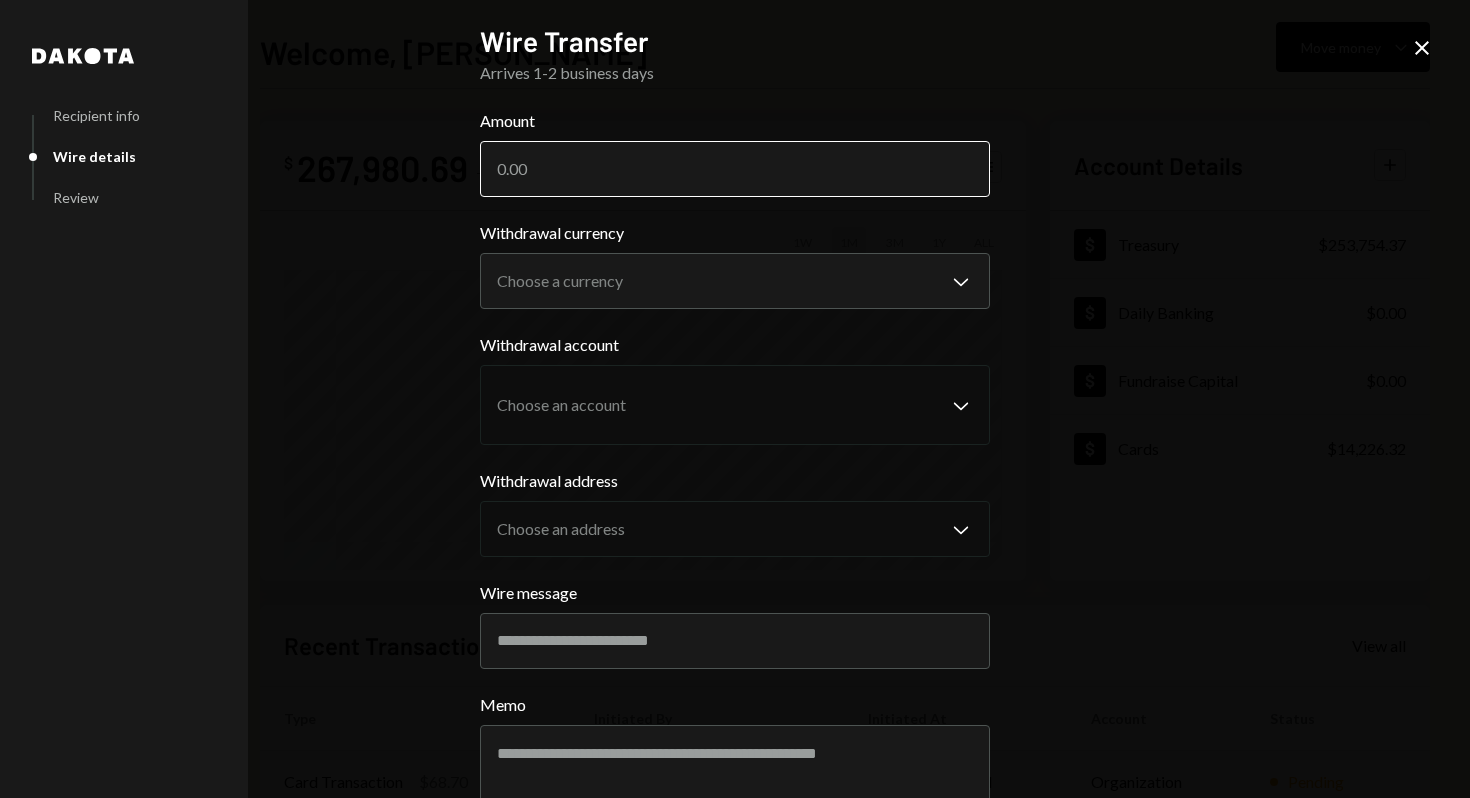 click on "Amount" at bounding box center (735, 169) 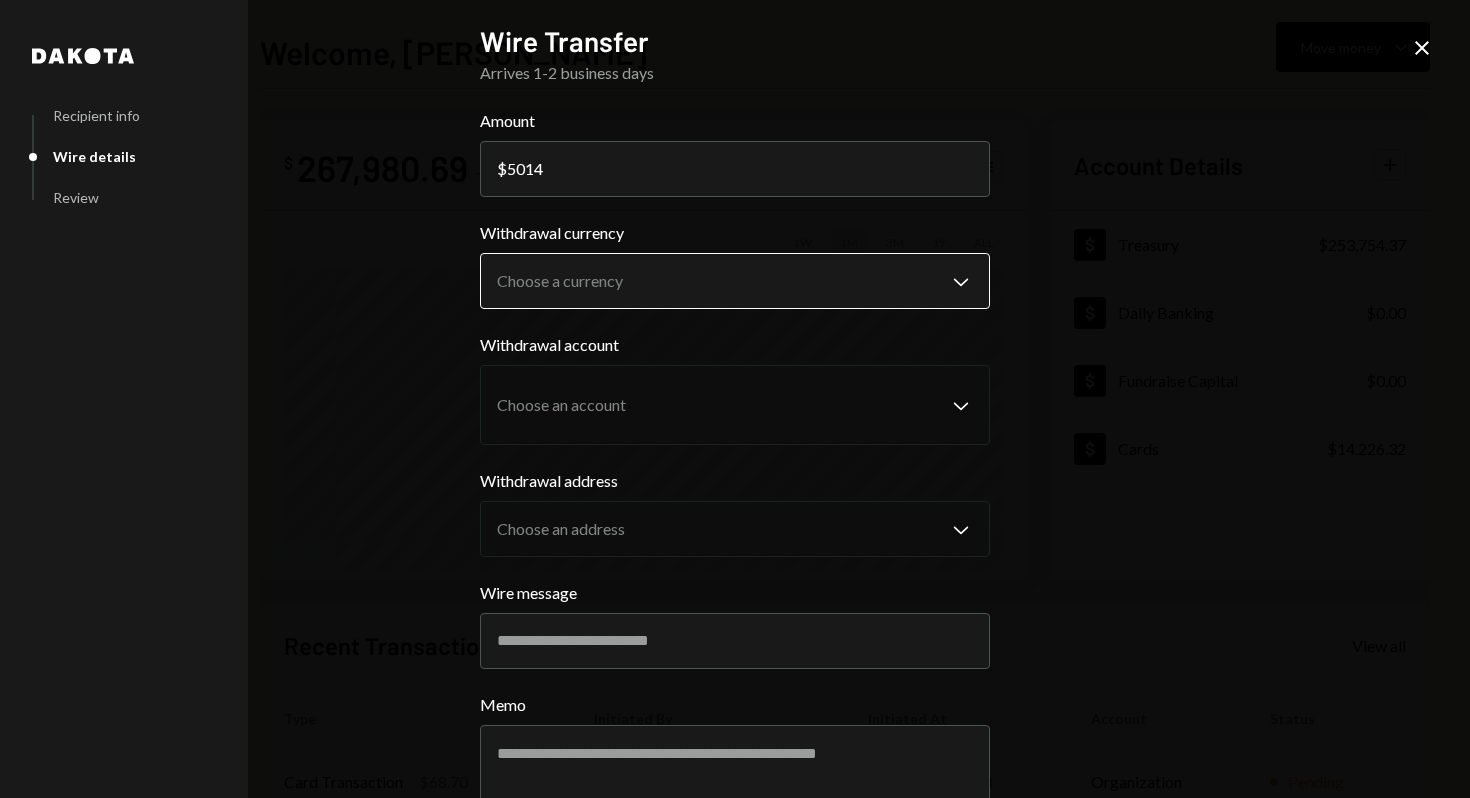 type on "5014" 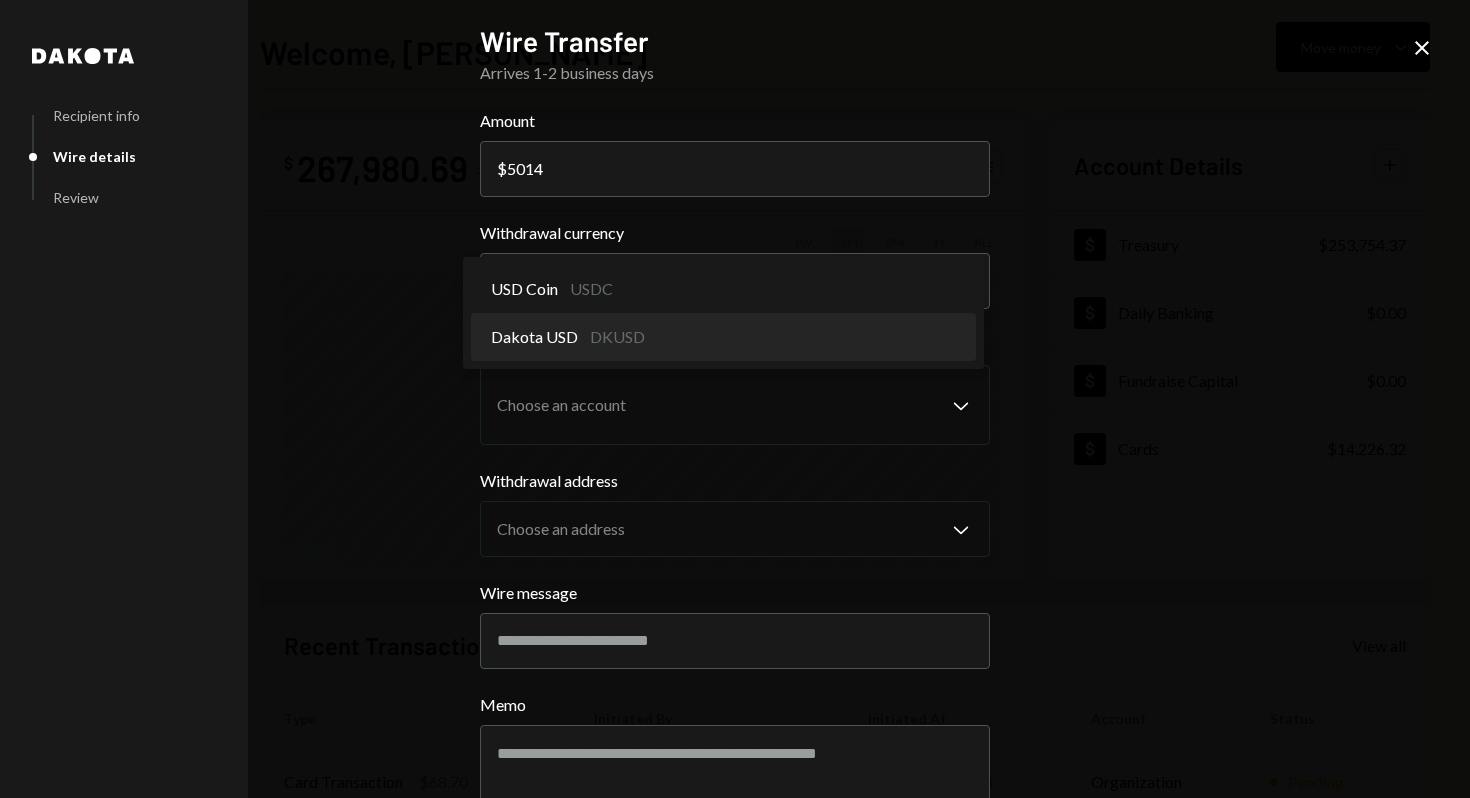 select on "*****" 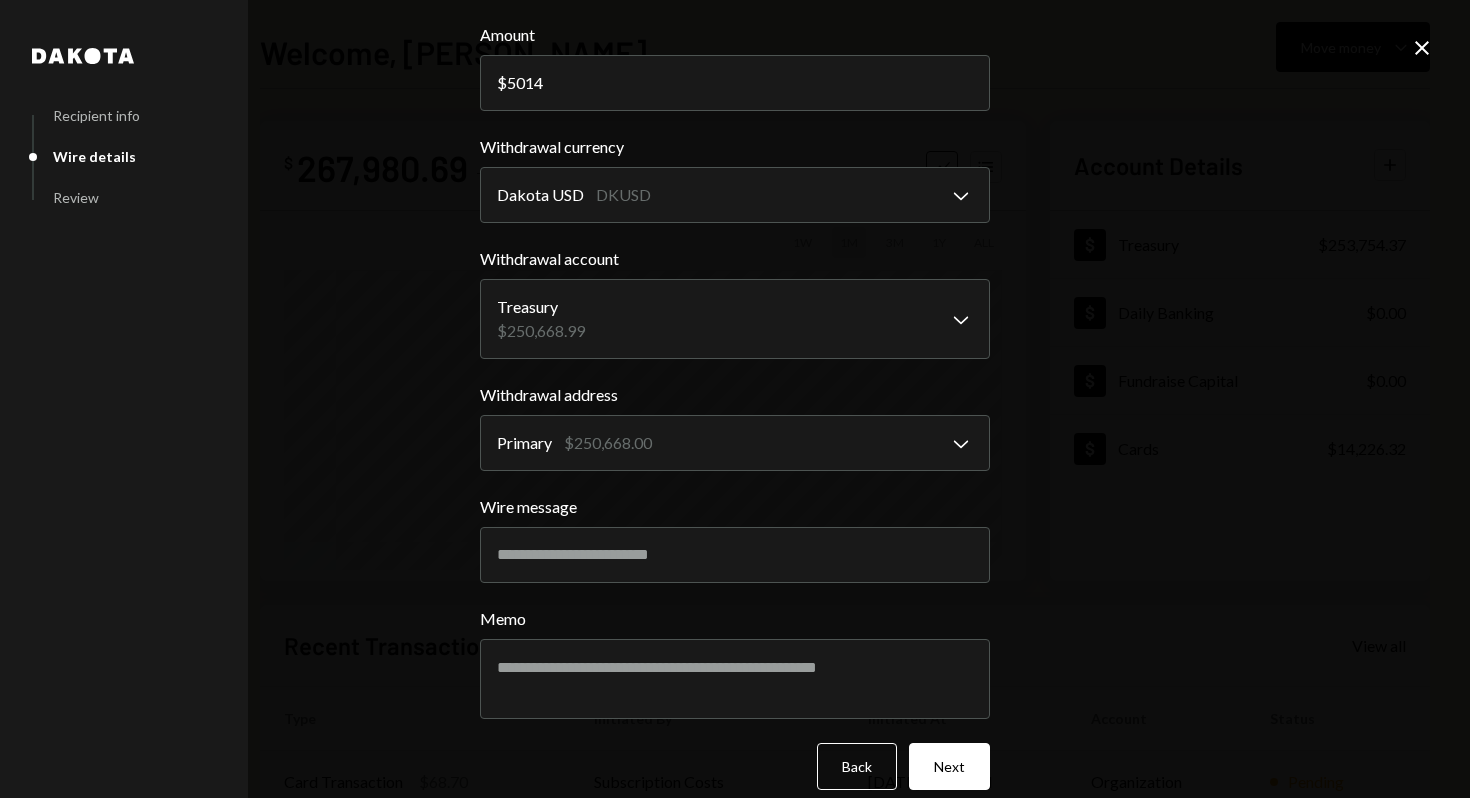 scroll, scrollTop: 109, scrollLeft: 0, axis: vertical 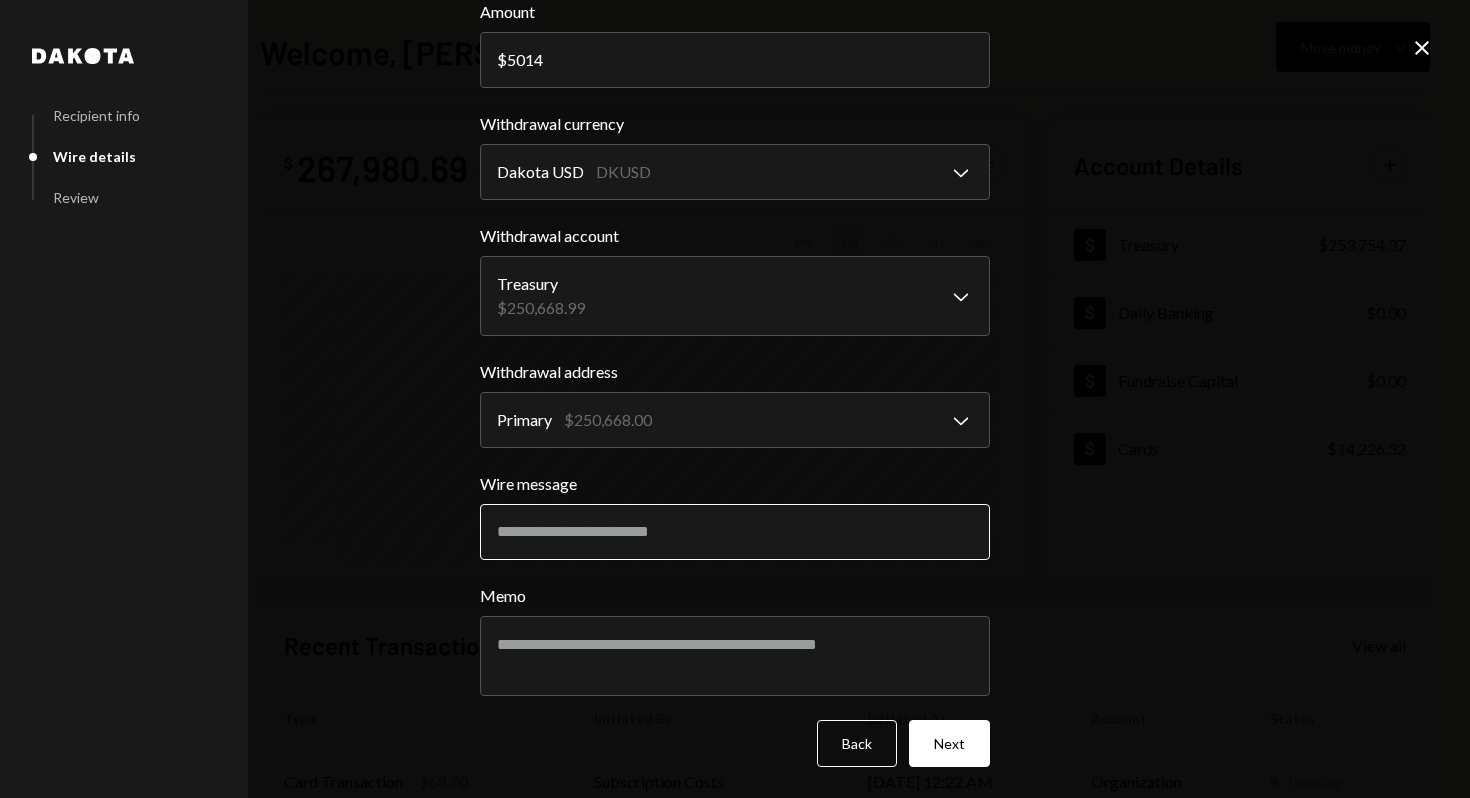 click on "Wire message" at bounding box center (735, 532) 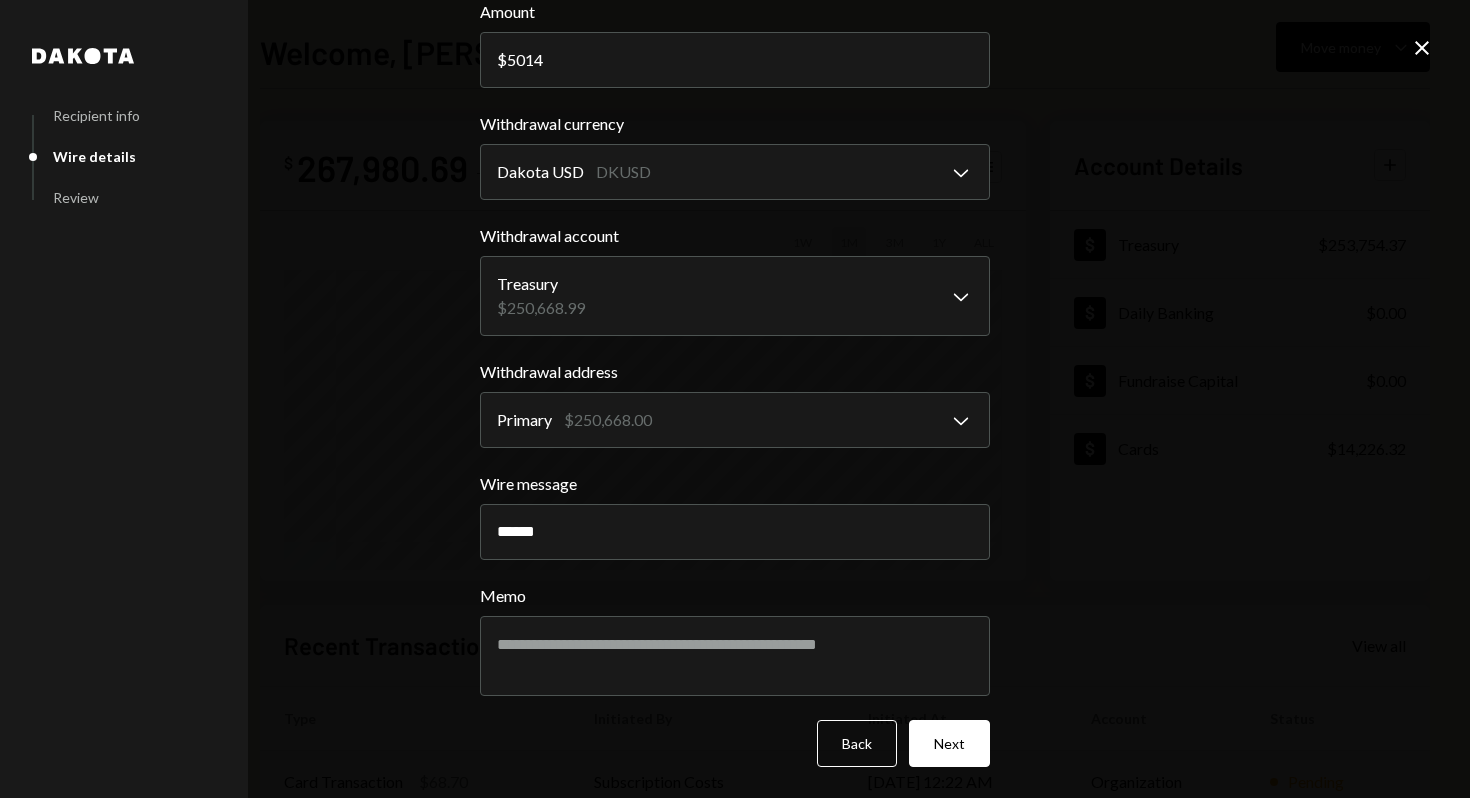 paste on "*********" 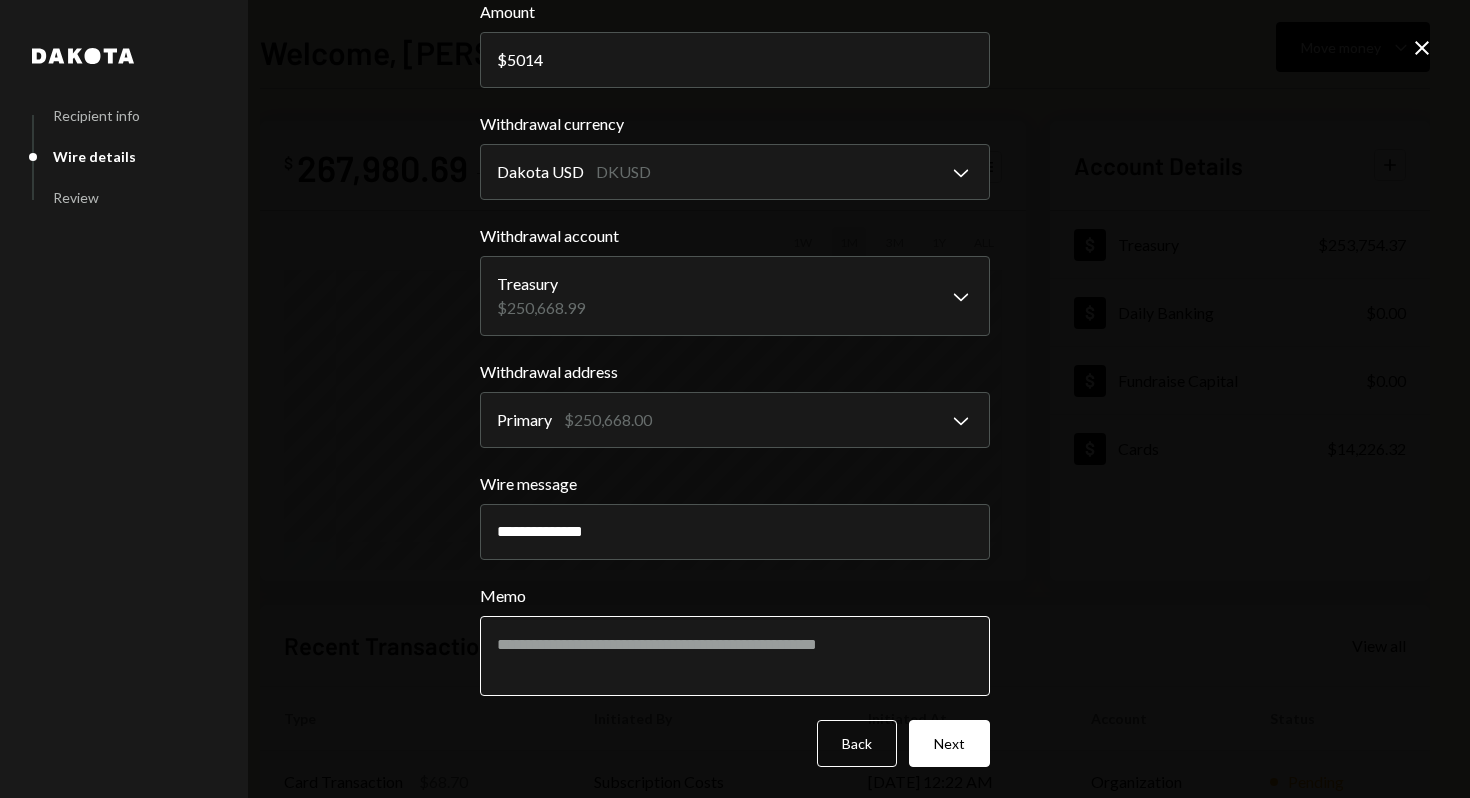 type on "**********" 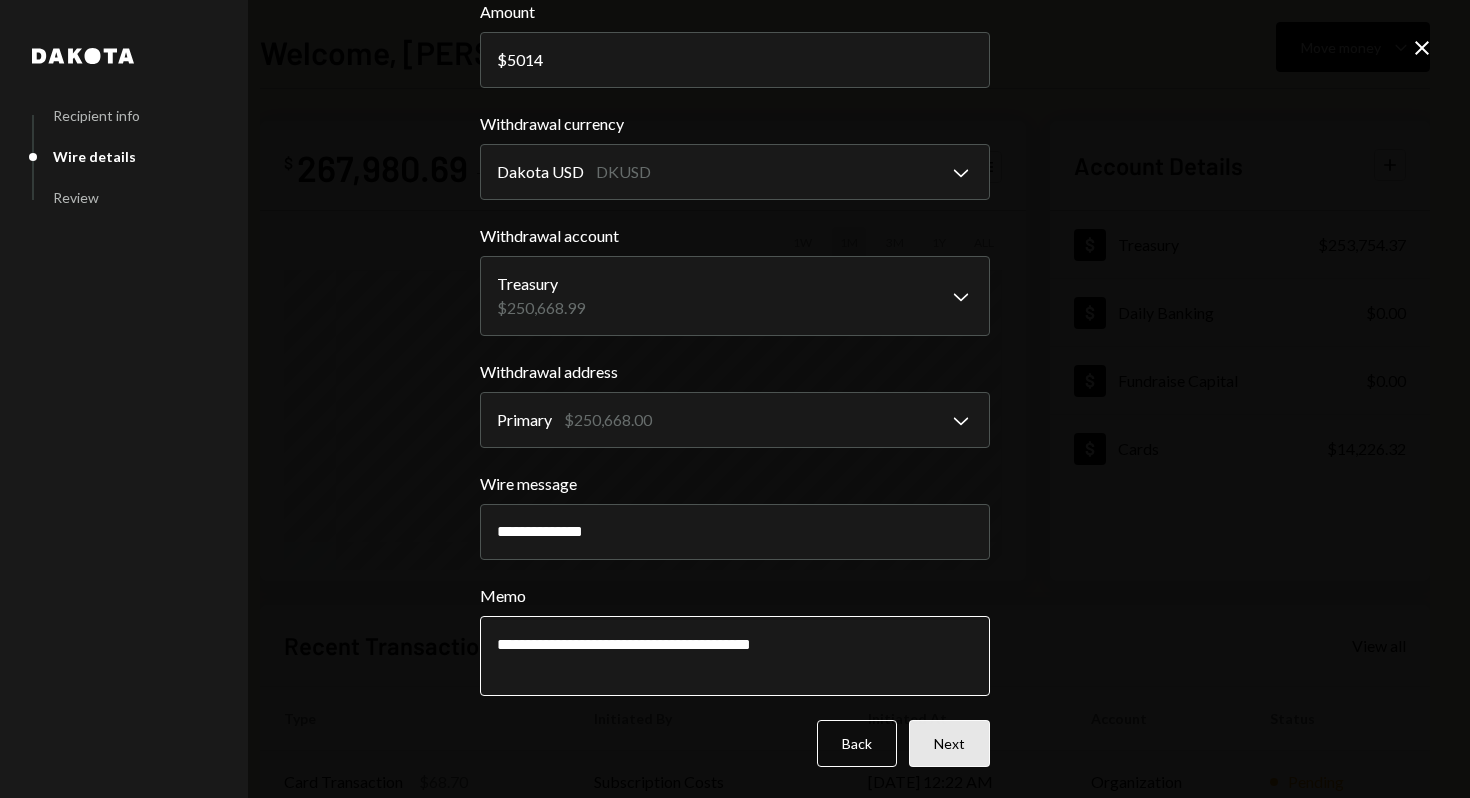 type on "**********" 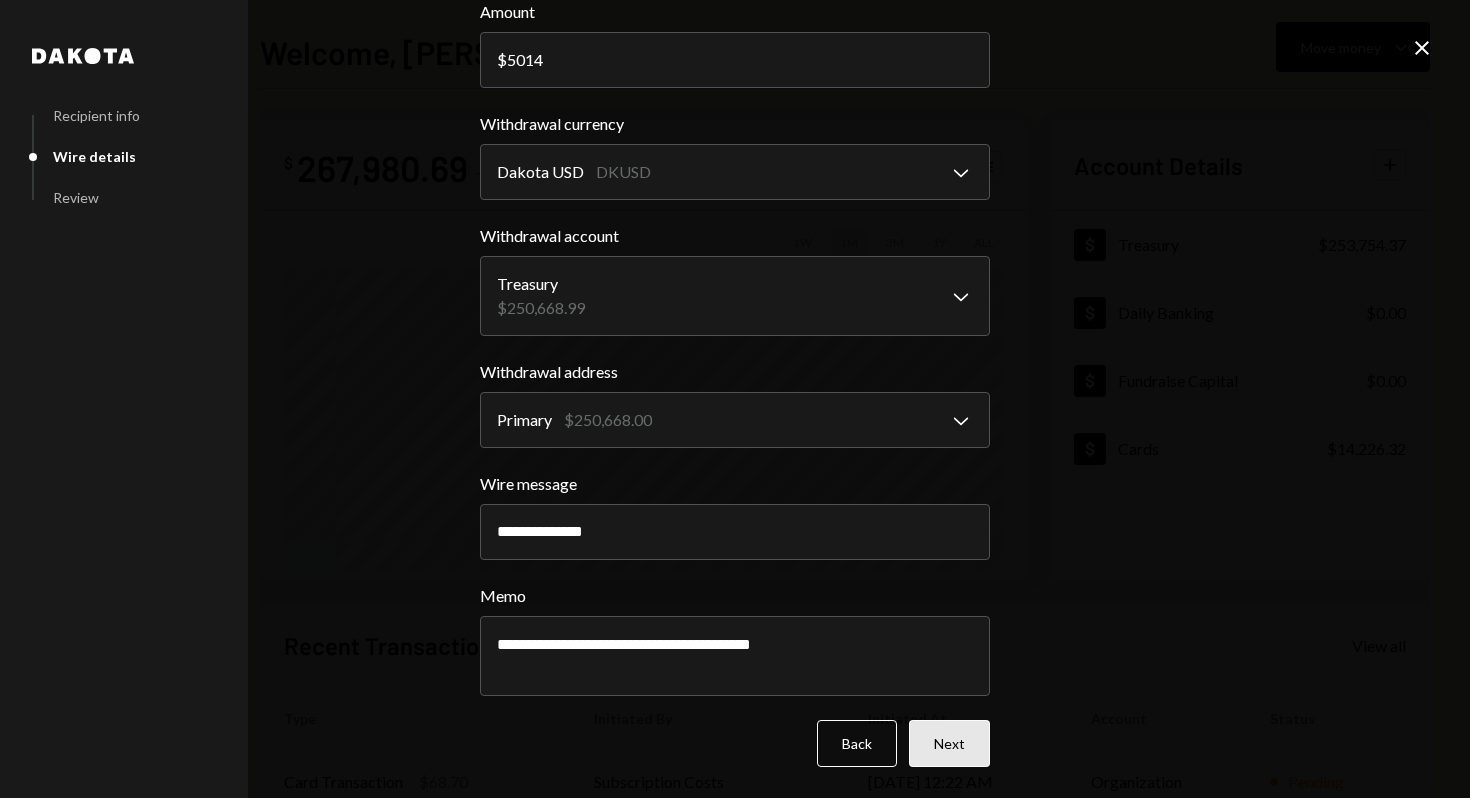 click on "Next" at bounding box center (949, 743) 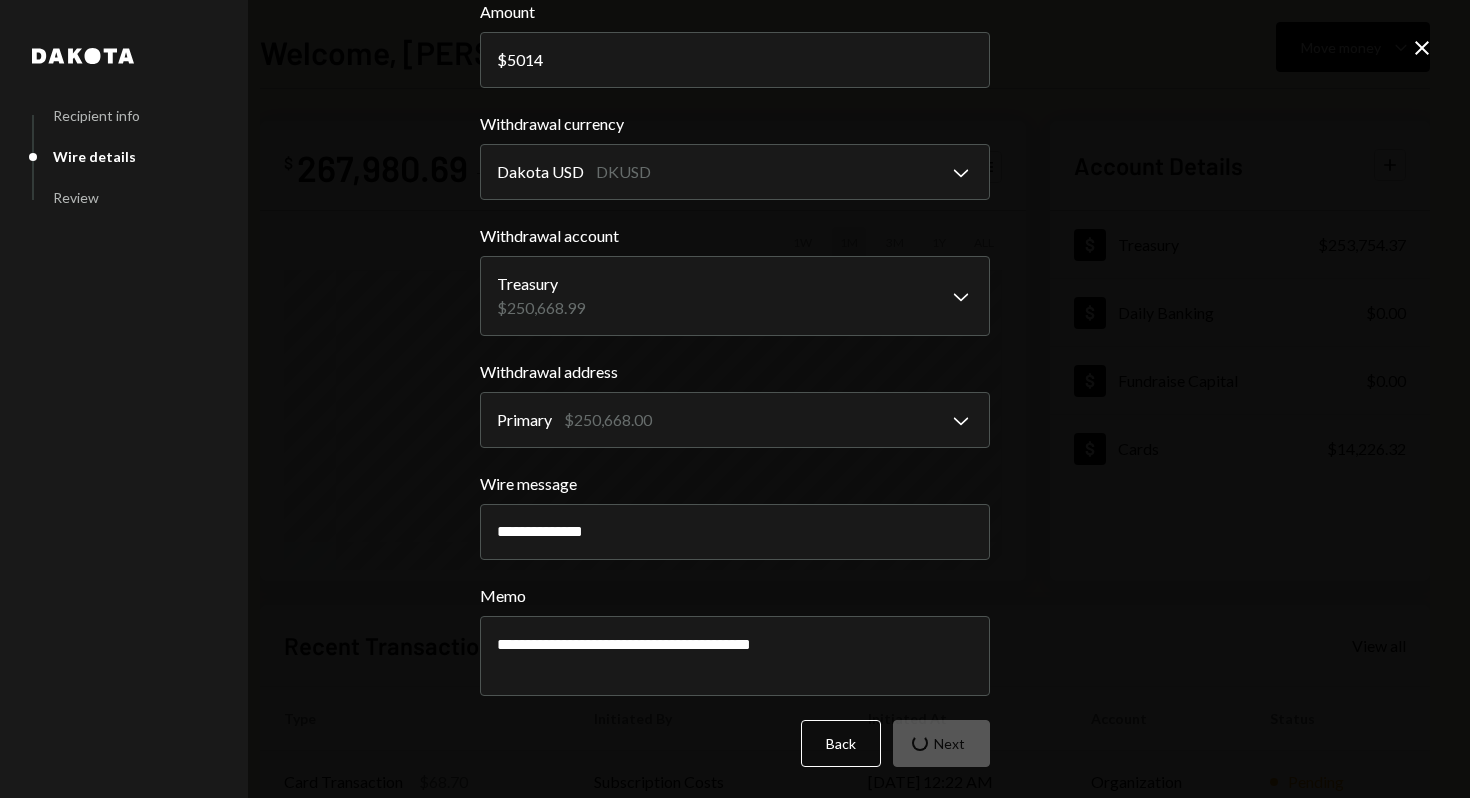 scroll, scrollTop: 0, scrollLeft: 0, axis: both 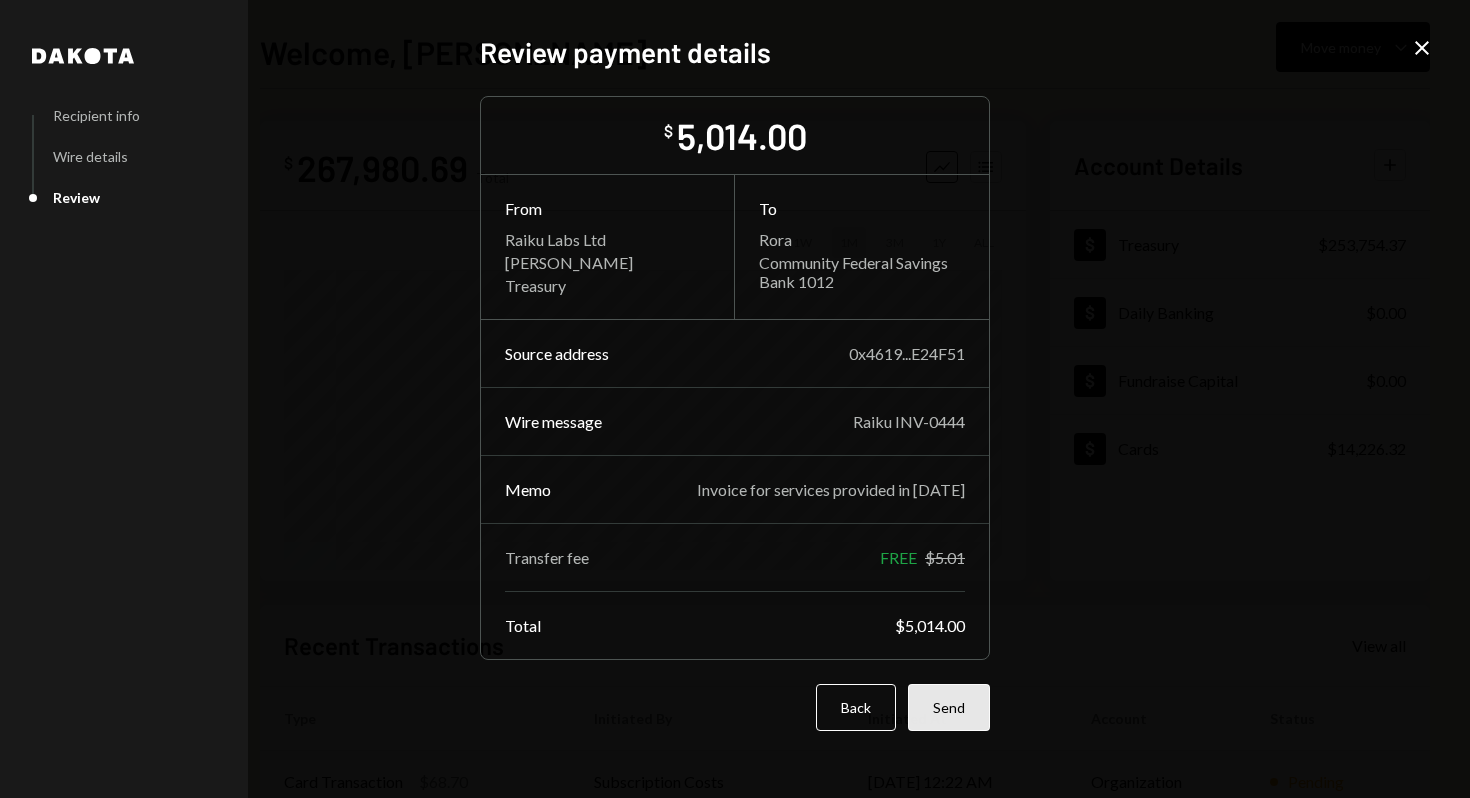 click on "Send" at bounding box center (949, 707) 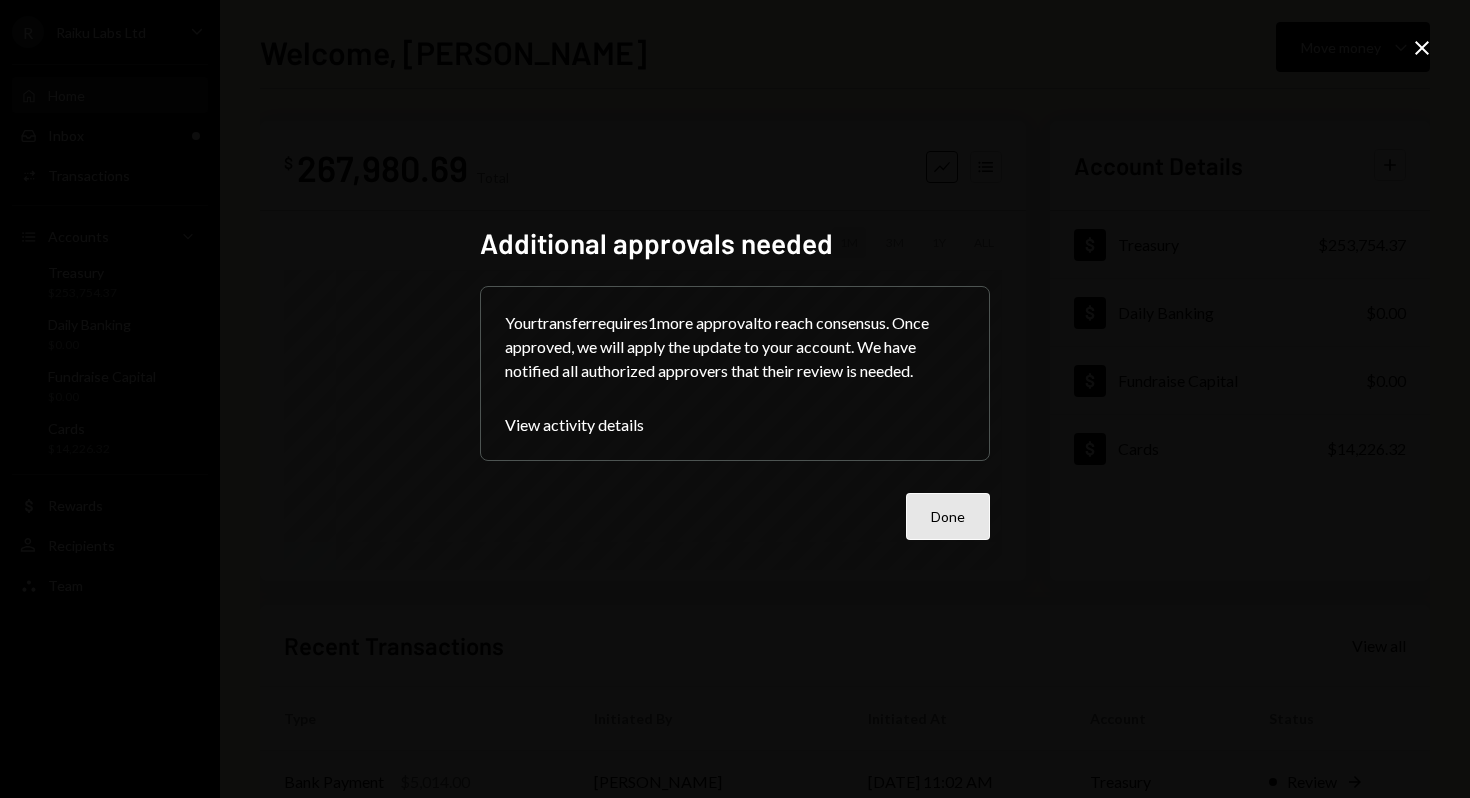 click on "Done" at bounding box center (948, 516) 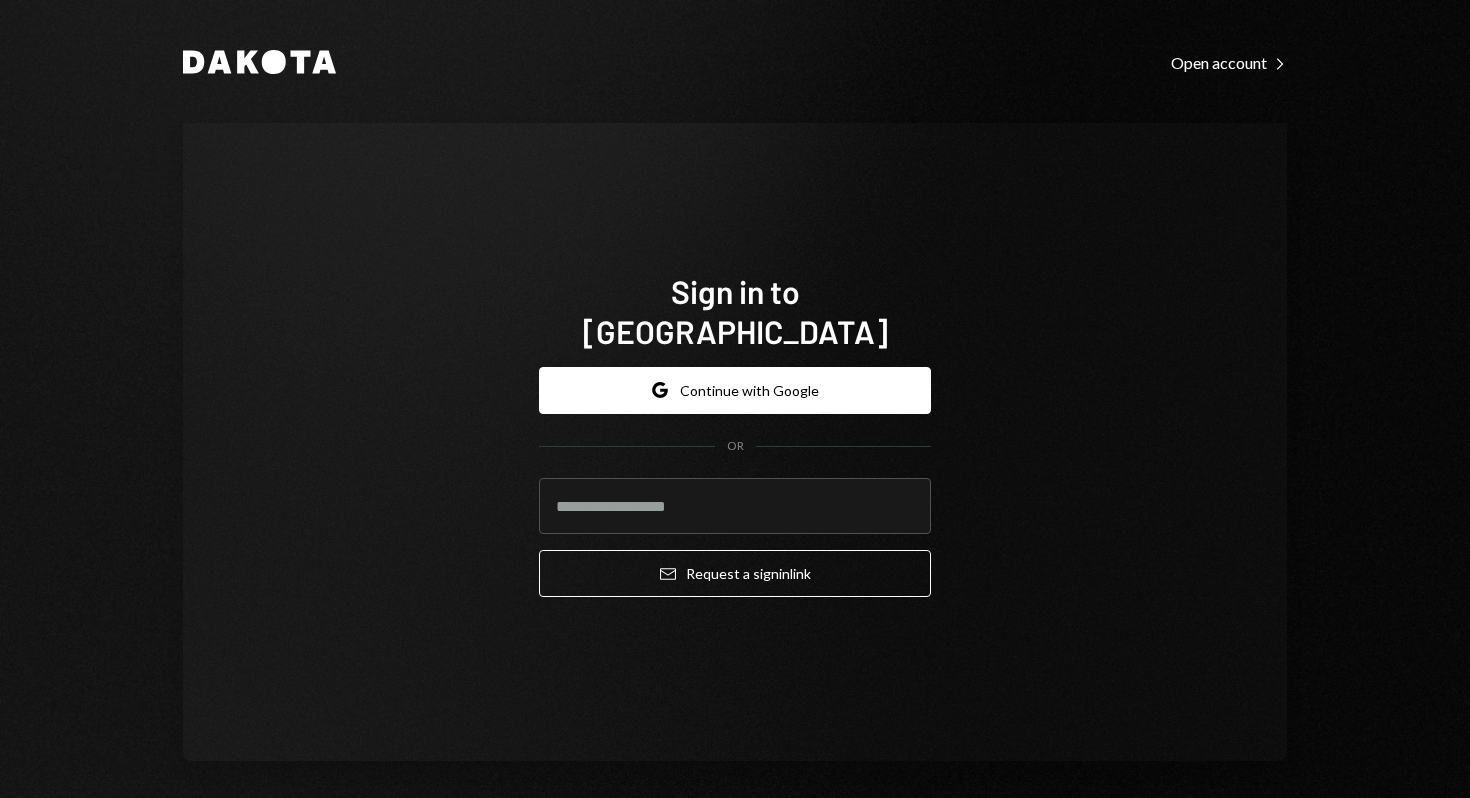 scroll, scrollTop: 0, scrollLeft: 0, axis: both 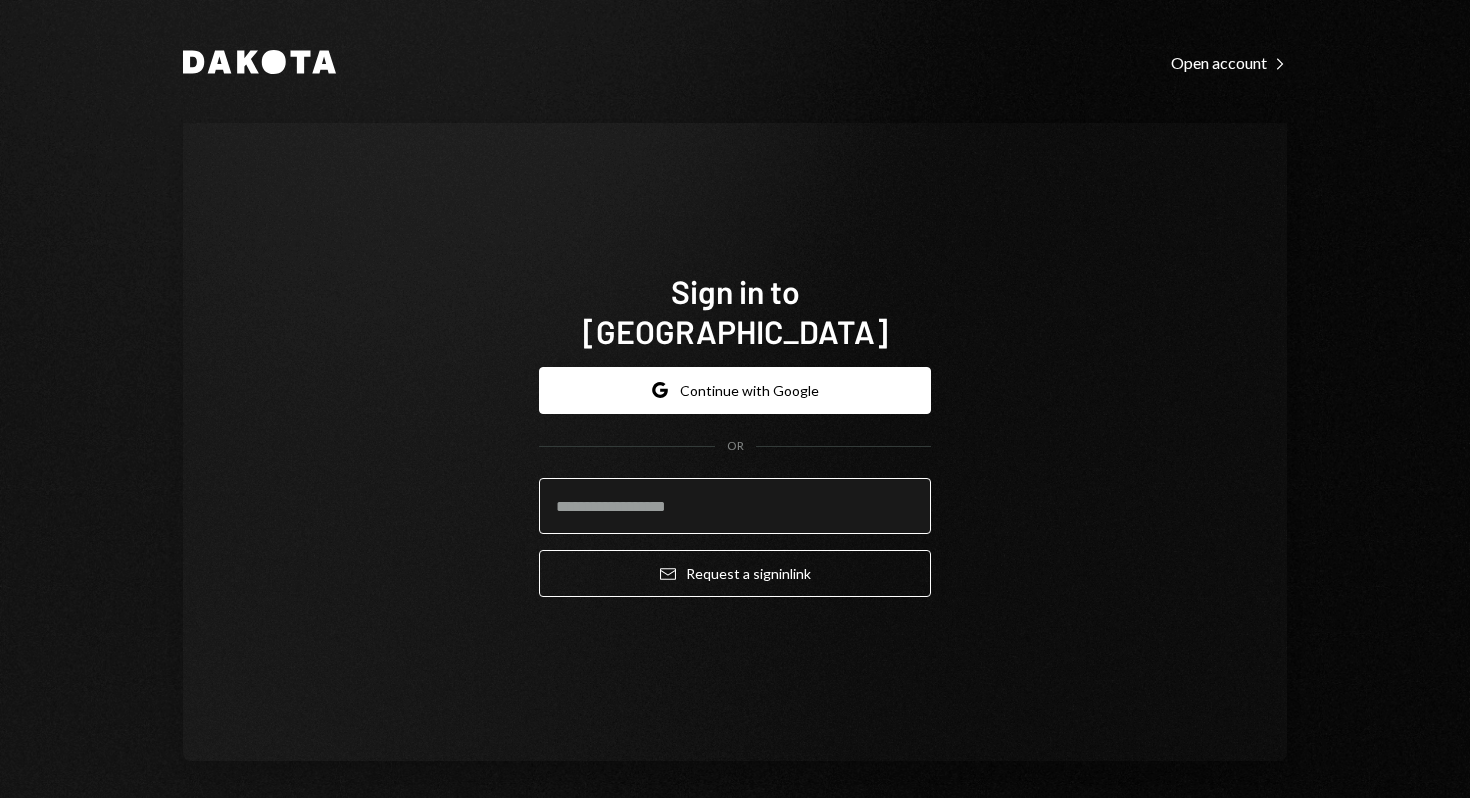 click at bounding box center (735, 506) 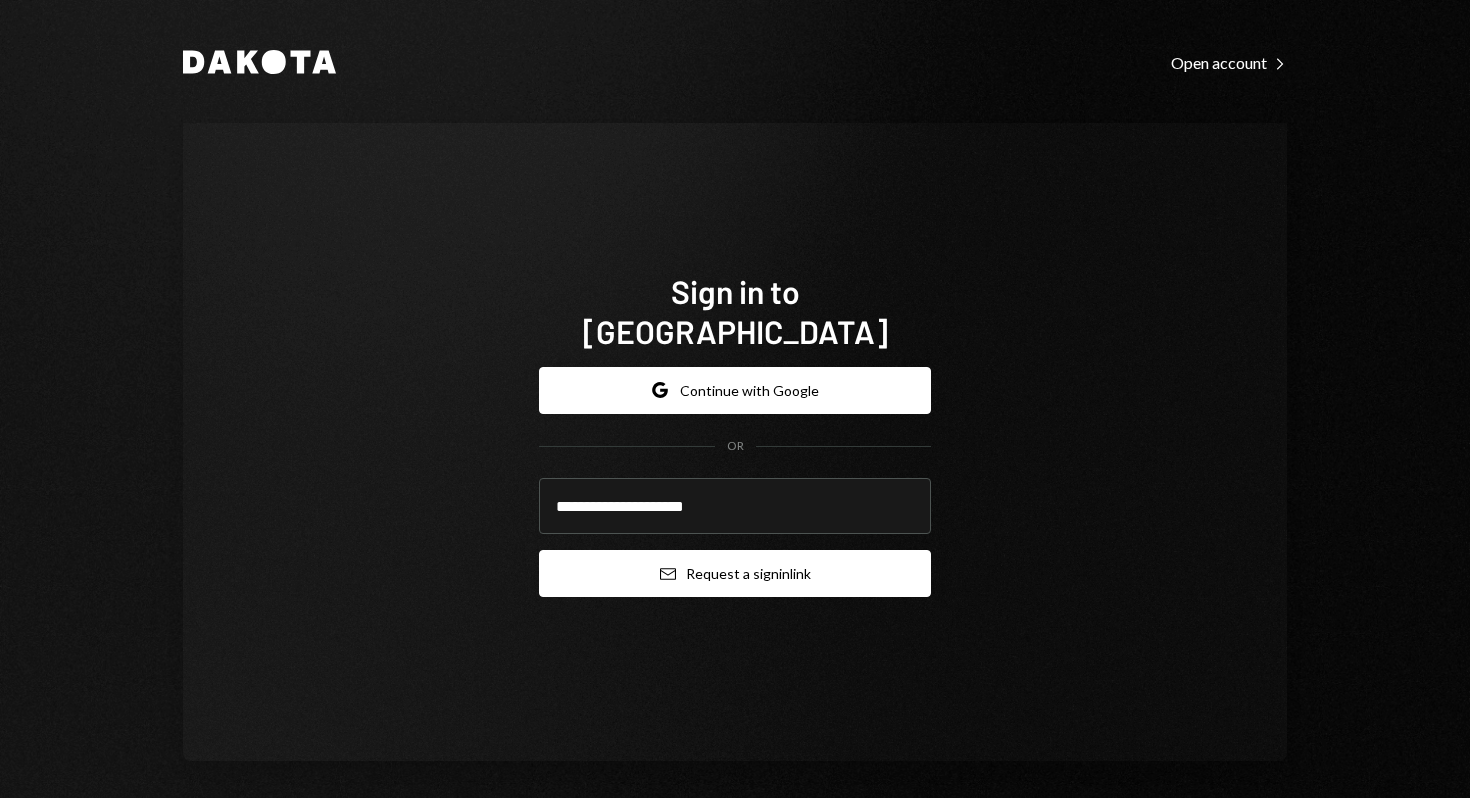 type on "**********" 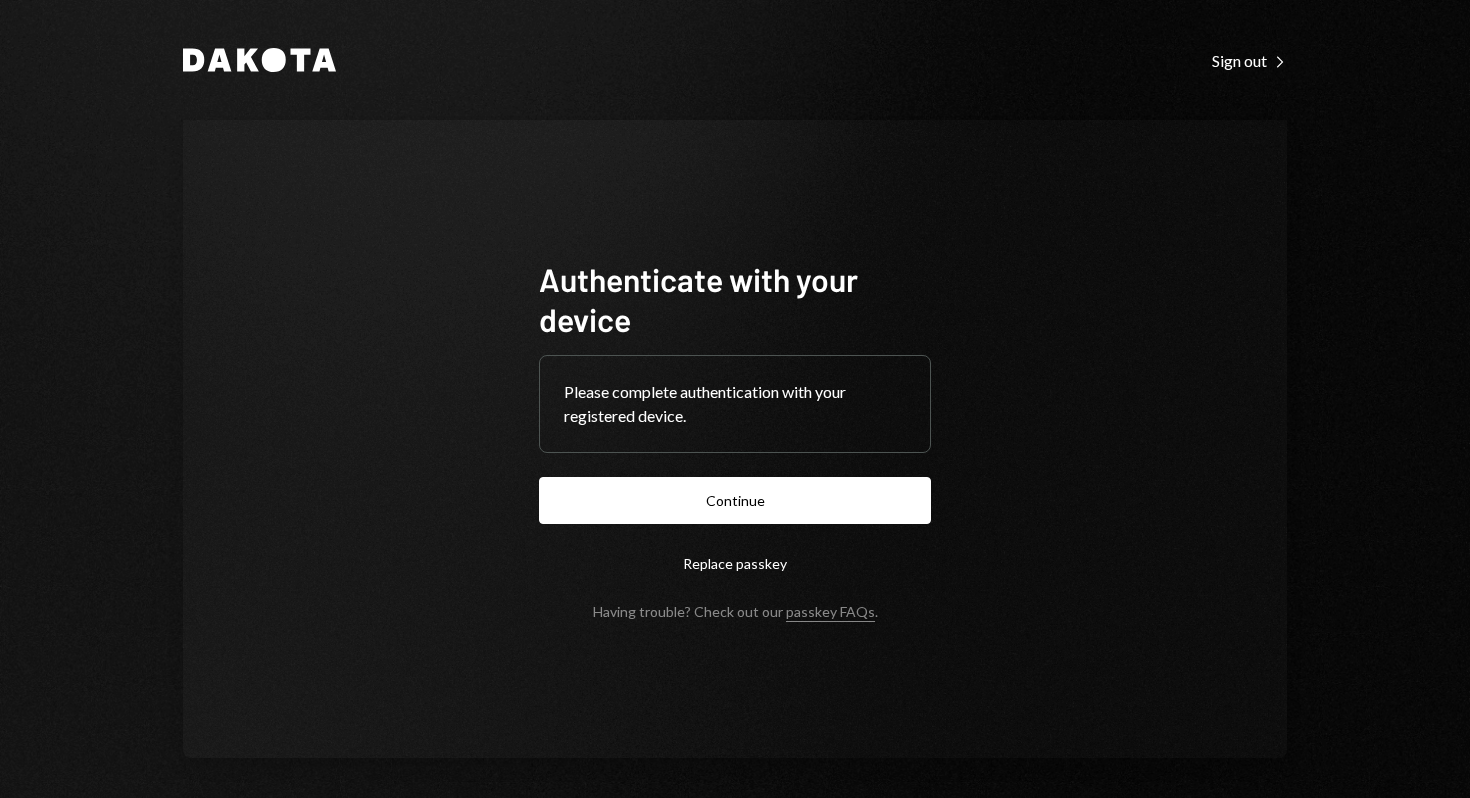 scroll, scrollTop: 0, scrollLeft: 0, axis: both 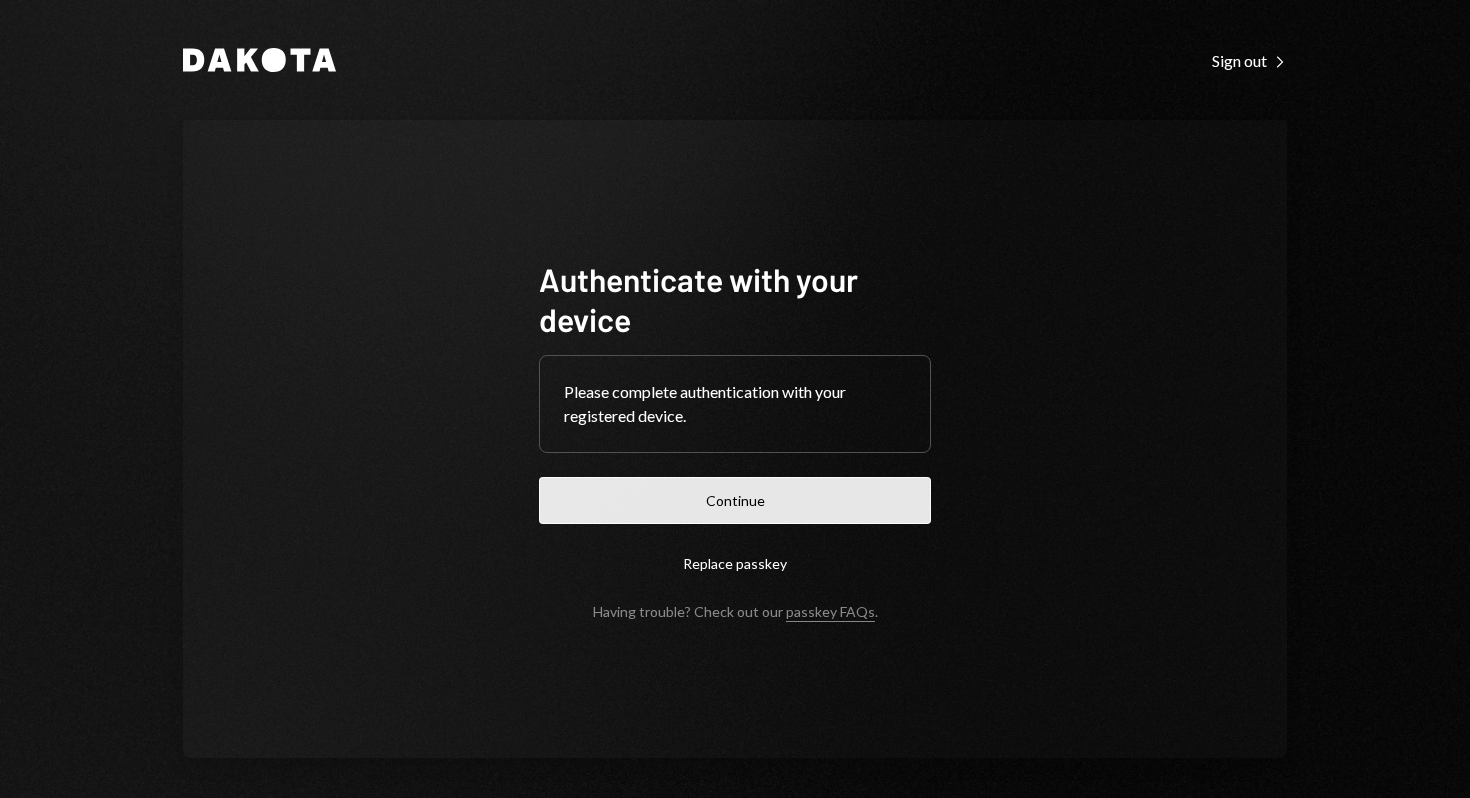 click on "Continue" at bounding box center (735, 500) 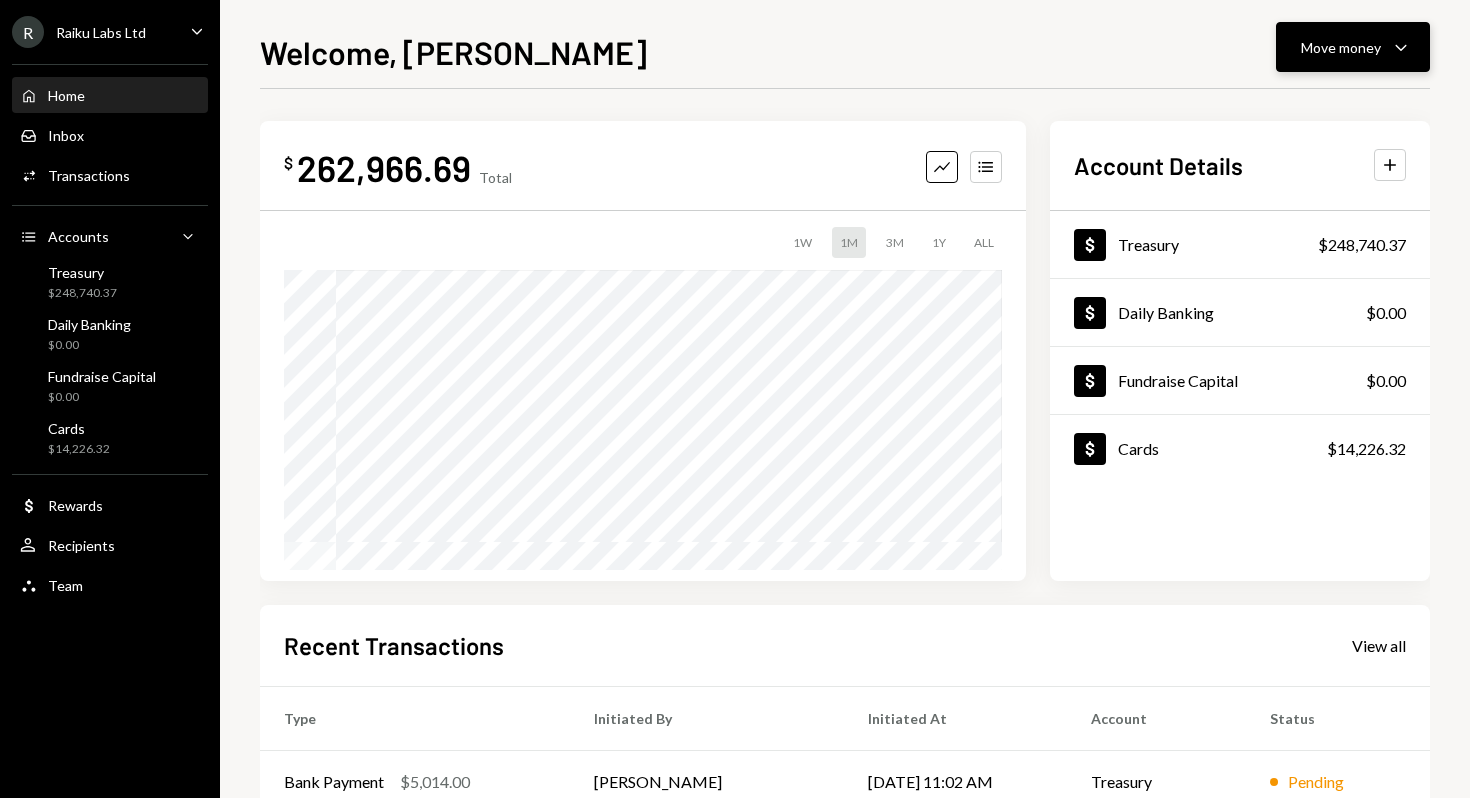 click on "Move money" at bounding box center [1341, 47] 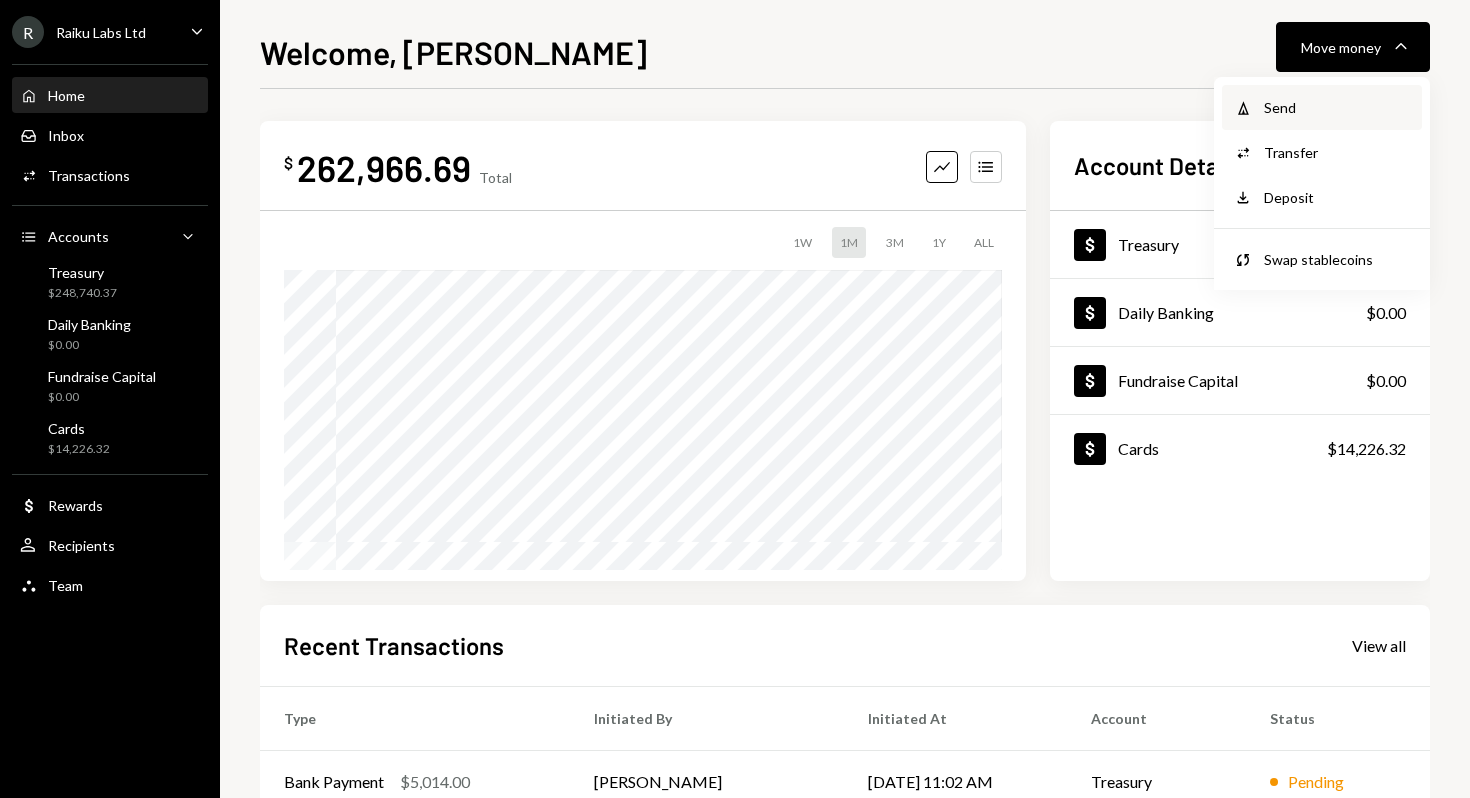click on "Send" at bounding box center [1337, 107] 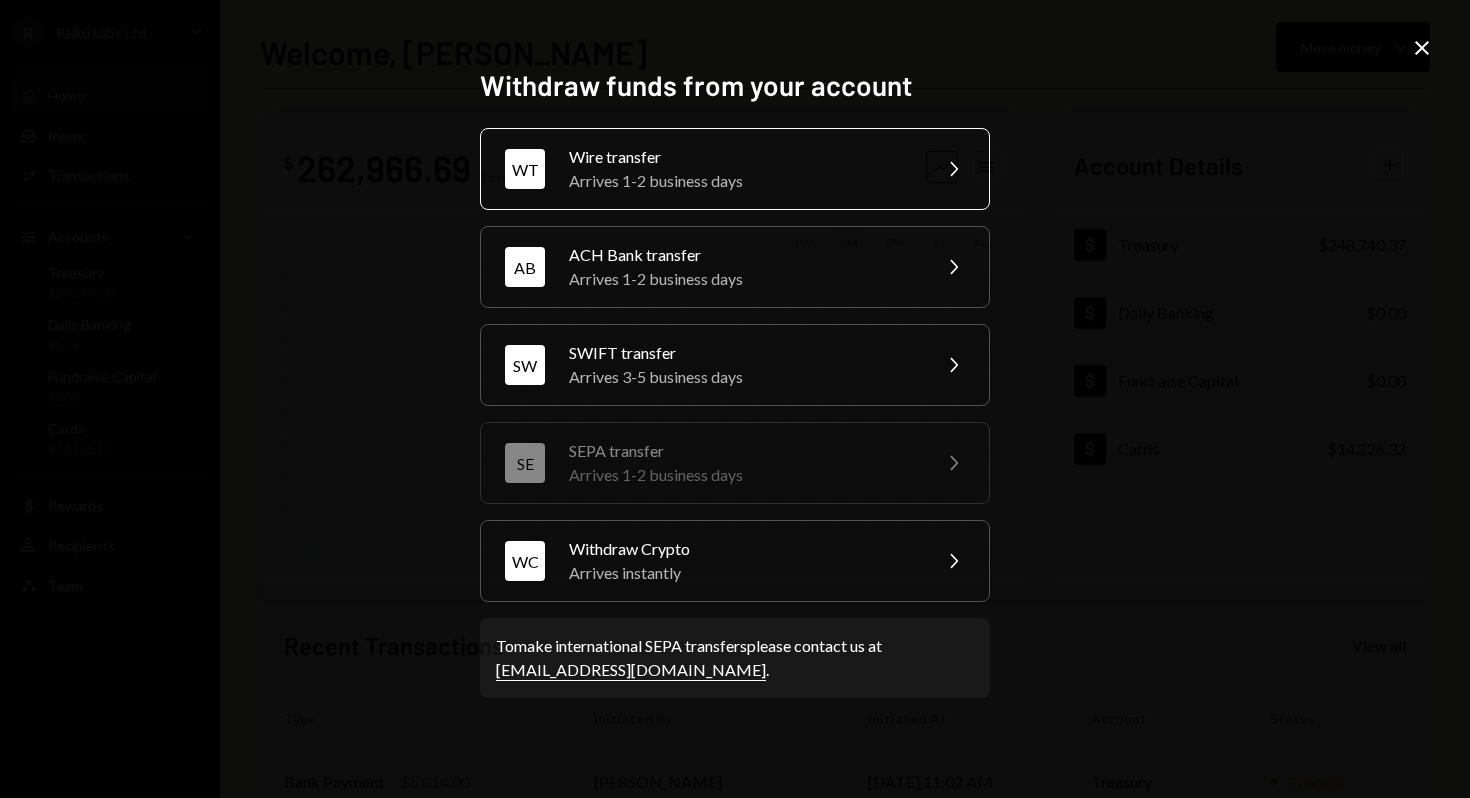 click on "Arrives 1-2 business days" at bounding box center [743, 181] 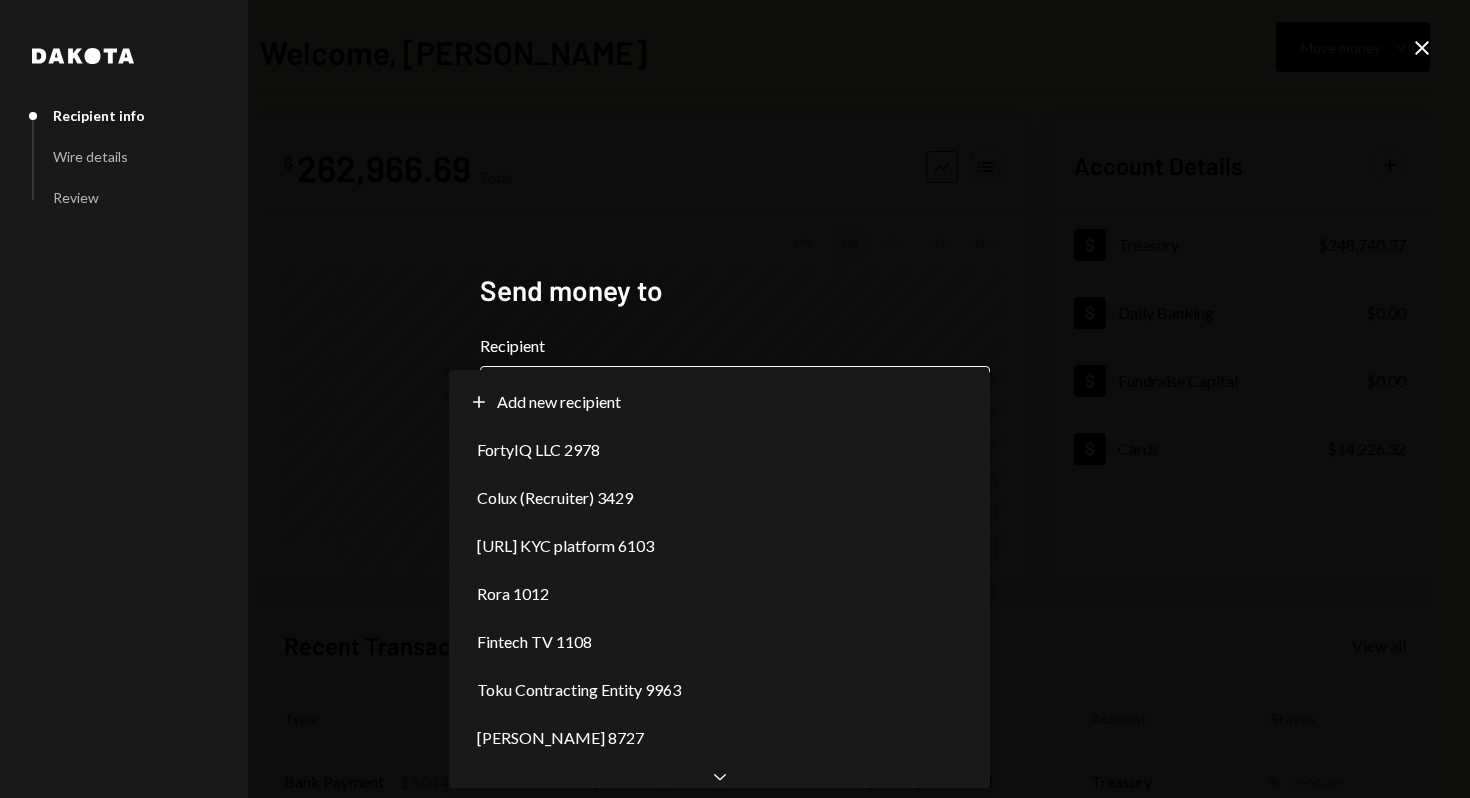 click on "R Raiku Labs Ltd Caret Down Home Home Inbox Inbox Activities Transactions Accounts Accounts Caret Down Treasury $248,740.37 Daily Banking $0.00 Fundraise Capital $0.00 Cards $14,226.32 Dollar Rewards User Recipients Team Team Welcome, Clara Move money Caret Down $ 262,966.69 Total Graph Accounts 1W 1M 3M 1Y ALL Account Details Plus Dollar Treasury $248,740.37 Dollar Daily Banking $0.00 Dollar Fundraise Capital $0.00 Dollar Cards $14,226.32 Recent Transactions View all Type Initiated By Initiated At Account Status Bank Payment $5,014.00 Clara Cambra 07/30/25 11:02 AM Treasury Pending Card Transaction $68.70 Subscription Costs 07/30/25 12:22 AM Organization Pending Card Transaction $293.12 Subscription Costs 07/29/25 2:07 AM Organization Completed Card Transaction $349.00 Robin Raiku Card 07/28/25 9:57 PM Organization Completed Card Transaction $150.00 Robin Raiku Card 07/28/25 2:01 PM Organization Completed /dashboard Dakota Recipient info Wire details Review Send money to Recipient Chevron Down ********* Back" at bounding box center (735, 399) 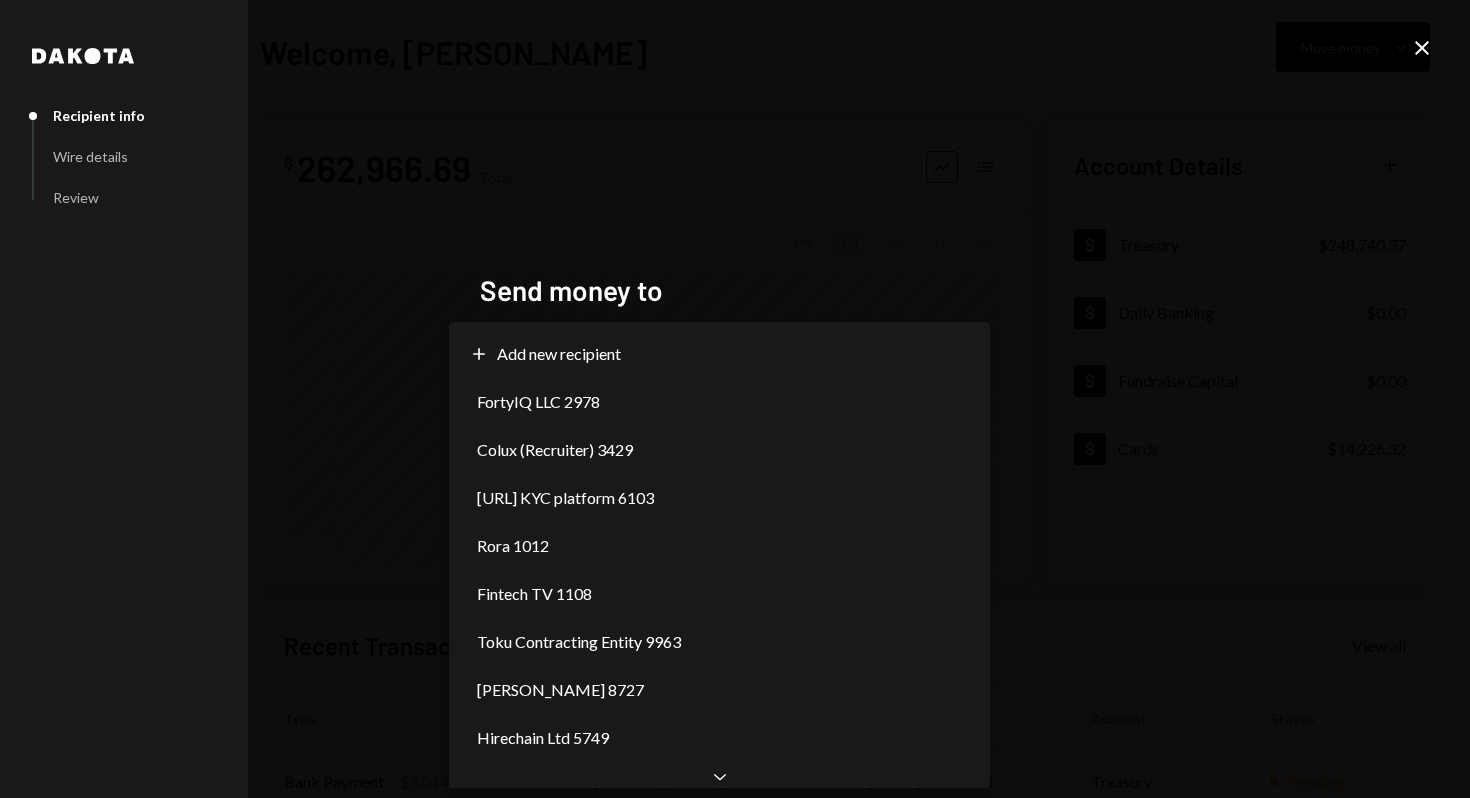 scroll, scrollTop: 0, scrollLeft: 0, axis: both 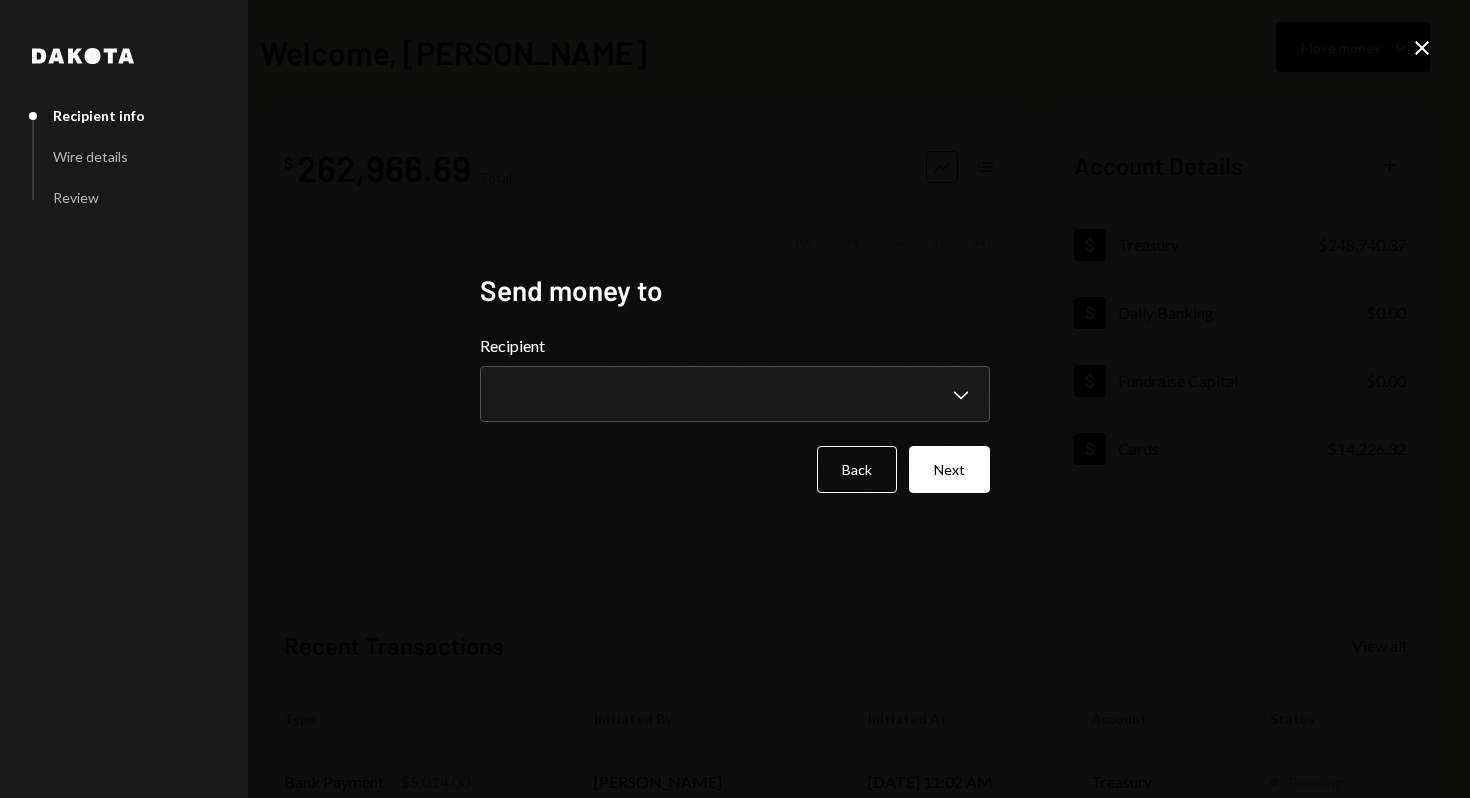 click on "**********" at bounding box center [735, 399] 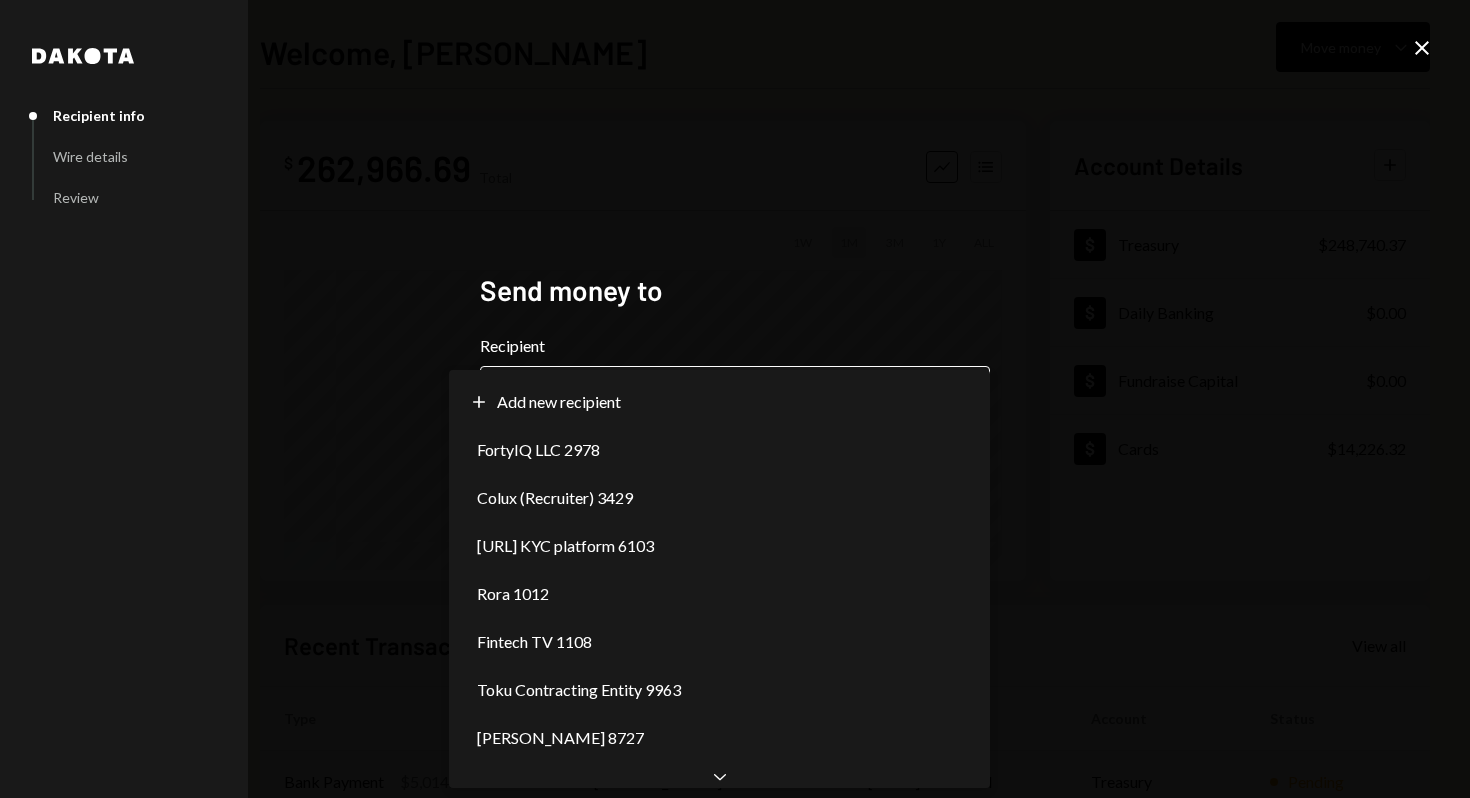 click on "R Raiku Labs Ltd Caret Down Home Home Inbox Inbox Activities Transactions Accounts Accounts Caret Down Treasury $248,740.37 Daily Banking $0.00 Fundraise Capital $0.00 Cards $14,226.32 Dollar Rewards User Recipients Team Team Welcome, Clara Move money Caret Down $ 262,966.69 Total Graph Accounts 1W 1M 3M 1Y ALL Account Details Plus Dollar Treasury $248,740.37 Dollar Daily Banking $0.00 Dollar Fundraise Capital $0.00 Dollar Cards $14,226.32 Recent Transactions View all Type Initiated By Initiated At Account Status Bank Payment $5,014.00 Clara Cambra 07/30/25 11:02 AM Treasury Pending Card Transaction $68.70 Subscription Costs 07/30/25 12:22 AM Organization Pending Card Transaction $293.12 Subscription Costs 07/29/25 2:07 AM Organization Completed Card Transaction $349.00 Robin Raiku Card 07/28/25 9:57 PM Organization Completed Card Transaction $150.00 Robin Raiku Card 07/28/25 2:01 PM Organization Completed /dashboard Dakota Recipient info Wire details Review Send money to Recipient Chevron Down ********* Back" at bounding box center (735, 399) 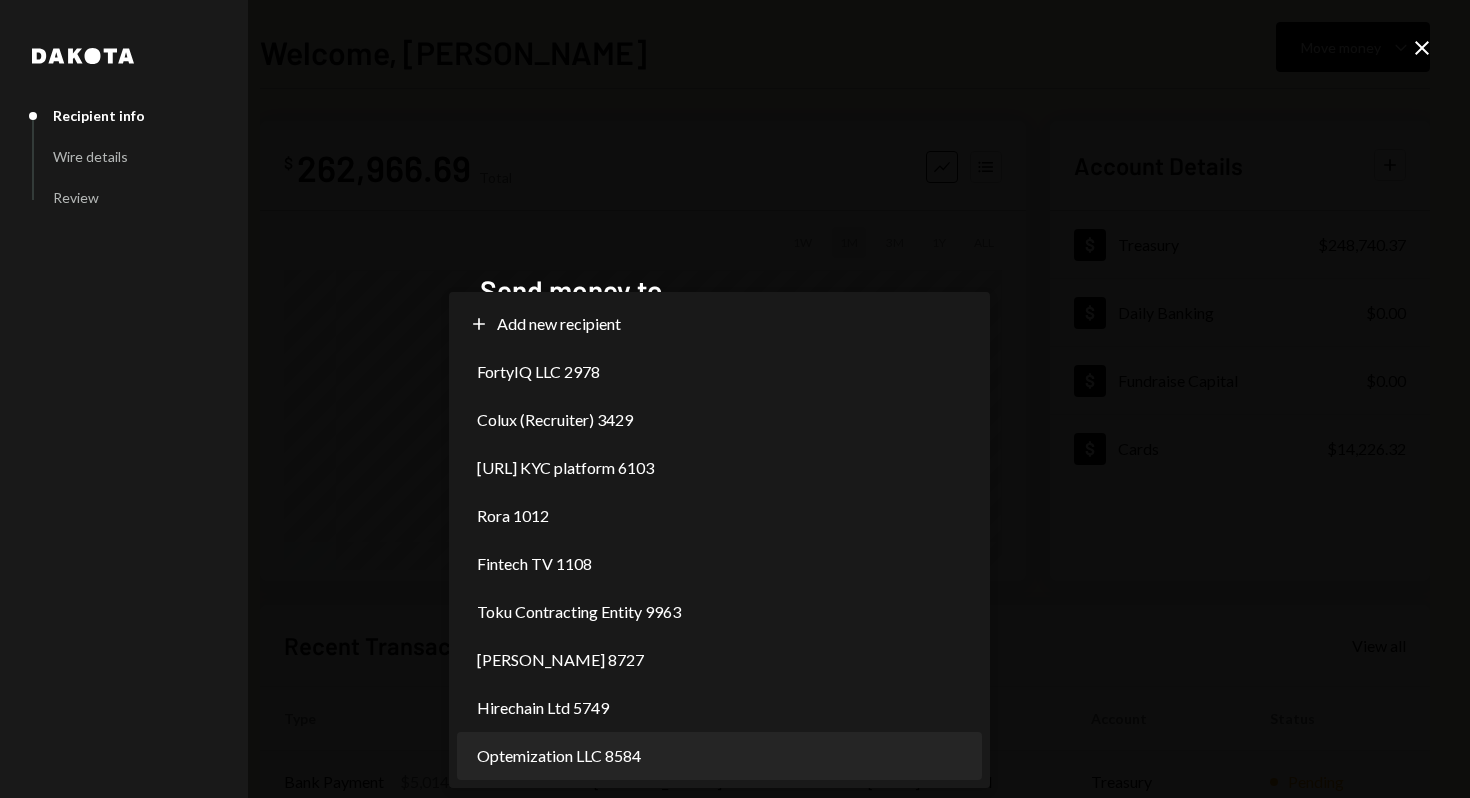 scroll, scrollTop: 0, scrollLeft: 0, axis: both 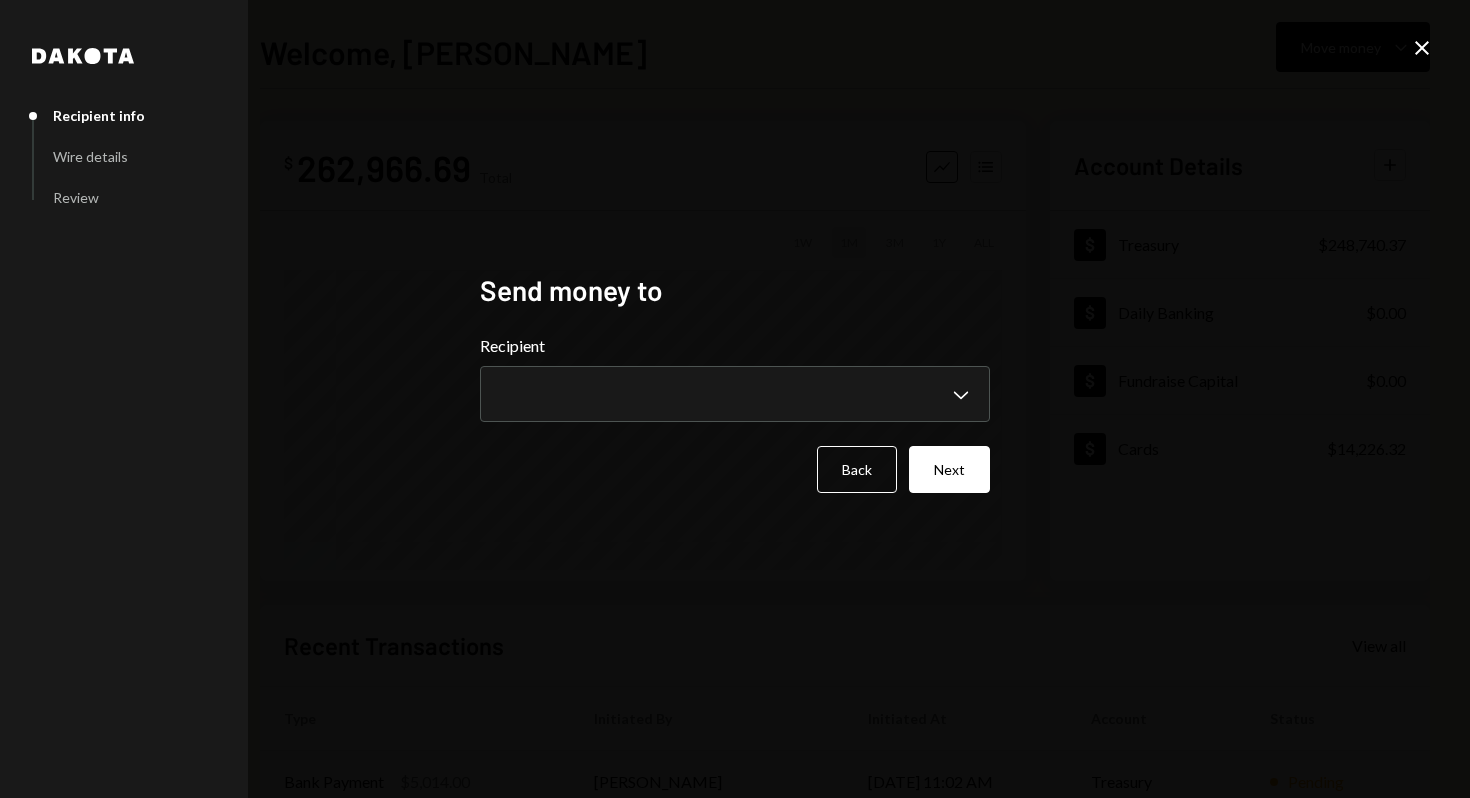 click on "**********" at bounding box center [735, 399] 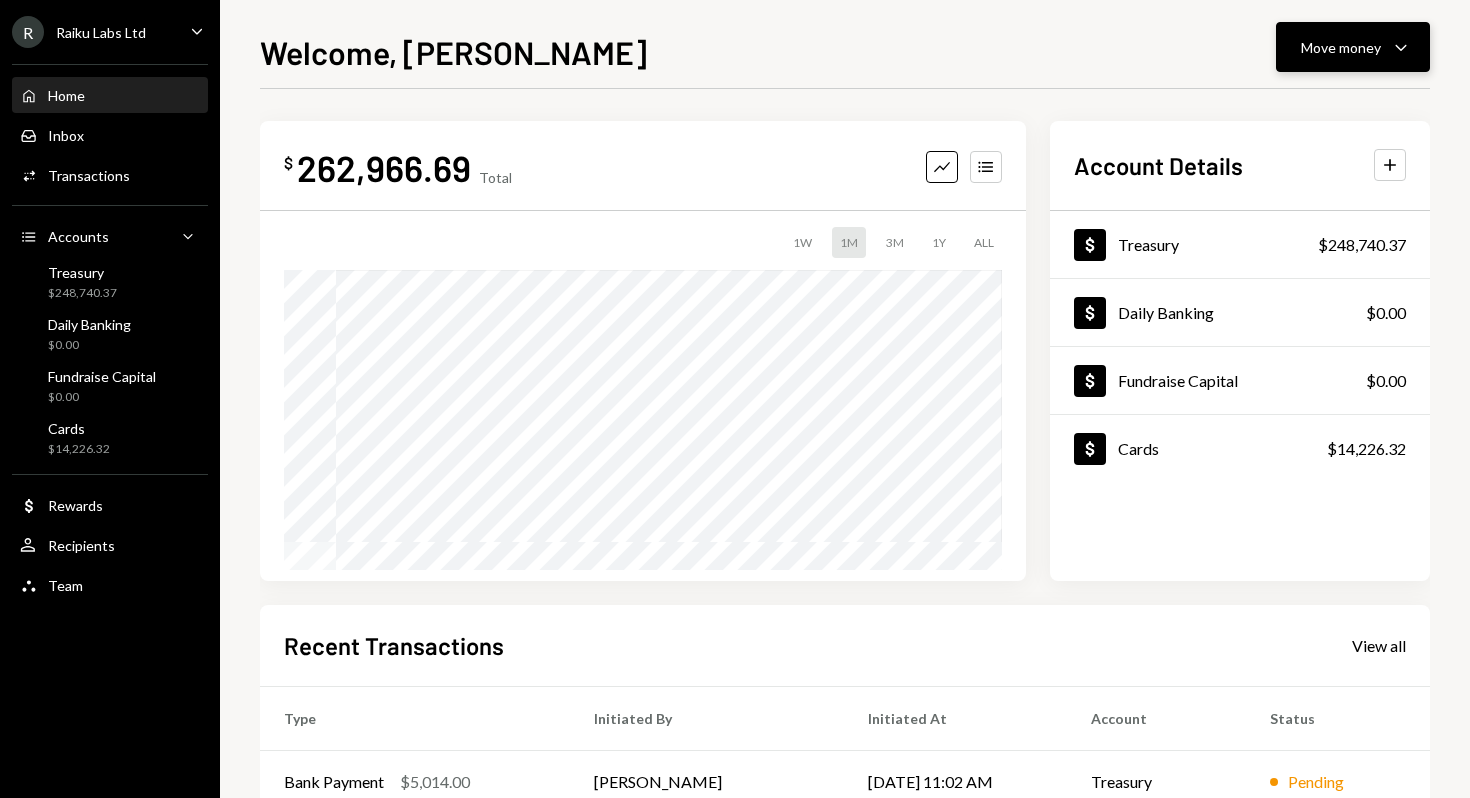 click on "Caret Down" 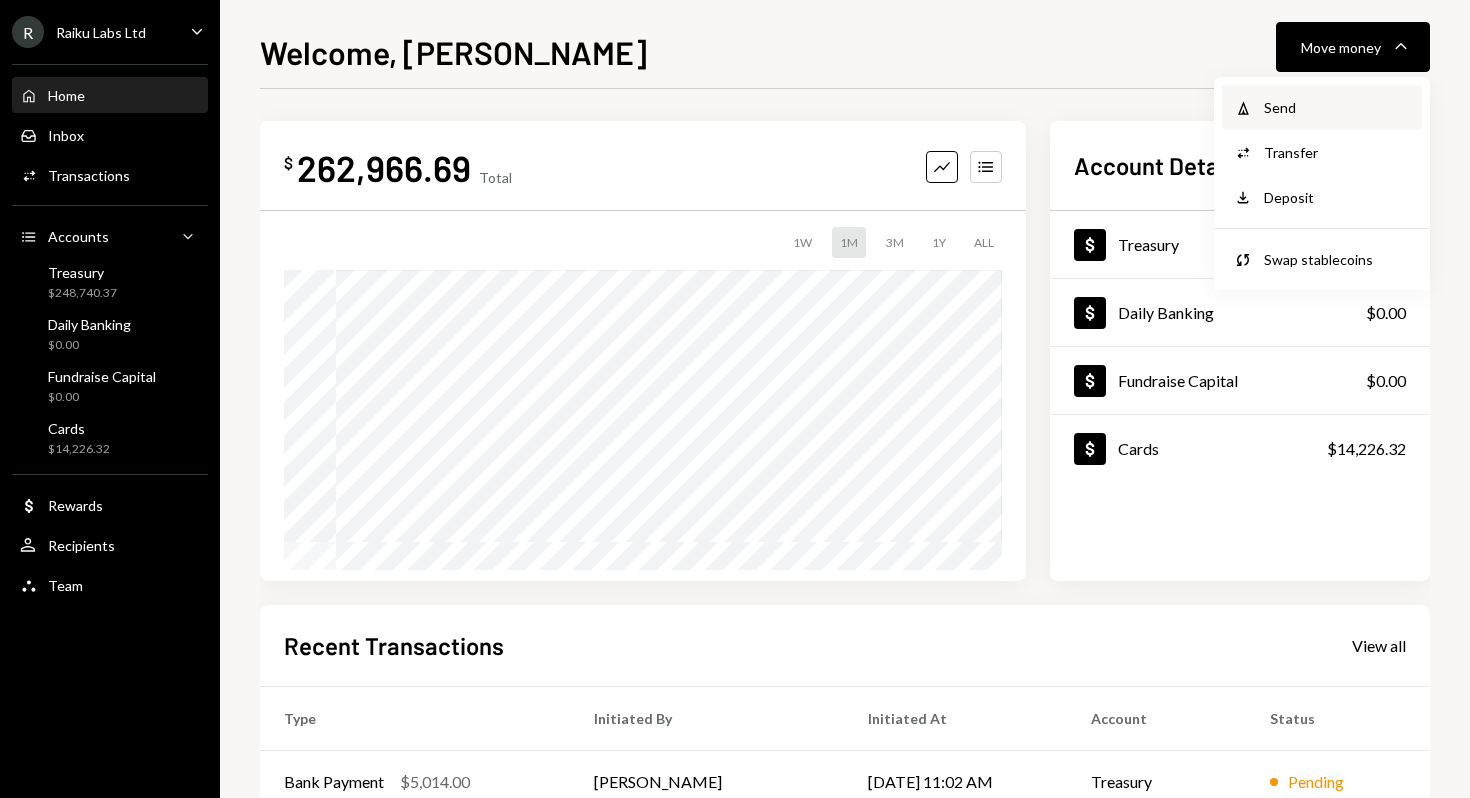 click on "Send" at bounding box center [1337, 107] 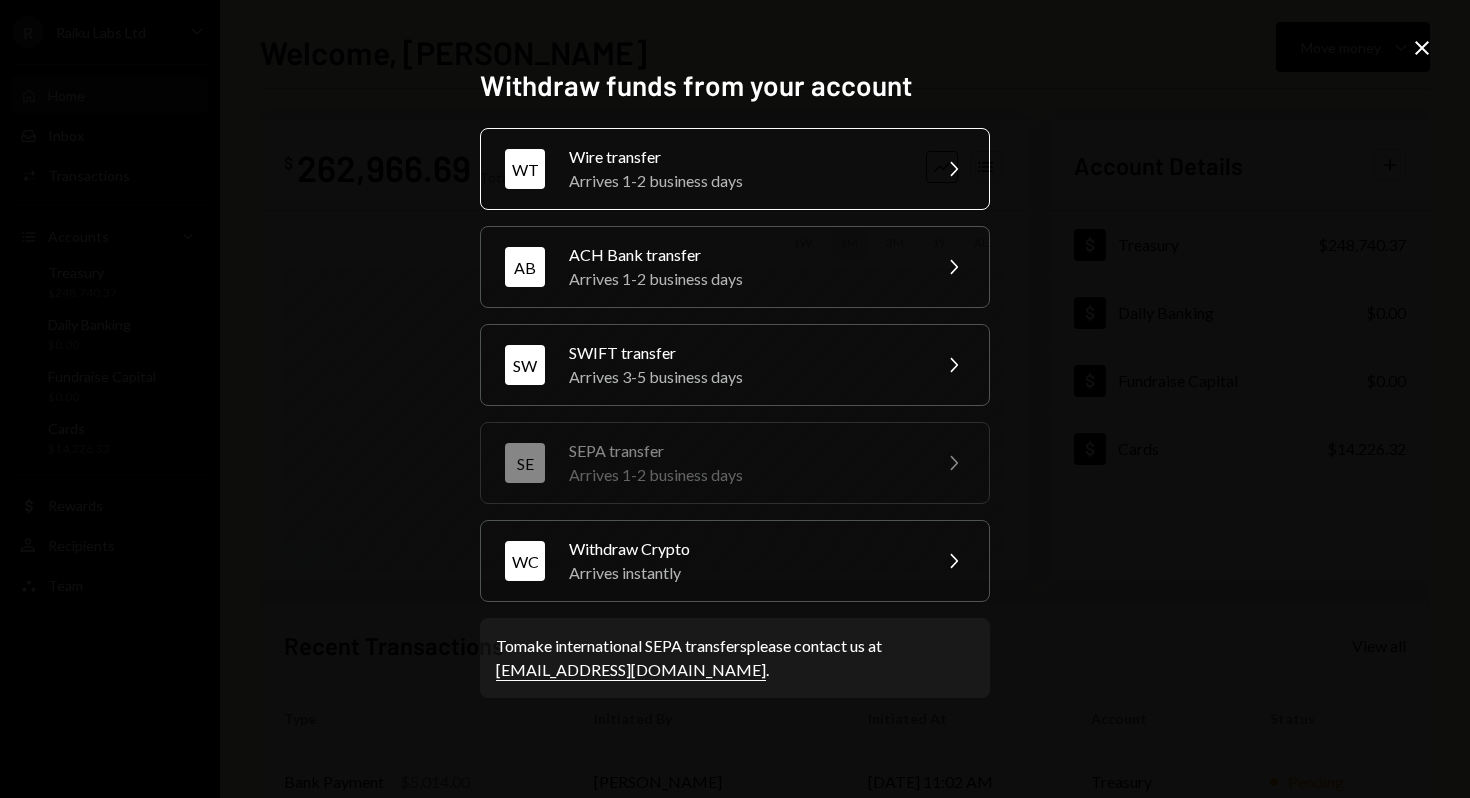 click on "WT Wire transfer Arrives 1-2 business days Chevron Right" at bounding box center (735, 169) 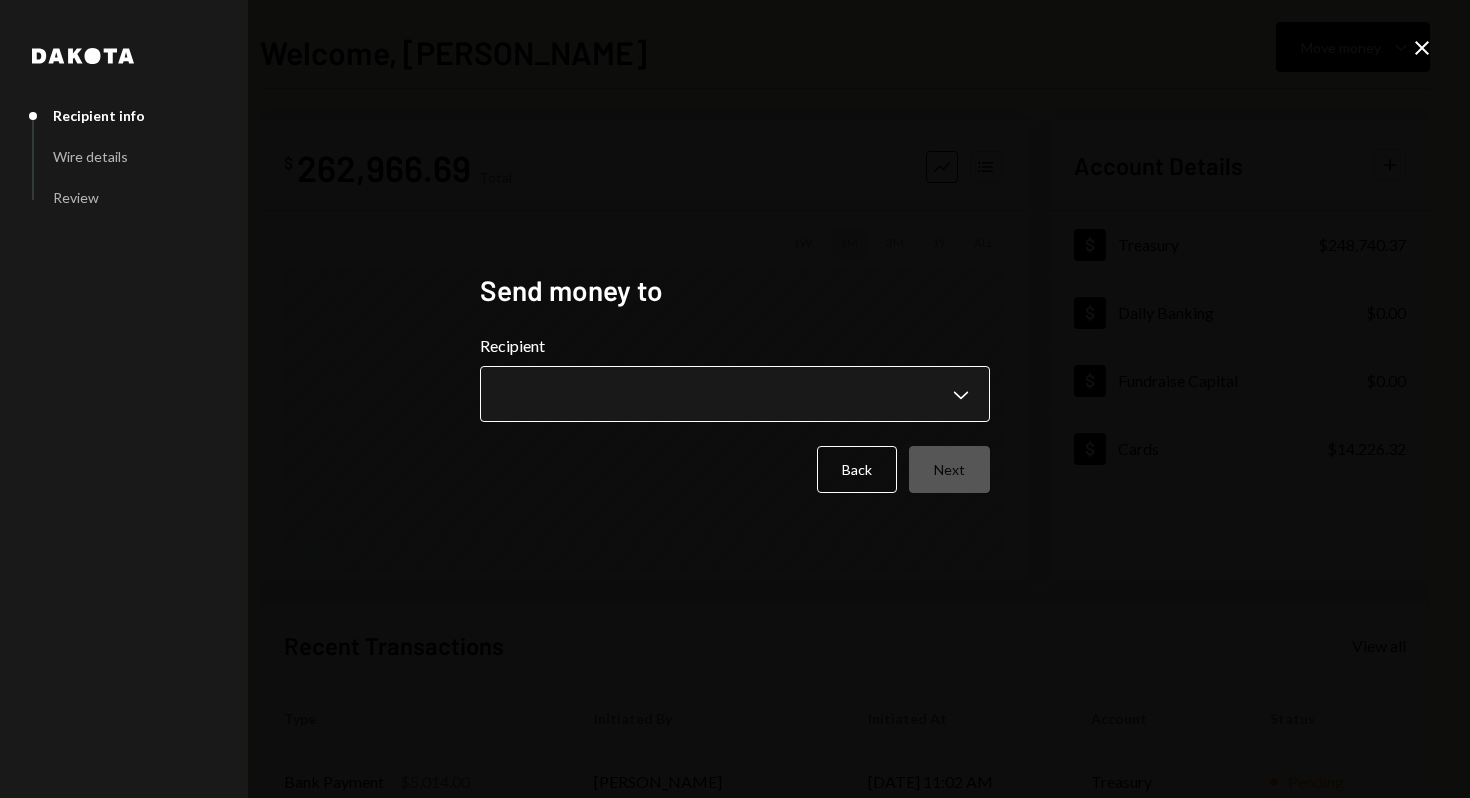 click on "R Raiku Labs Ltd Caret Down Home Home Inbox Inbox Activities Transactions Accounts Accounts Caret Down Treasury $248,740.37 Daily Banking $0.00 Fundraise Capital $0.00 Cards $14,226.32 Dollar Rewards User Recipients Team Team Welcome, Clara Move money Caret Down $ 262,966.69 Total Graph Accounts 1W 1M 3M 1Y ALL Account Details Plus Dollar Treasury $248,740.37 Dollar Daily Banking $0.00 Dollar Fundraise Capital $0.00 Dollar Cards $14,226.32 Recent Transactions View all Type Initiated By Initiated At Account Status Bank Payment $5,014.00 Clara Cambra 07/30/25 11:02 AM Treasury Pending Card Transaction $68.70 Subscription Costs 07/30/25 12:22 AM Organization Pending Card Transaction $293.12 Subscription Costs 07/29/25 2:07 AM Organization Completed Card Transaction $349.00 Robin Raiku Card 07/28/25 9:57 PM Organization Completed Card Transaction $150.00 Robin Raiku Card 07/28/25 2:01 PM Organization Completed /dashboard Dakota Recipient info Wire details Review Send money to Recipient Chevron Down ********* Back" at bounding box center (735, 399) 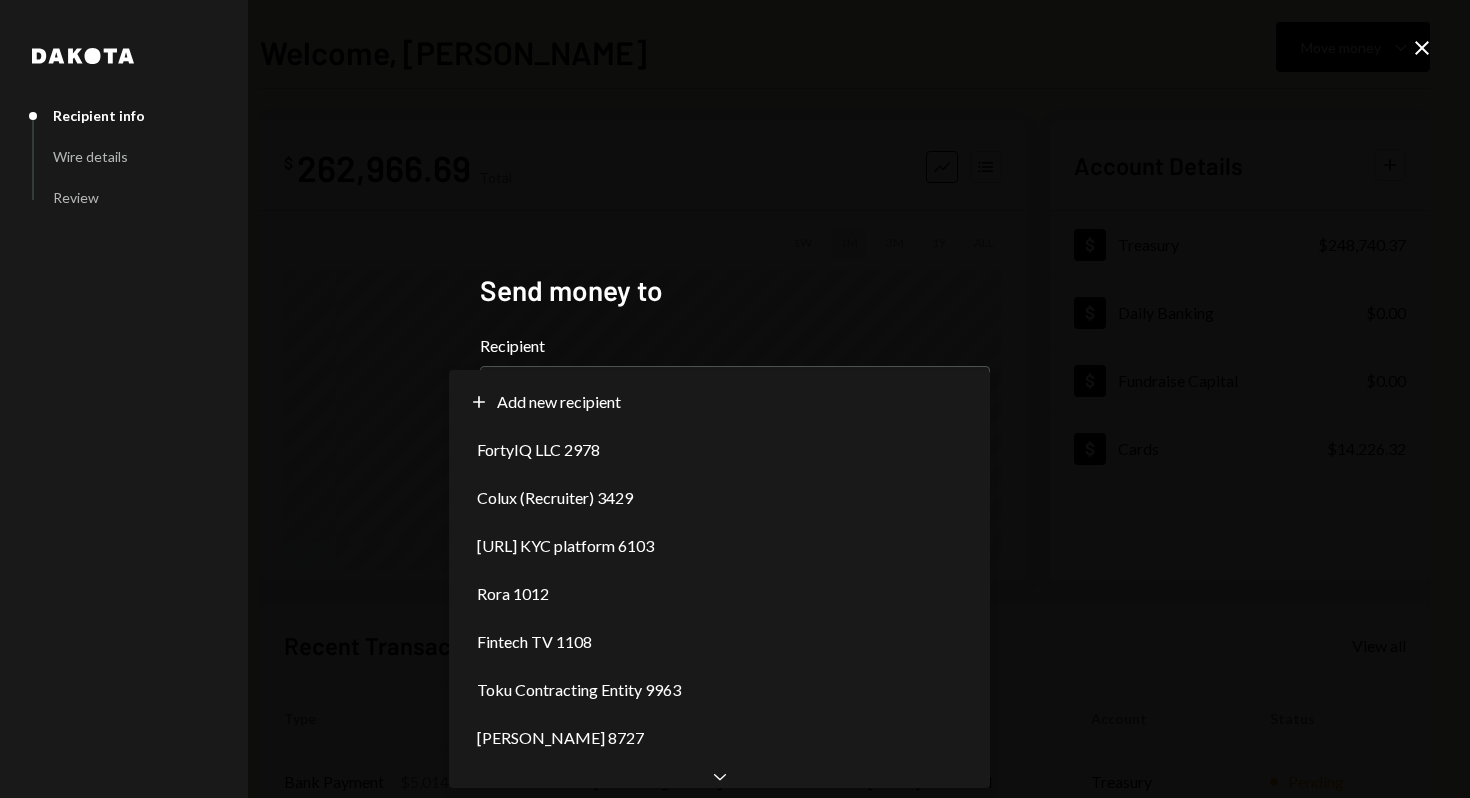 scroll, scrollTop: 0, scrollLeft: 0, axis: both 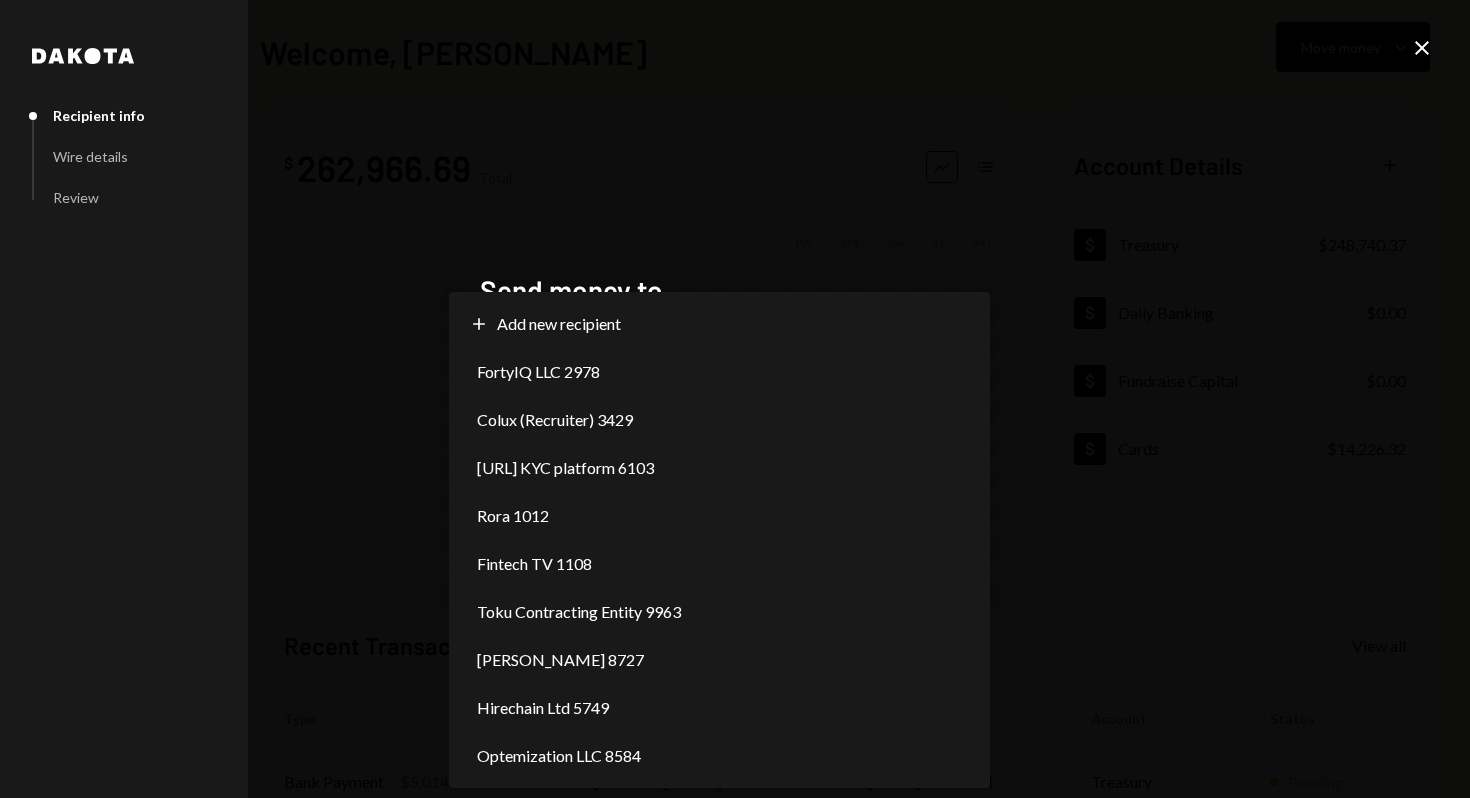 click on "**********" at bounding box center [735, 399] 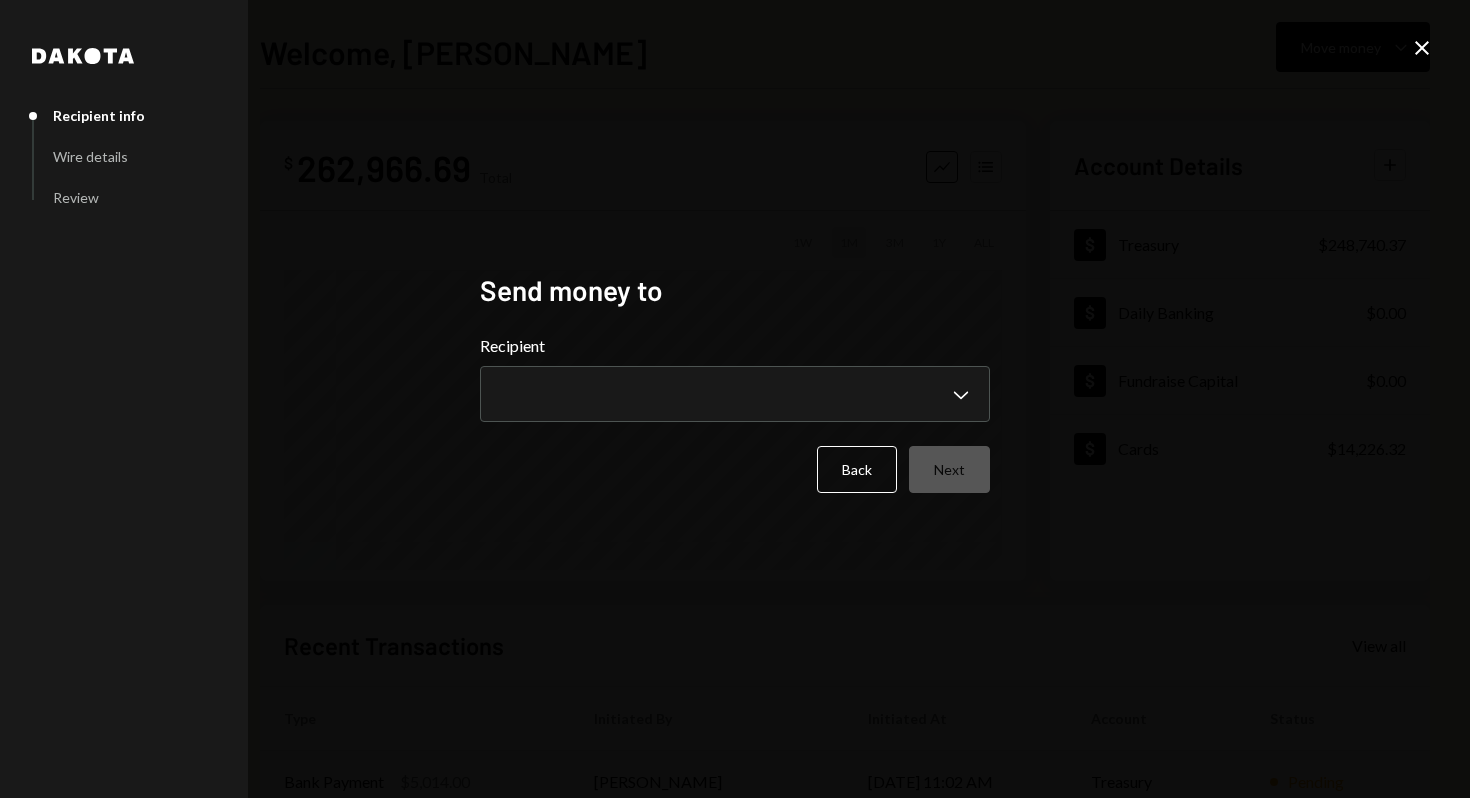 click on "Close" 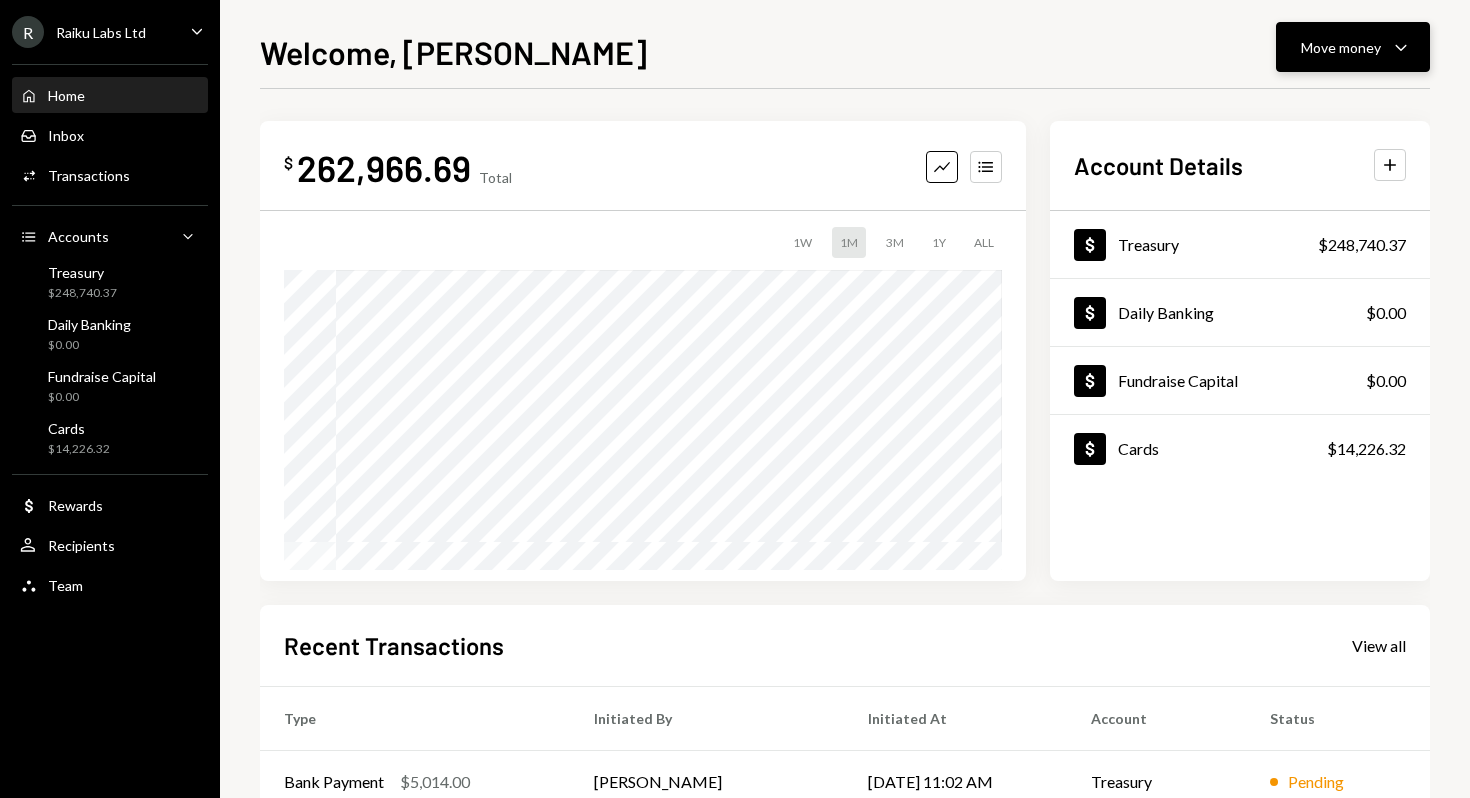 click on "Caret Down" 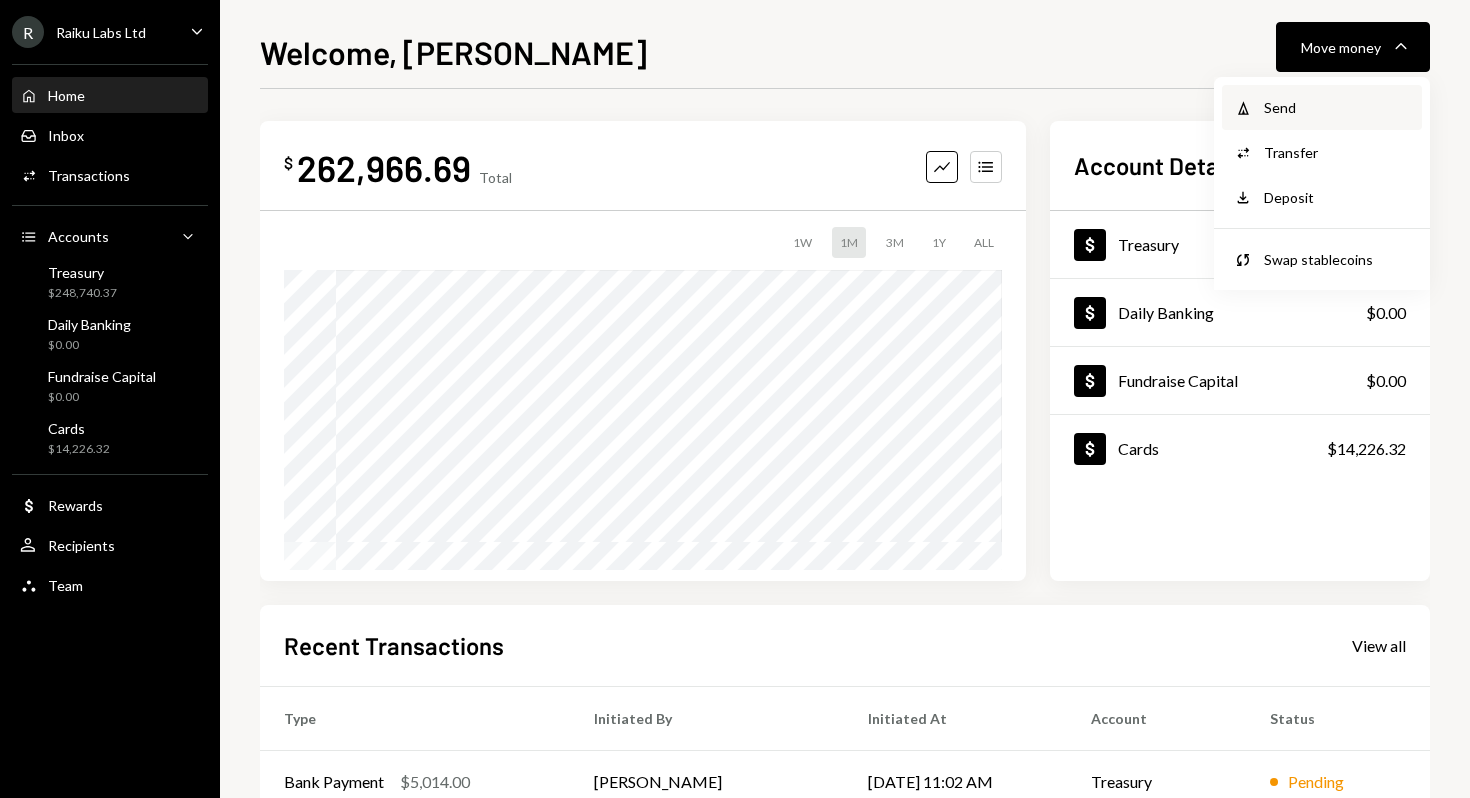 click on "Send" at bounding box center (1337, 107) 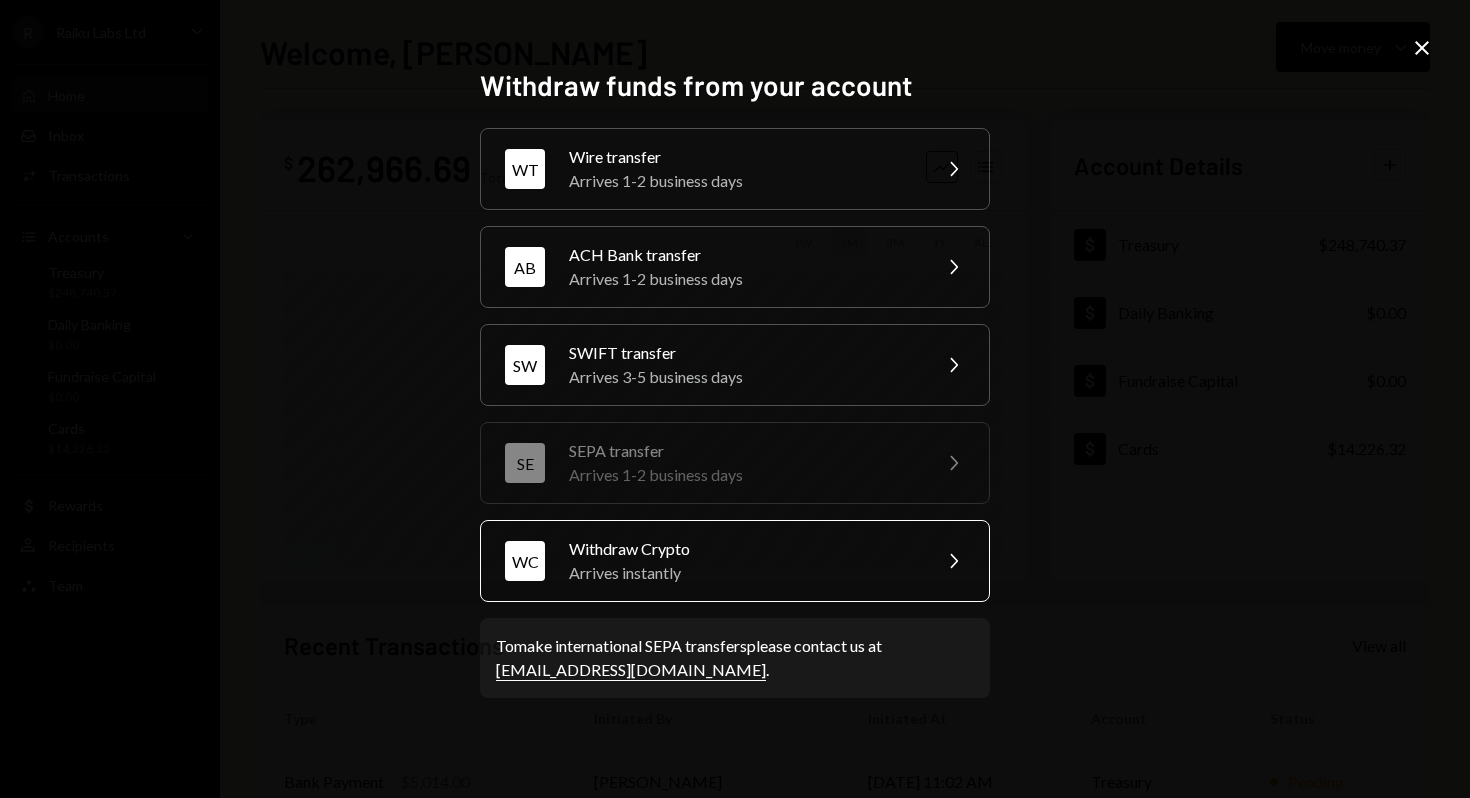 click on "Arrives instantly" at bounding box center (743, 573) 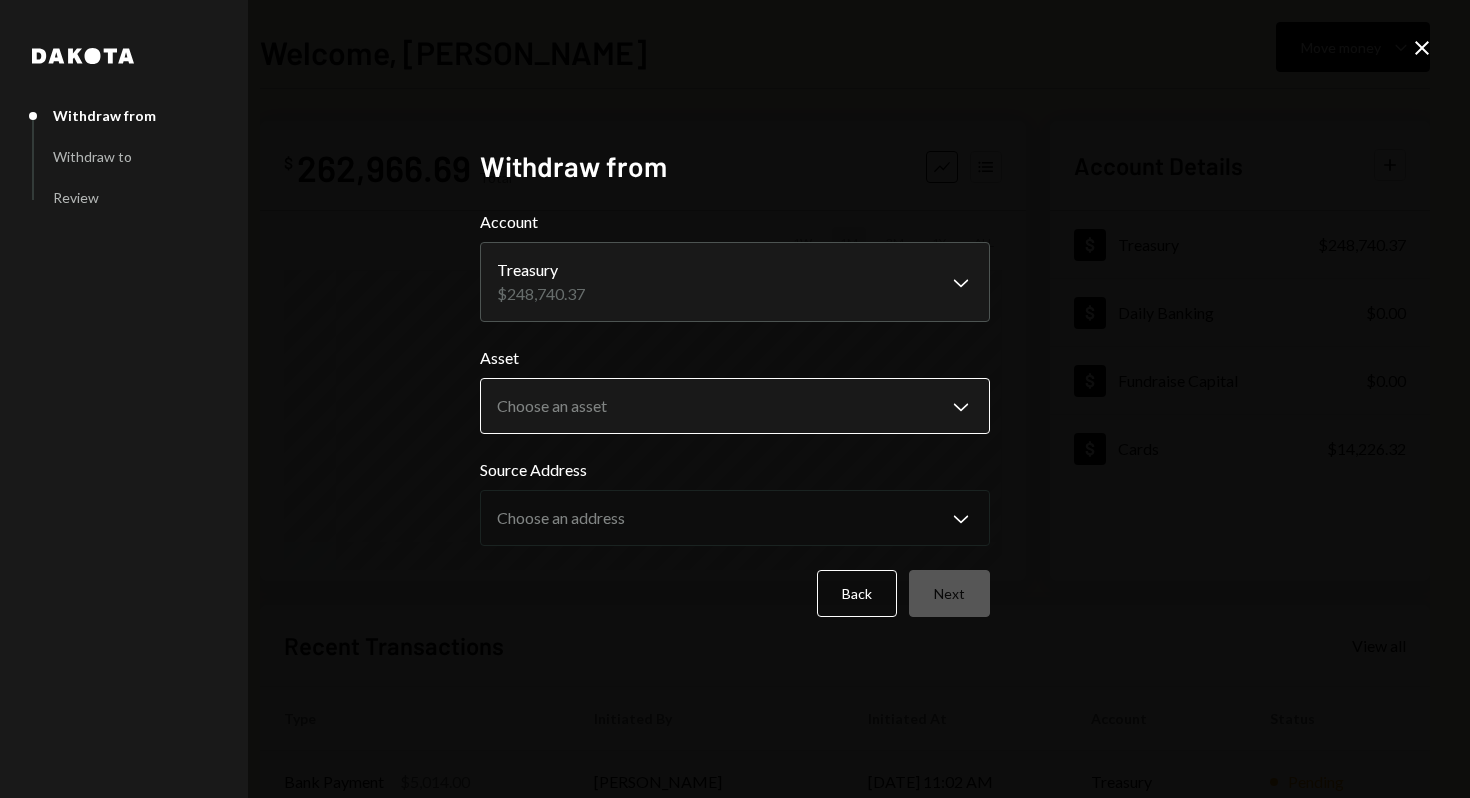 click on "R Raiku Labs Ltd Caret Down Home Home Inbox Inbox Activities Transactions Accounts Accounts Caret Down Treasury $248,740.37 Daily Banking $0.00 Fundraise Capital $0.00 Cards $14,226.32 Dollar Rewards User Recipients Team Team Welcome, Clara Move money Caret Down $ 262,966.69 Total Graph Accounts 1W 1M 3M 1Y ALL Account Details Plus Dollar Treasury $248,740.37 Dollar Daily Banking $0.00 Dollar Fundraise Capital $0.00 Dollar Cards $14,226.32 Recent Transactions View all Type Initiated By Initiated At Account Status Bank Payment $5,014.00 Clara Cambra 07/30/25 11:02 AM Treasury Pending Card Transaction $68.70 Subscription Costs 07/30/25 12:22 AM Organization Pending Card Transaction $293.12 Subscription Costs 07/29/25 2:07 AM Organization Completed Card Transaction $349.00 Robin Raiku Card 07/28/25 9:57 PM Organization Completed Card Transaction $150.00 Robin Raiku Card 07/28/25 2:01 PM Organization Completed /dashboard Dakota Withdraw from Withdraw to Review Withdraw from Account Treasury $248,740.37 Asset ****" at bounding box center [735, 399] 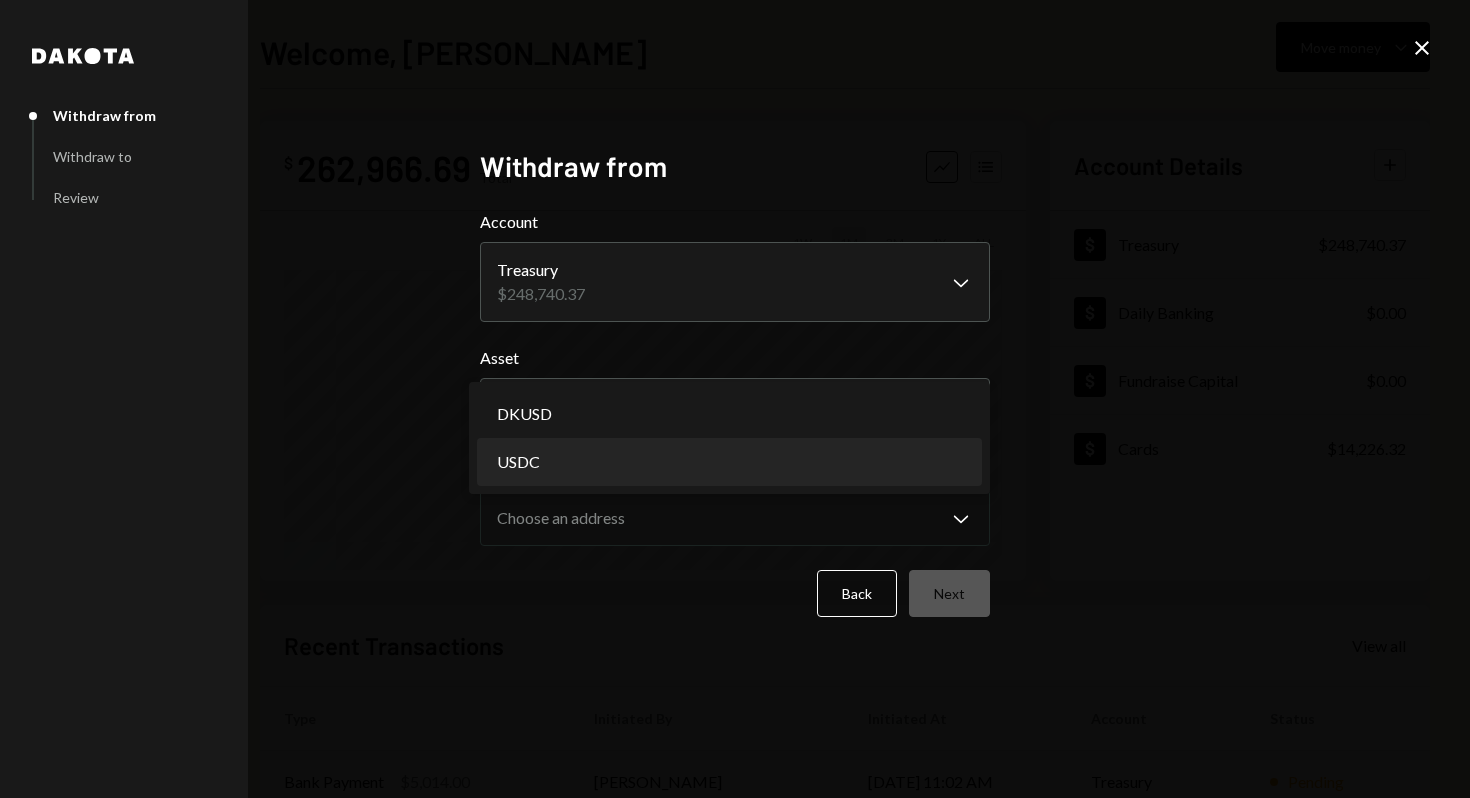 select on "****" 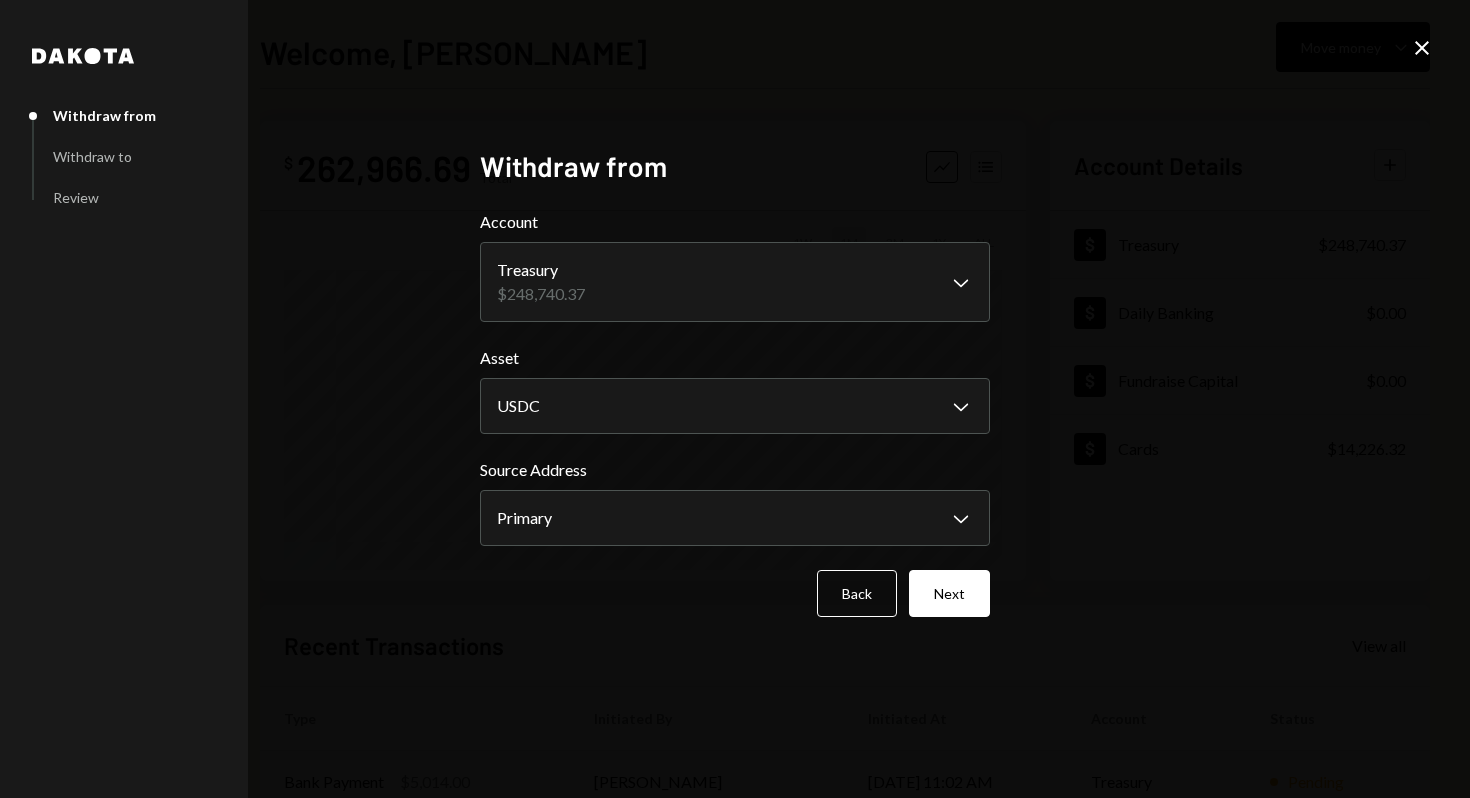 click on "**********" at bounding box center (735, 399) 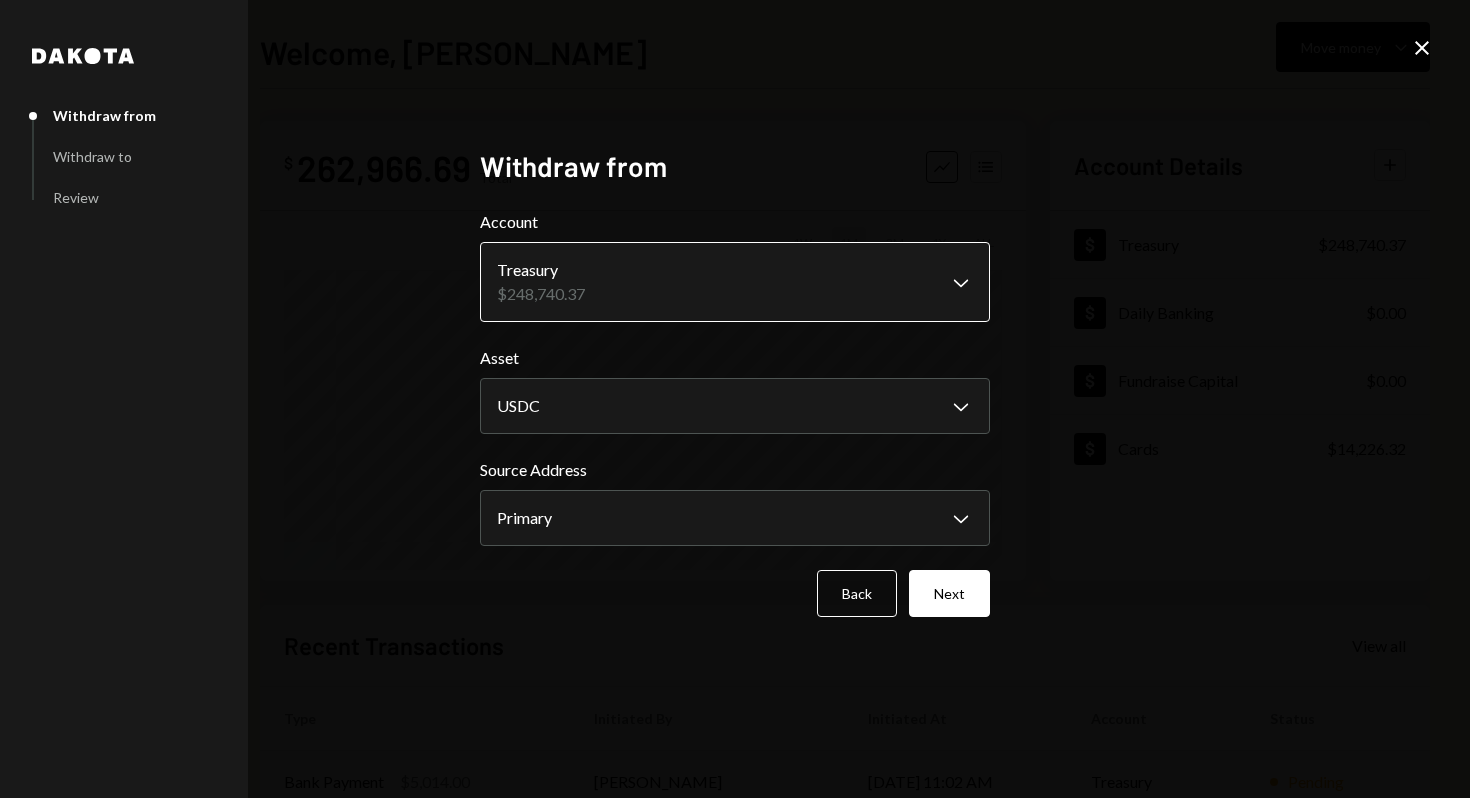 click on "R Raiku Labs Ltd Caret Down Home Home Inbox Inbox Activities Transactions Accounts Accounts Caret Down Treasury $248,740.37 Daily Banking $0.00 Fundraise Capital $0.00 Cards $14,226.32 Dollar Rewards User Recipients Team Team Welcome, Clara Move money Caret Down $ 262,966.69 Total Graph Accounts 1W 1M 3M 1Y ALL Account Details Plus Dollar Treasury $248,740.37 Dollar Daily Banking $0.00 Dollar Fundraise Capital $0.00 Dollar Cards $14,226.32 Recent Transactions View all Type Initiated By Initiated At Account Status Bank Payment $5,014.00 Clara Cambra 07/30/25 11:02 AM Treasury Pending Card Transaction $68.70 Subscription Costs 07/30/25 12:22 AM Organization Pending Card Transaction $293.12 Subscription Costs 07/29/25 2:07 AM Organization Completed Card Transaction $349.00 Robin Raiku Card 07/28/25 9:57 PM Organization Completed Card Transaction $150.00 Robin Raiku Card 07/28/25 2:01 PM Organization Completed /dashboard Dakota Withdraw from Withdraw to Review Withdraw from Account Treasury $248,740.37 Asset USDC" at bounding box center [735, 399] 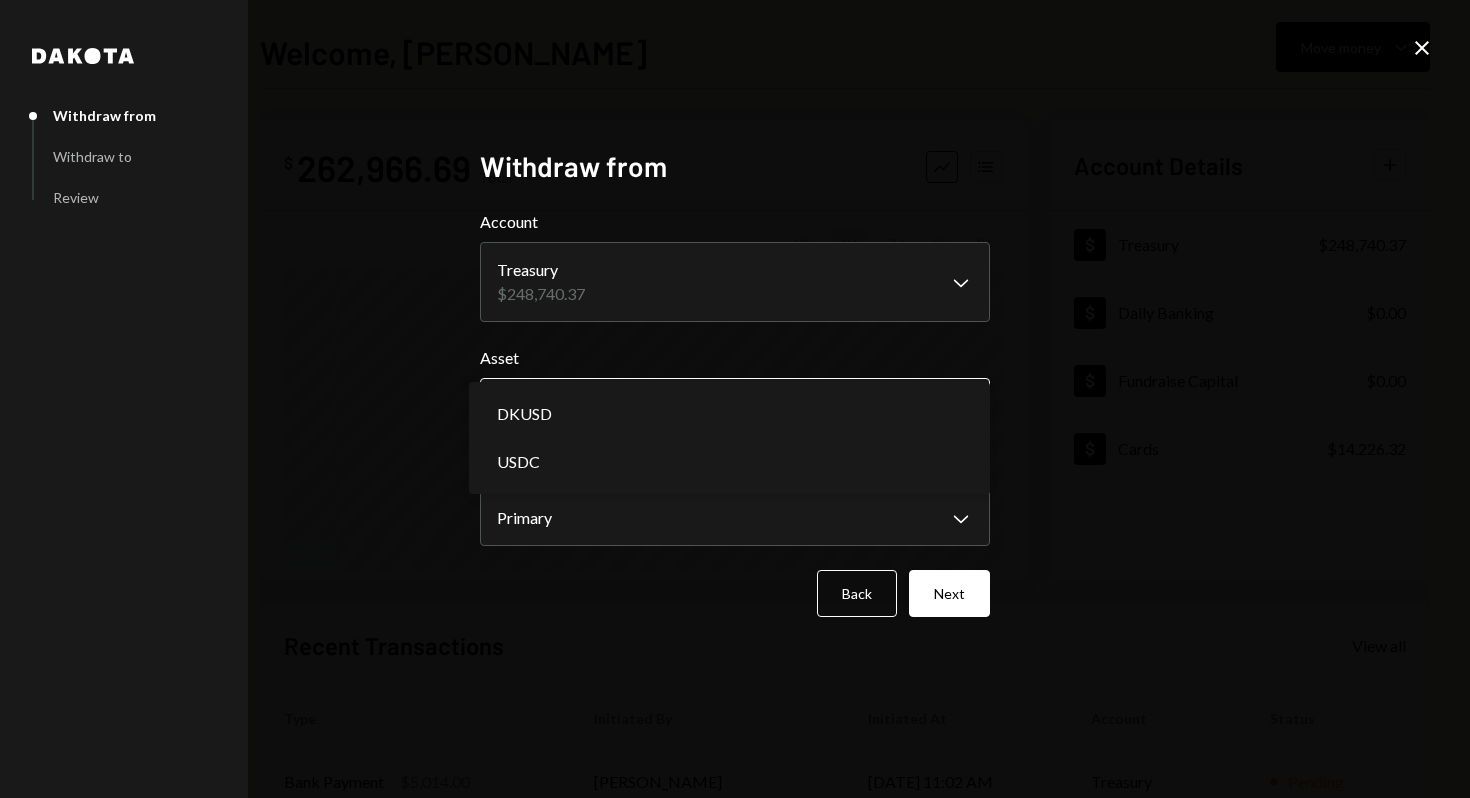 click on "R Raiku Labs Ltd Caret Down Home Home Inbox Inbox Activities Transactions Accounts Accounts Caret Down Treasury $248,740.37 Daily Banking $0.00 Fundraise Capital $0.00 Cards $14,226.32 Dollar Rewards User Recipients Team Team Welcome, Clara Move money Caret Down $ 262,966.69 Total Graph Accounts 1W 1M 3M 1Y ALL Account Details Plus Dollar Treasury $248,740.37 Dollar Daily Banking $0.00 Dollar Fundraise Capital $0.00 Dollar Cards $14,226.32 Recent Transactions View all Type Initiated By Initiated At Account Status Bank Payment $5,014.00 Clara Cambra 07/30/25 11:02 AM Treasury Pending Card Transaction $68.70 Subscription Costs 07/30/25 12:22 AM Organization Pending Card Transaction $293.12 Subscription Costs 07/29/25 2:07 AM Organization Completed Card Transaction $349.00 Robin Raiku Card 07/28/25 9:57 PM Organization Completed Card Transaction $150.00 Robin Raiku Card 07/28/25 2:01 PM Organization Completed /dashboard Dakota Withdraw from Withdraw to Review Withdraw from Account Treasury $248,740.37 Asset USDC" at bounding box center (735, 399) 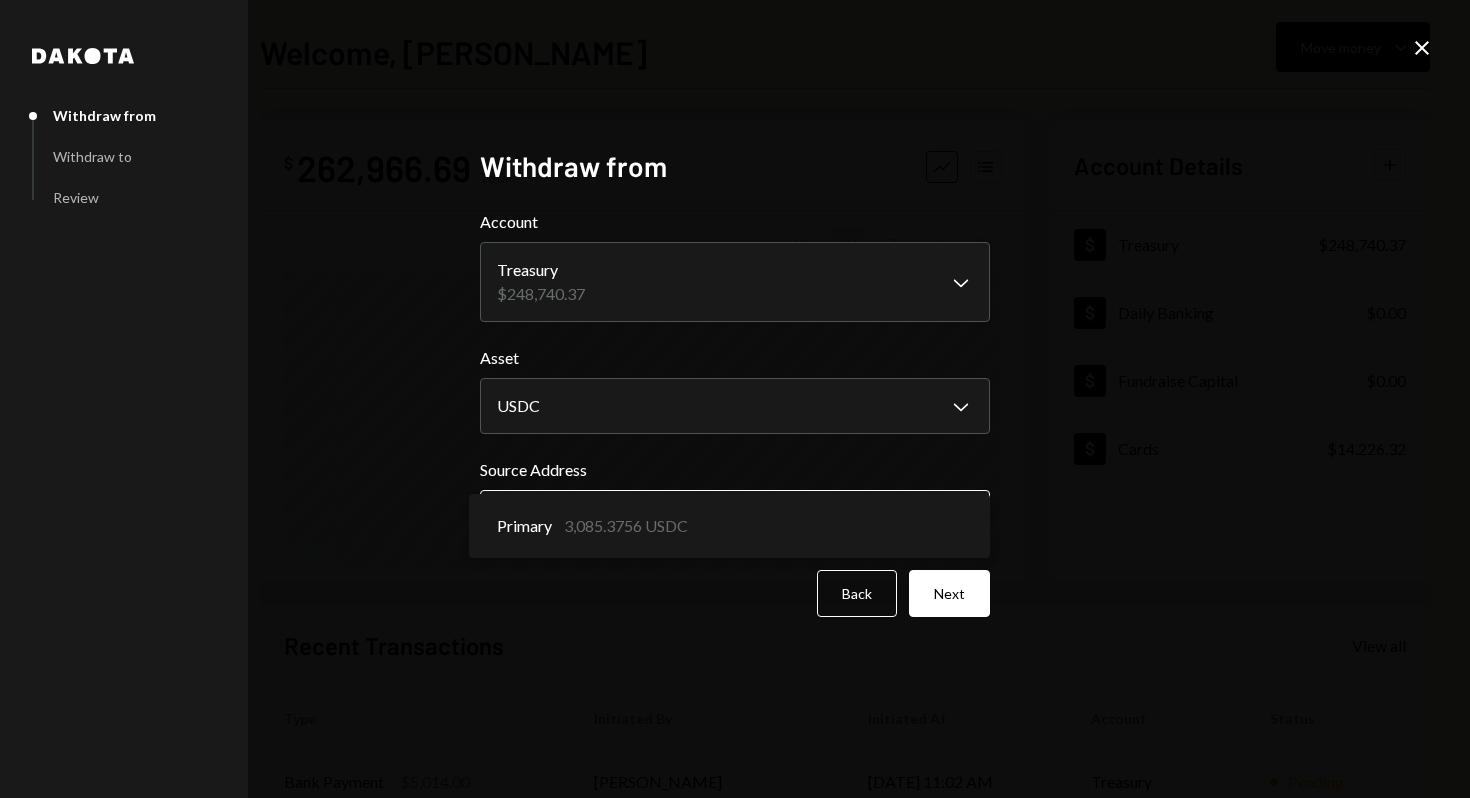 click on "R Raiku Labs Ltd Caret Down Home Home Inbox Inbox Activities Transactions Accounts Accounts Caret Down Treasury $248,740.37 Daily Banking $0.00 Fundraise Capital $0.00 Cards $14,226.32 Dollar Rewards User Recipients Team Team Welcome, Clara Move money Caret Down $ 262,966.69 Total Graph Accounts 1W 1M 3M 1Y ALL Account Details Plus Dollar Treasury $248,740.37 Dollar Daily Banking $0.00 Dollar Fundraise Capital $0.00 Dollar Cards $14,226.32 Recent Transactions View all Type Initiated By Initiated At Account Status Bank Payment $5,014.00 Clara Cambra 07/30/25 11:02 AM Treasury Pending Card Transaction $68.70 Subscription Costs 07/30/25 12:22 AM Organization Pending Card Transaction $293.12 Subscription Costs 07/29/25 2:07 AM Organization Completed Card Transaction $349.00 Robin Raiku Card 07/28/25 9:57 PM Organization Completed Card Transaction $150.00 Robin Raiku Card 07/28/25 2:01 PM Organization Completed /dashboard Dakota Withdraw from Withdraw to Review Withdraw from Account Treasury $248,740.37 Asset USDC" at bounding box center (735, 399) 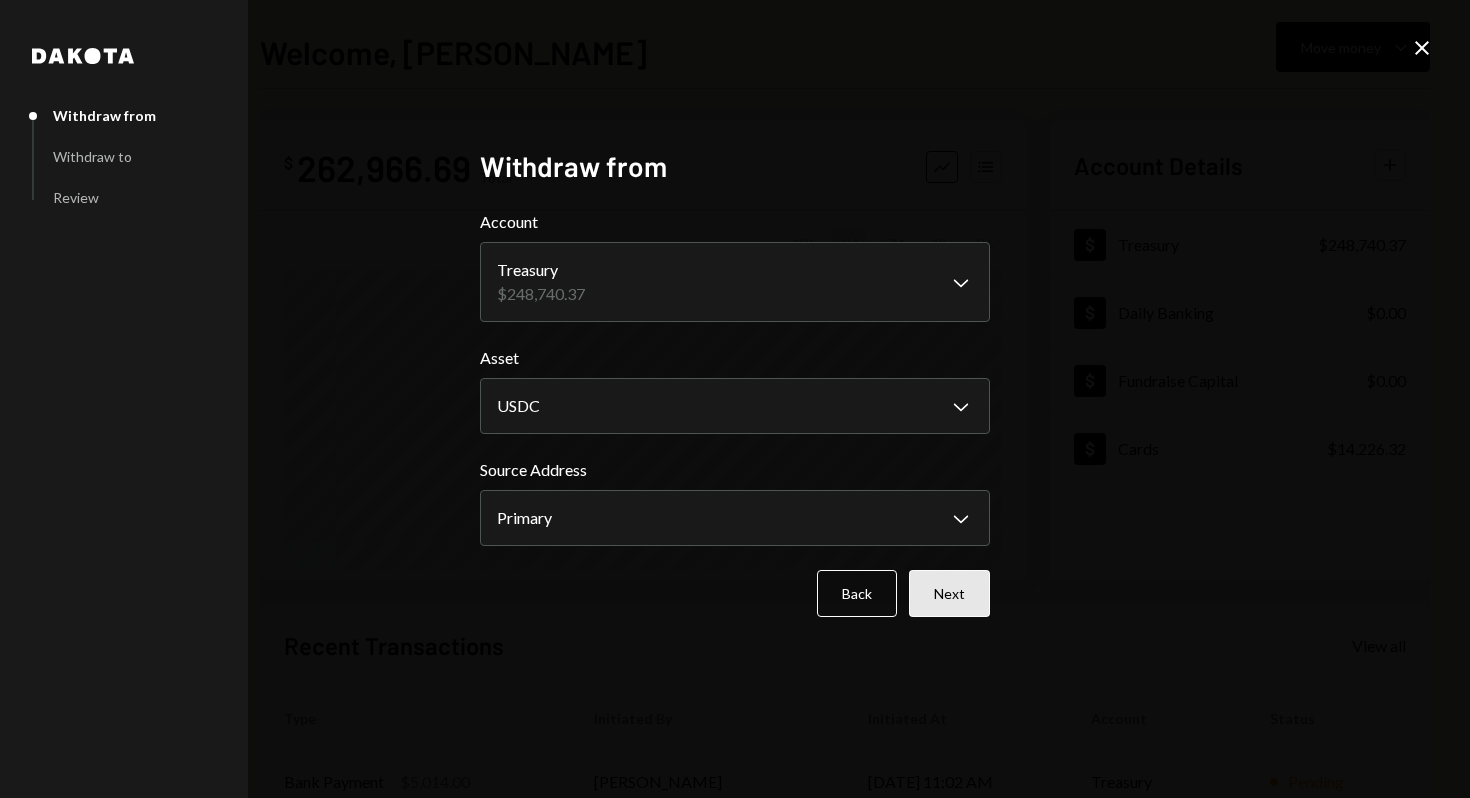 click on "Next" at bounding box center (949, 593) 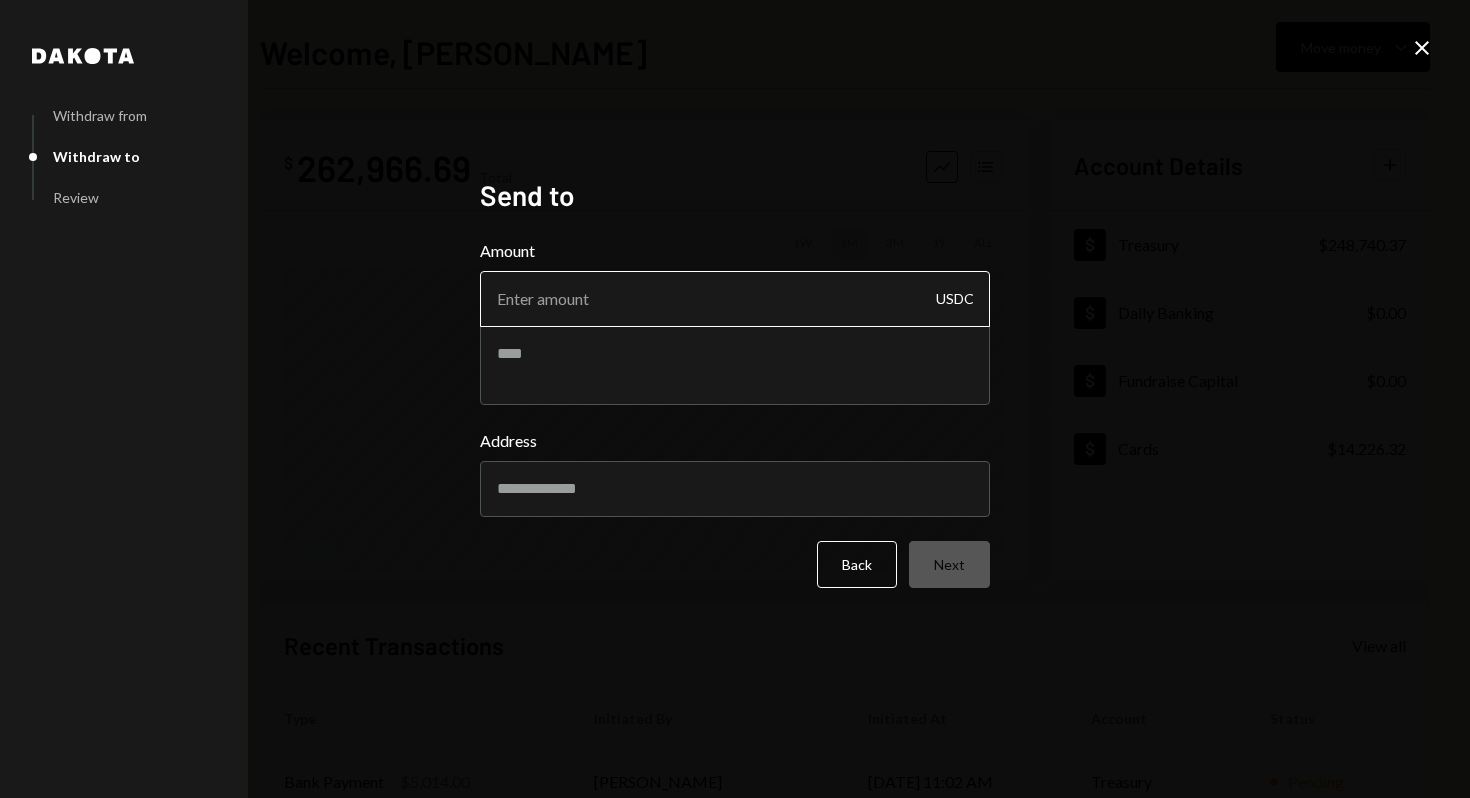 click on "Amount" at bounding box center [735, 299] 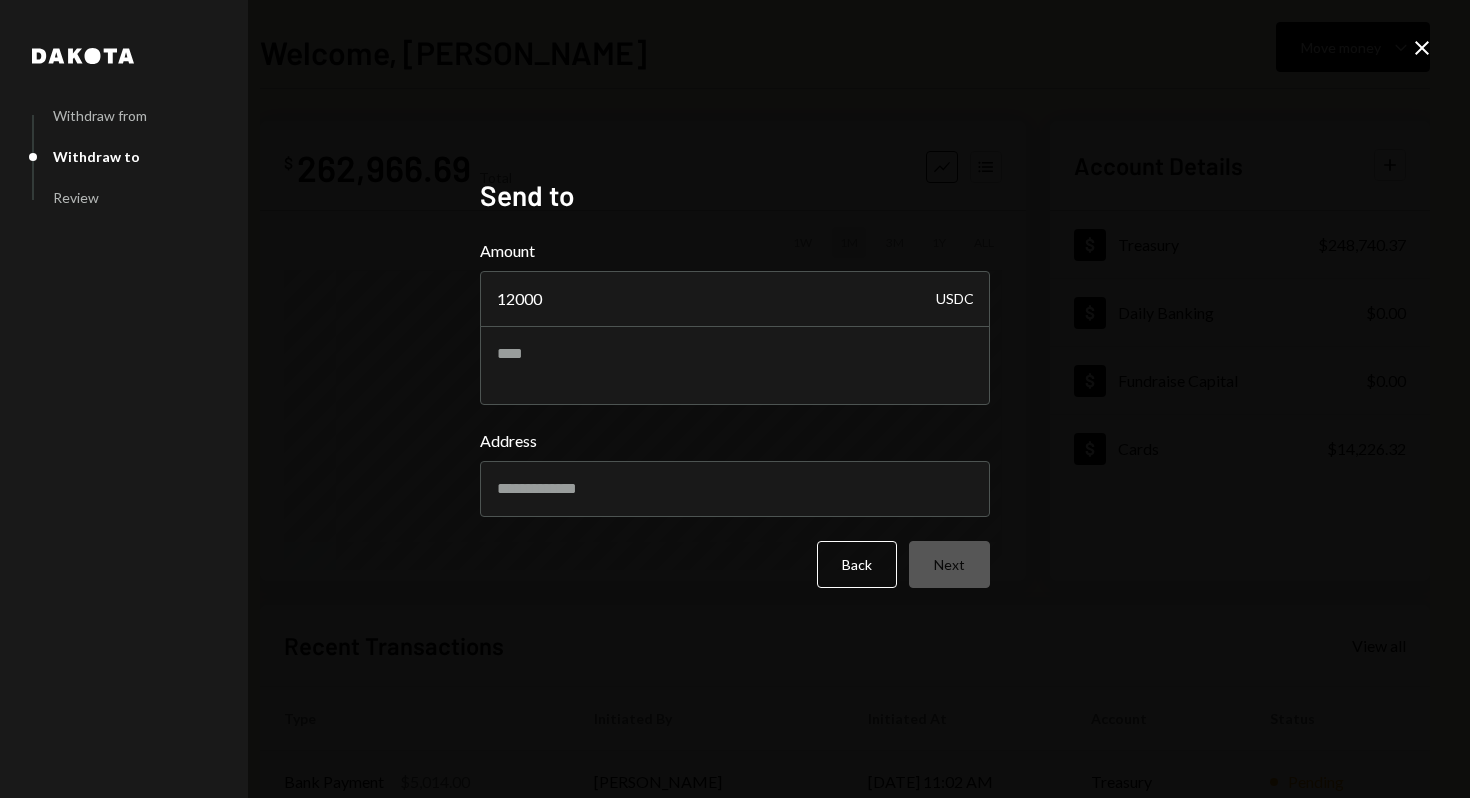 type on "12000" 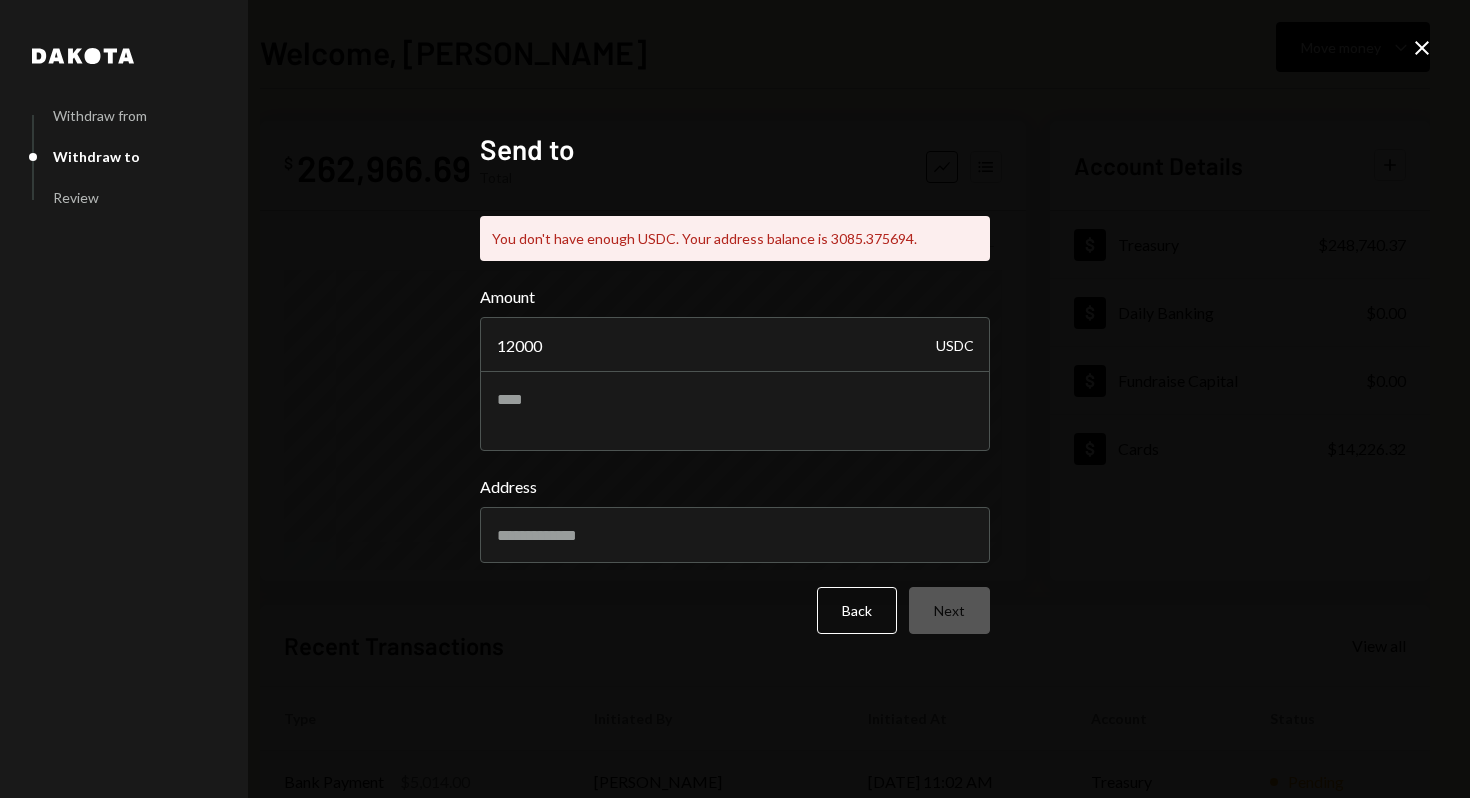 click on "Close" 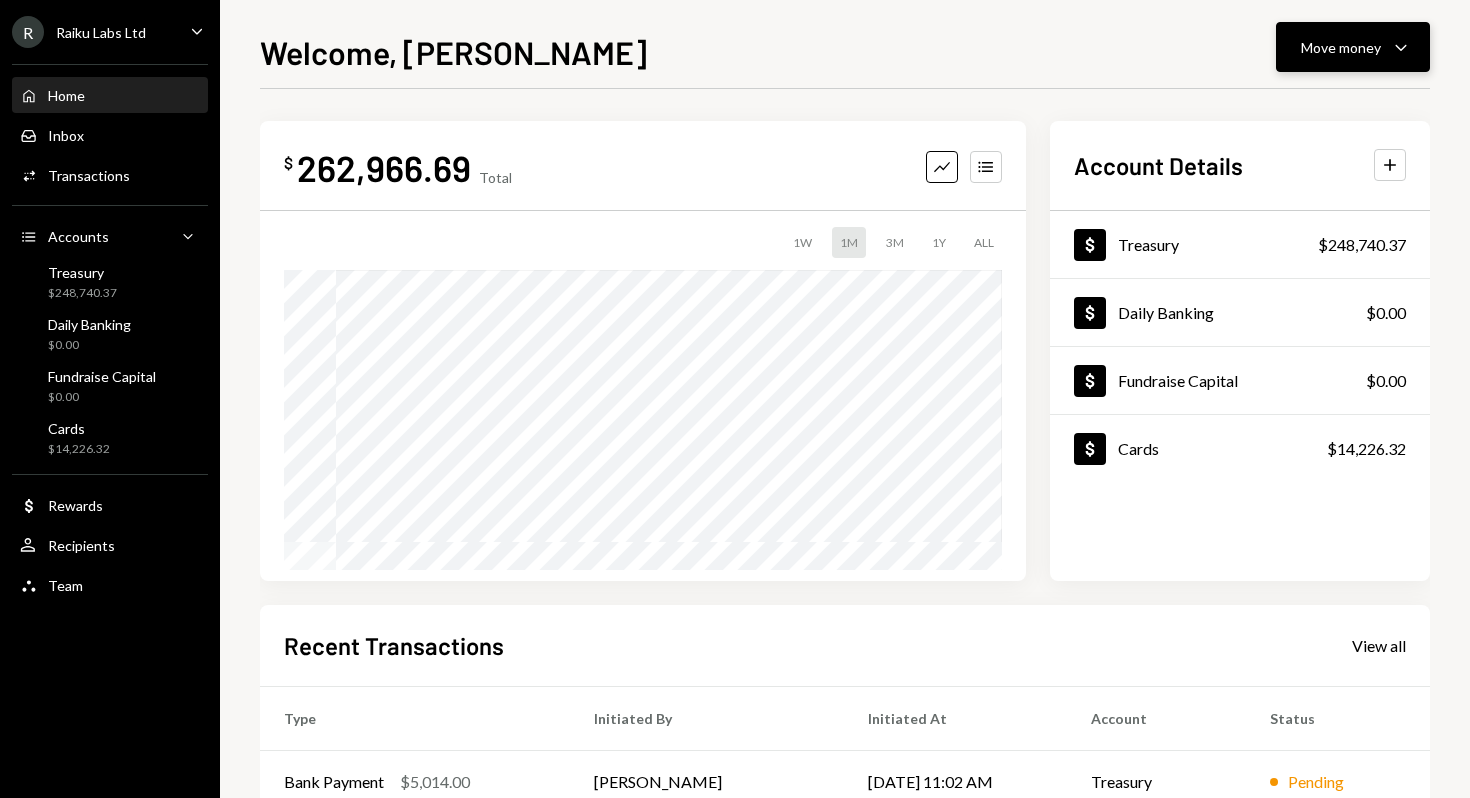 click on "Move money" at bounding box center [1341, 47] 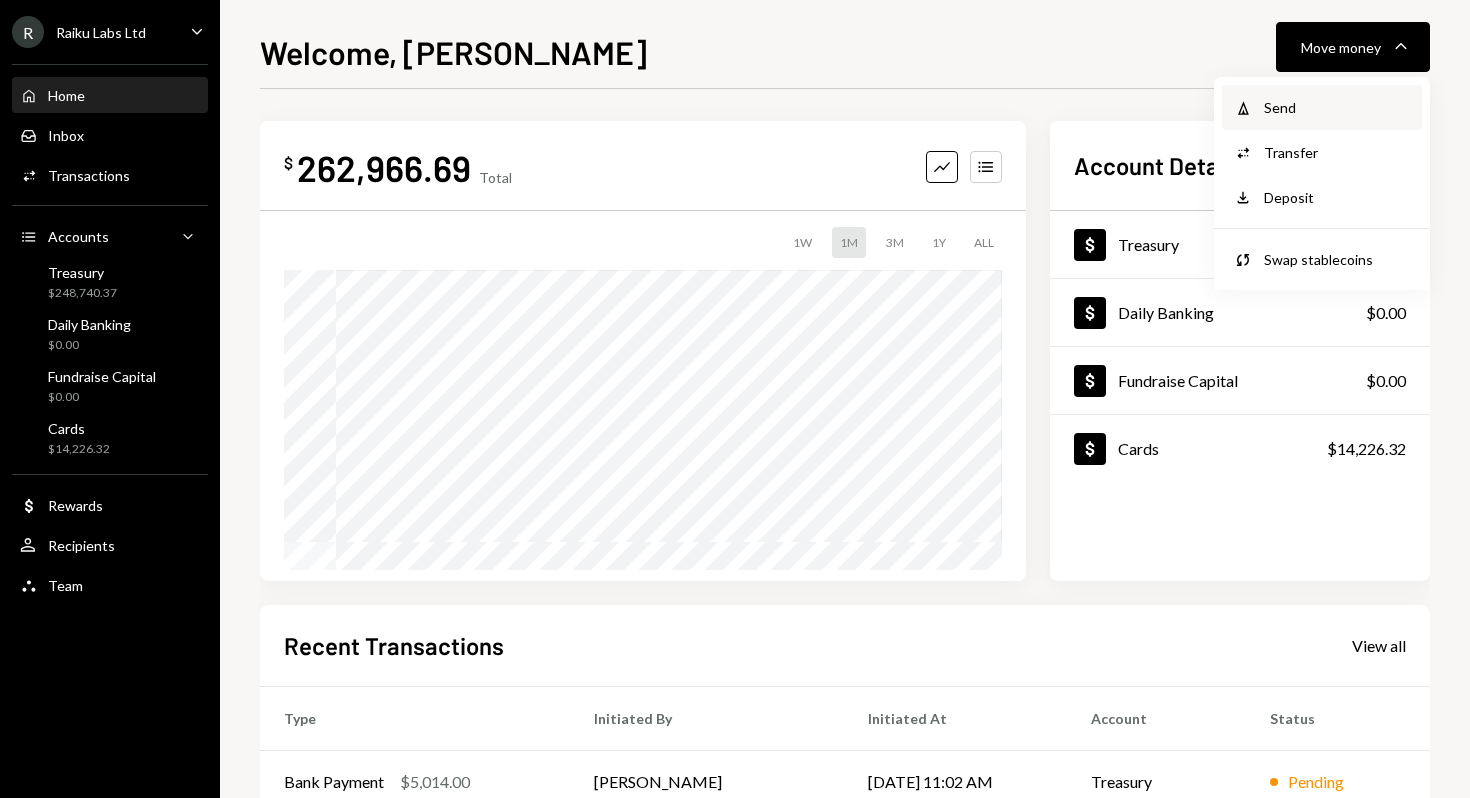 click on "Withdraw Send" at bounding box center (1322, 107) 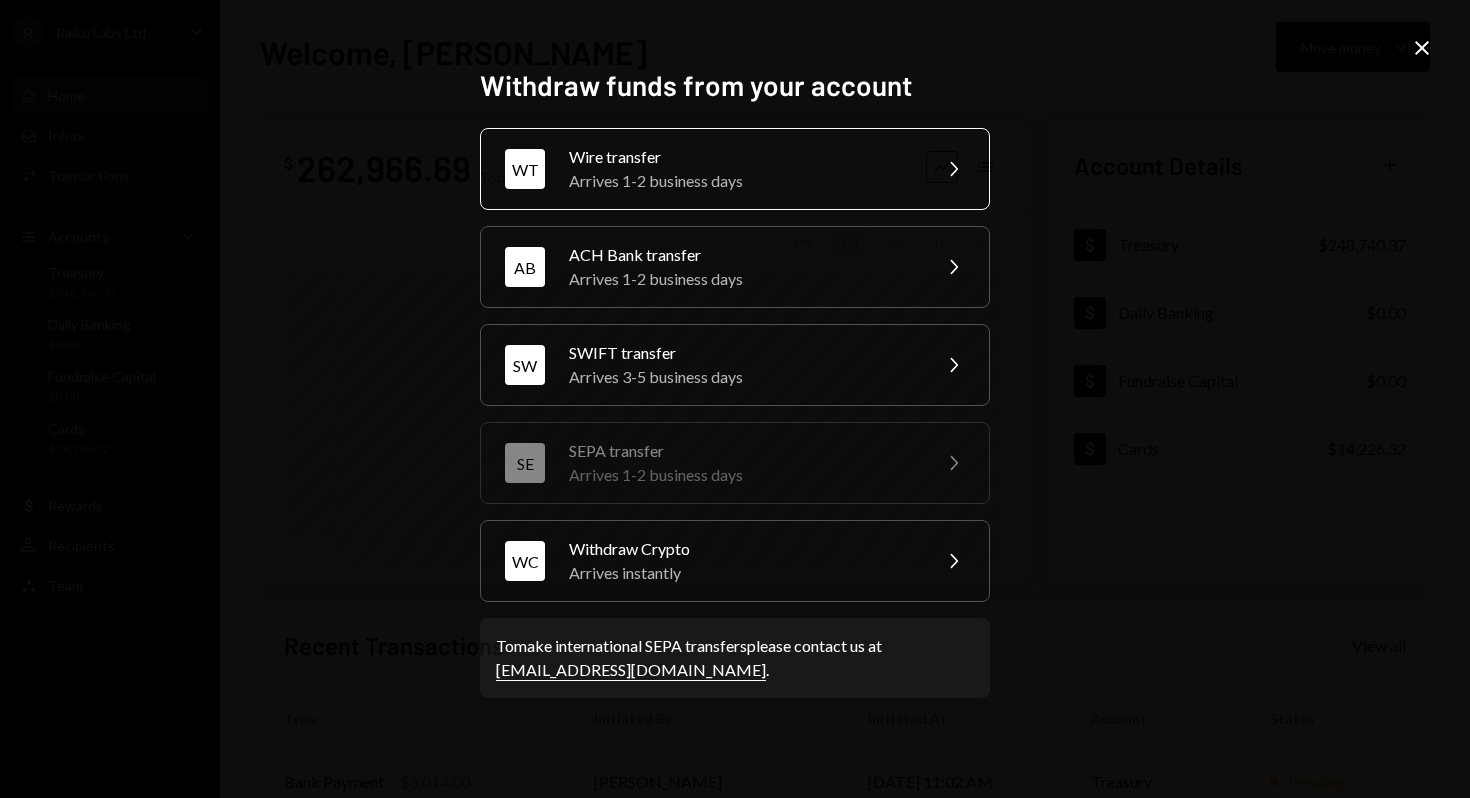 click on "Wire transfer" at bounding box center [743, 157] 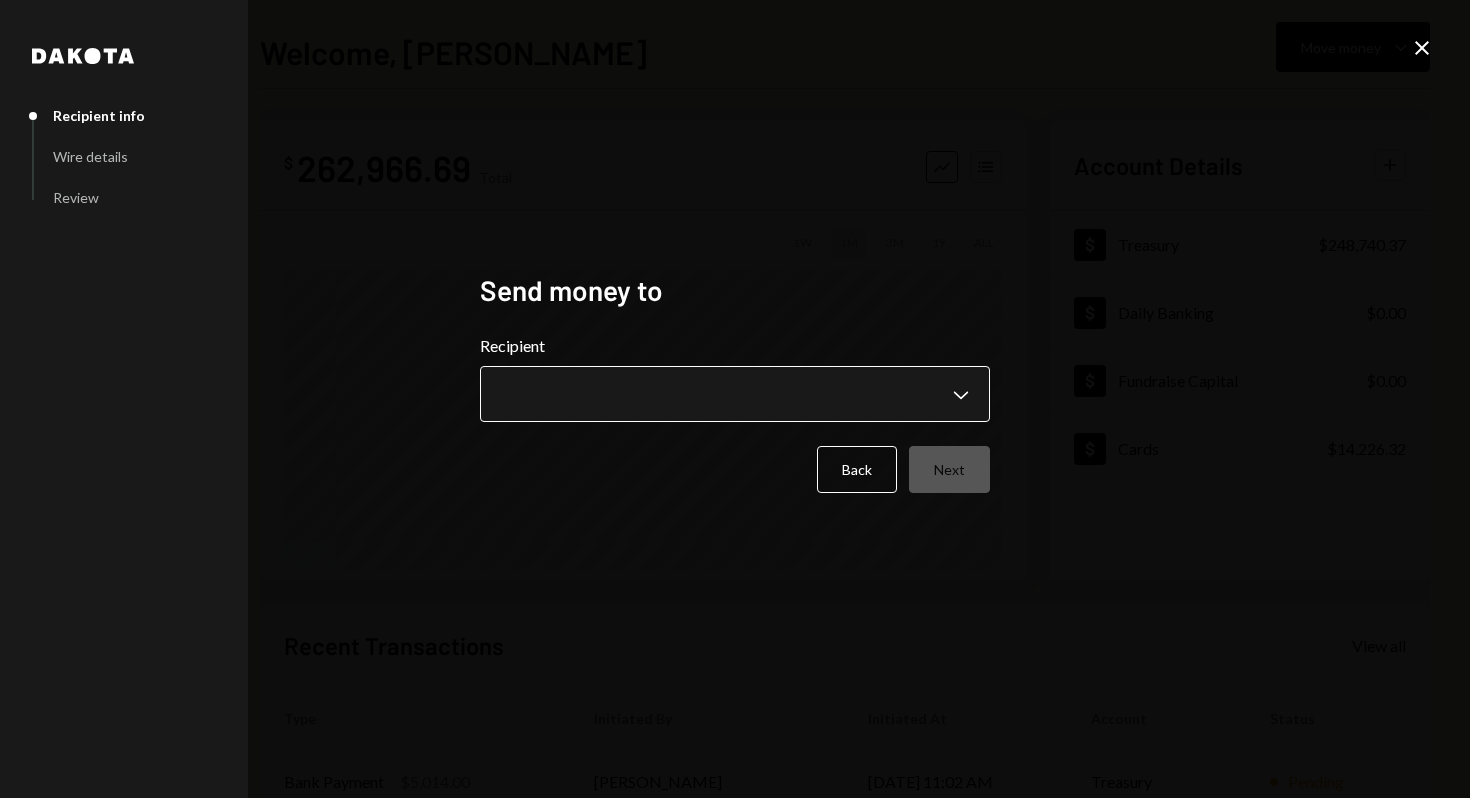 click on "R Raiku Labs Ltd Caret Down Home Home Inbox Inbox Activities Transactions Accounts Accounts Caret Down Treasury $248,740.37 Daily Banking $0.00 Fundraise Capital $0.00 Cards $14,226.32 Dollar Rewards User Recipients Team Team Welcome, Clara Move money Caret Down $ 262,966.69 Total Graph Accounts 1W 1M 3M 1Y ALL Account Details Plus Dollar Treasury $248,740.37 Dollar Daily Banking $0.00 Dollar Fundraise Capital $0.00 Dollar Cards $14,226.32 Recent Transactions View all Type Initiated By Initiated At Account Status Bank Payment $5,014.00 Clara Cambra 07/30/25 11:02 AM Treasury Pending Card Transaction $68.70 Subscription Costs 07/30/25 12:22 AM Organization Pending Card Transaction $293.12 Subscription Costs 07/29/25 2:07 AM Organization Completed Card Transaction $349.00 Robin Raiku Card 07/28/25 9:57 PM Organization Completed Card Transaction $150.00 Robin Raiku Card 07/28/25 2:01 PM Organization Completed /dashboard Dakota Recipient info Wire details Review Send money to Recipient Chevron Down ********* Back" at bounding box center (735, 399) 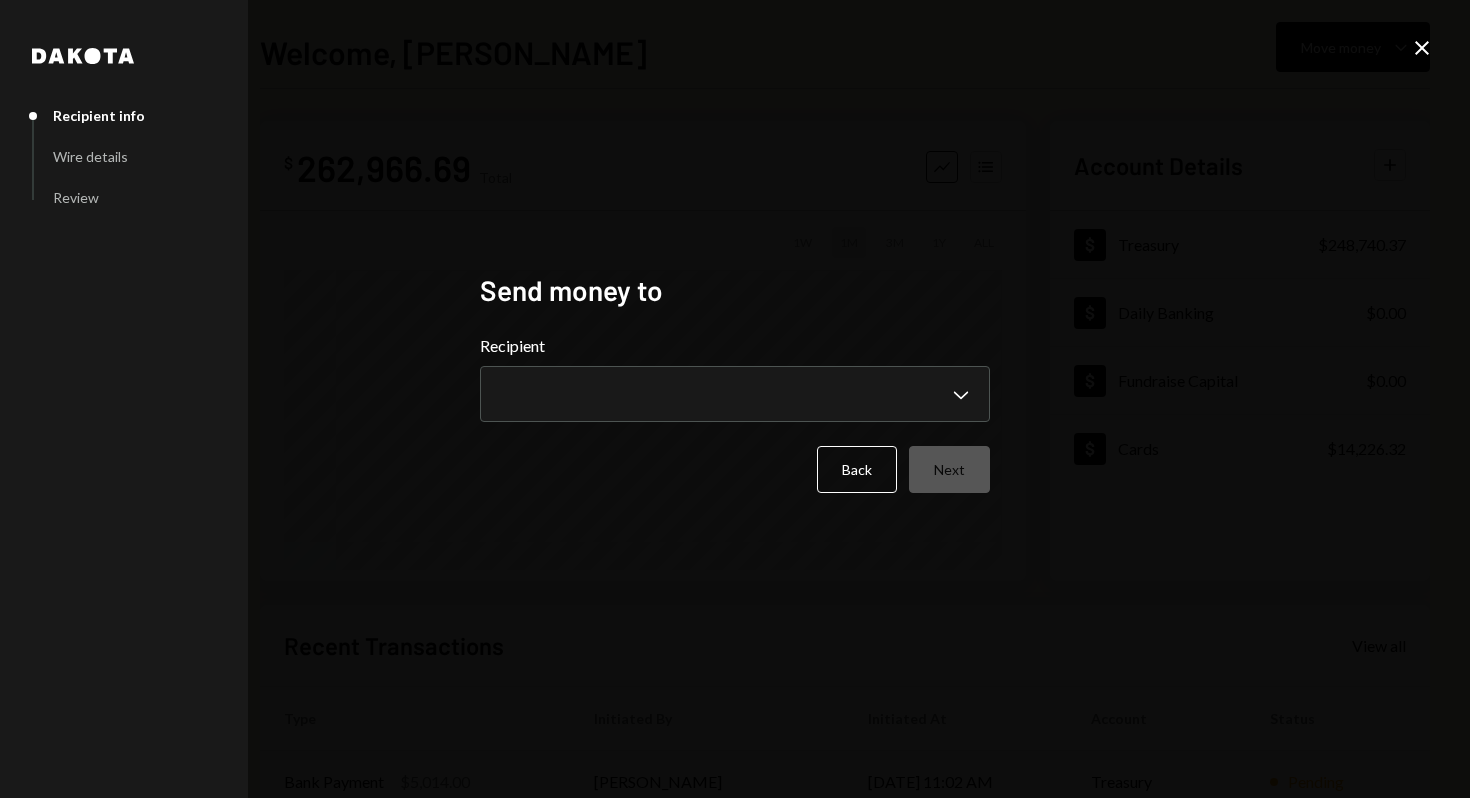 click on "Recipient" at bounding box center (735, 346) 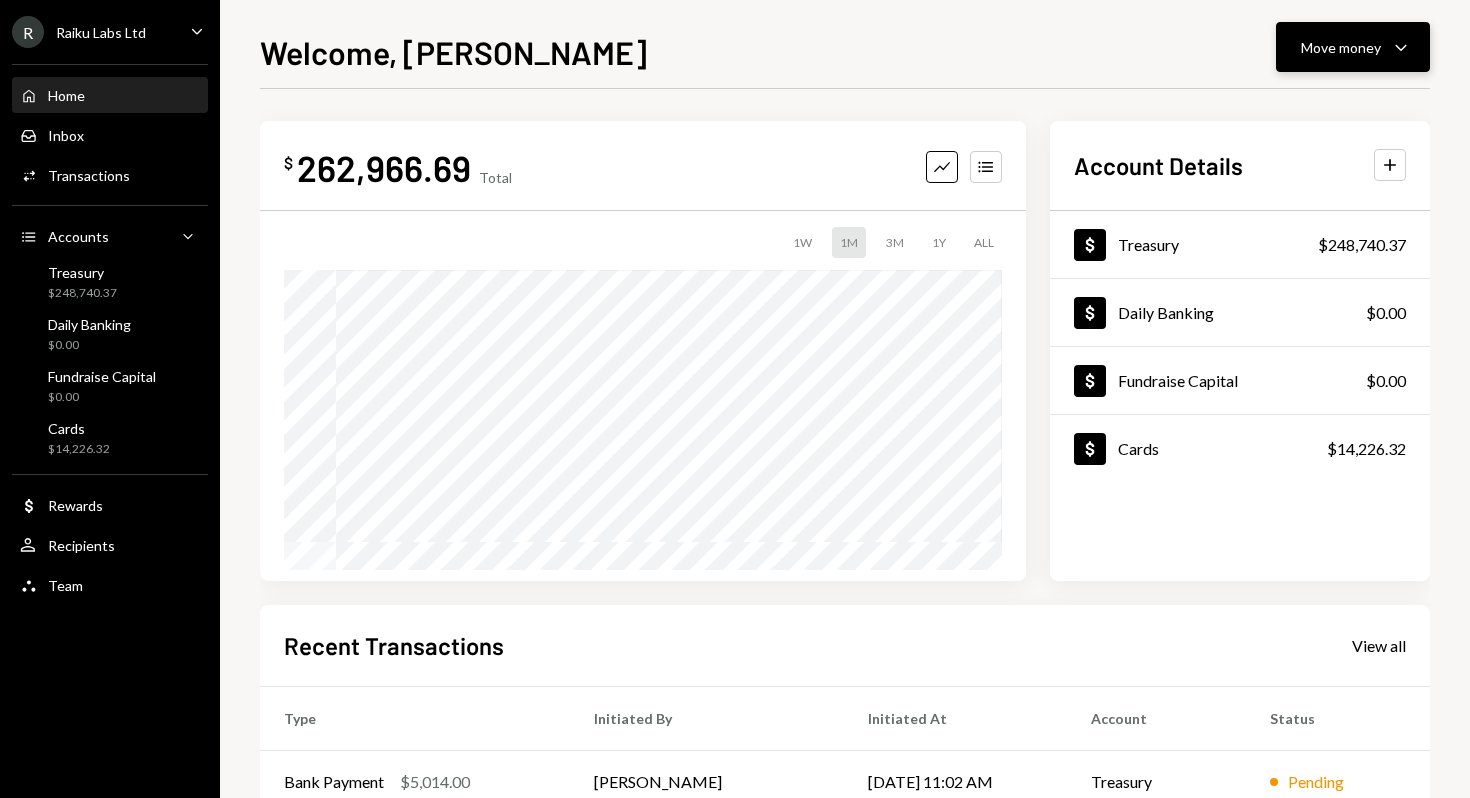 click on "Caret Down" 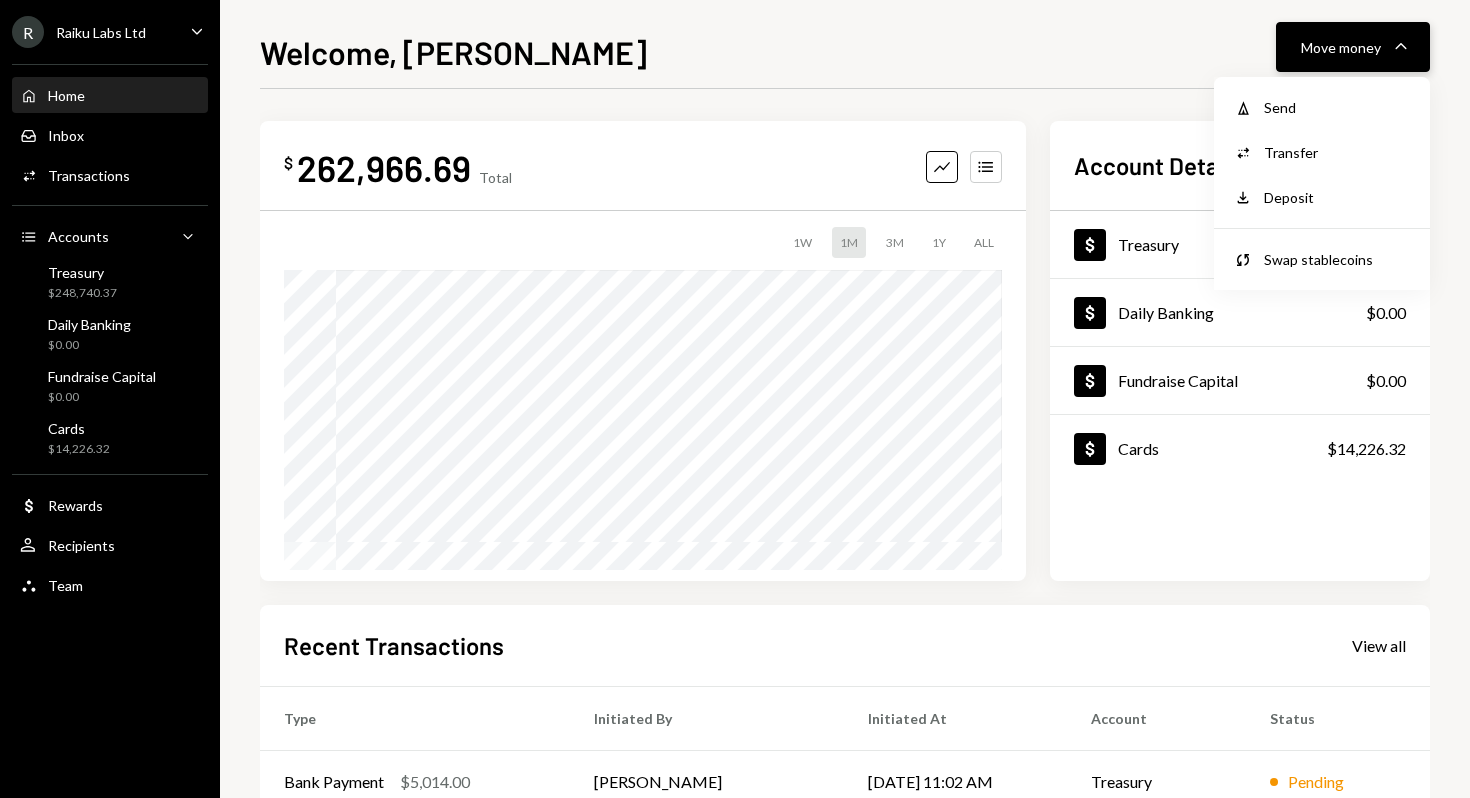 click on "Move money" at bounding box center (1341, 47) 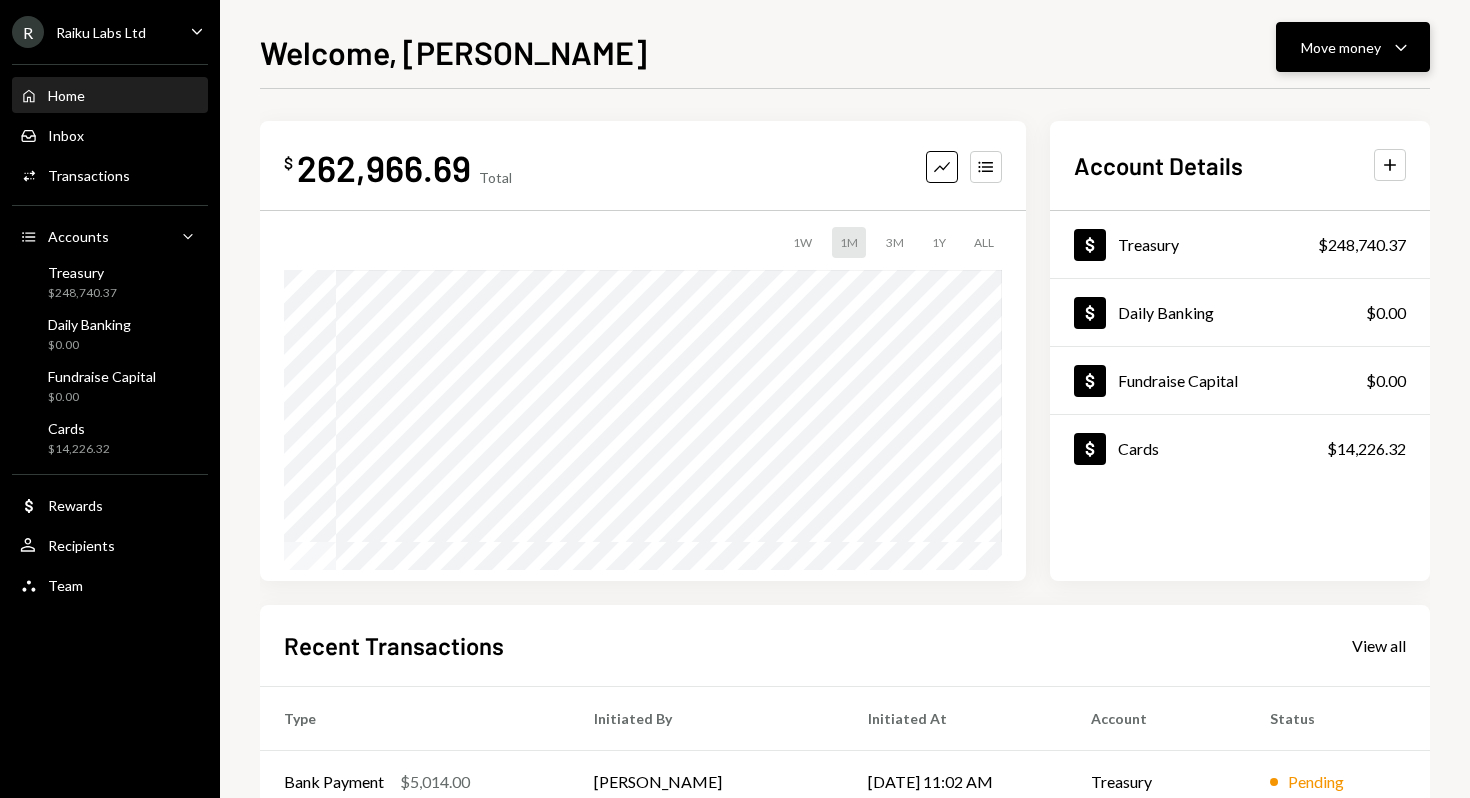 click on "Move money" at bounding box center (1341, 47) 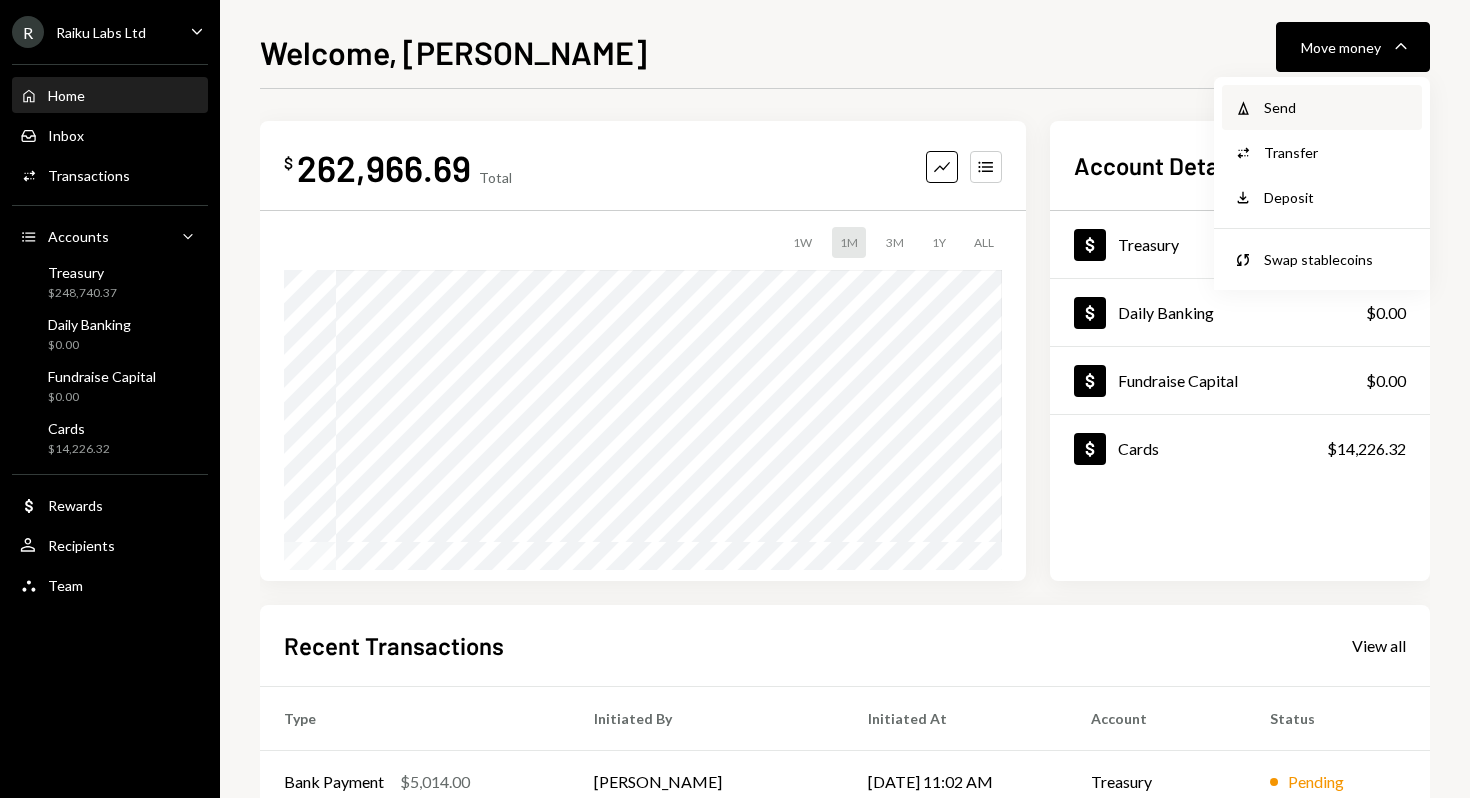 click on "Send" at bounding box center (1337, 107) 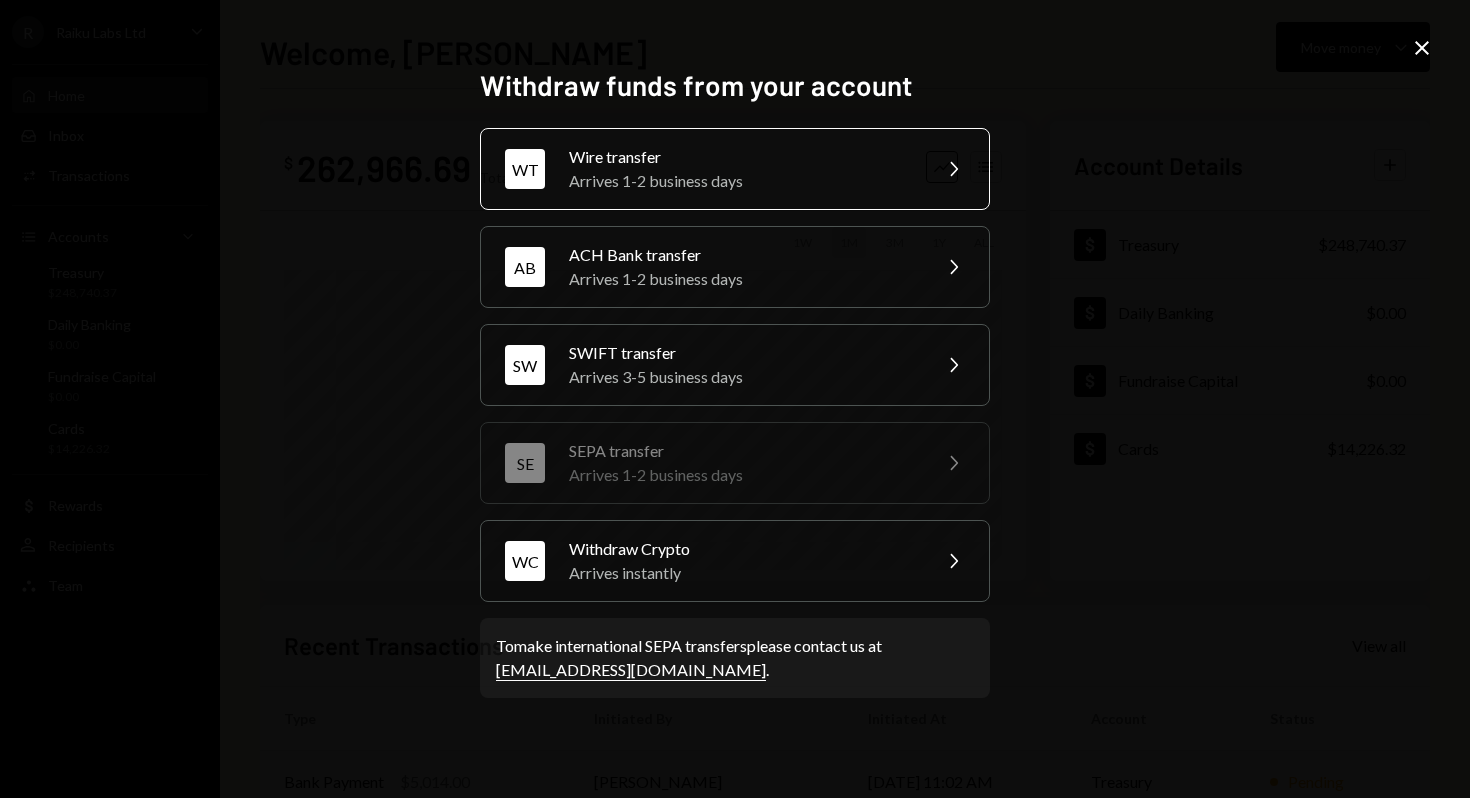 click on "WT Wire transfer Arrives 1-2 business days Chevron Right" at bounding box center (735, 169) 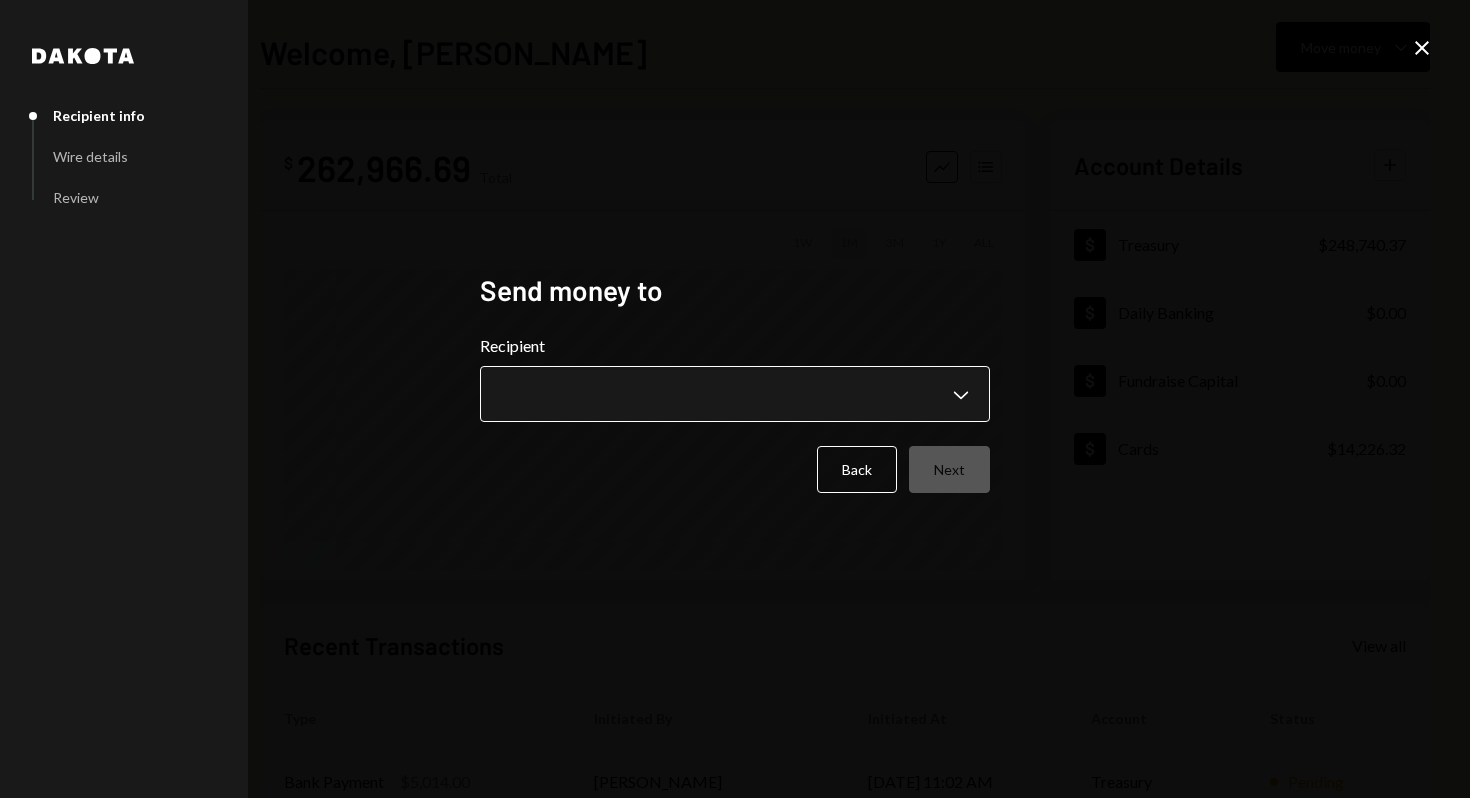 click on "R Raiku Labs Ltd Caret Down Home Home Inbox Inbox Activities Transactions Accounts Accounts Caret Down Treasury $248,740.37 Daily Banking $0.00 Fundraise Capital $0.00 Cards $14,226.32 Dollar Rewards User Recipients Team Team Welcome, Clara Move money Caret Down $ 262,966.69 Total Graph Accounts 1W 1M 3M 1Y ALL Account Details Plus Dollar Treasury $248,740.37 Dollar Daily Banking $0.00 Dollar Fundraise Capital $0.00 Dollar Cards $14,226.32 Recent Transactions View all Type Initiated By Initiated At Account Status Bank Payment $5,014.00 Clara Cambra 07/30/25 11:02 AM Treasury Pending Card Transaction $68.70 Subscription Costs 07/30/25 12:22 AM Organization Pending Card Transaction $293.12 Subscription Costs 07/29/25 2:07 AM Organization Completed Card Transaction $349.00 Robin Raiku Card 07/28/25 9:57 PM Organization Completed Card Transaction $150.00 Robin Raiku Card 07/28/25 2:01 PM Organization Completed /dashboard Dakota Recipient info Wire details Review Send money to Recipient Chevron Down ********* Back" at bounding box center (735, 399) 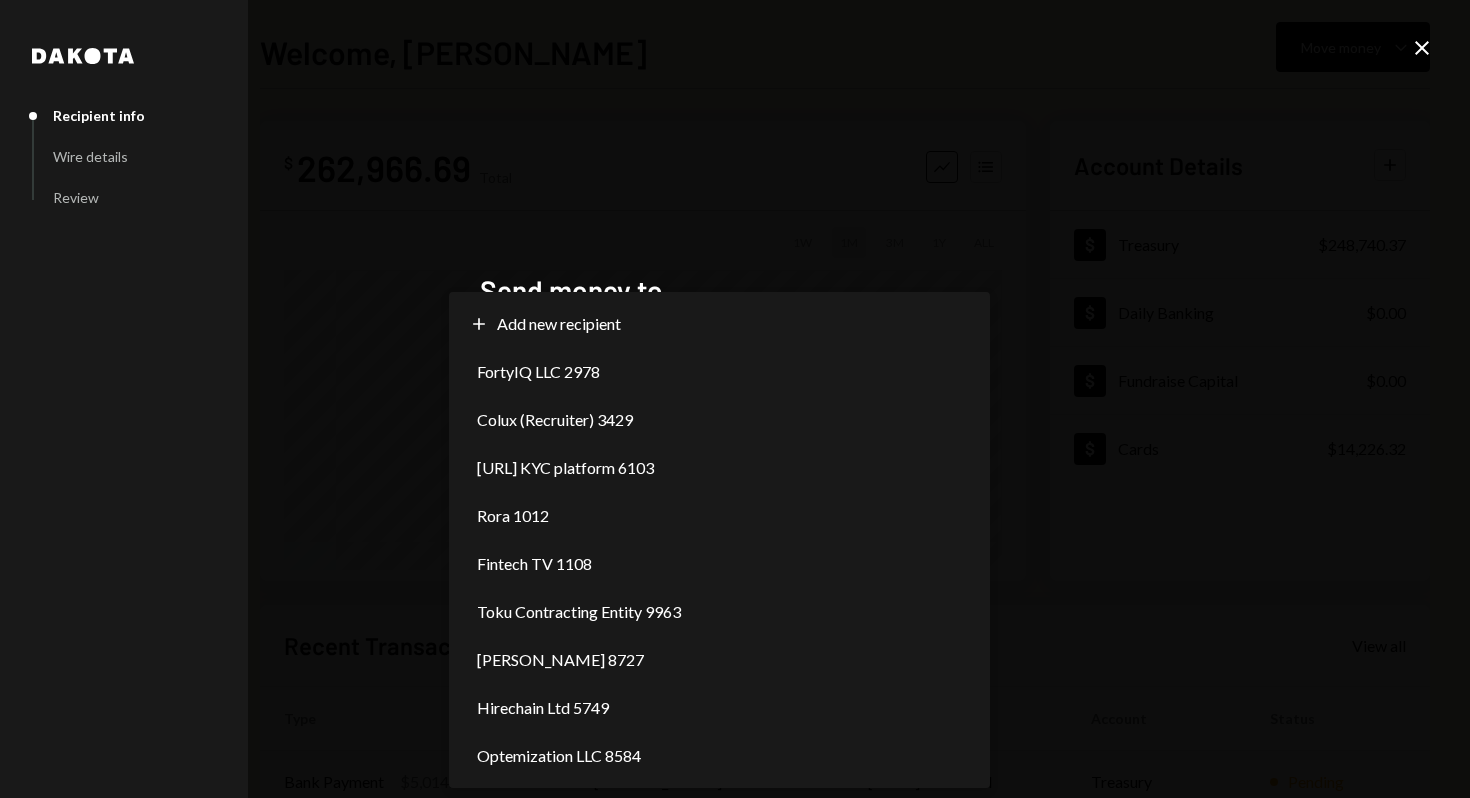 scroll, scrollTop: 0, scrollLeft: 0, axis: both 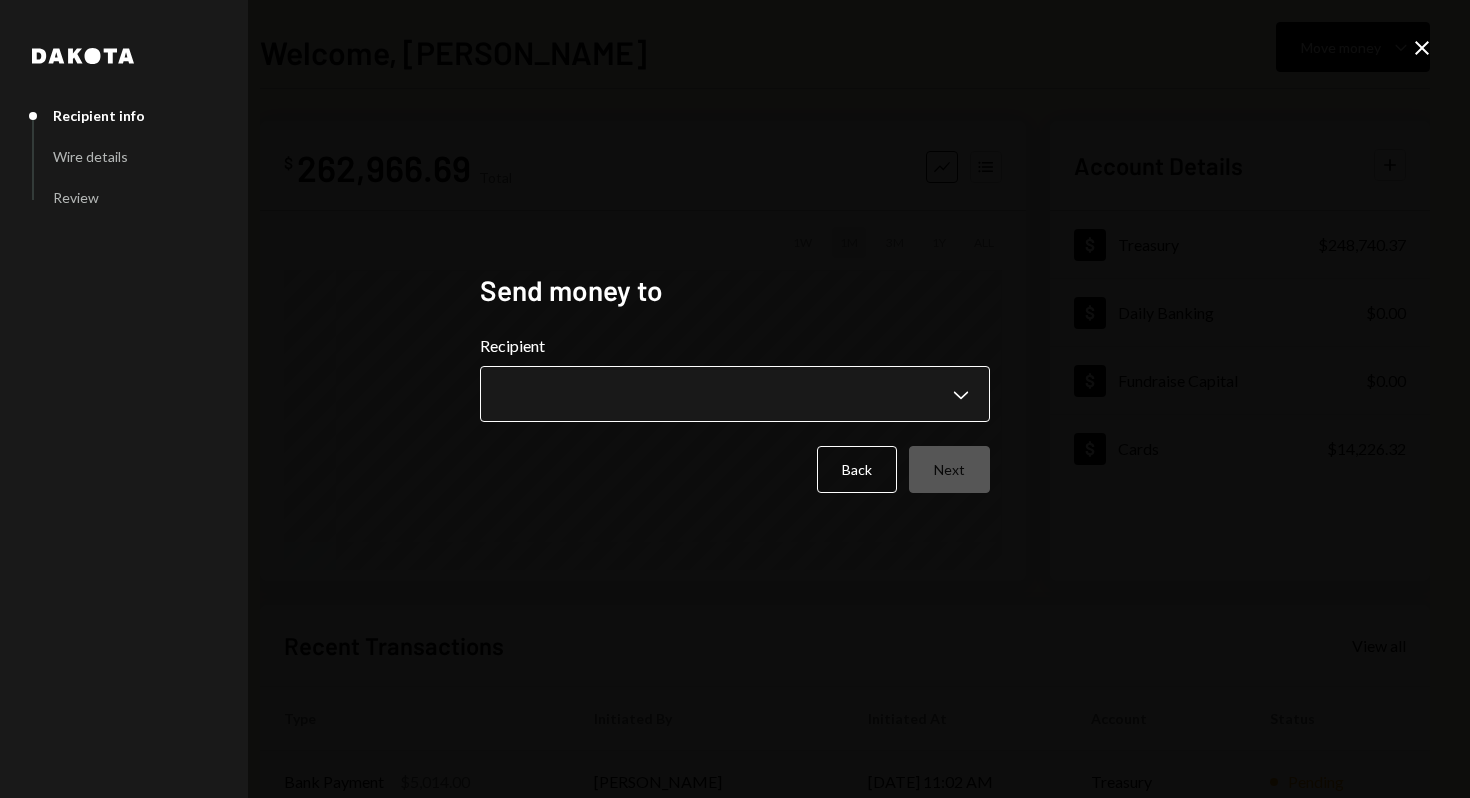 click on "R Raiku Labs Ltd Caret Down Home Home Inbox Inbox Activities Transactions Accounts Accounts Caret Down Treasury $248,740.37 Daily Banking $0.00 Fundraise Capital $0.00 Cards $14,226.32 Dollar Rewards User Recipients Team Team Welcome, Clara Move money Caret Down $ 262,966.69 Total Graph Accounts 1W 1M 3M 1Y ALL Account Details Plus Dollar Treasury $248,740.37 Dollar Daily Banking $0.00 Dollar Fundraise Capital $0.00 Dollar Cards $14,226.32 Recent Transactions View all Type Initiated By Initiated At Account Status Bank Payment $5,014.00 Clara Cambra 07/30/25 11:02 AM Treasury Pending Card Transaction $68.70 Subscription Costs 07/30/25 12:22 AM Organization Pending Card Transaction $293.12 Subscription Costs 07/29/25 2:07 AM Organization Completed Card Transaction $349.00 Robin Raiku Card 07/28/25 9:57 PM Organization Completed Card Transaction $150.00 Robin Raiku Card 07/28/25 2:01 PM Organization Completed /dashboard Dakota Recipient info Wire details Review Send money to Recipient Chevron Down ********* Back" at bounding box center (735, 399) 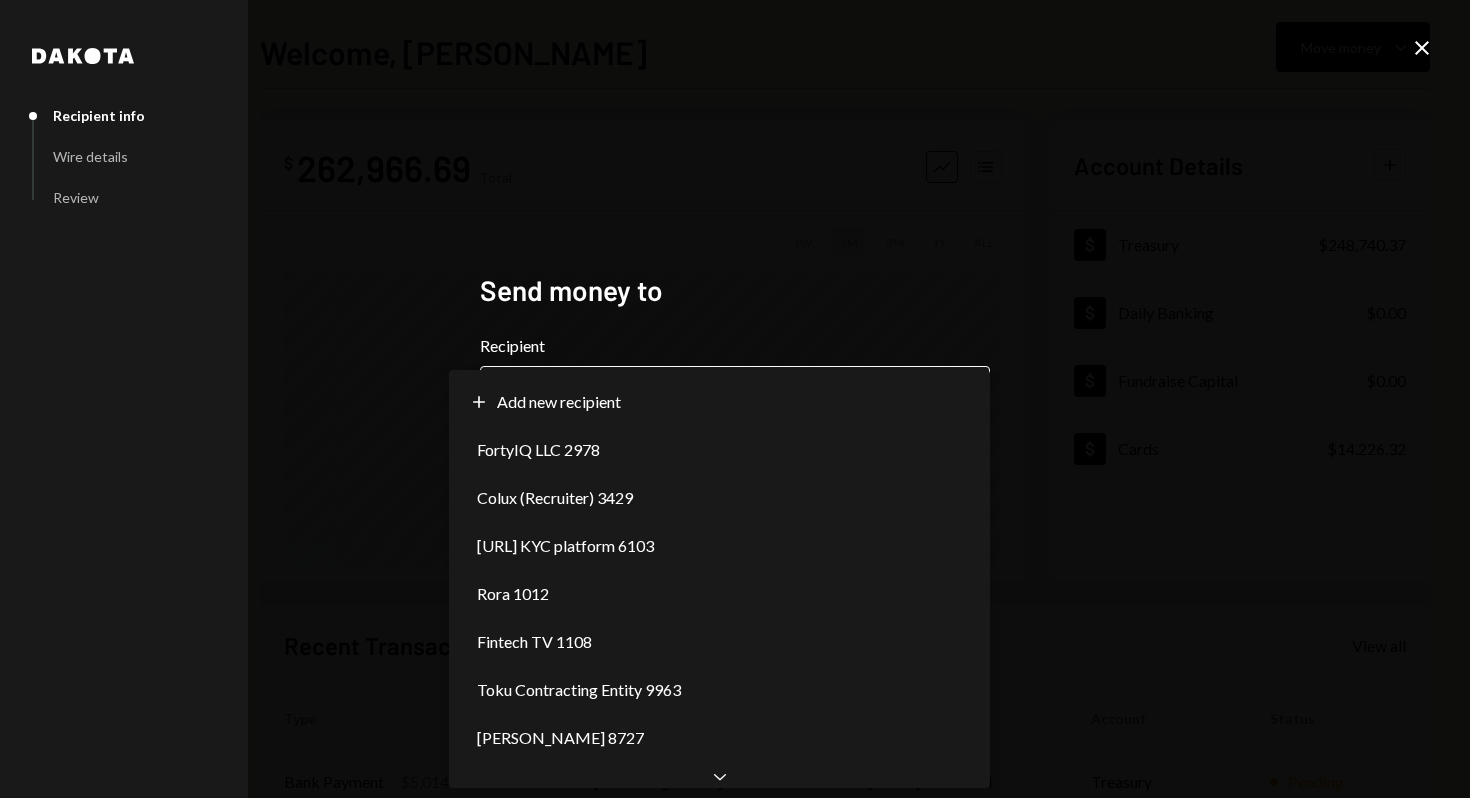 select on "**********" 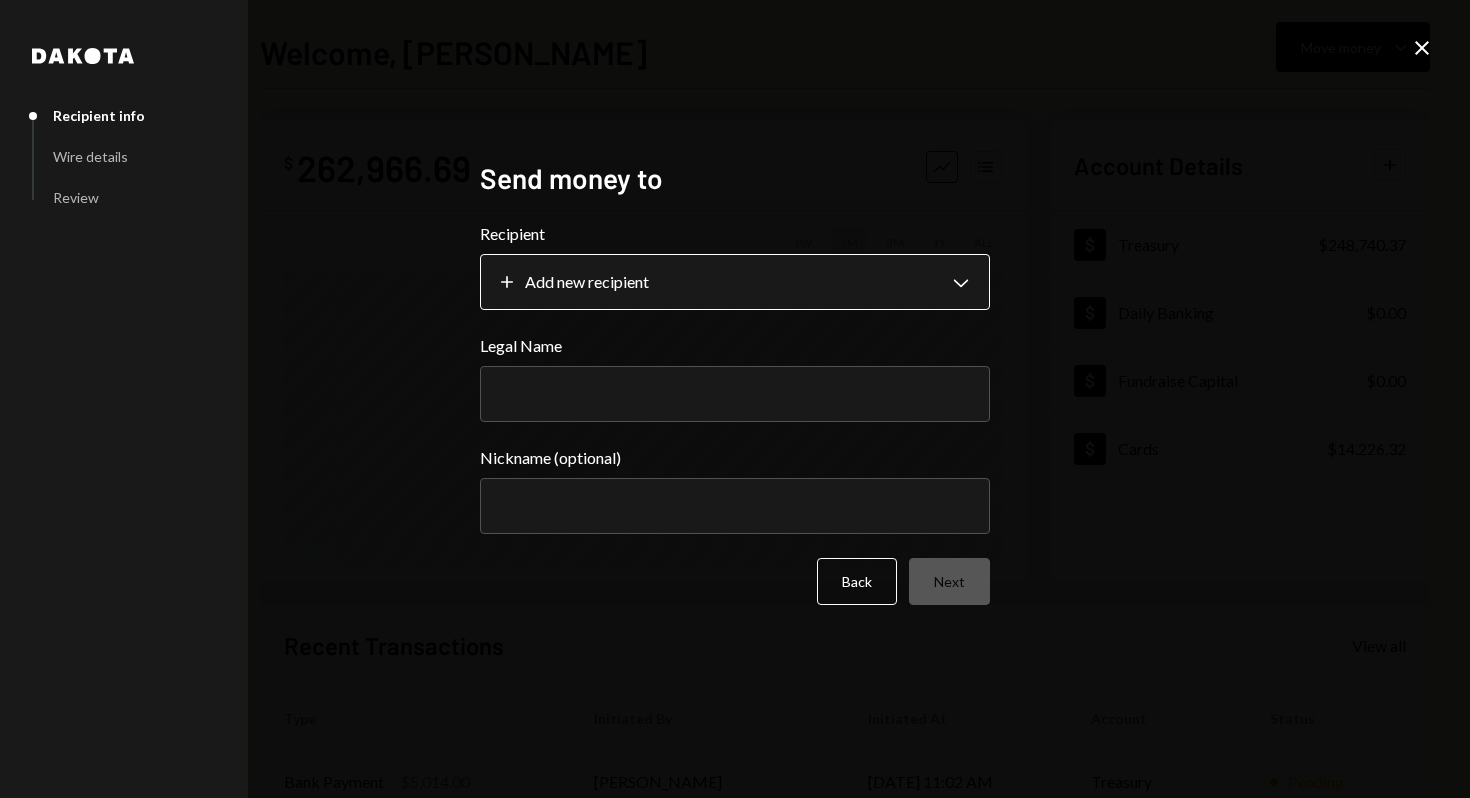 click on "Legal Name" at bounding box center (735, 394) 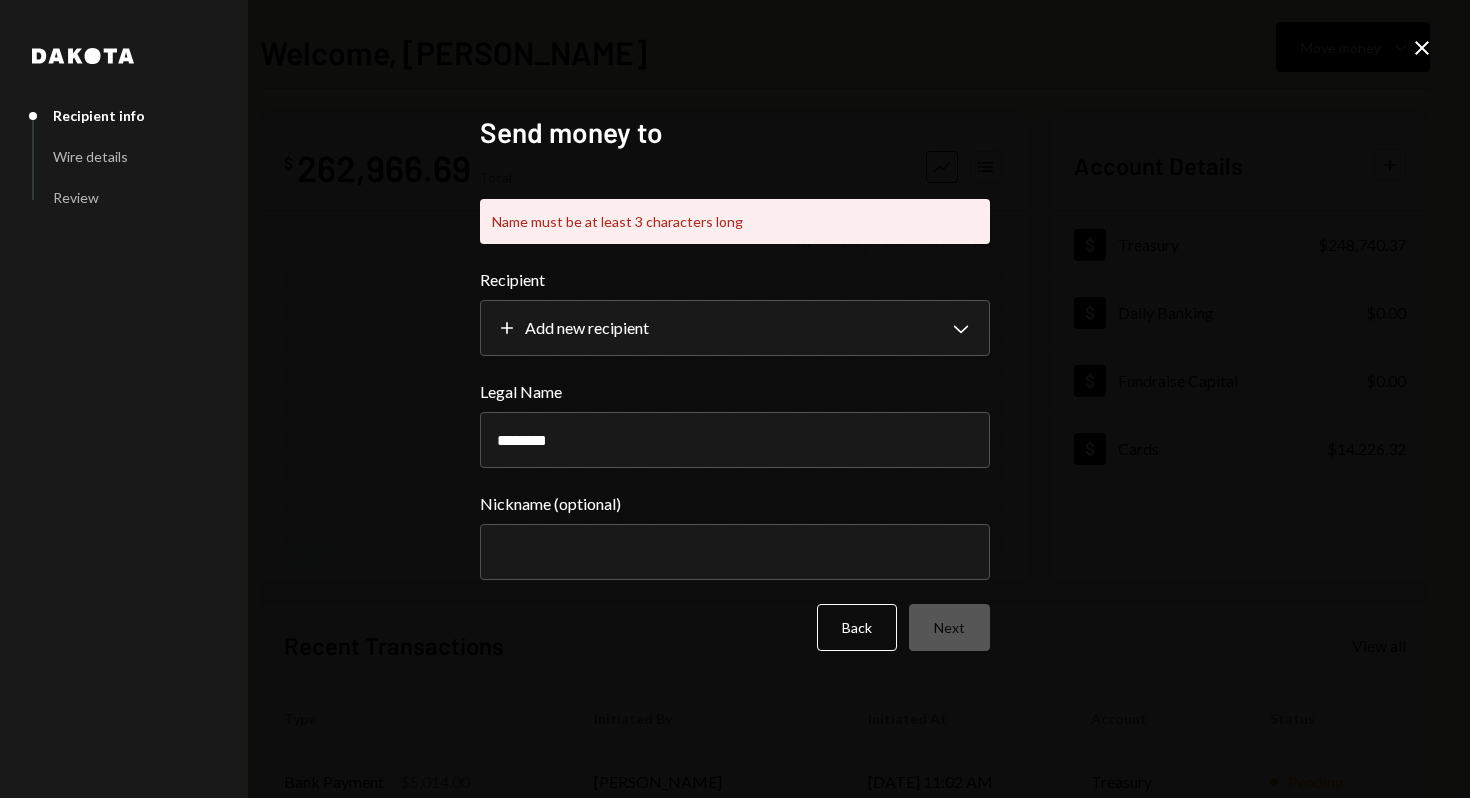 type on "********" 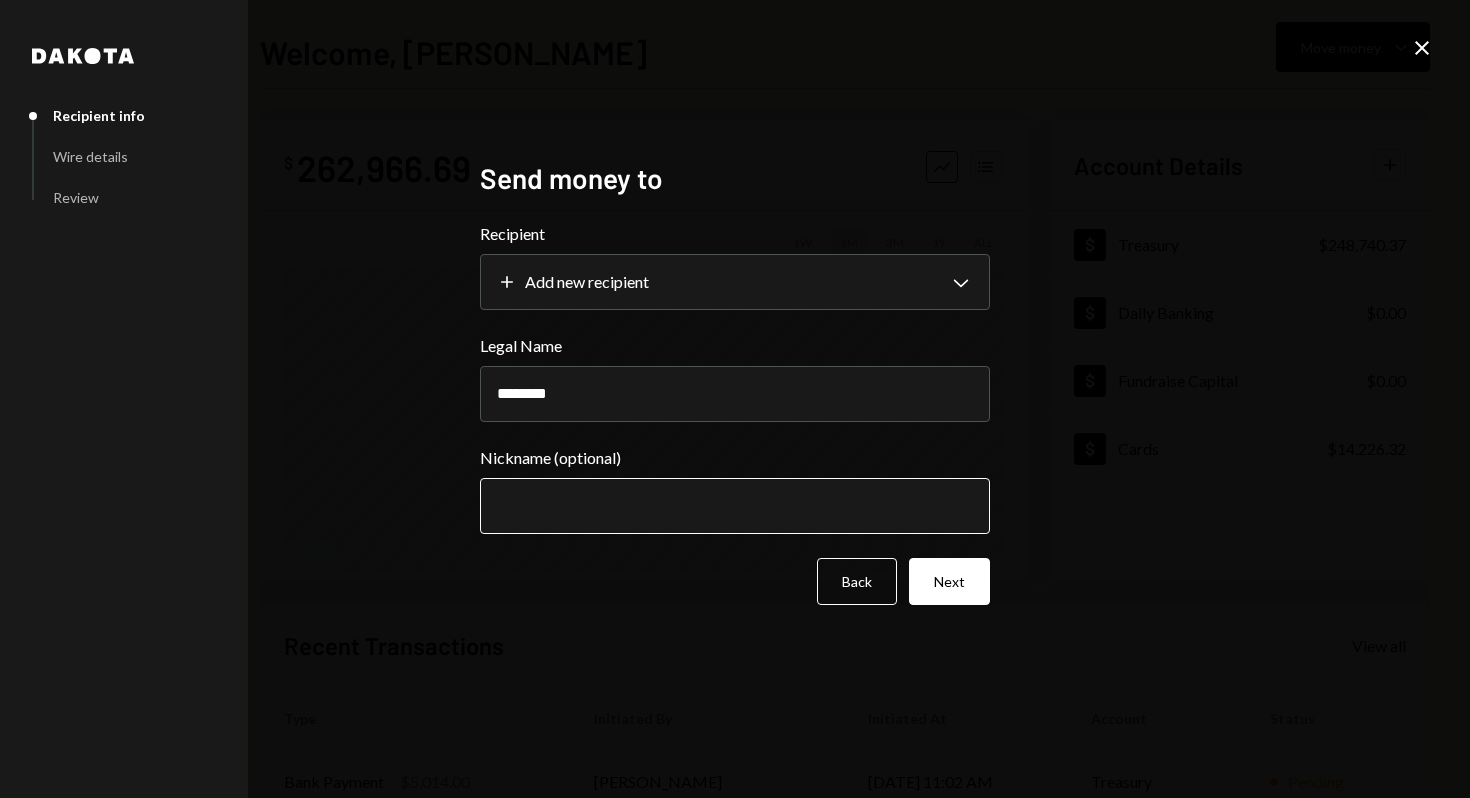 click on "Nickname (optional)" at bounding box center [735, 506] 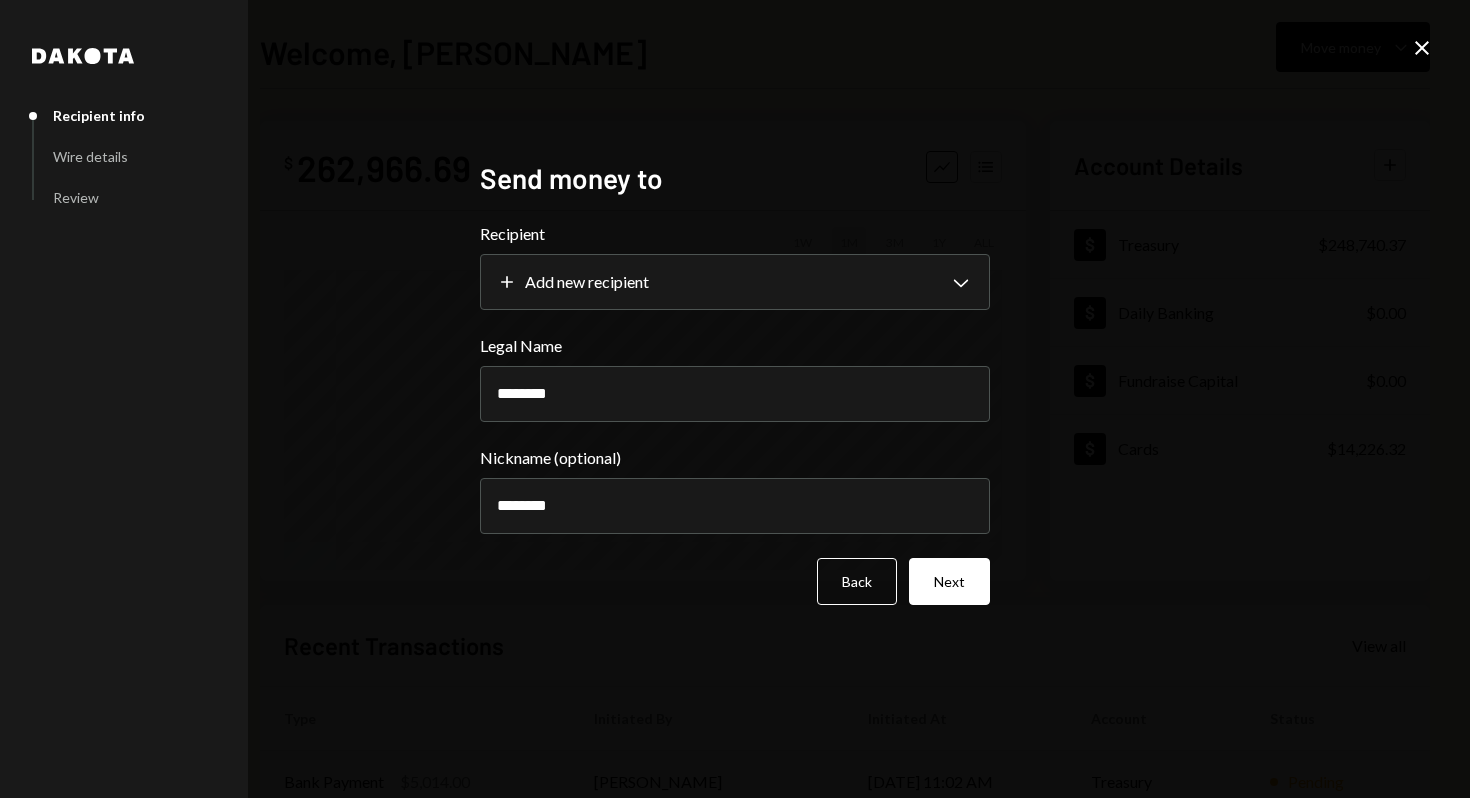 type on "********" 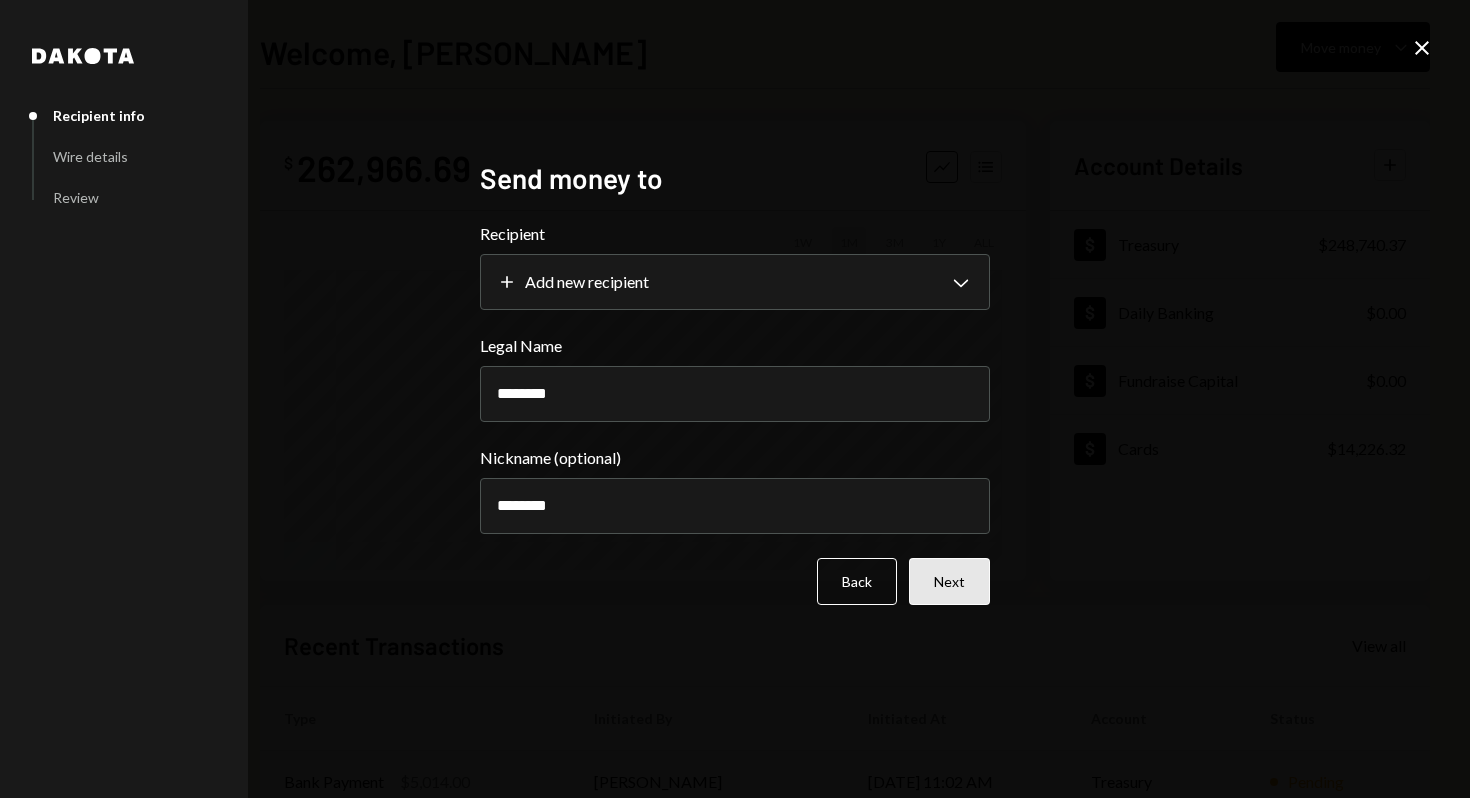 click on "Next" at bounding box center (949, 581) 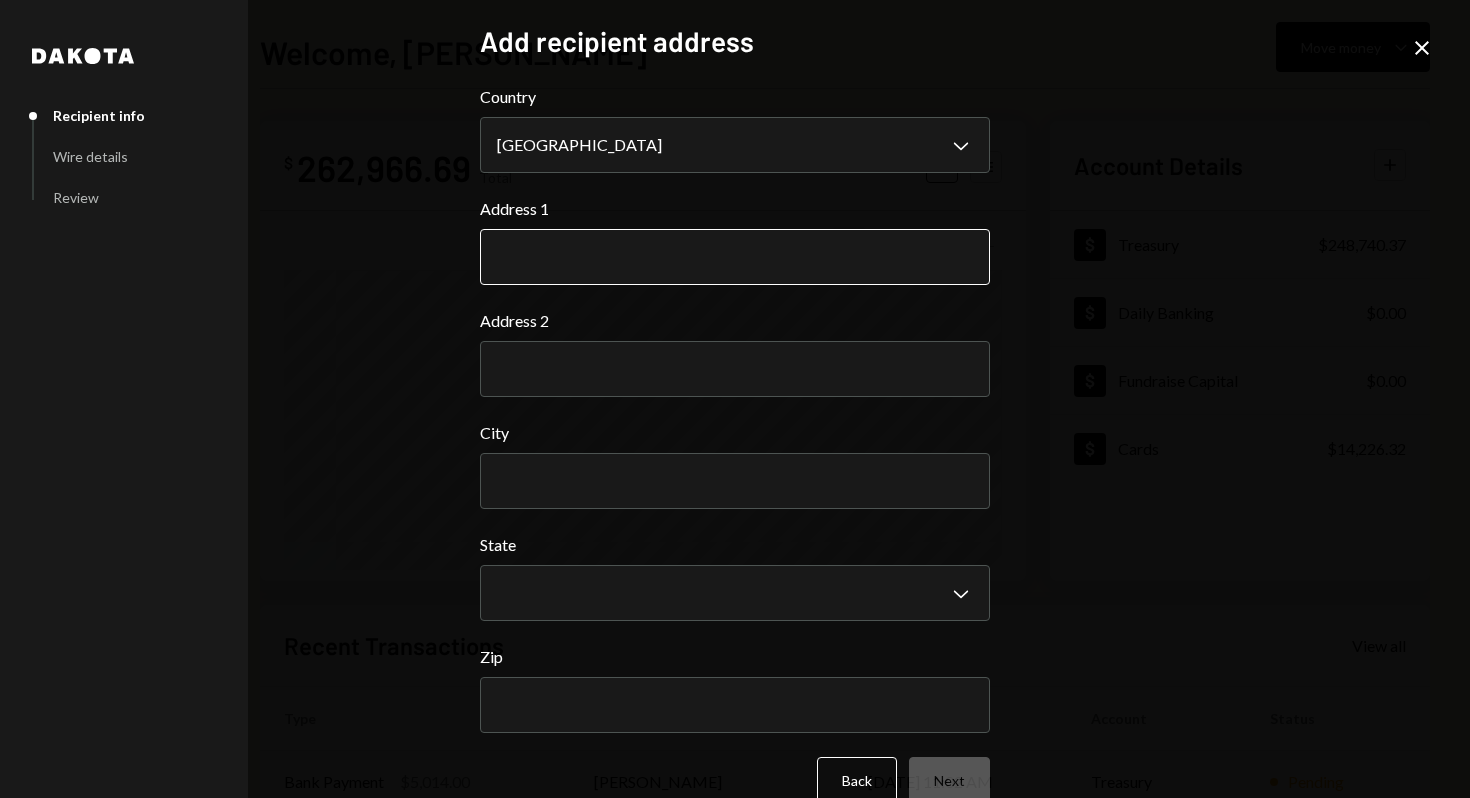 scroll, scrollTop: 37, scrollLeft: 0, axis: vertical 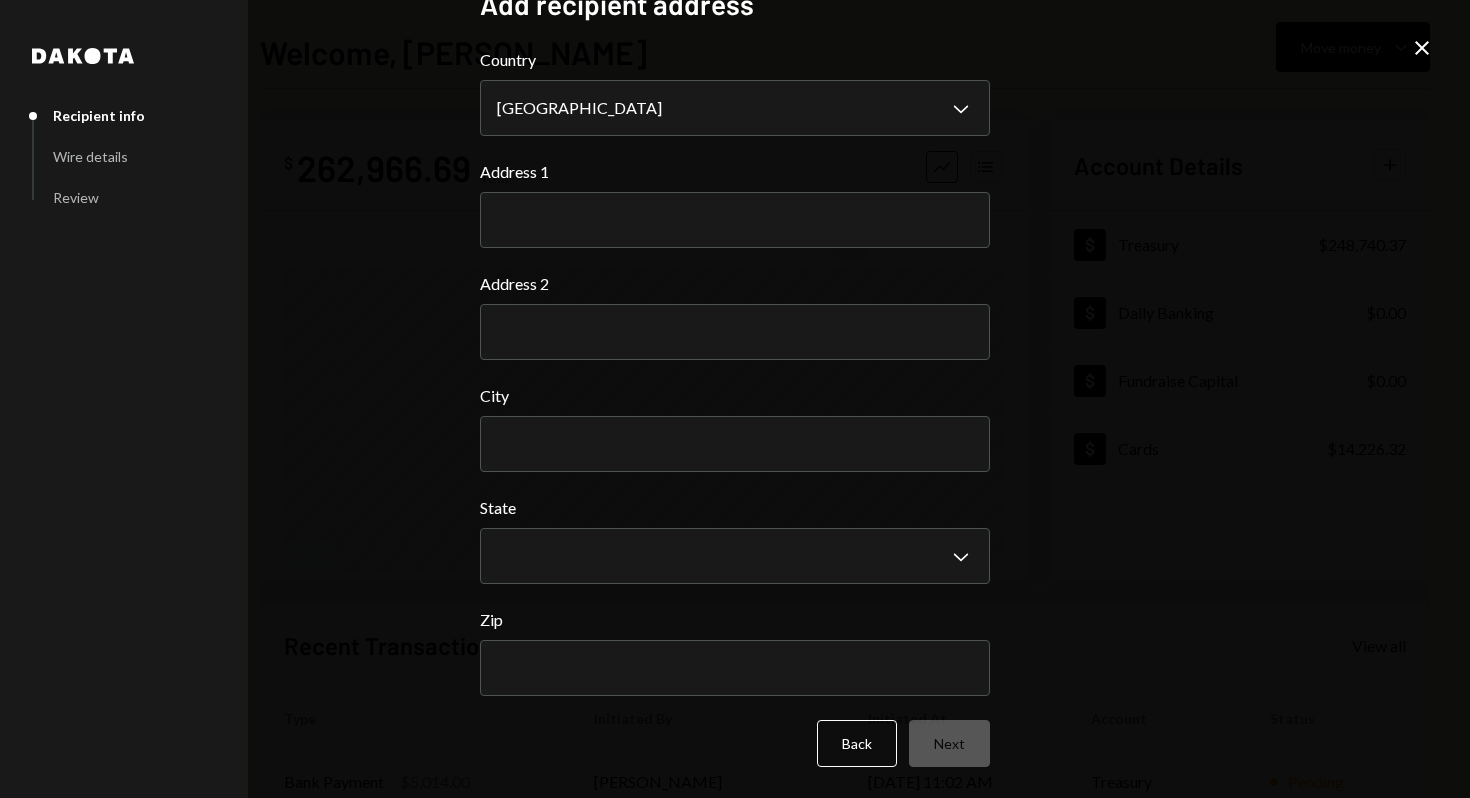 click on "Close" 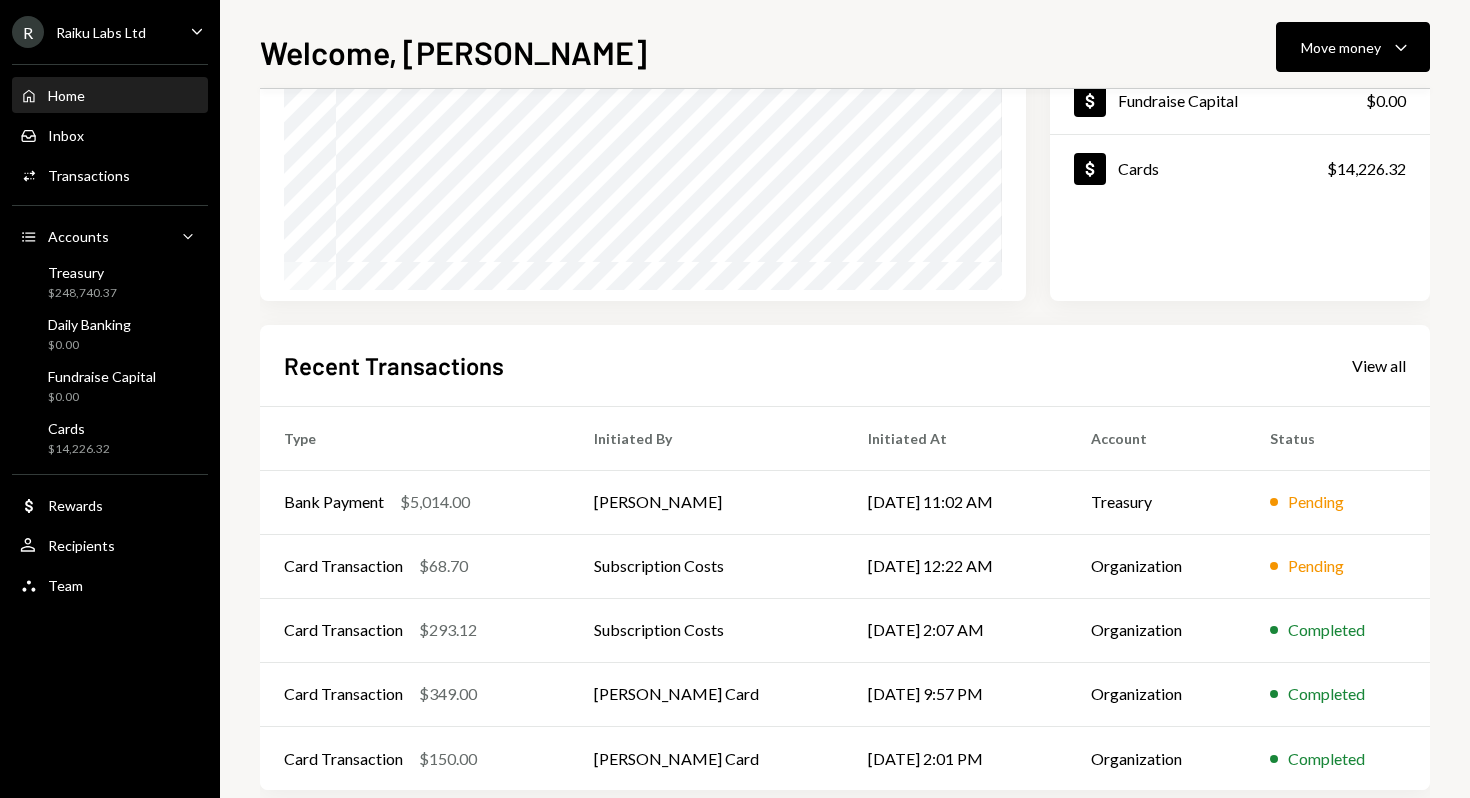 scroll, scrollTop: 312, scrollLeft: 0, axis: vertical 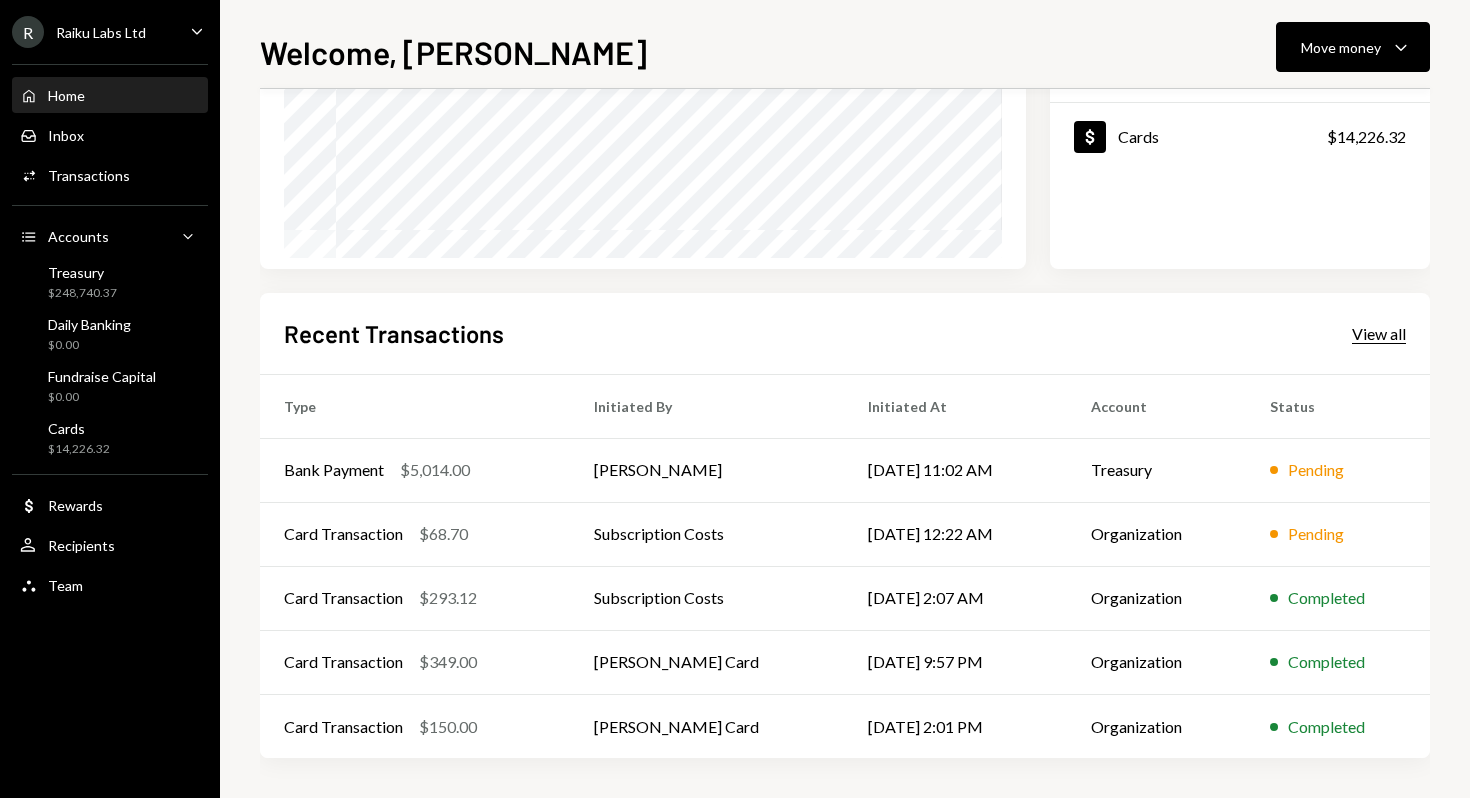 click on "View all" at bounding box center (1379, 334) 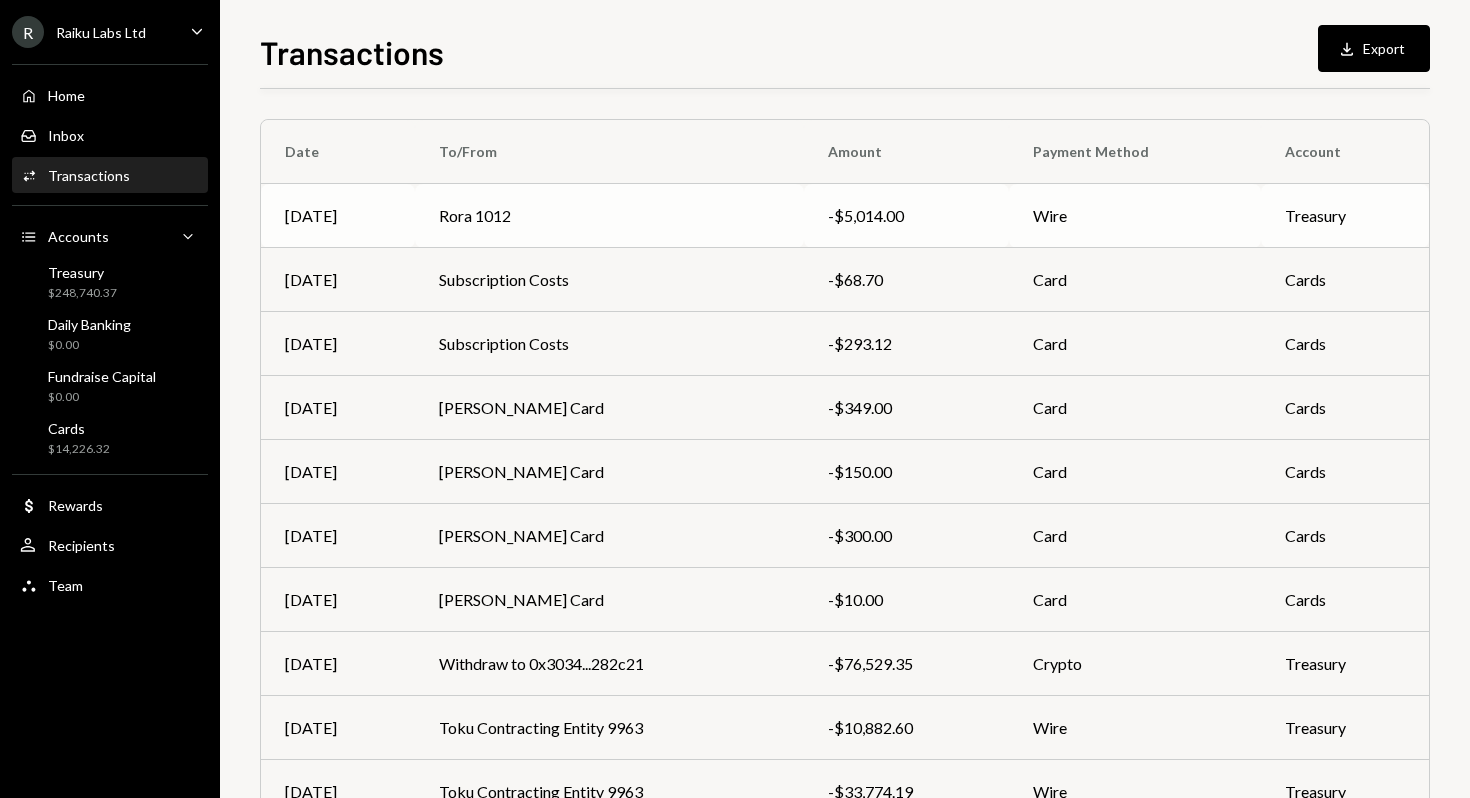 scroll, scrollTop: 0, scrollLeft: 0, axis: both 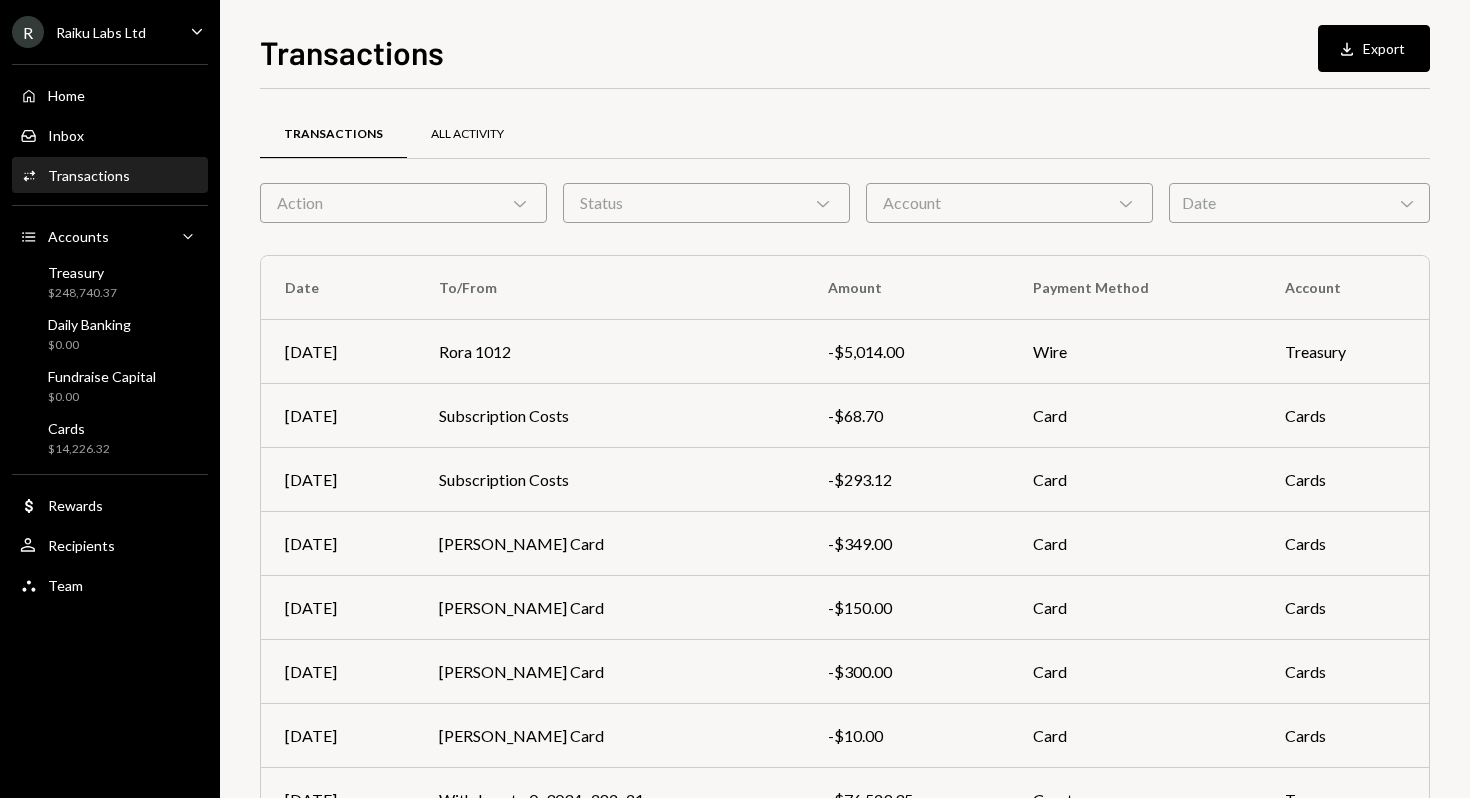 click on "All Activity" at bounding box center [467, 134] 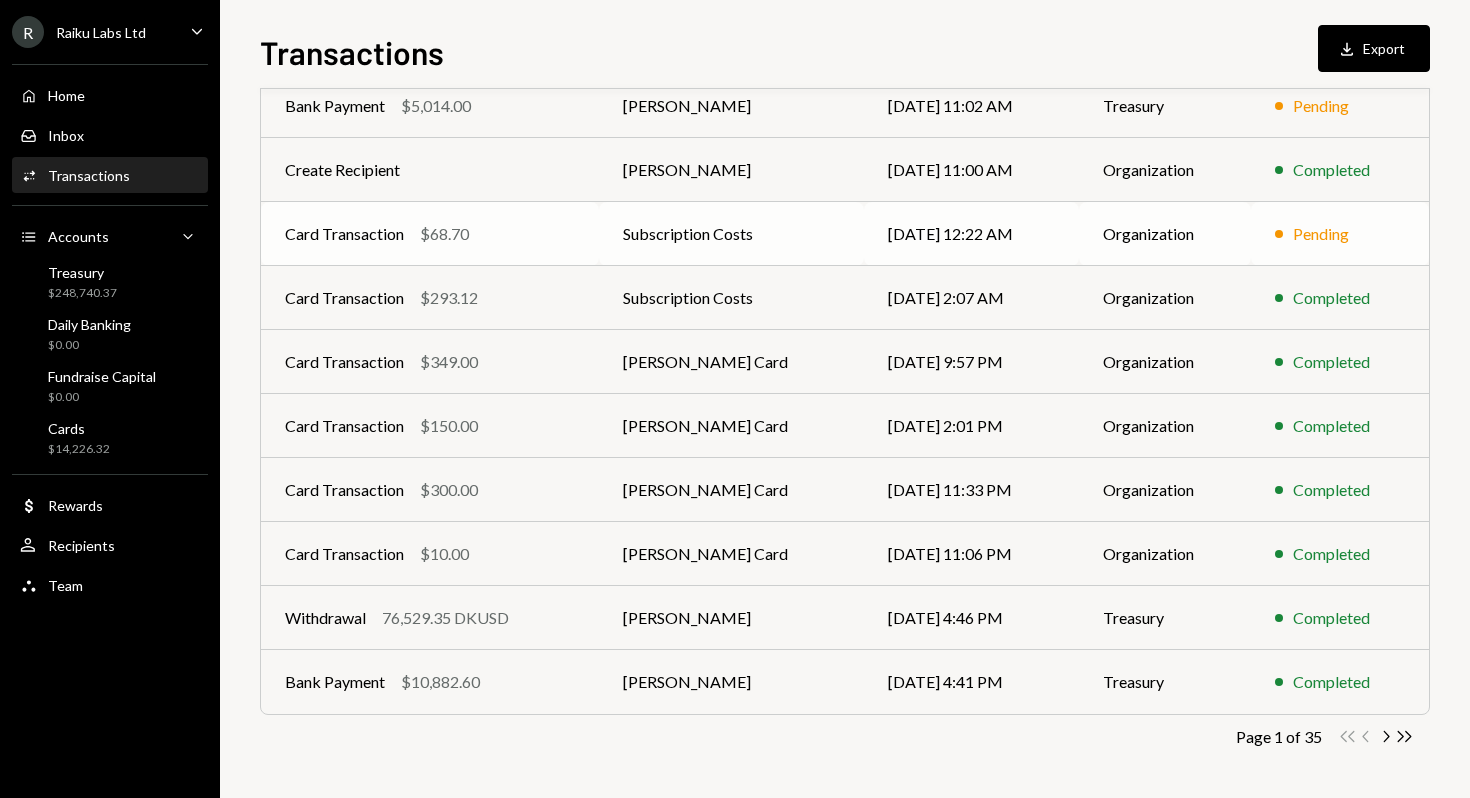 scroll, scrollTop: 0, scrollLeft: 0, axis: both 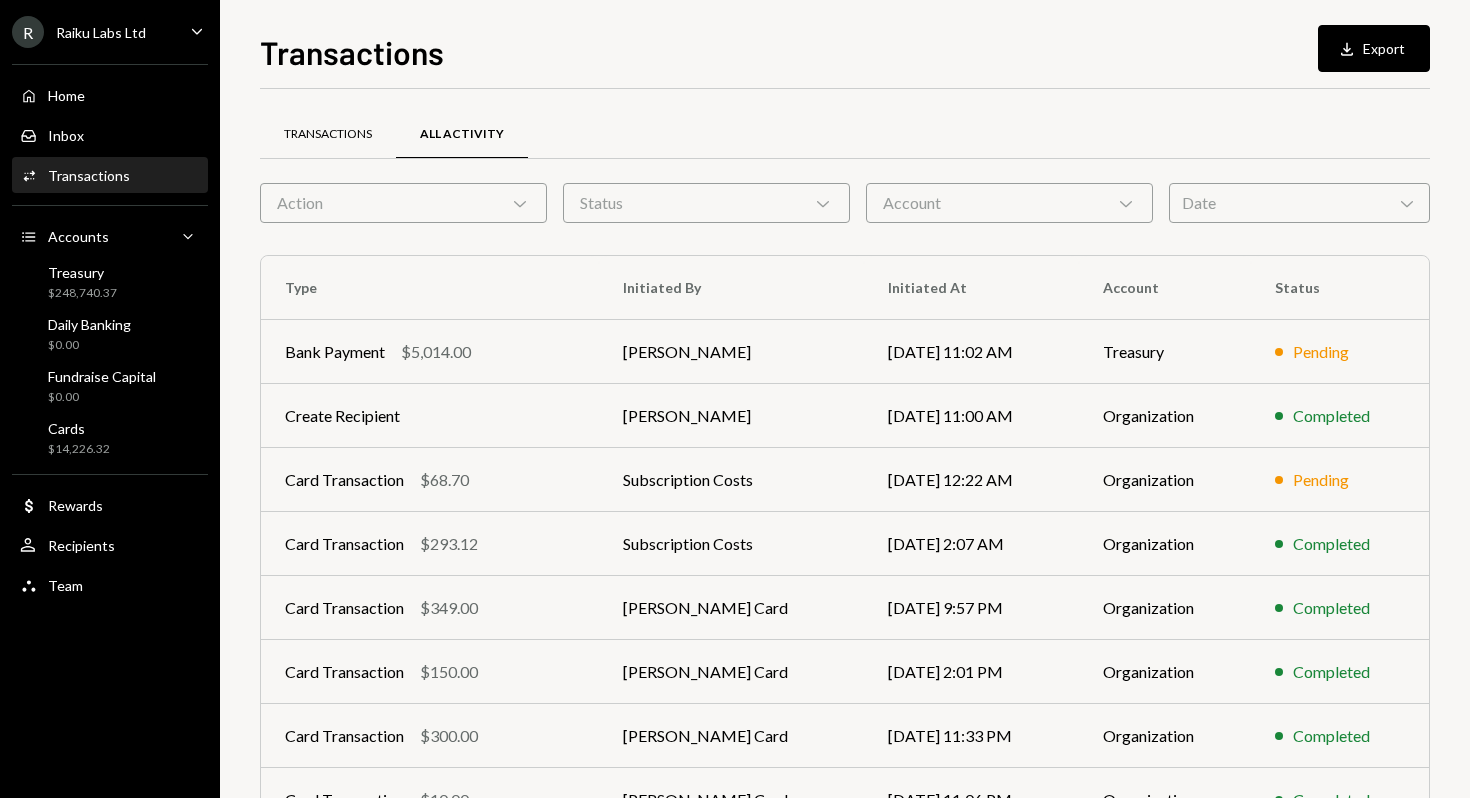 click on "Transactions" at bounding box center (328, 134) 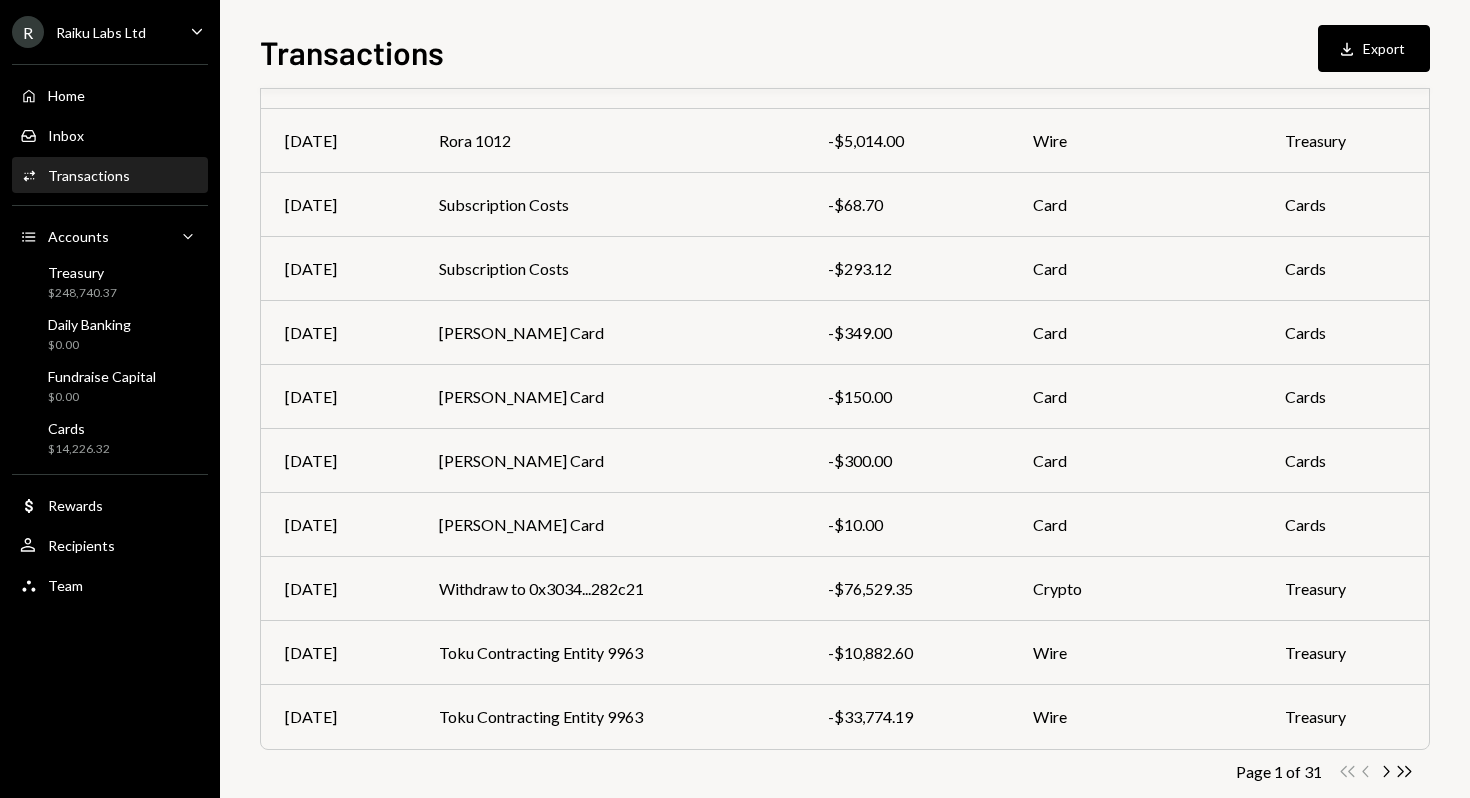 scroll, scrollTop: 246, scrollLeft: 0, axis: vertical 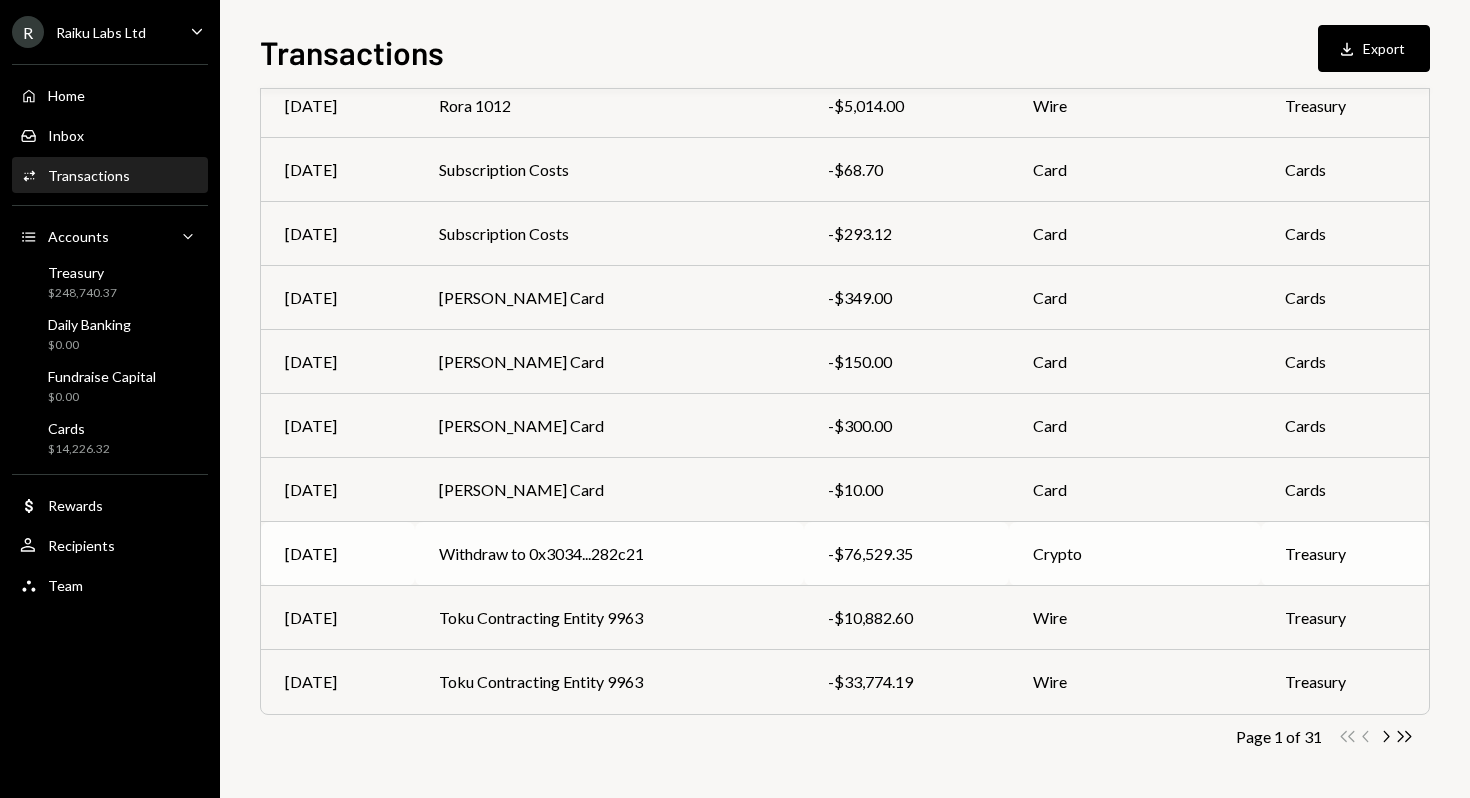 click on "Withdraw to 0x3034...282c21" at bounding box center [609, 554] 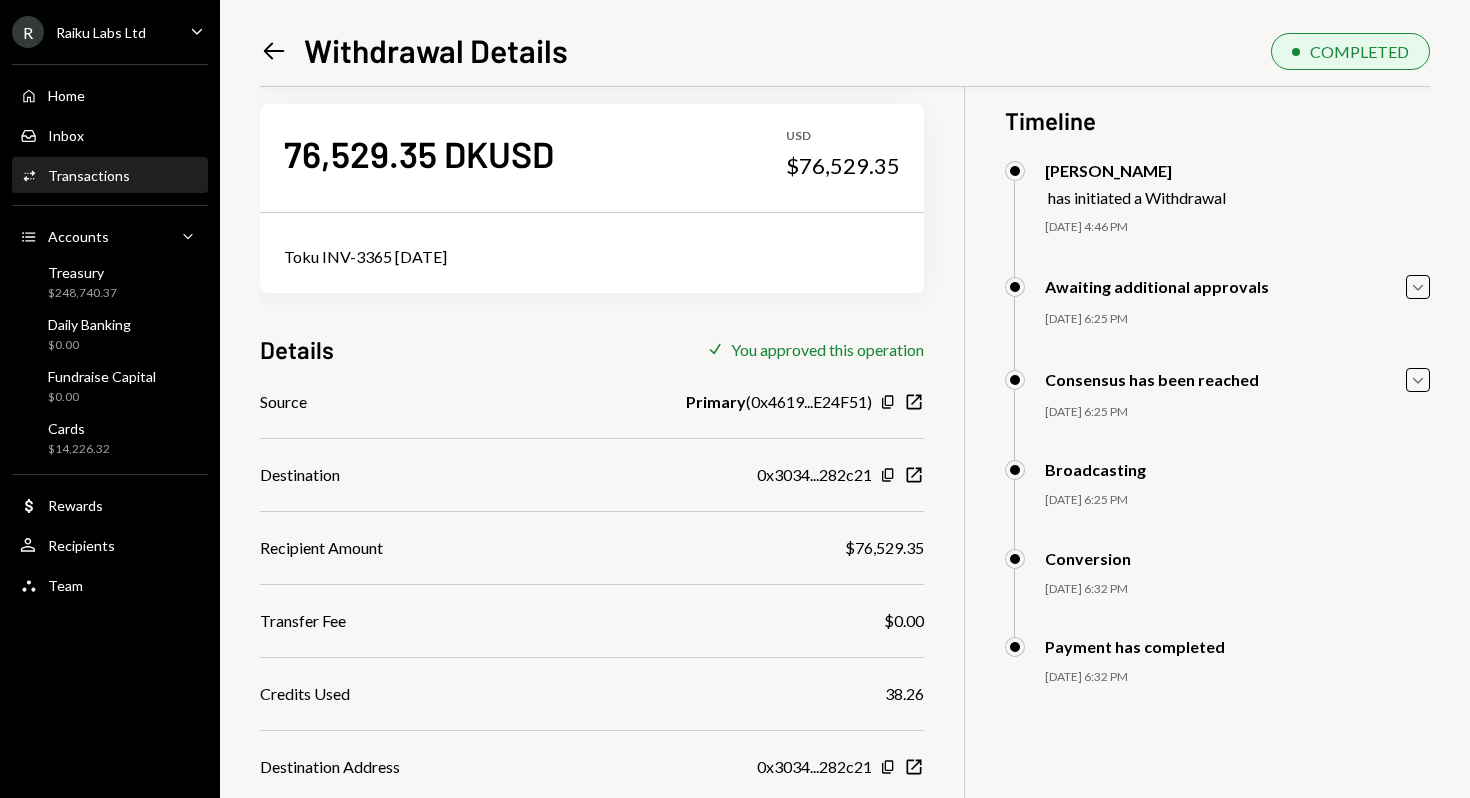 scroll, scrollTop: 0, scrollLeft: 0, axis: both 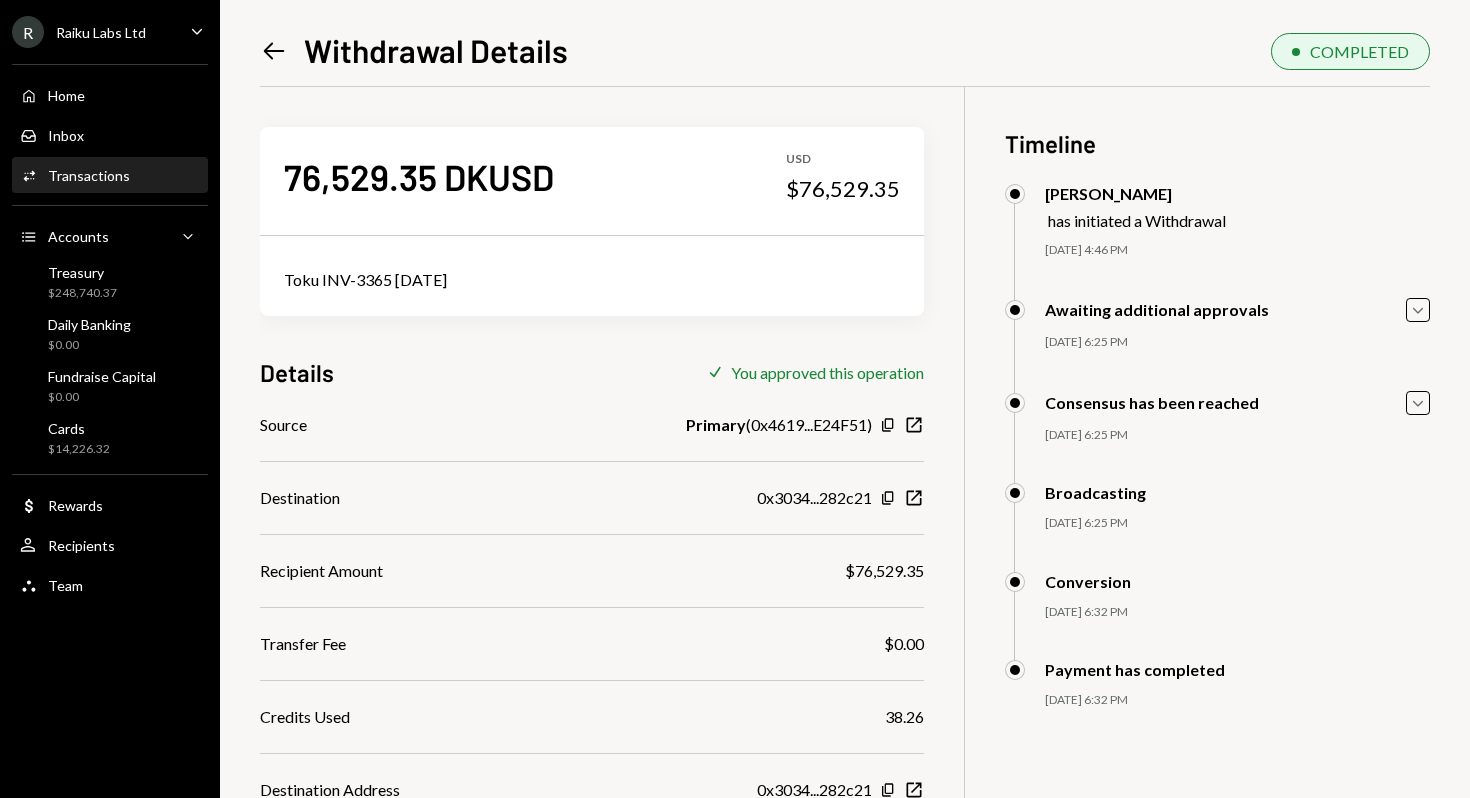 click 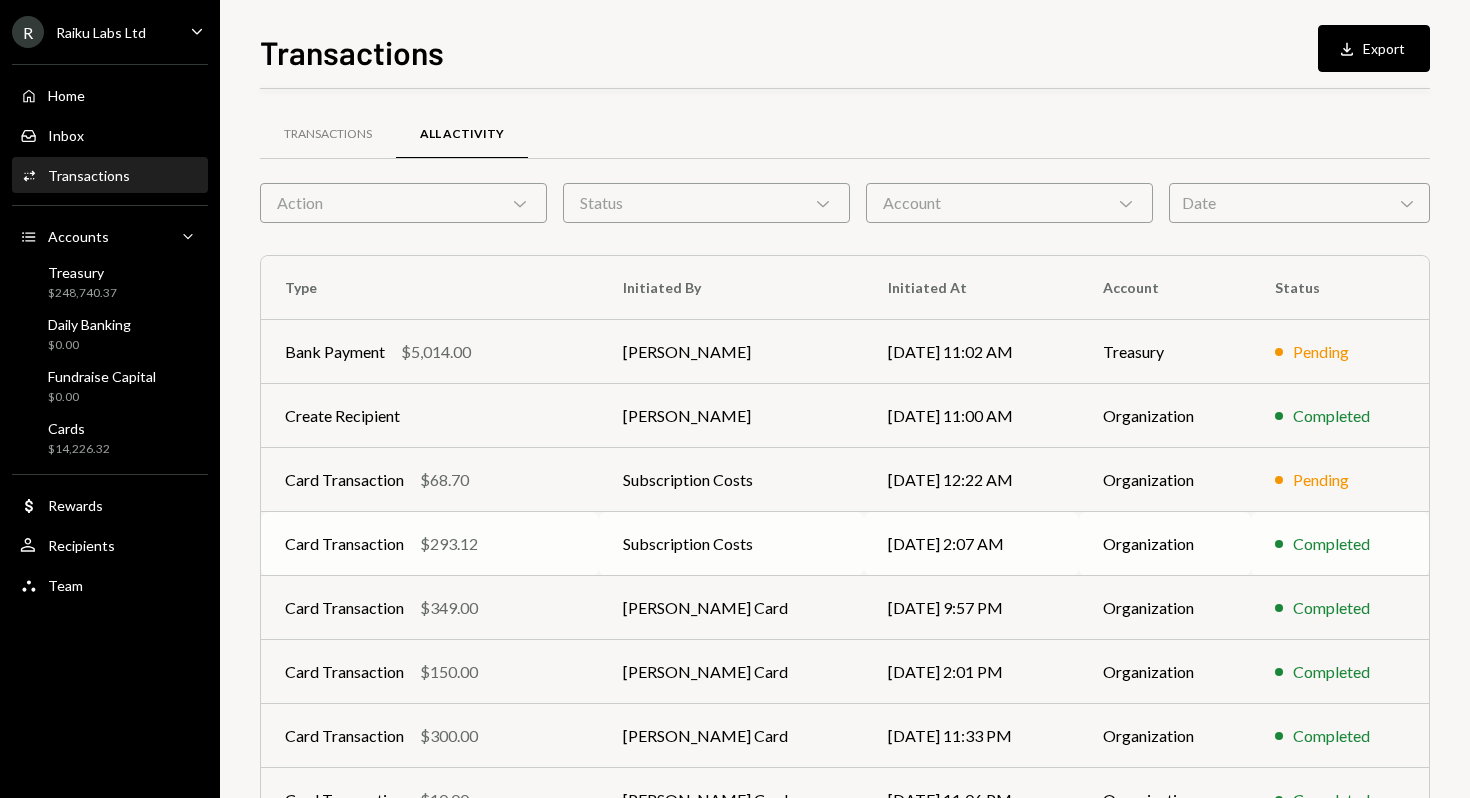 scroll, scrollTop: 246, scrollLeft: 0, axis: vertical 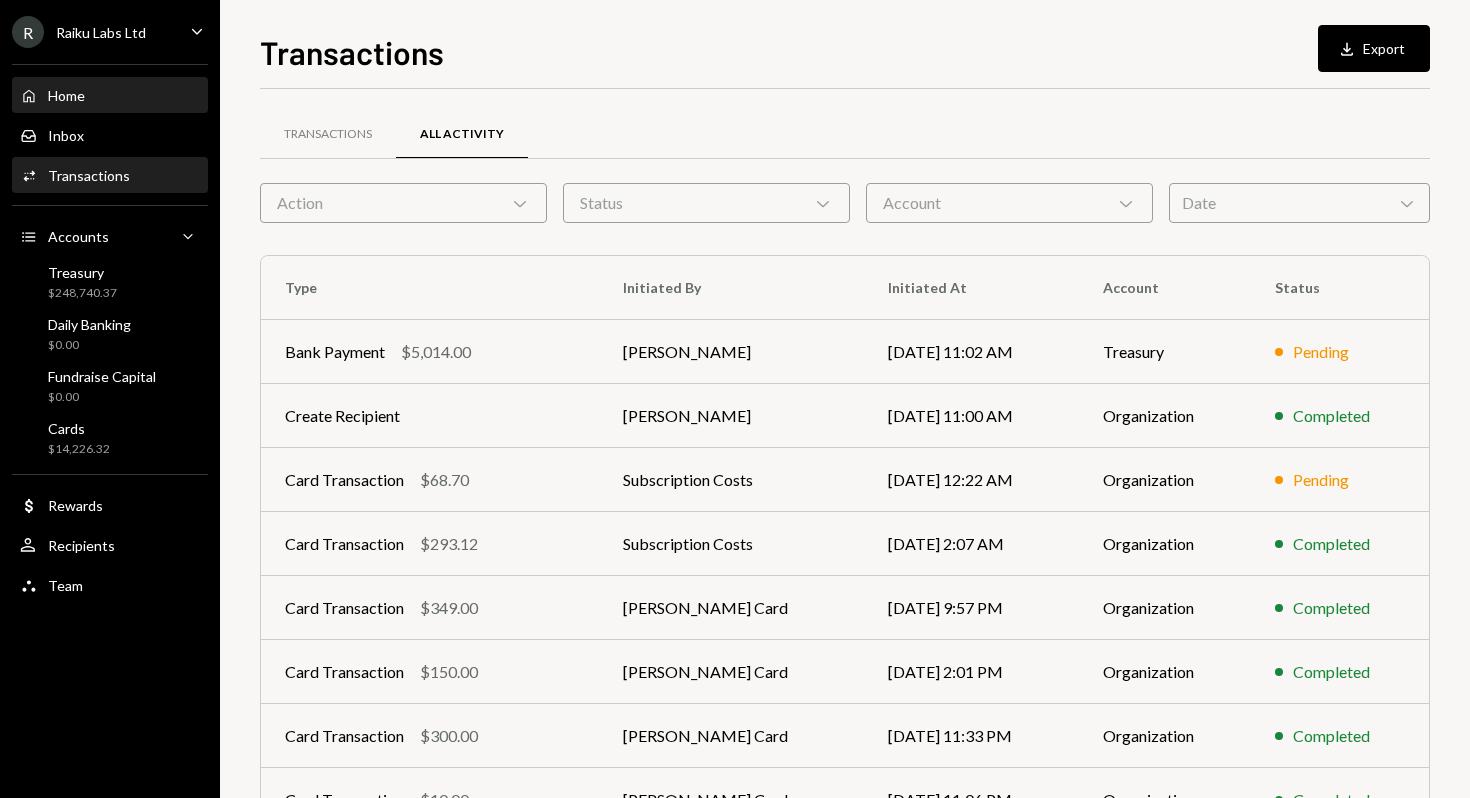 click on "Home Home" at bounding box center [110, 96] 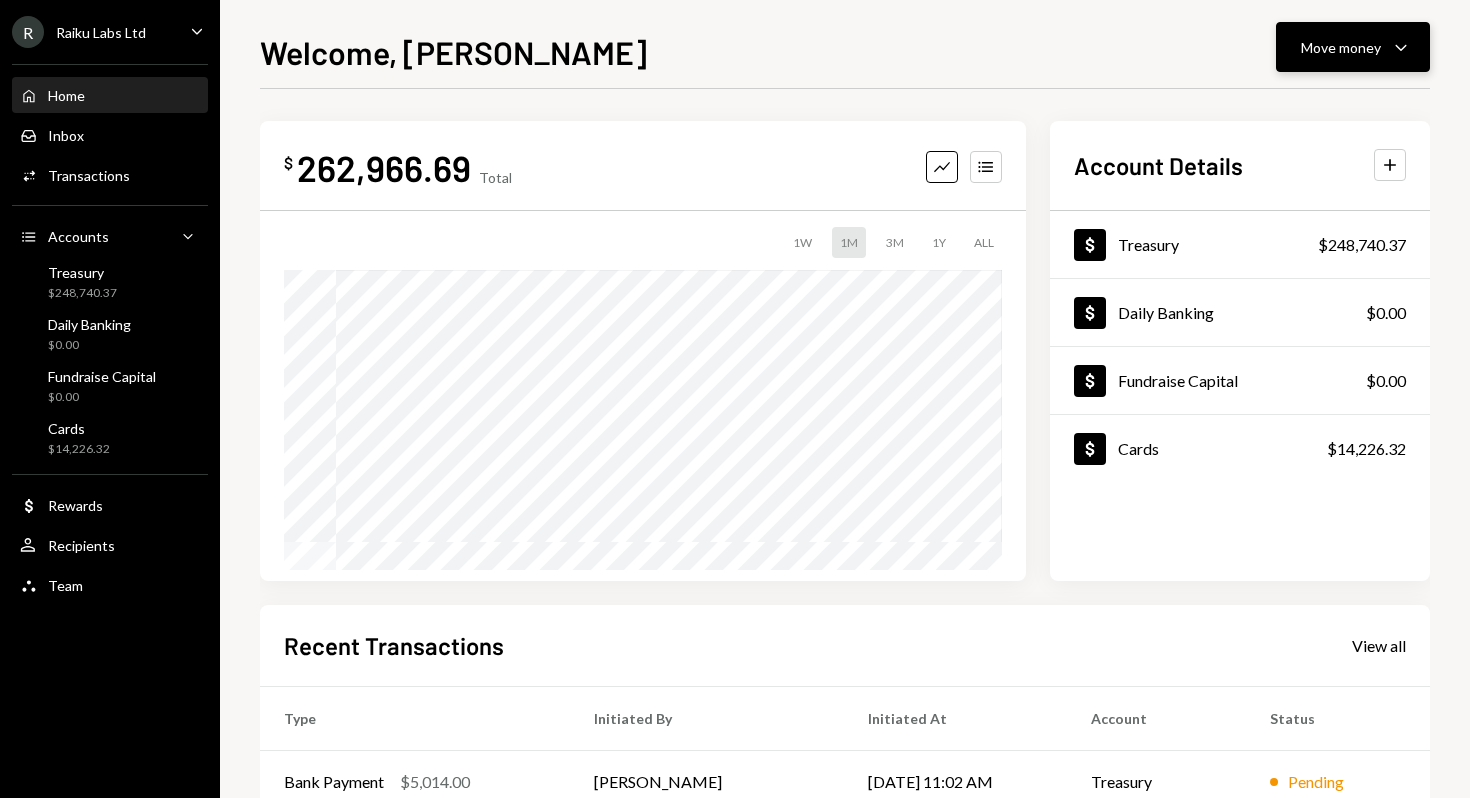 click on "Move money Caret Down" at bounding box center (1353, 47) 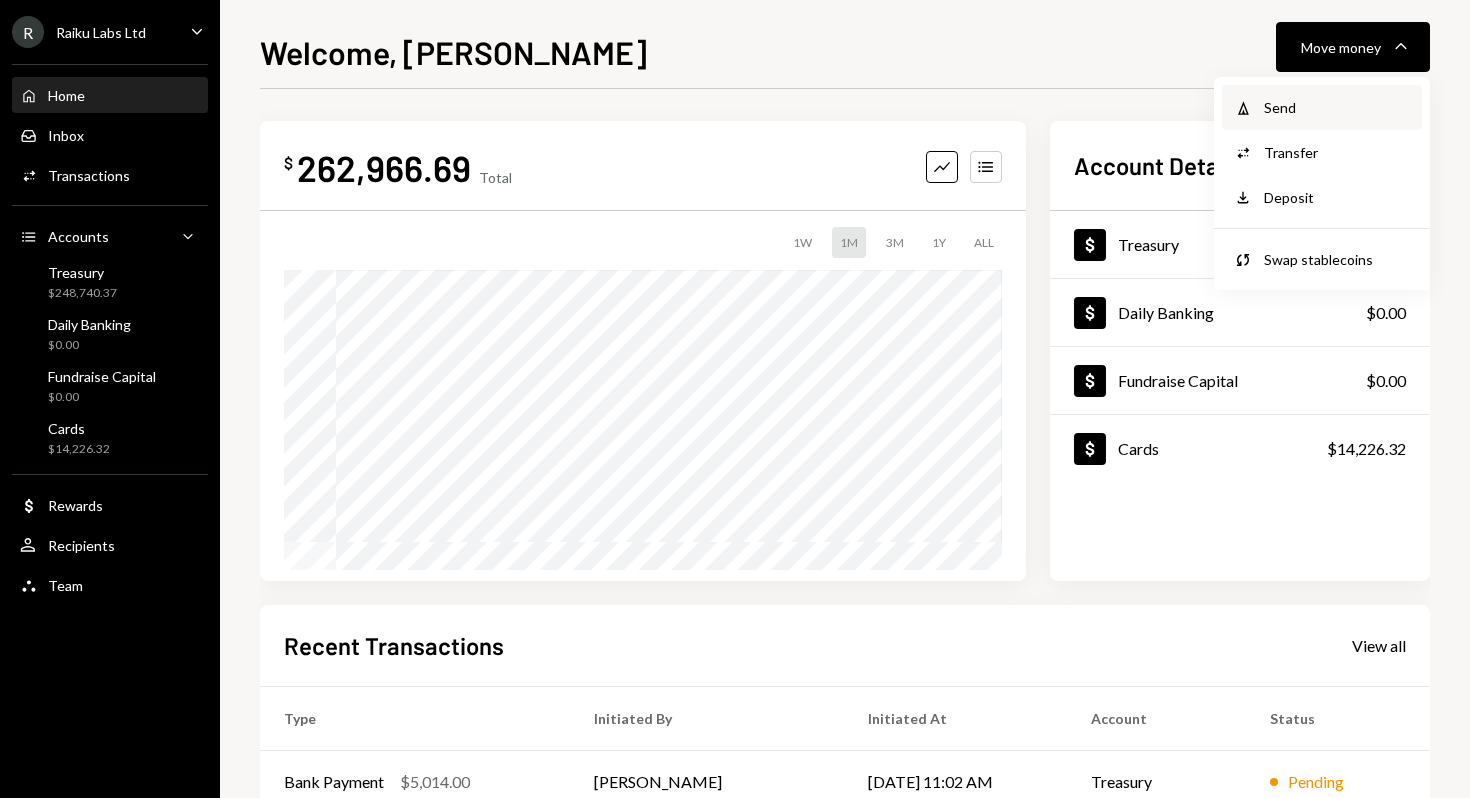 click on "Send" at bounding box center [1337, 107] 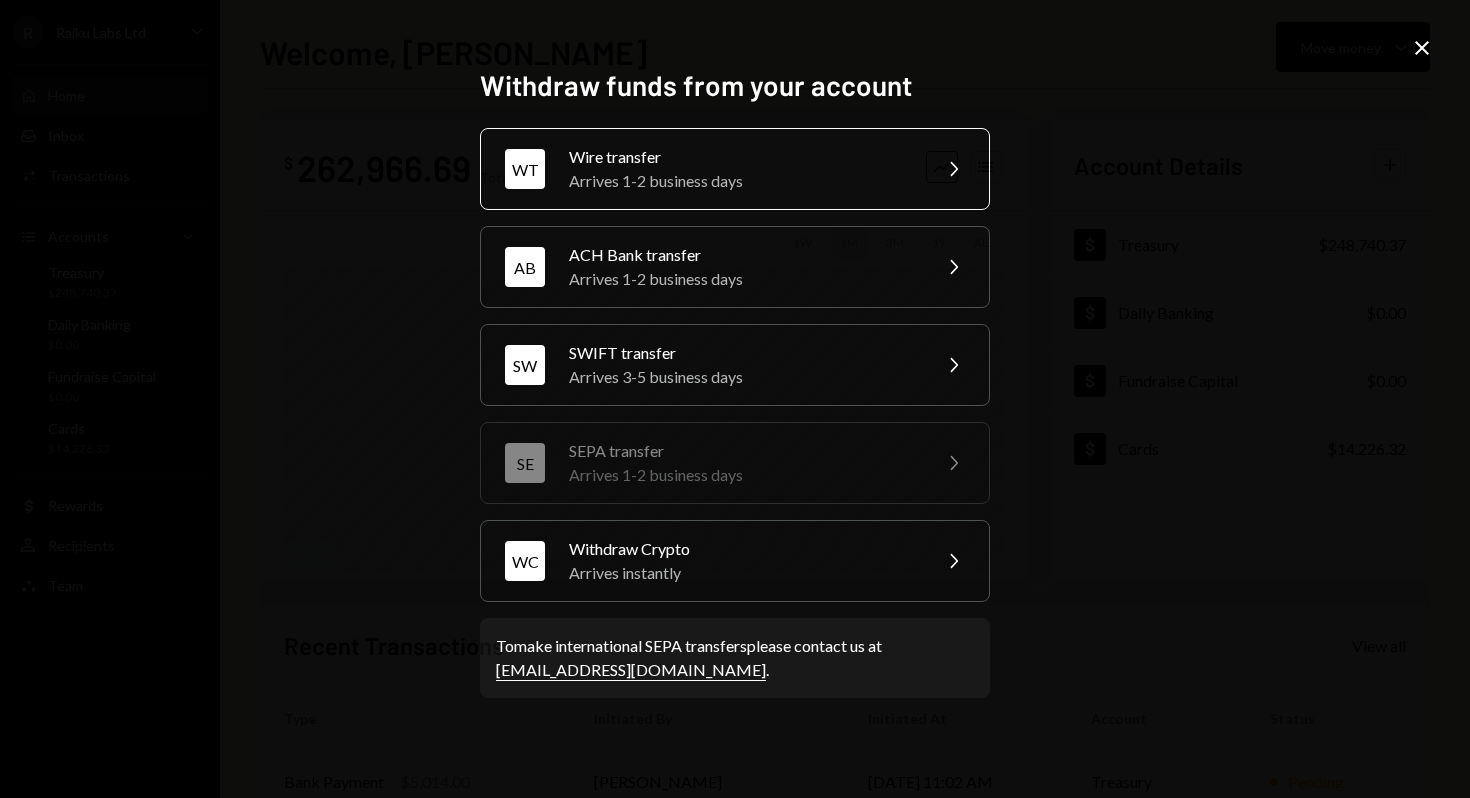 click on "Arrives 1-2 business days" at bounding box center (743, 181) 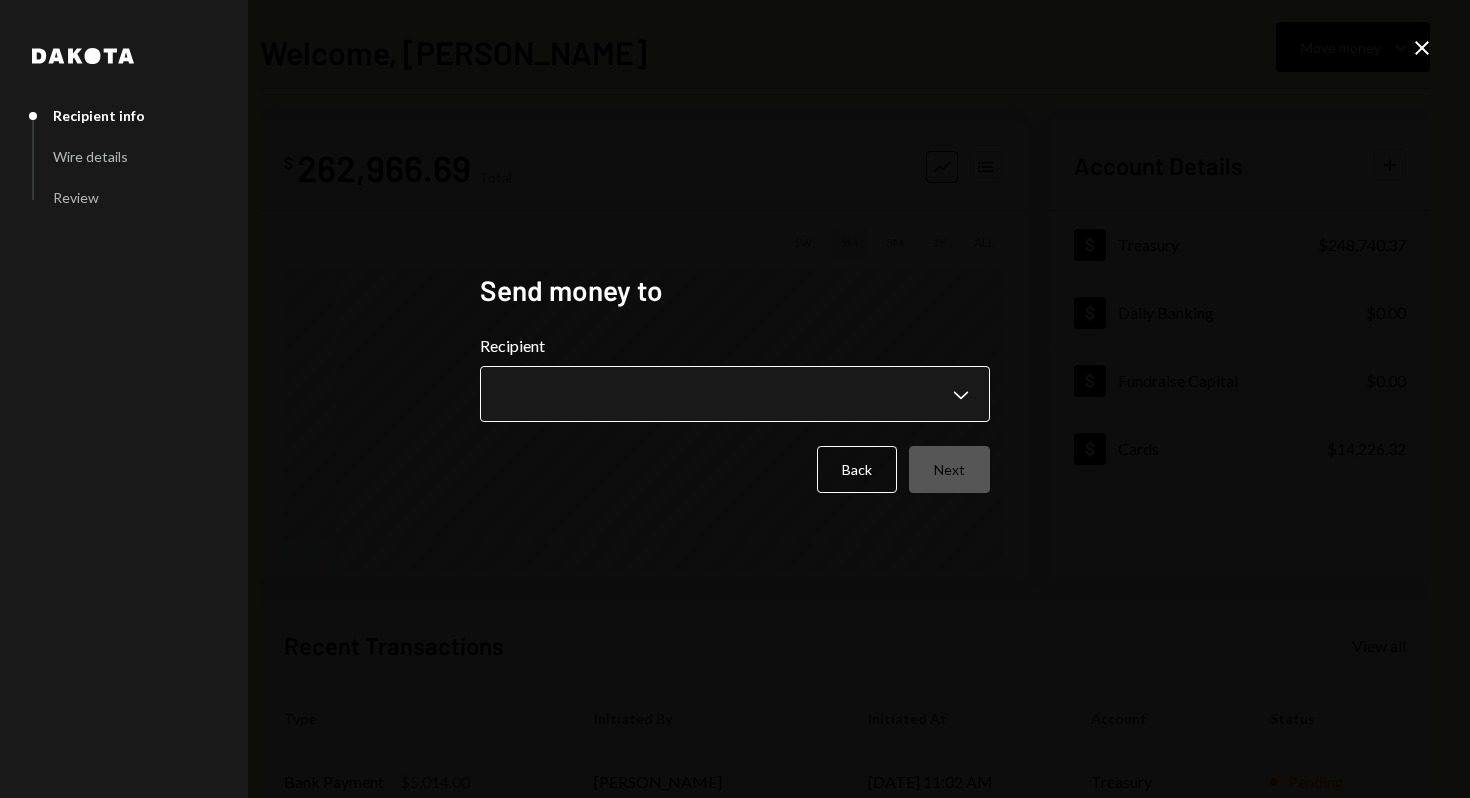 click on "R Raiku Labs Ltd Caret Down Home Home Inbox Inbox Activities Transactions Accounts Accounts Caret Down Treasury $248,740.37 Daily Banking $0.00 Fundraise Capital $0.00 Cards $14,226.32 Dollar Rewards User Recipients Team Team Welcome, [PERSON_NAME] Move money Caret Down $ 262,966.69 Total Graph Accounts 1W 1M 3M 1Y ALL Account Details Plus Dollar Treasury $248,740.37 Dollar Daily Banking $0.00 Dollar Fundraise Capital $0.00 Dollar Cards $14,226.32 Recent Transactions View all Type Initiated By Initiated At Account Status Bank Payment $5,014.00 [PERSON_NAME] [DATE] 11:02 AM Treasury Pending Card Transaction $68.70 Subscription Costs [DATE] 12:22 AM Organization Pending Card Transaction $293.12 Subscription Costs [DATE] 2:07 AM Organization Completed Card Transaction $349.00 [PERSON_NAME] Card [DATE] 9:57 PM Organization Completed Card Transaction $150.00 [PERSON_NAME] Card [DATE] 2:01 PM Organization Completed Welcome, [PERSON_NAME] - Dakota Dakota Recipient info Wire details Review Send money to Recipient Chevron Down" at bounding box center (735, 399) 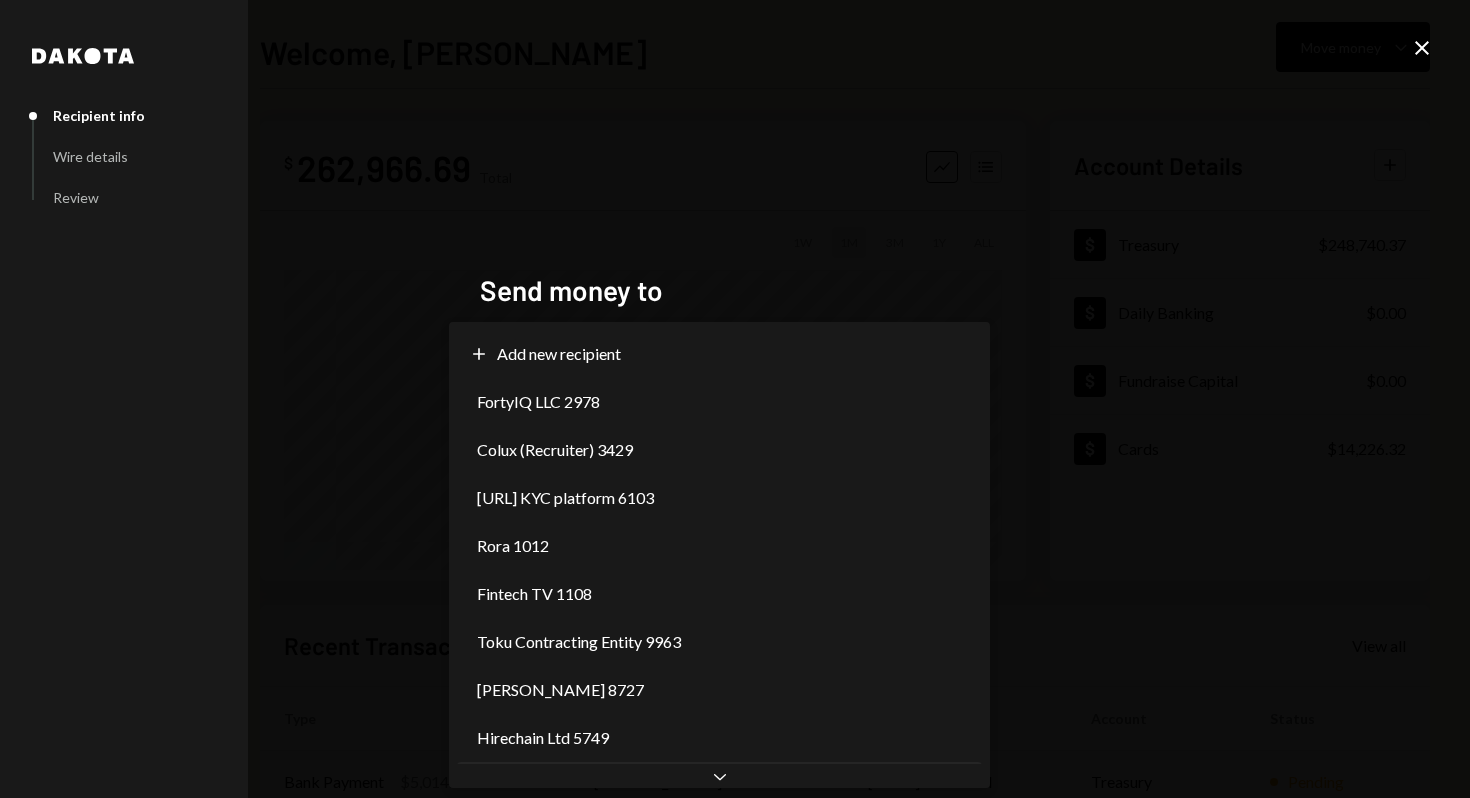 scroll, scrollTop: 0, scrollLeft: 0, axis: both 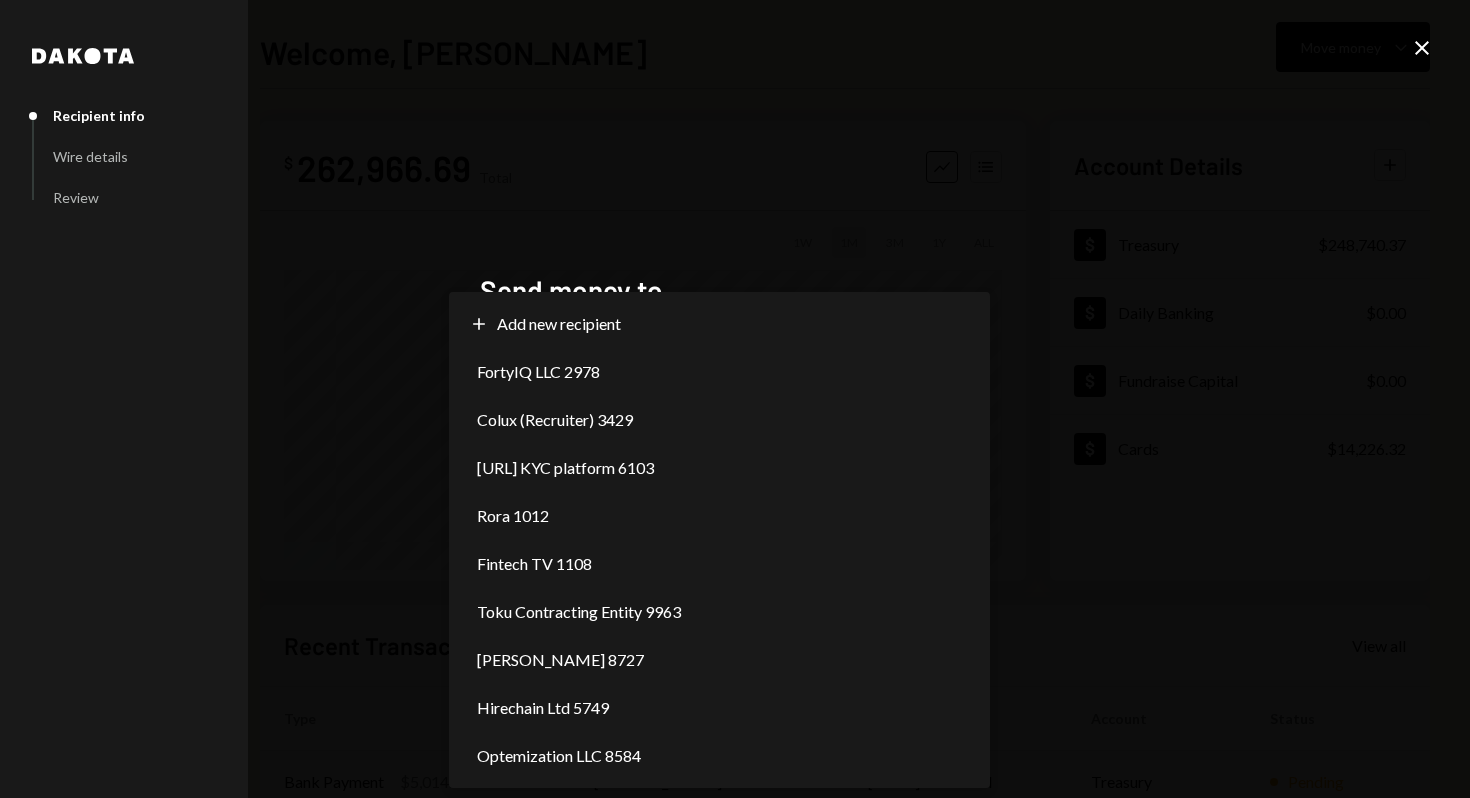 click on "**********" at bounding box center (735, 399) 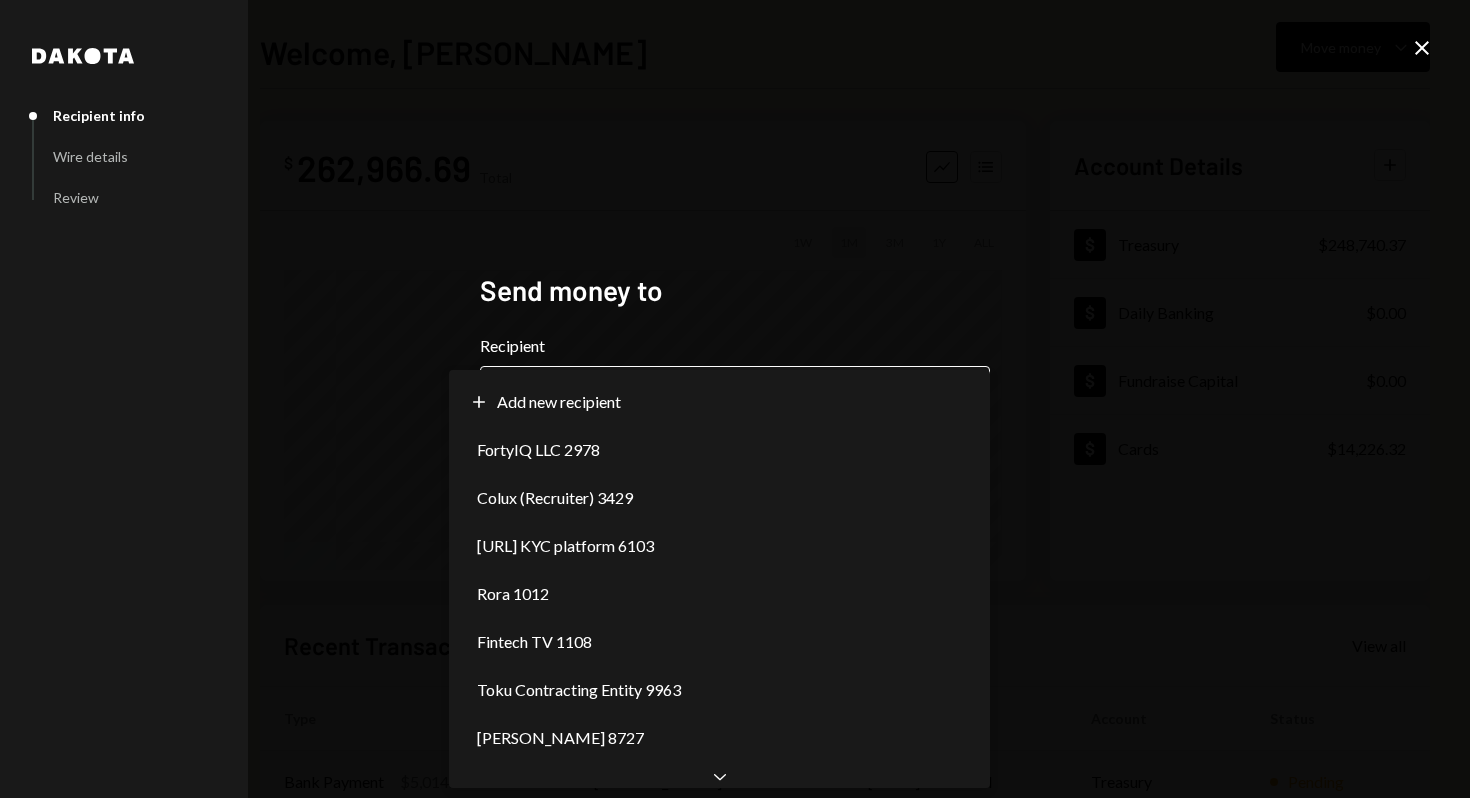 click on "R Raiku Labs Ltd Caret Down Home Home Inbox Inbox Activities Transactions Accounts Accounts Caret Down Treasury $248,740.37 Daily Banking $0.00 Fundraise Capital $0.00 Cards $14,226.32 Dollar Rewards User Recipients Team Team Welcome, [PERSON_NAME] Move money Caret Down $ 262,966.69 Total Graph Accounts 1W 1M 3M 1Y ALL Account Details Plus Dollar Treasury $248,740.37 Dollar Daily Banking $0.00 Dollar Fundraise Capital $0.00 Dollar Cards $14,226.32 Recent Transactions View all Type Initiated By Initiated At Account Status Bank Payment $5,014.00 [PERSON_NAME] [DATE] 11:02 AM Treasury Pending Card Transaction $68.70 Subscription Costs [DATE] 12:22 AM Organization Pending Card Transaction $293.12 Subscription Costs [DATE] 2:07 AM Organization Completed Card Transaction $349.00 [PERSON_NAME] Card [DATE] 9:57 PM Organization Completed Card Transaction $150.00 [PERSON_NAME] Card [DATE] 2:01 PM Organization Completed Welcome, [PERSON_NAME] - Dakota Dakota Recipient info Wire details Review Send money to Recipient Chevron Down" at bounding box center [735, 399] 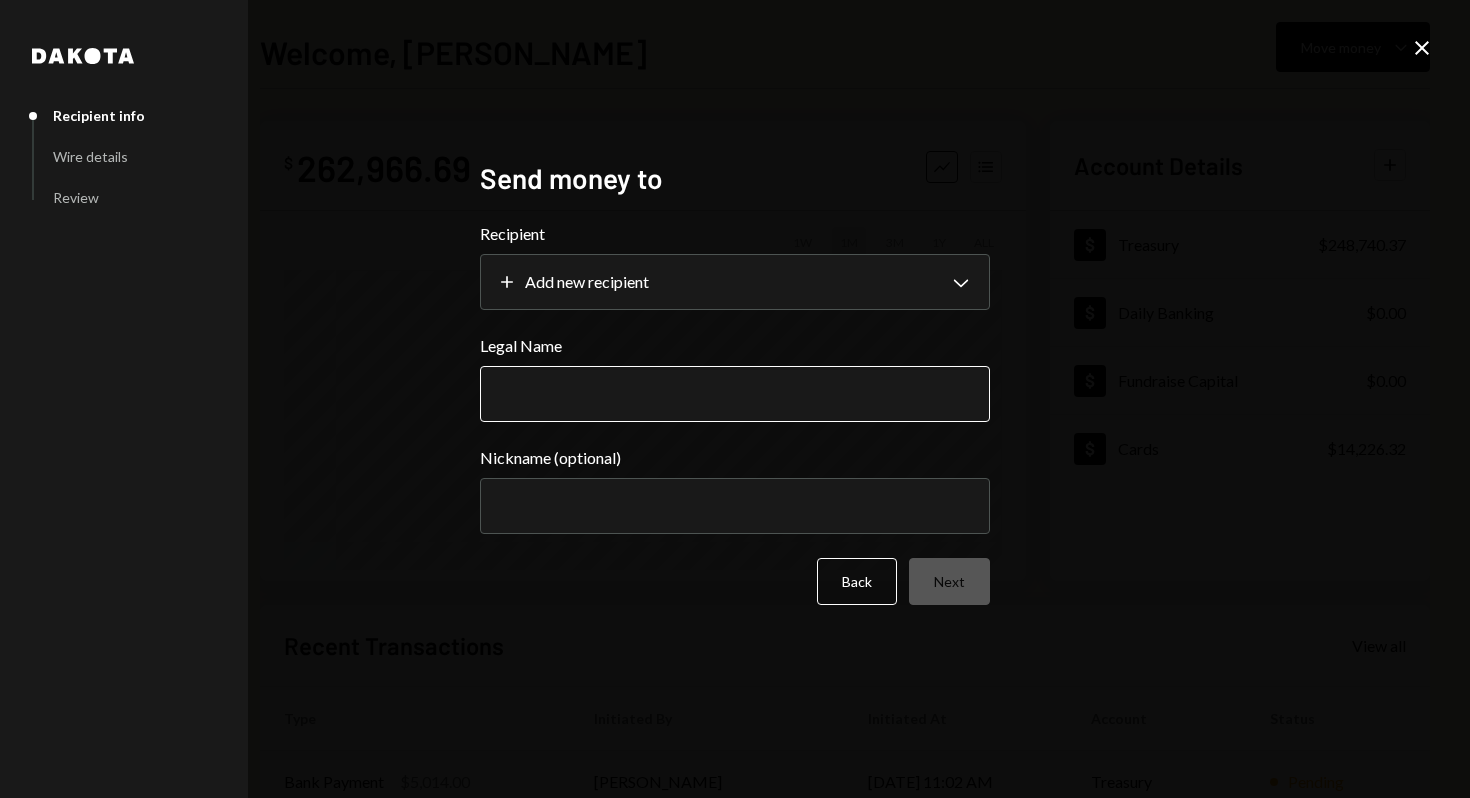 click on "Legal Name" at bounding box center [735, 394] 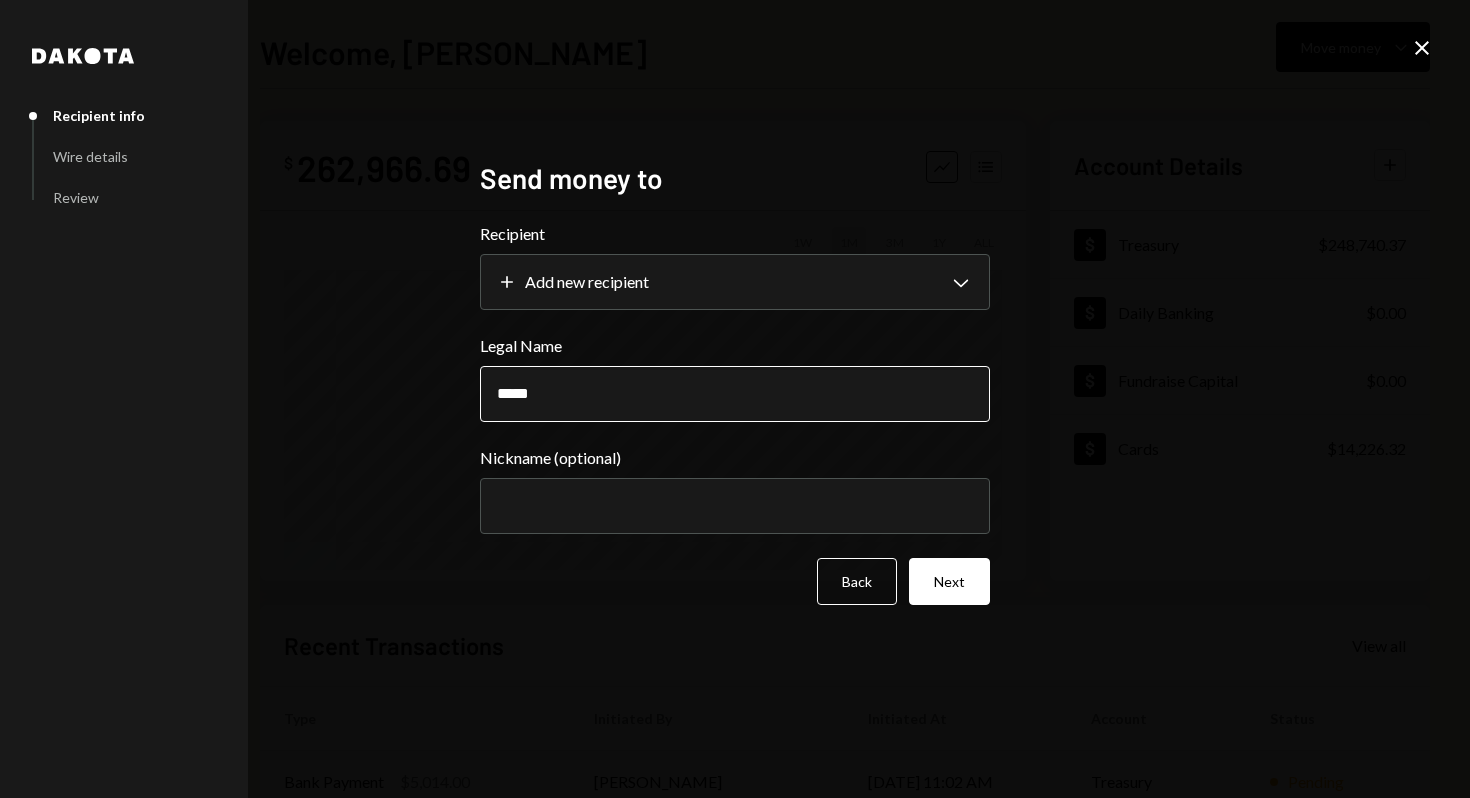 drag, startPoint x: 495, startPoint y: 398, endPoint x: 713, endPoint y: 398, distance: 218 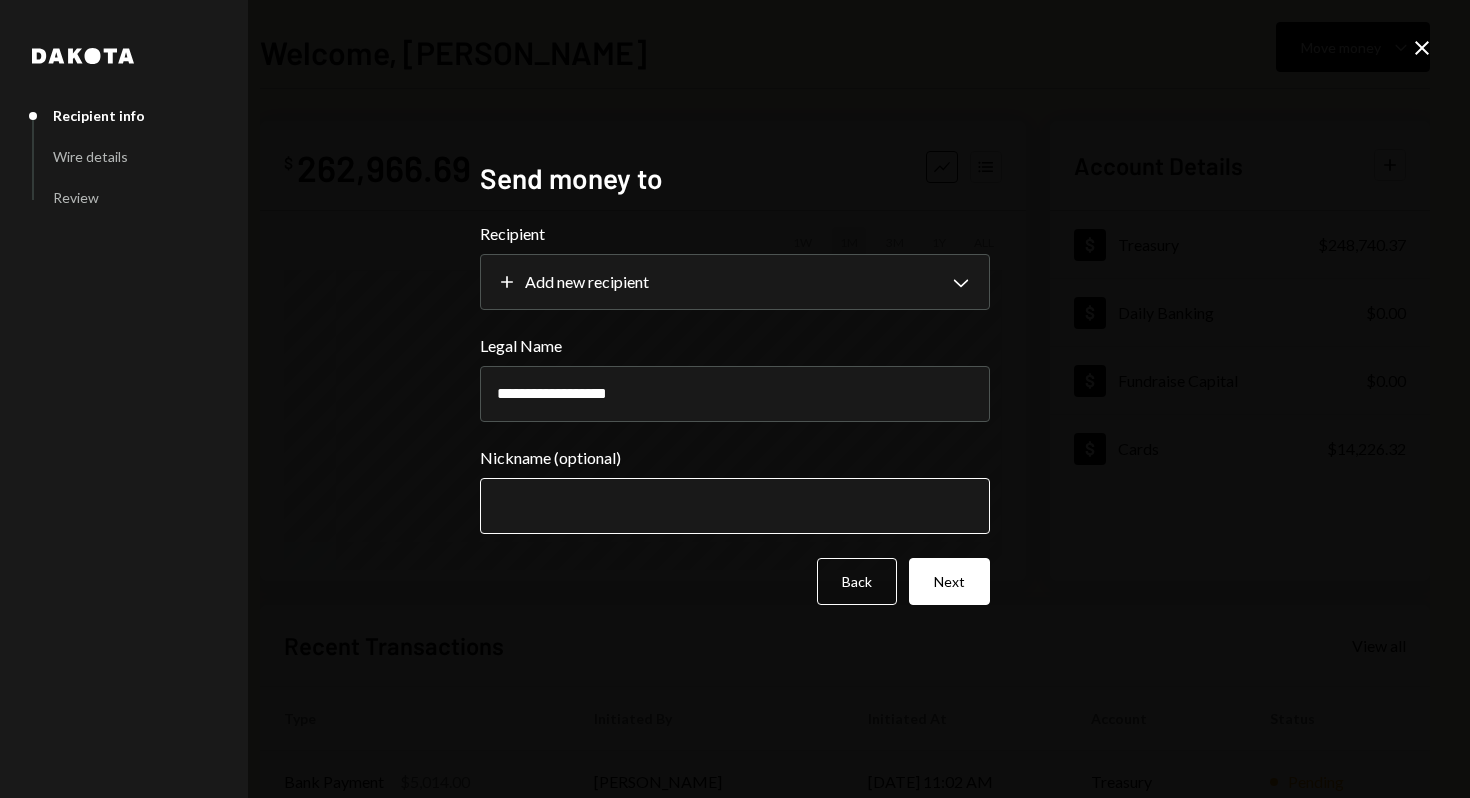 type on "**********" 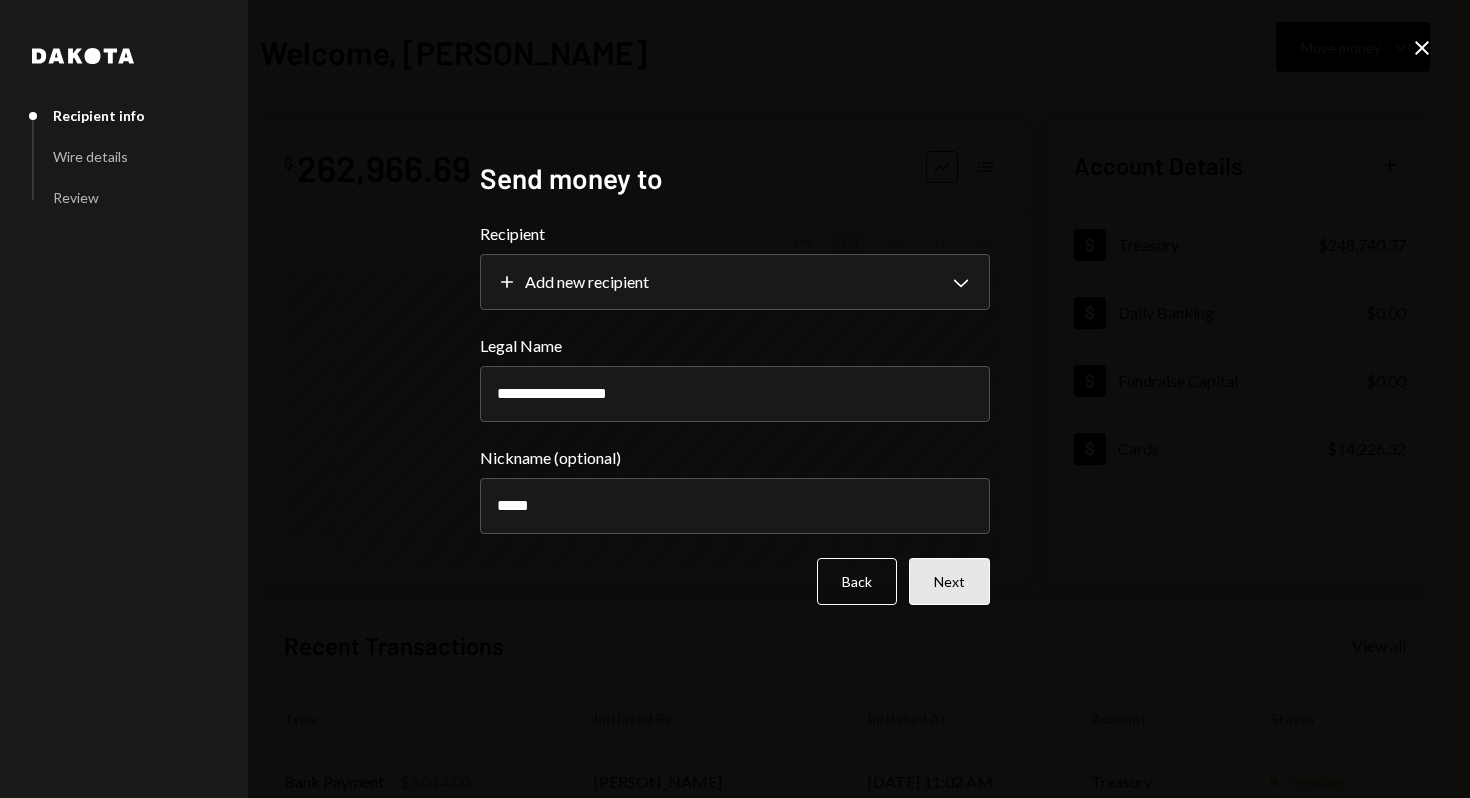 type on "*****" 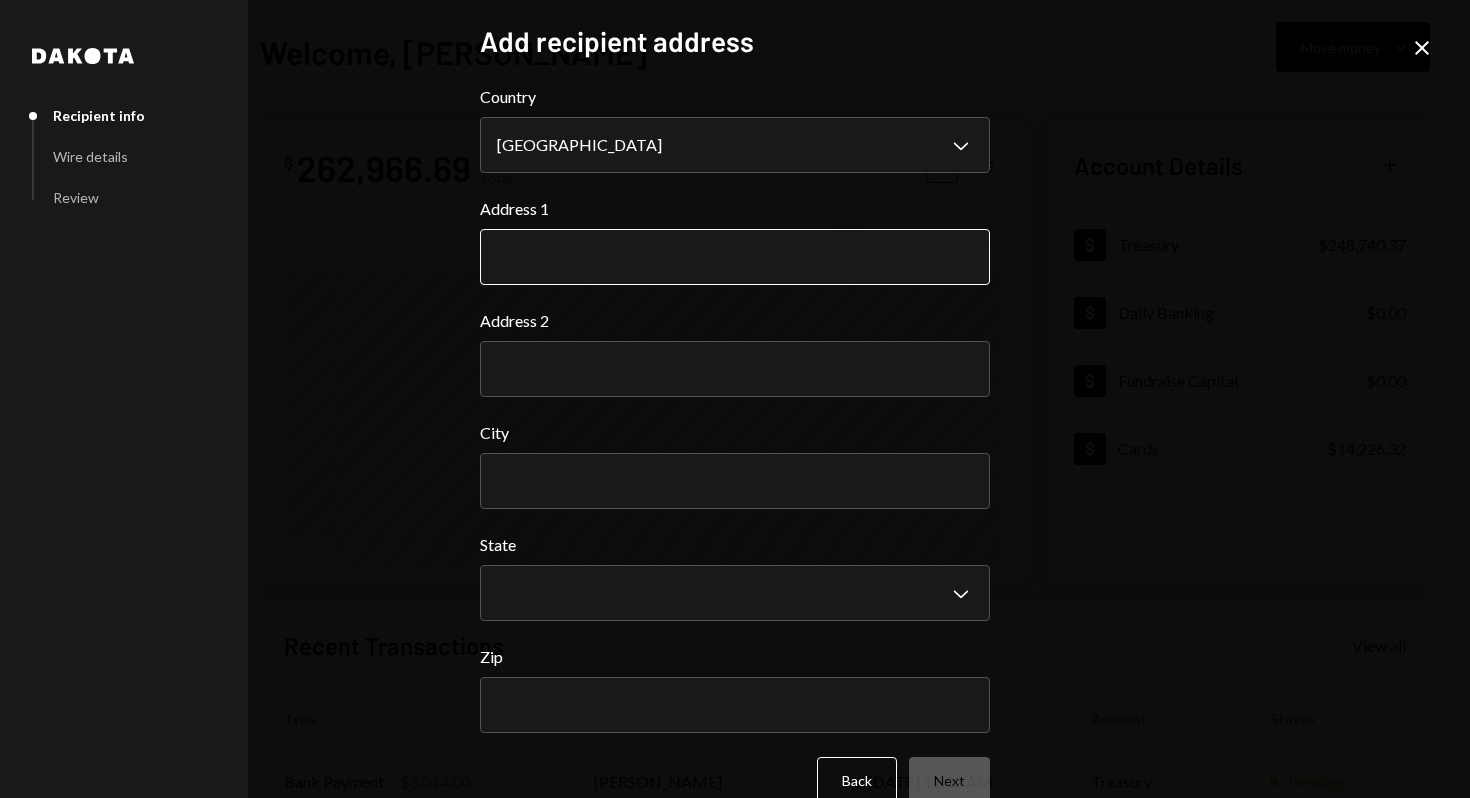 click on "Address 1" at bounding box center [735, 257] 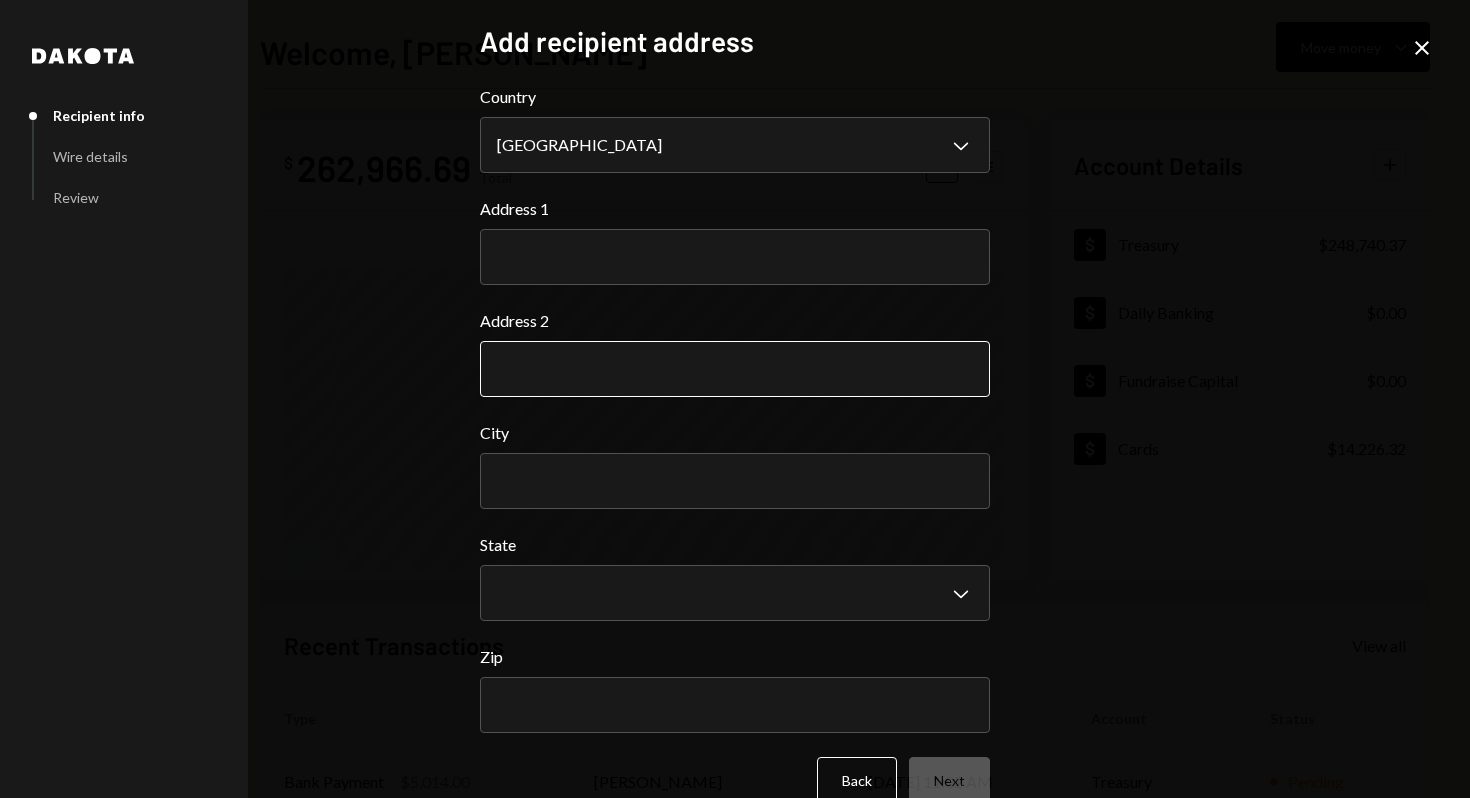 paste on "**********" 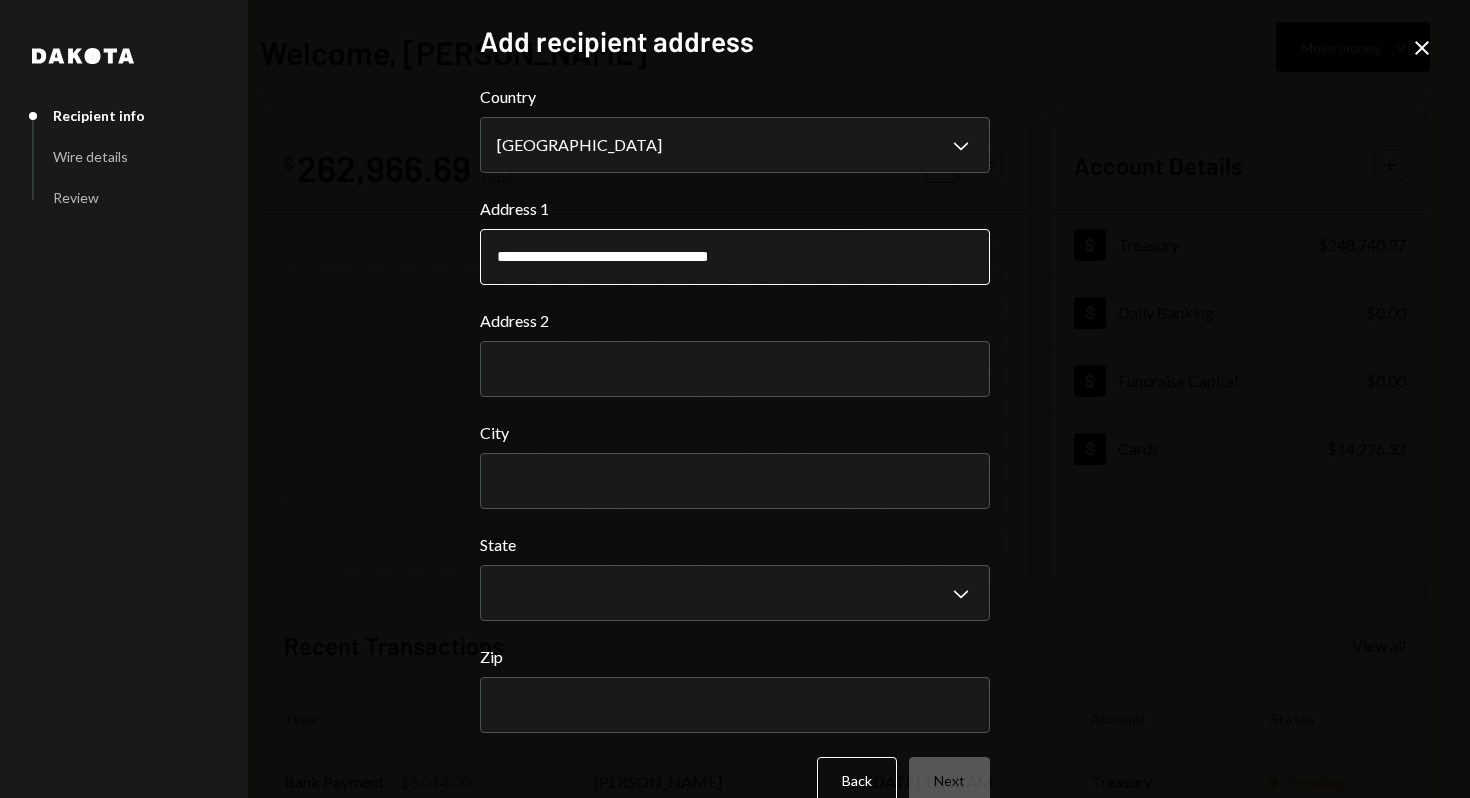 drag, startPoint x: 630, startPoint y: 256, endPoint x: 831, endPoint y: 256, distance: 201 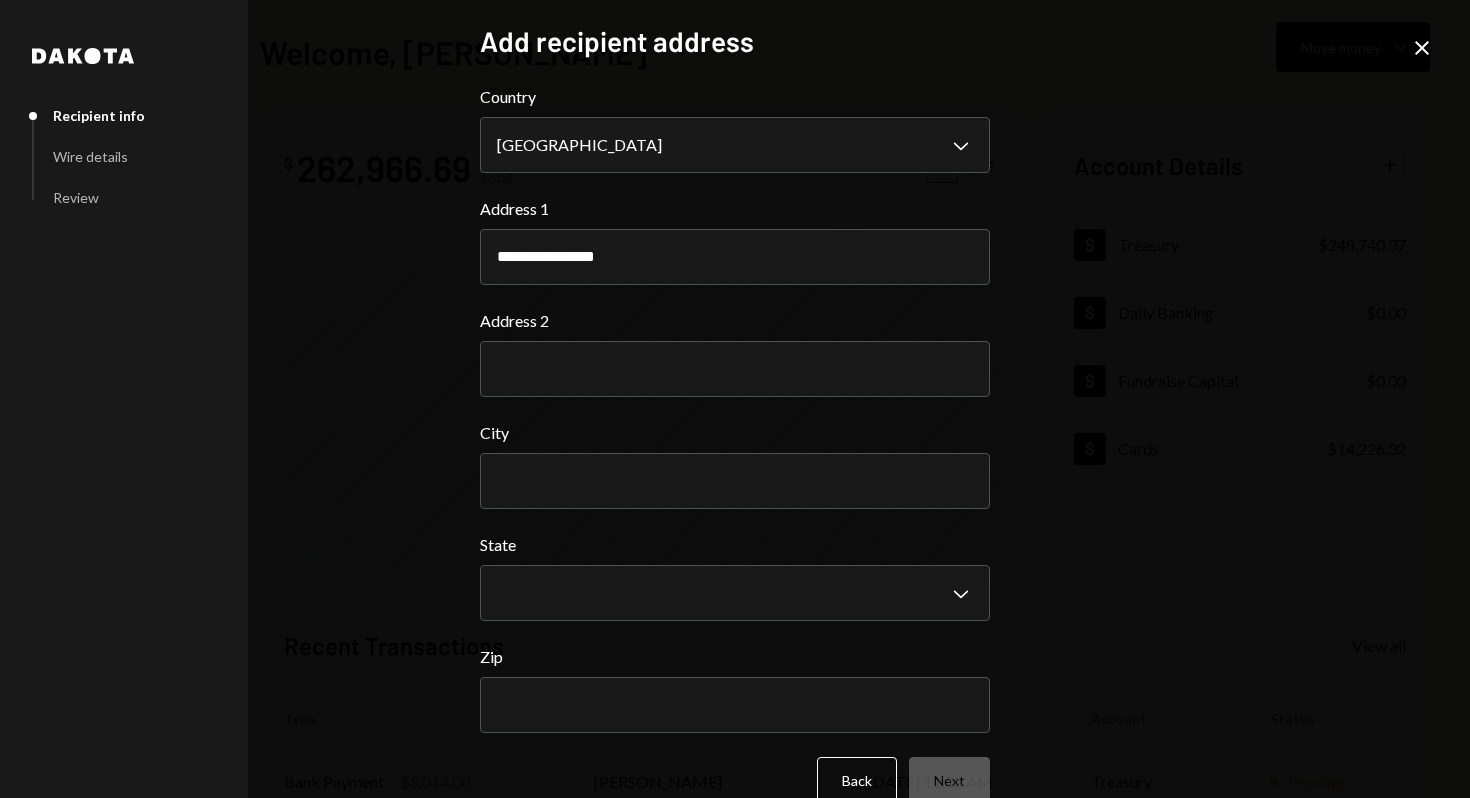 type on "**********" 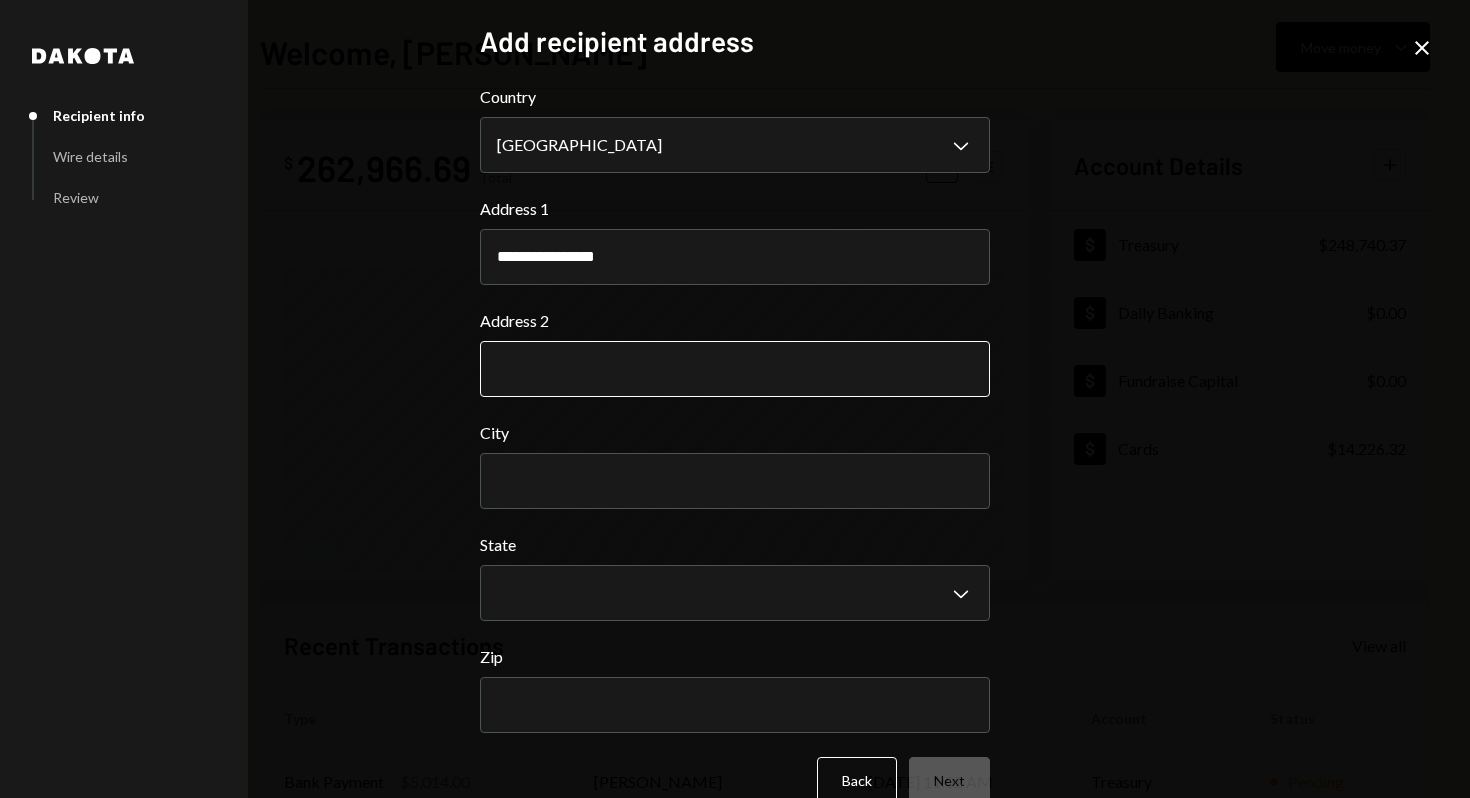 click on "Address 2" at bounding box center [735, 369] 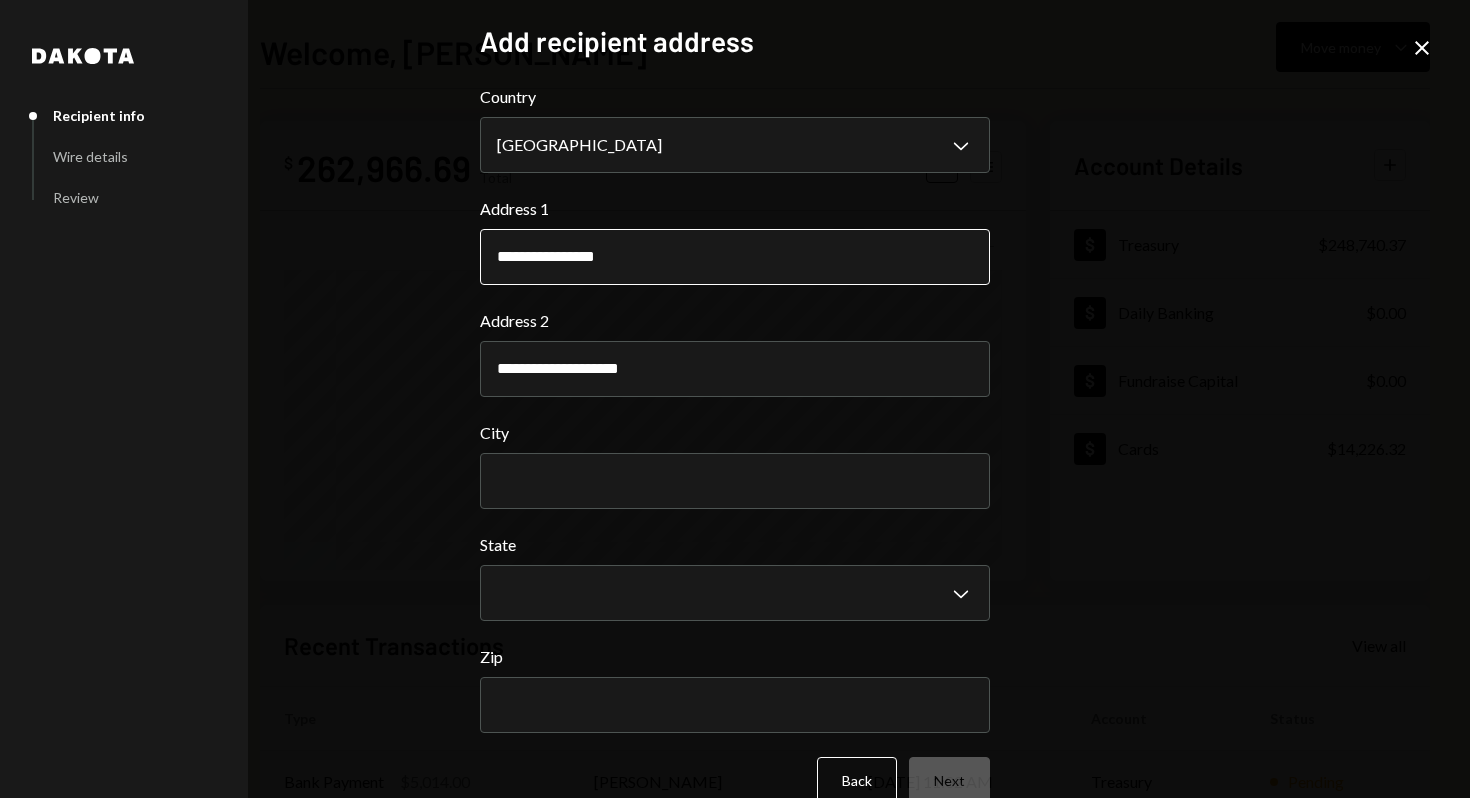 type on "**********" 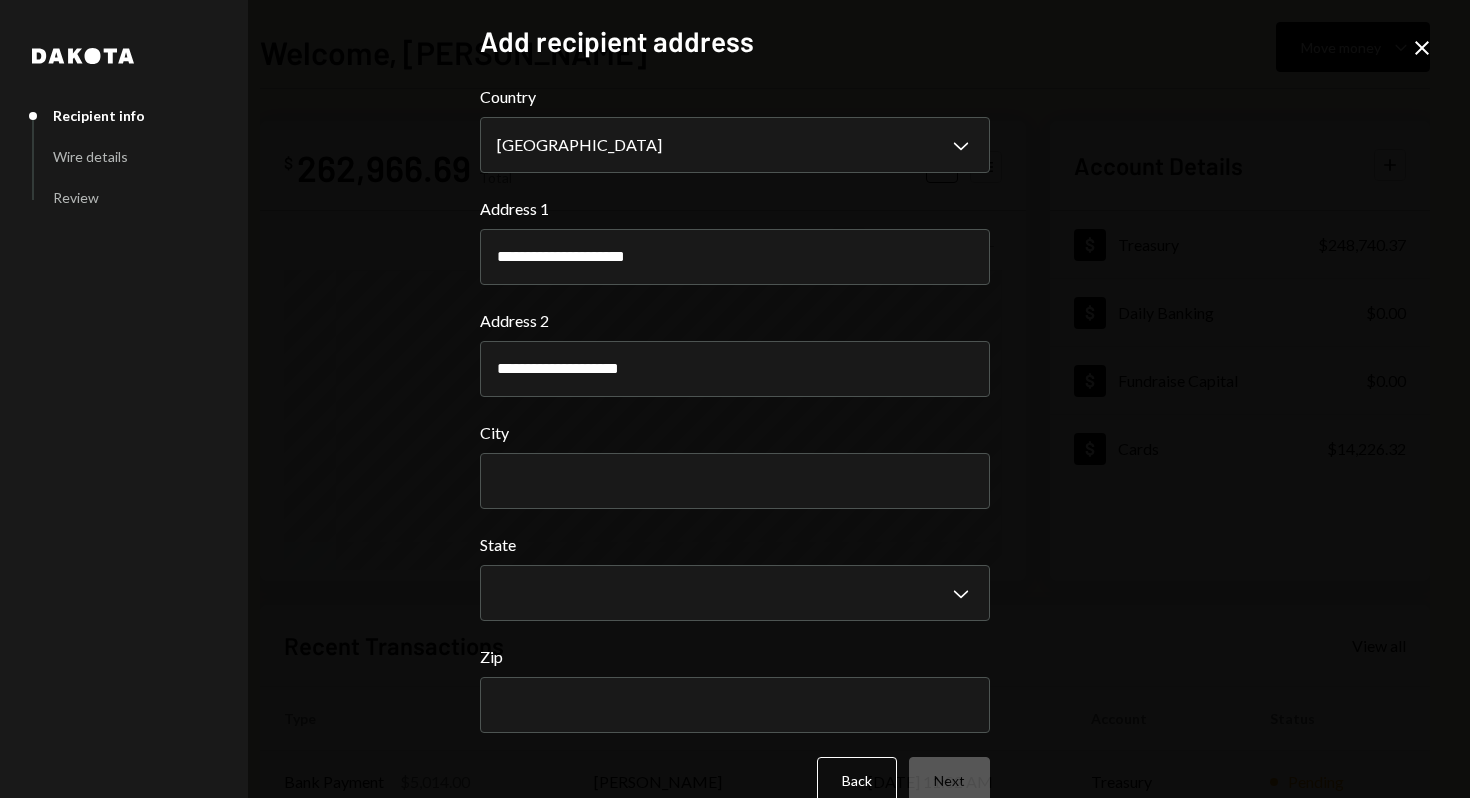 type on "**********" 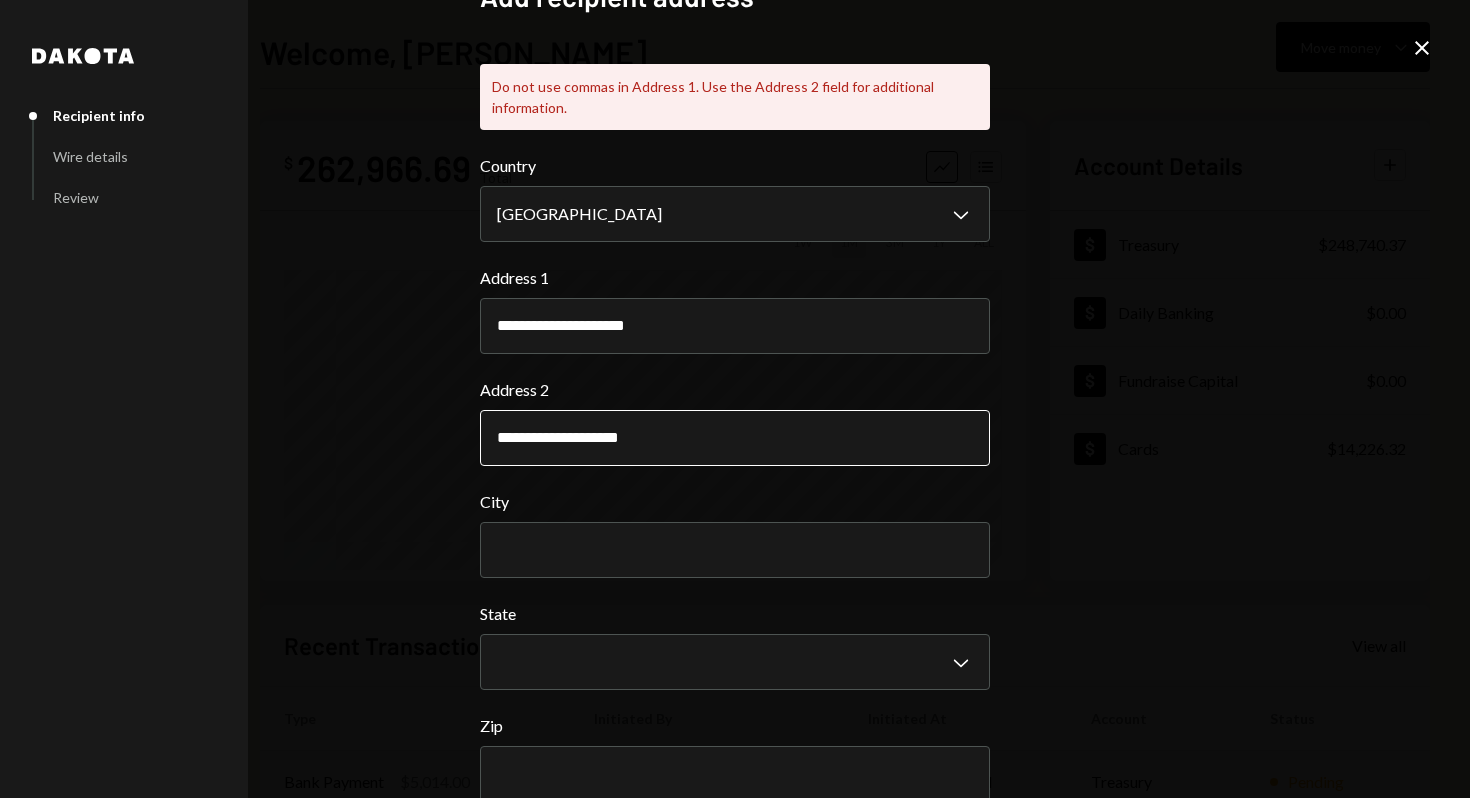 scroll, scrollTop: 151, scrollLeft: 0, axis: vertical 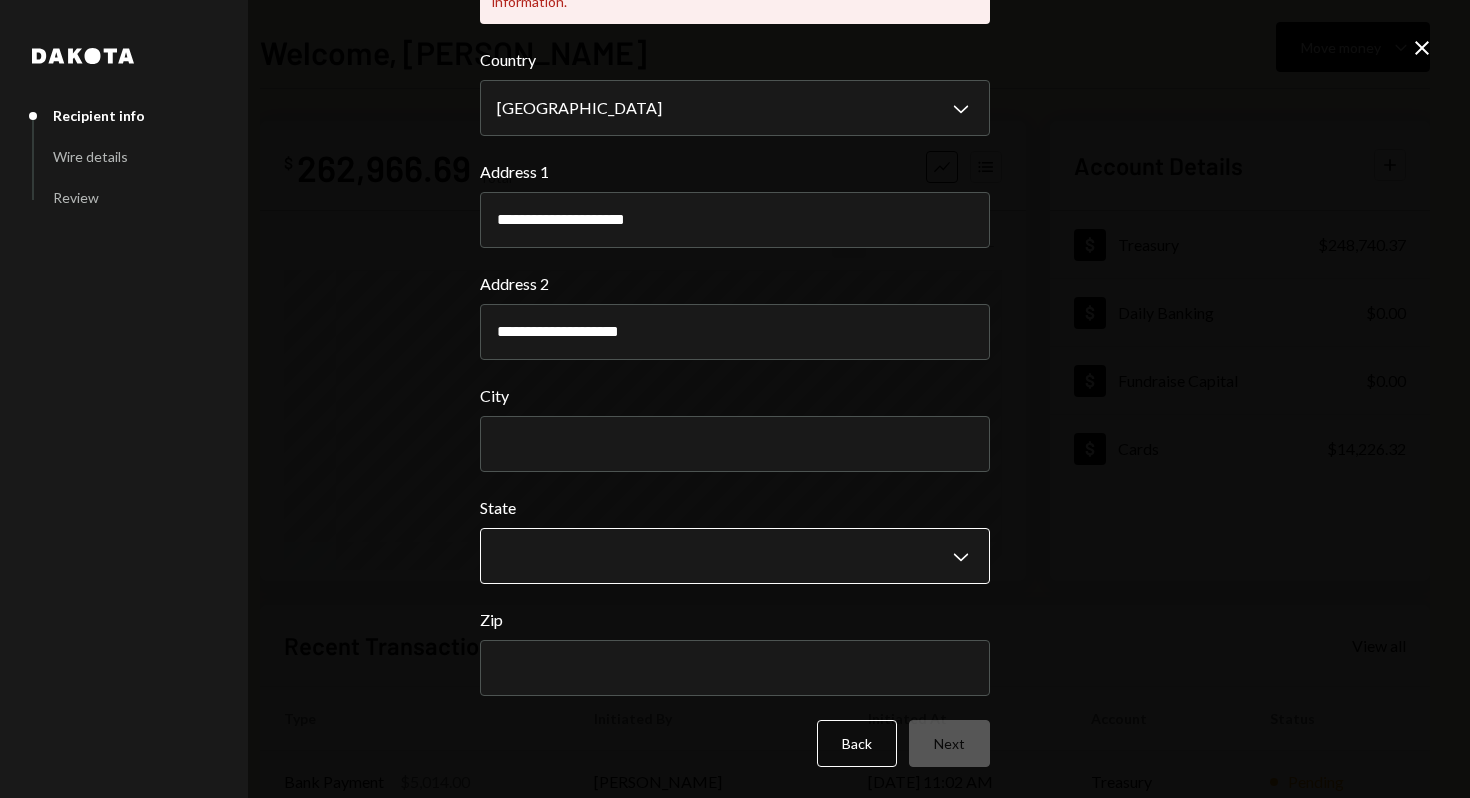 click on "R Raiku Labs Ltd Caret Down Home Home Inbox Inbox Activities Transactions Accounts Accounts Caret Down Treasury $248,740.37 Daily Banking $0.00 Fundraise Capital $0.00 Cards $14,226.32 Dollar Rewards User Recipients Team Team Welcome, [PERSON_NAME] Move money Caret Down $ 262,966.69 Total Graph Accounts 1W 1M 3M 1Y ALL Account Details Plus Dollar Treasury $248,740.37 Dollar Daily Banking $0.00 Dollar Fundraise Capital $0.00 Dollar Cards $14,226.32 Recent Transactions View all Type Initiated By Initiated At Account Status Bank Payment $5,014.00 [PERSON_NAME] [DATE] 11:02 AM Treasury Pending Card Transaction $68.70 Subscription Costs [DATE] 12:22 AM Organization Pending Card Transaction $293.12 Subscription Costs [DATE] 2:07 AM Organization Completed Card Transaction $349.00 [PERSON_NAME] Card [DATE] 9:57 PM Organization Completed Card Transaction $150.00 [PERSON_NAME] Card [DATE] 2:01 PM Organization Completed Welcome, [PERSON_NAME] - Dakota Dakota Recipient info Wire details Review Add recipient address Country *******" at bounding box center [735, 399] 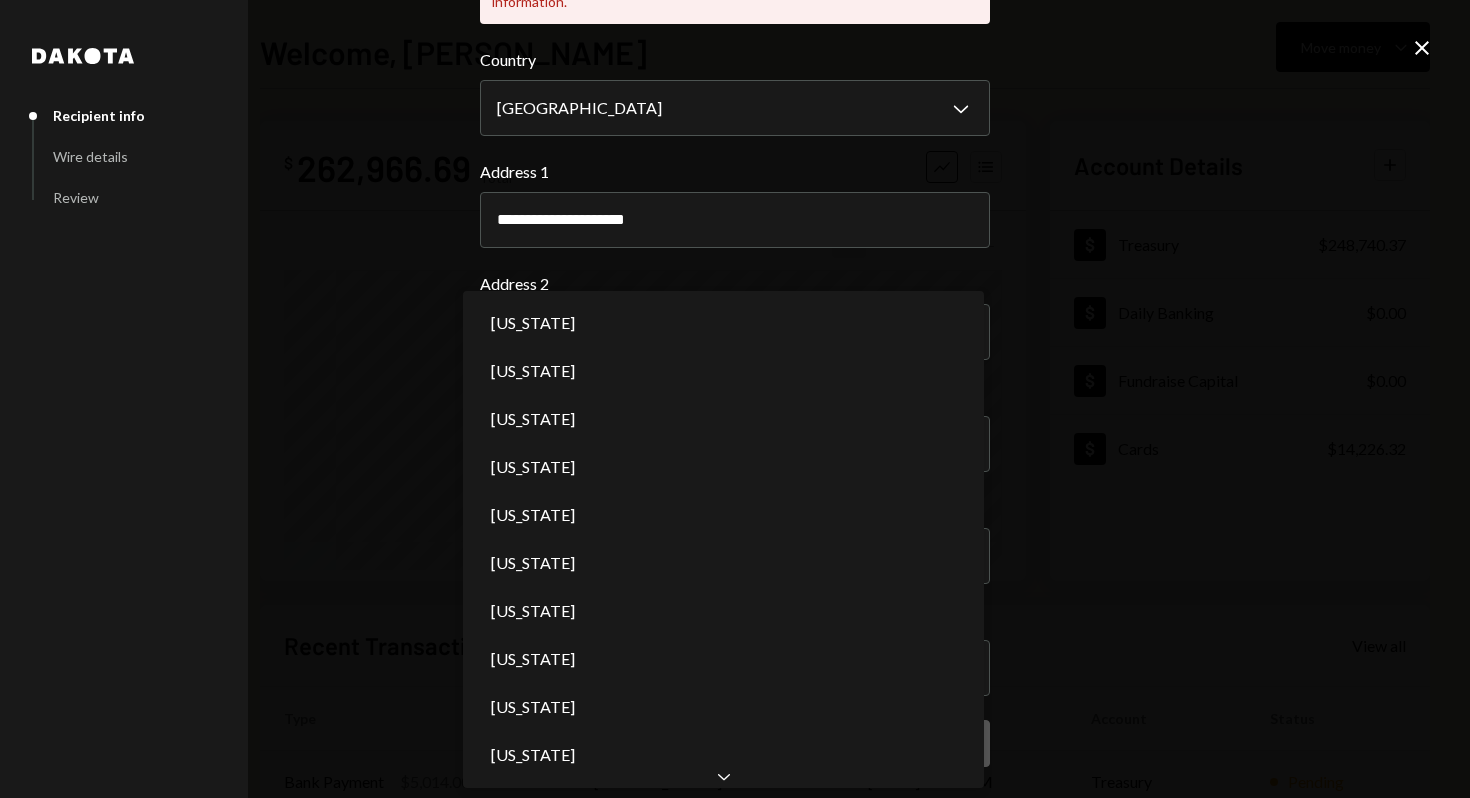 scroll, scrollTop: 0, scrollLeft: 0, axis: both 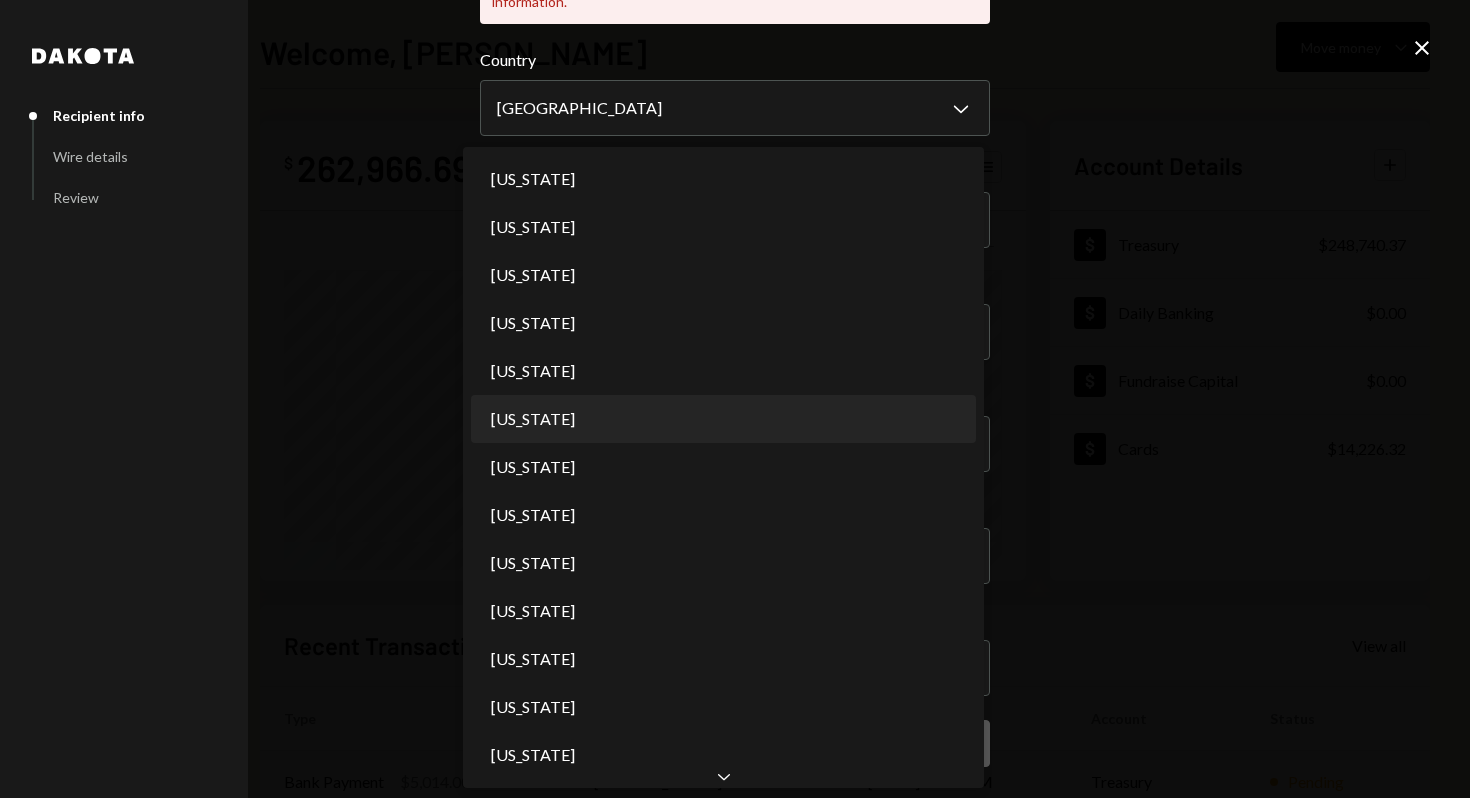 select on "**" 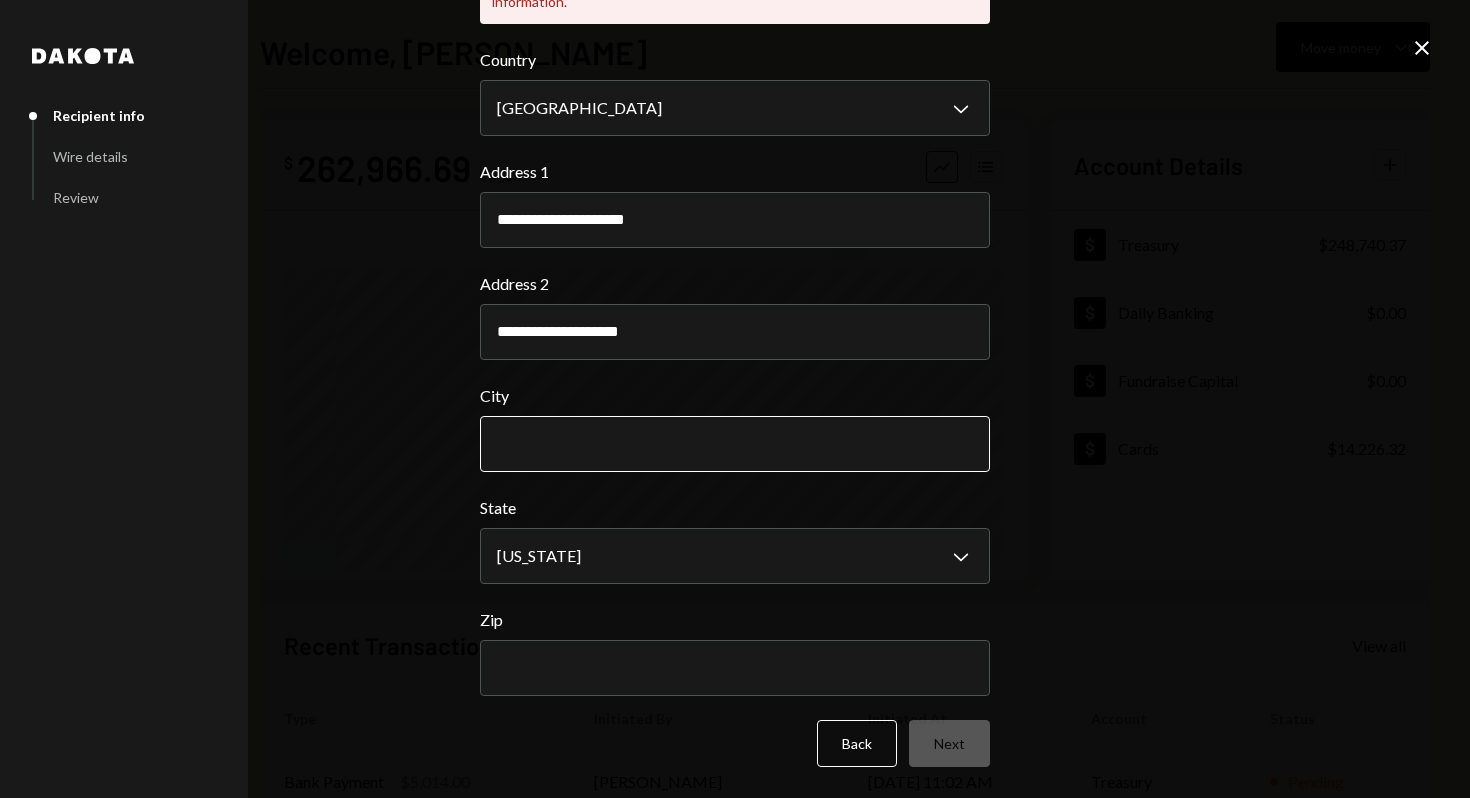 click on "City" at bounding box center (735, 444) 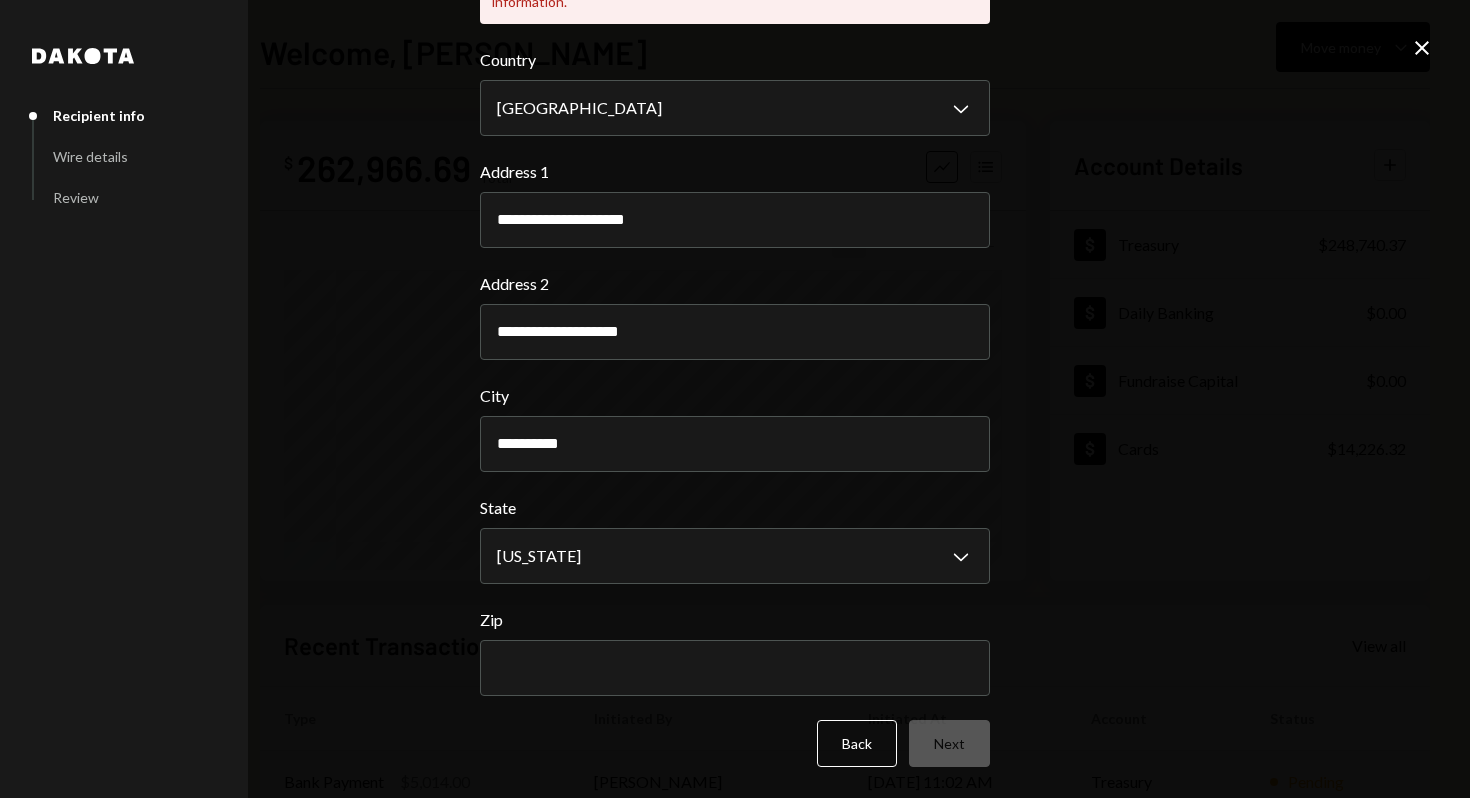 type on "**********" 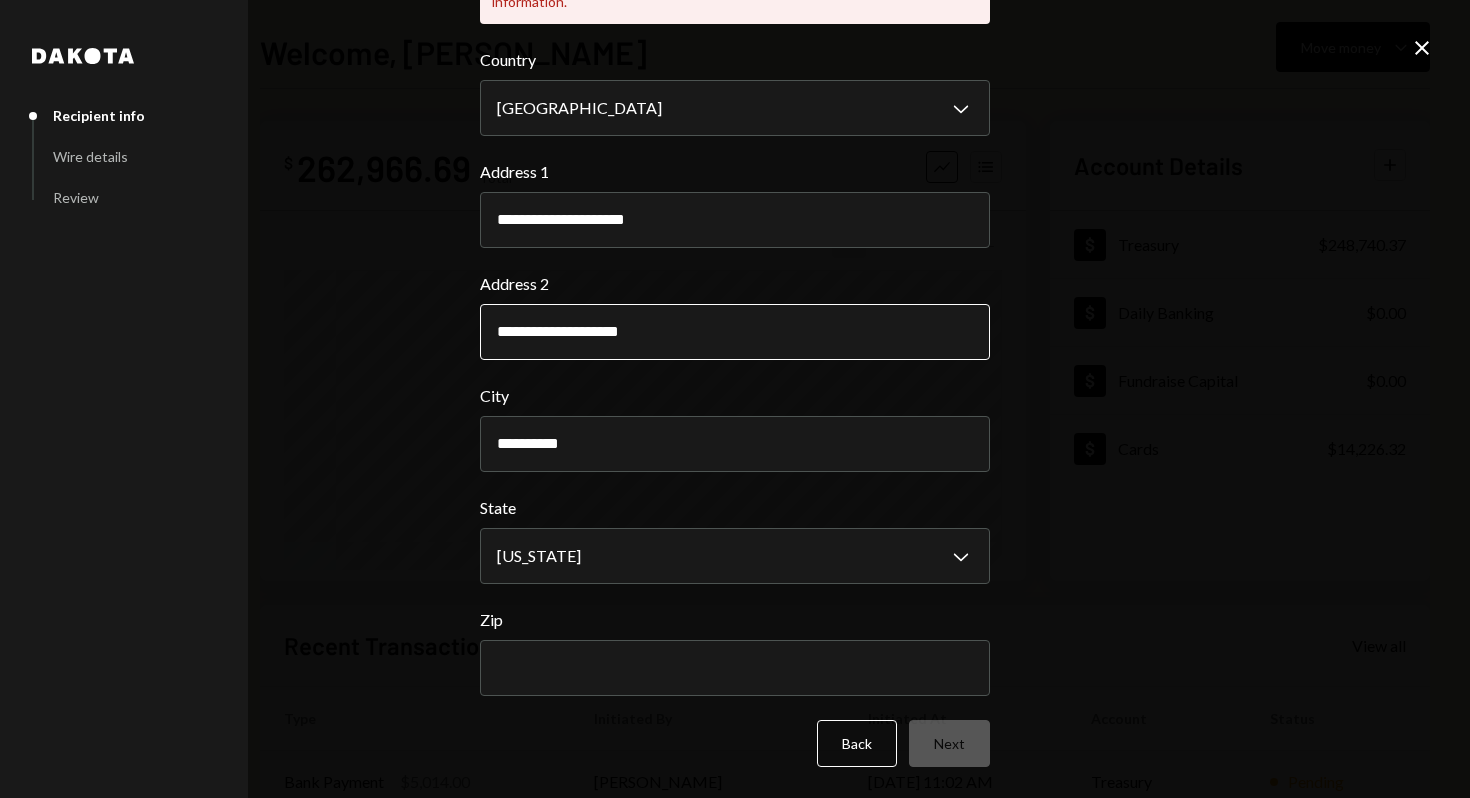 click on "**********" at bounding box center [735, 332] 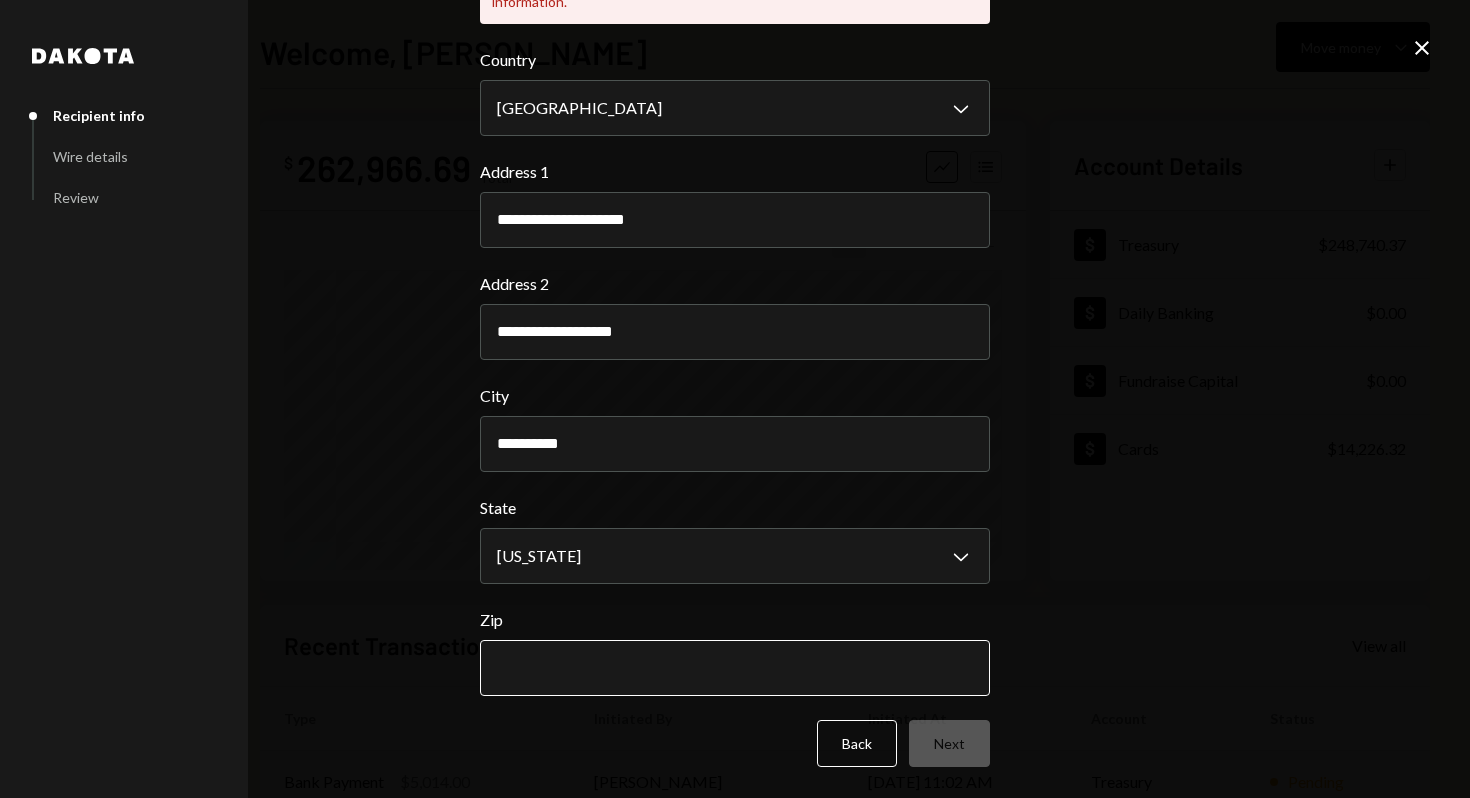 type on "**********" 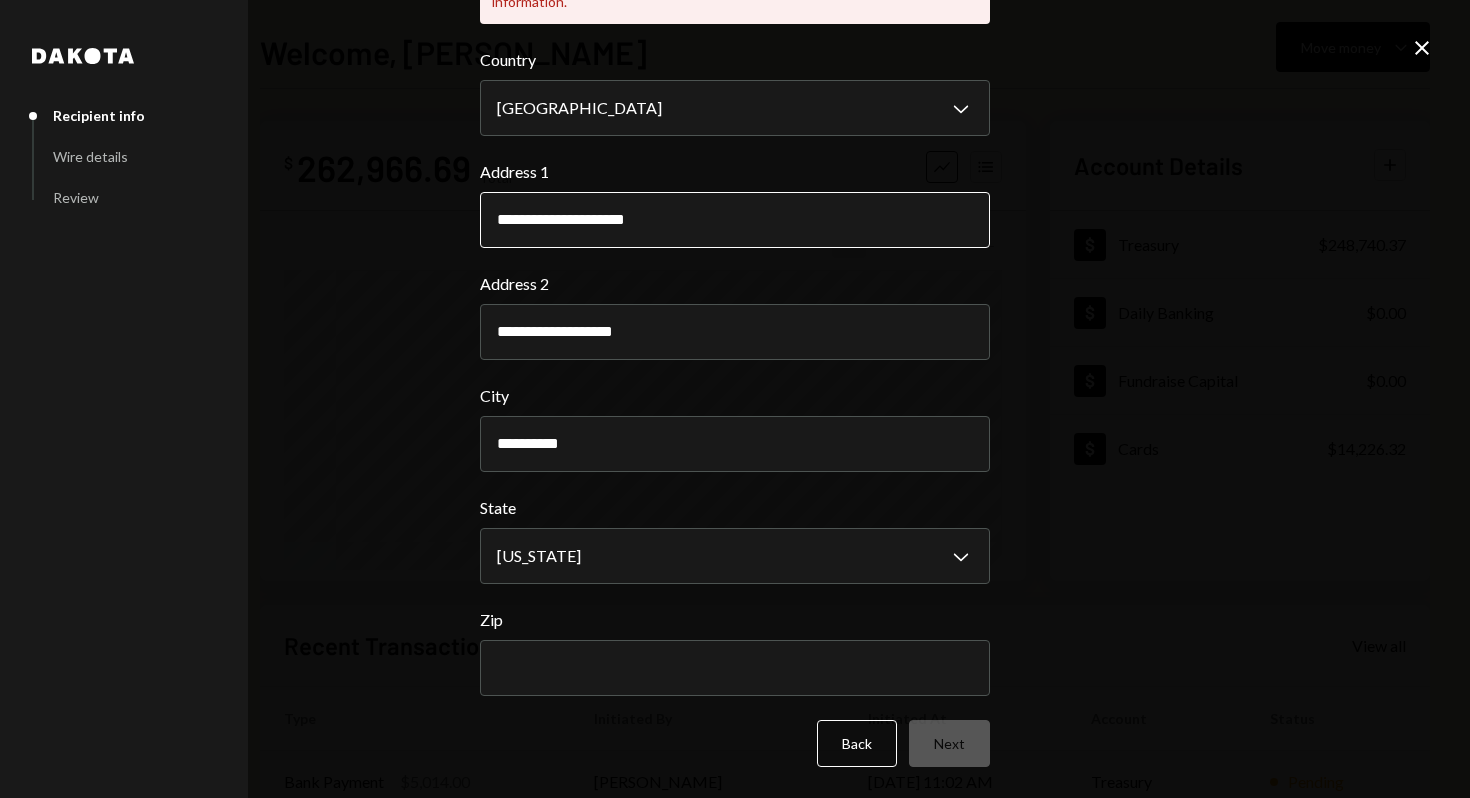 drag, startPoint x: 622, startPoint y: 223, endPoint x: 752, endPoint y: 223, distance: 130 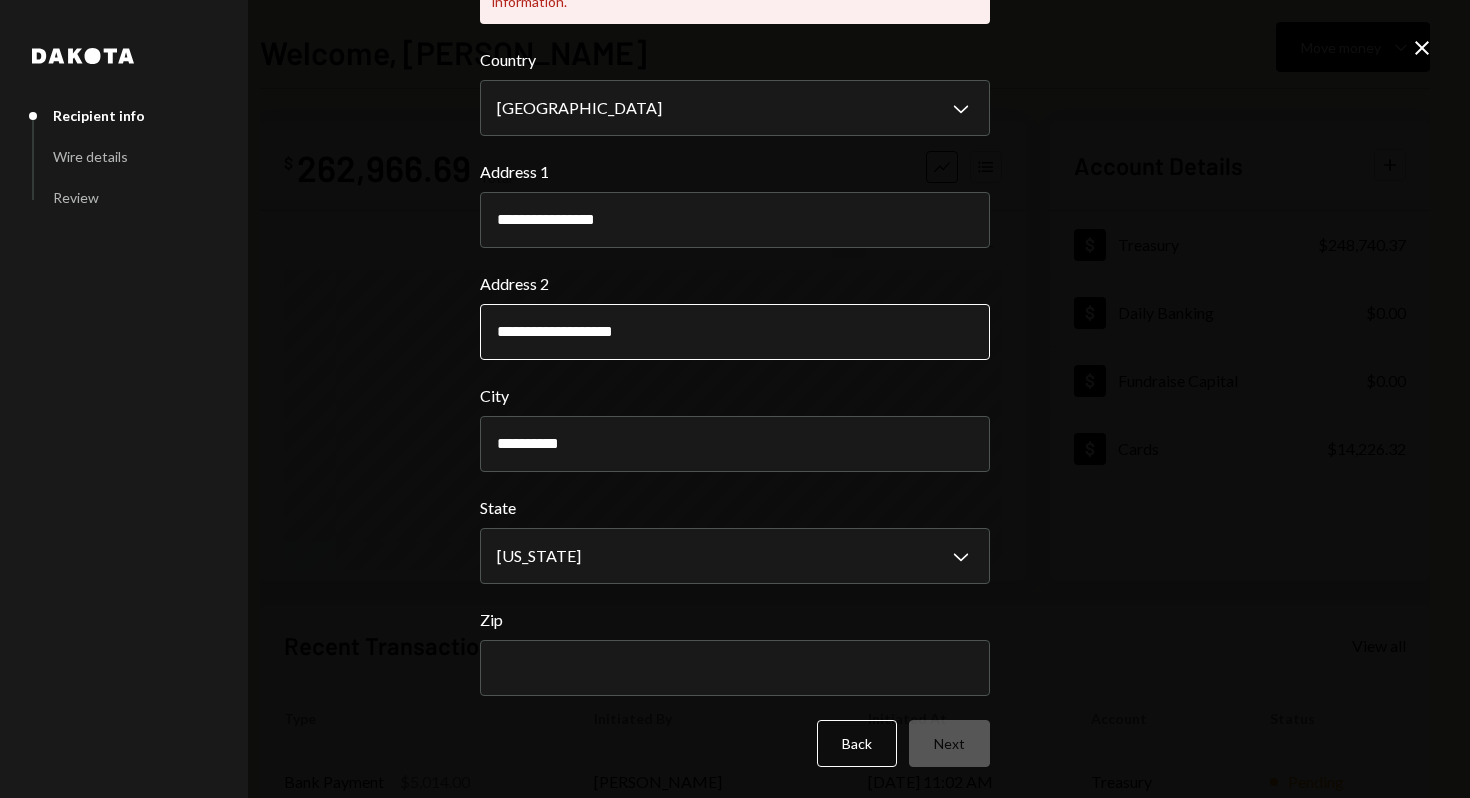 type on "**********" 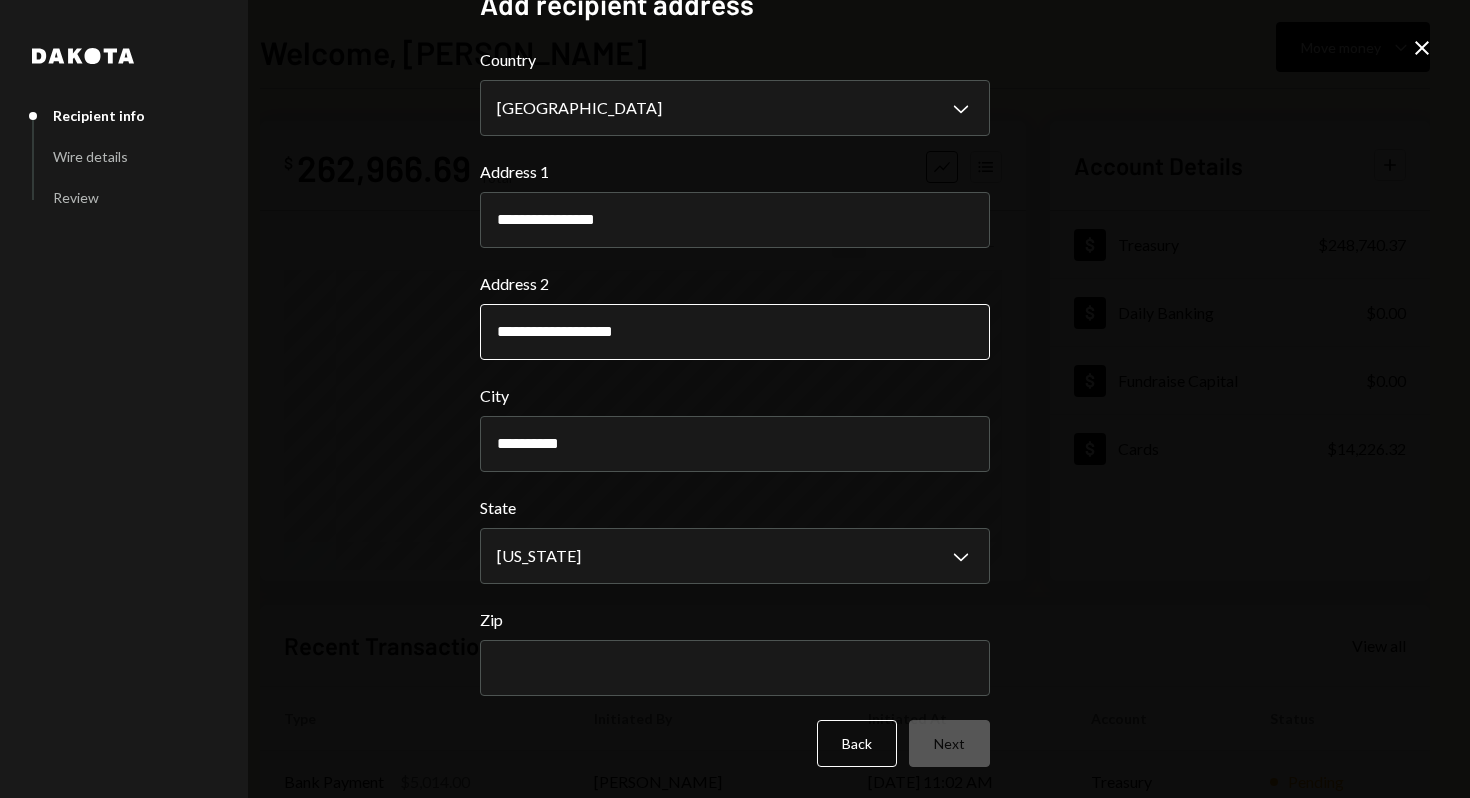 click on "**********" at bounding box center (735, 332) 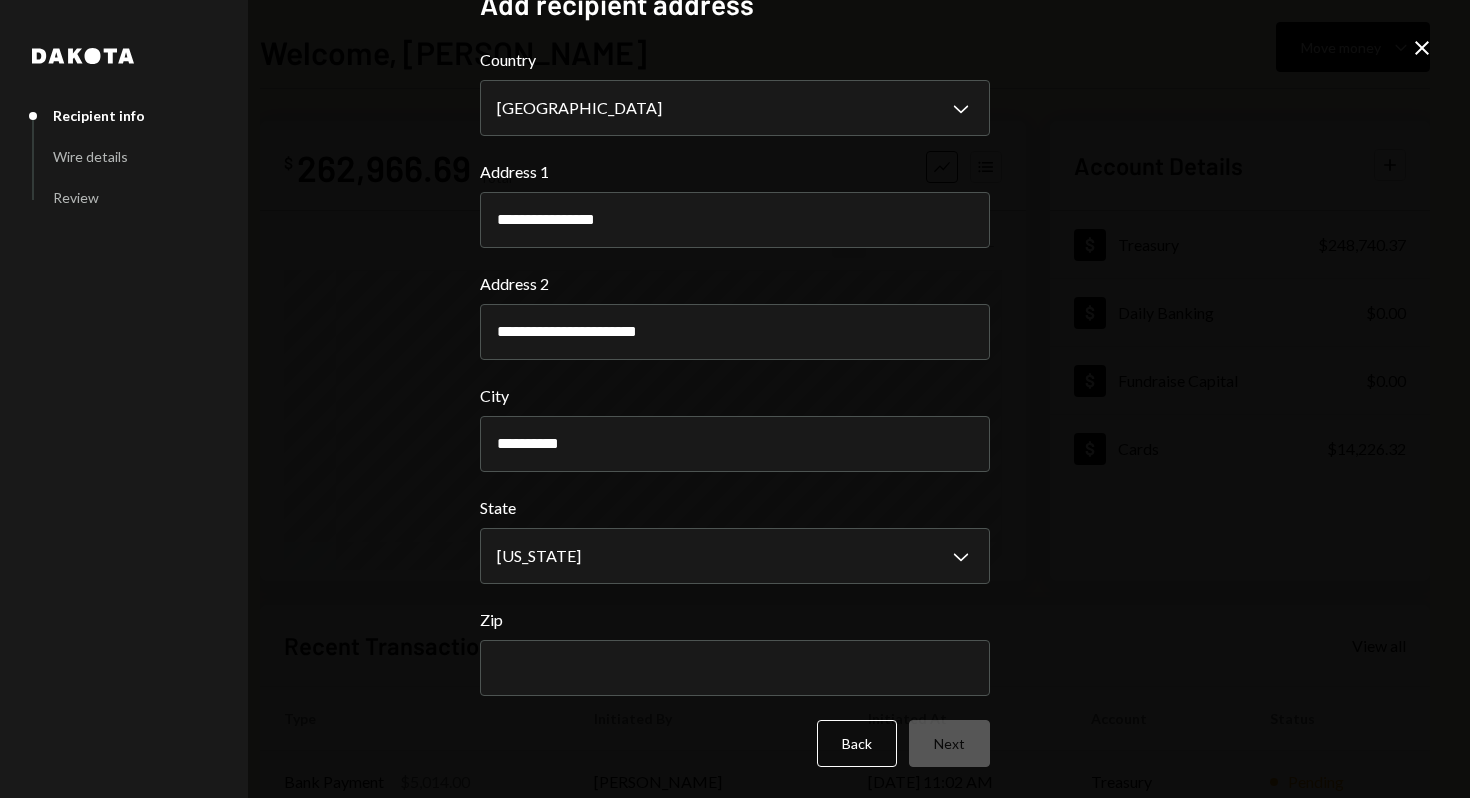 click on "**********" at bounding box center (735, 428) 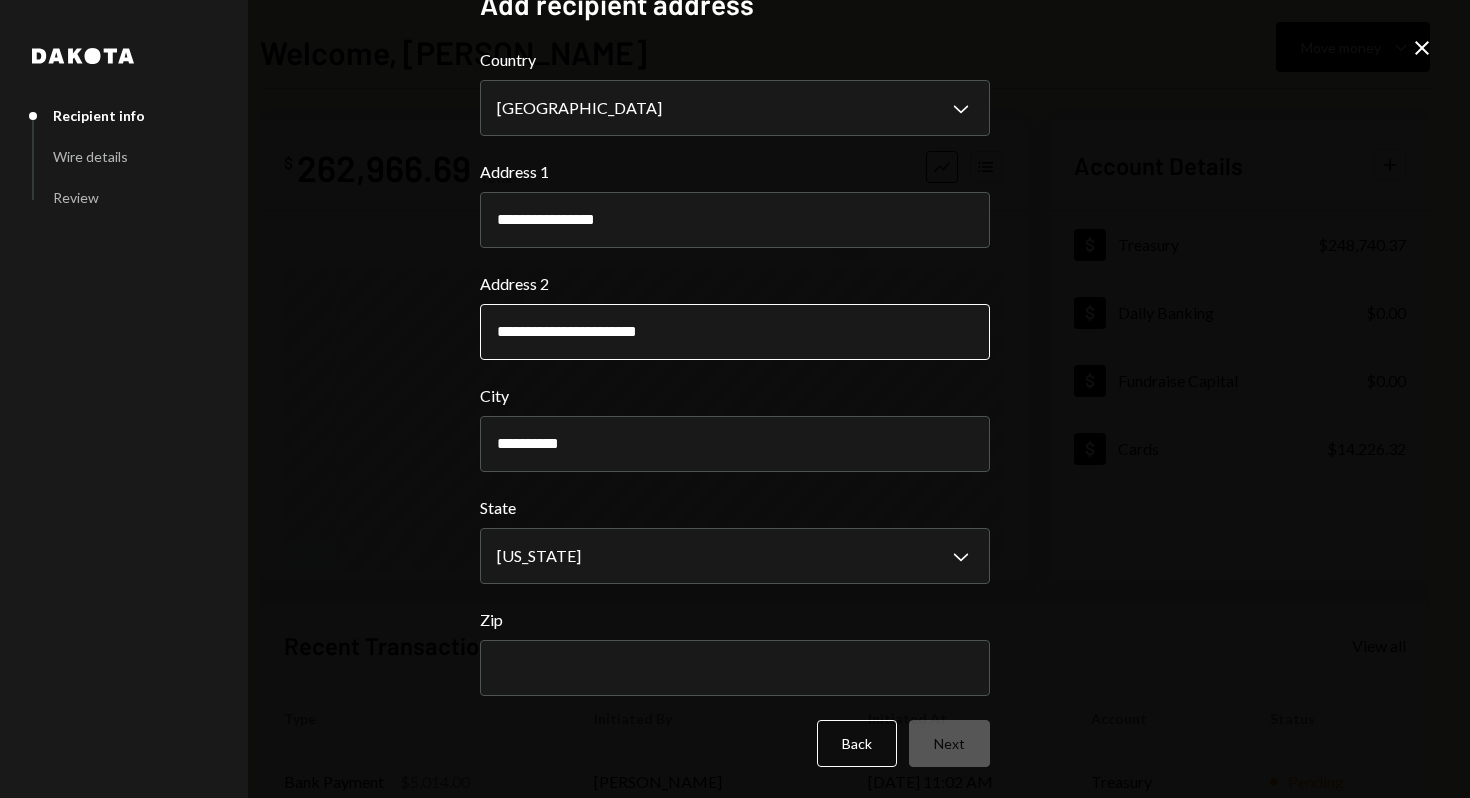 click on "**********" at bounding box center [735, 332] 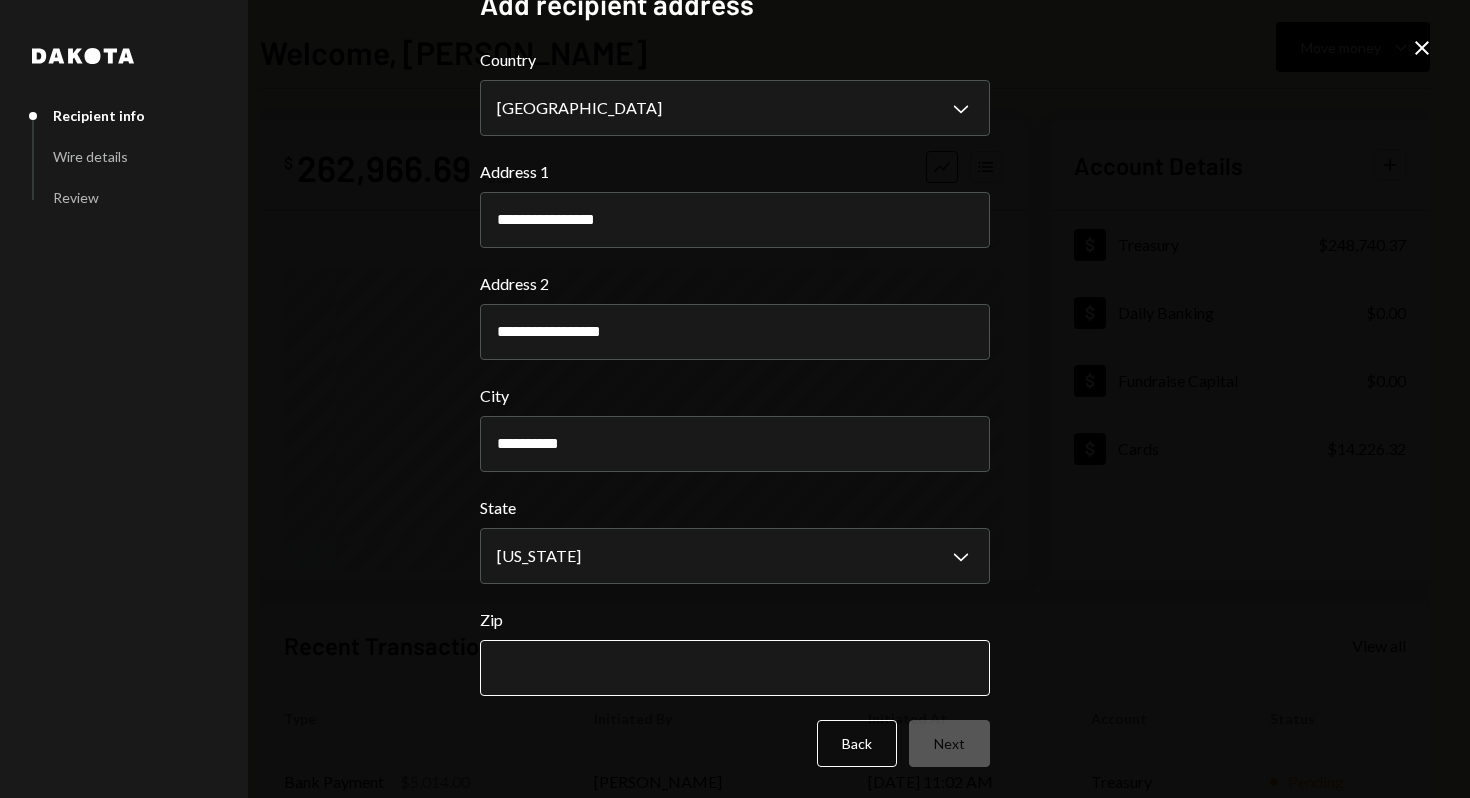 type on "**********" 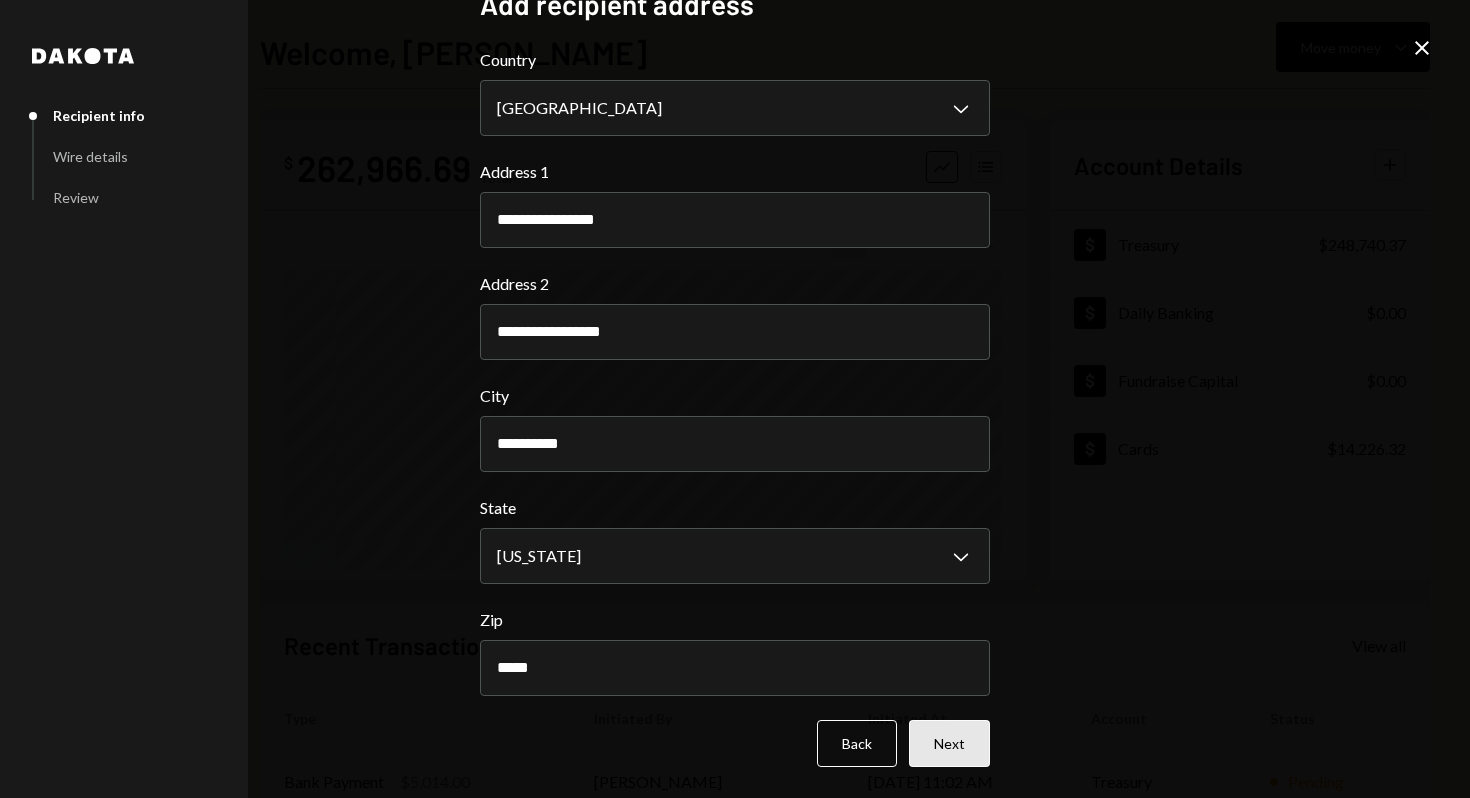 type on "*****" 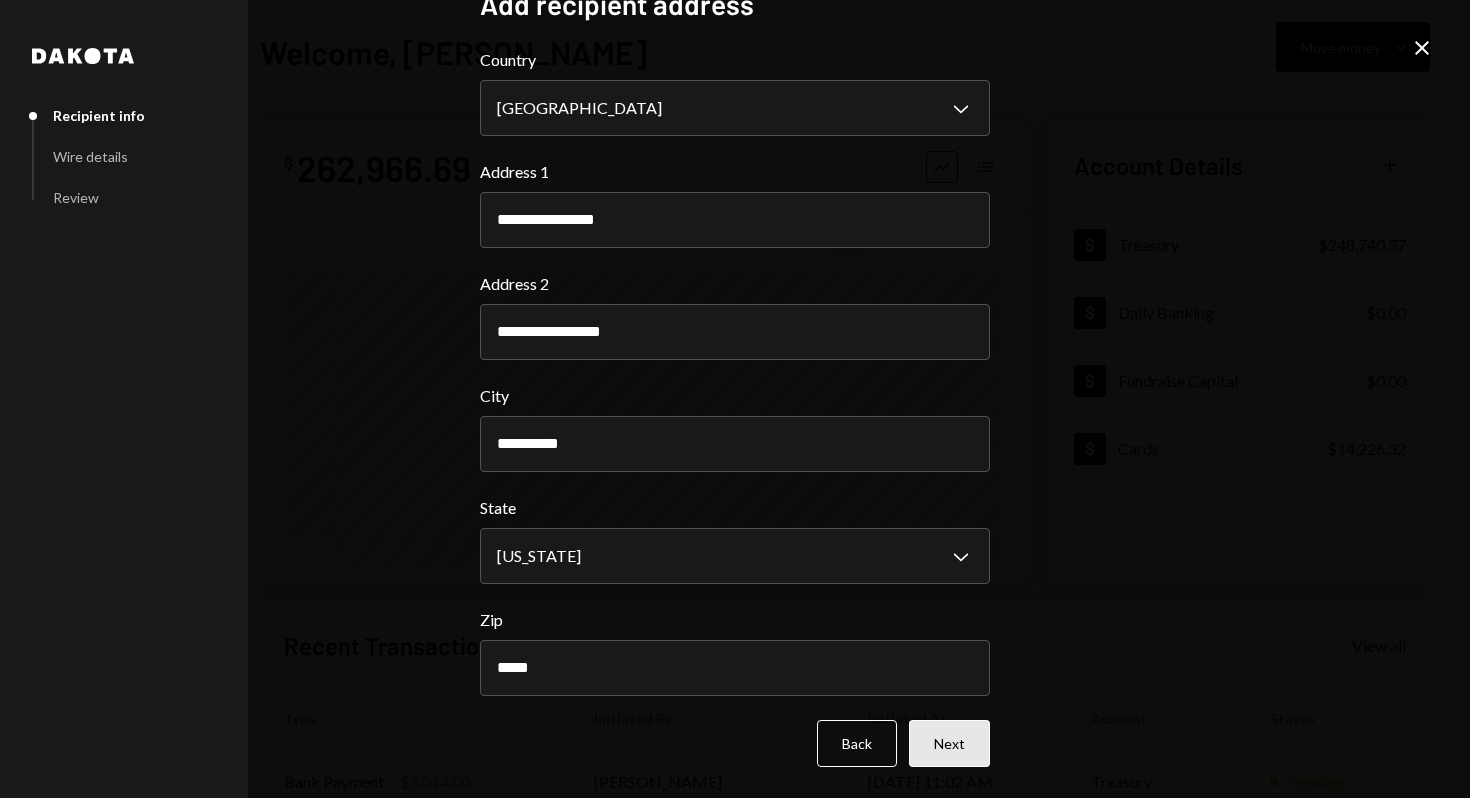 click on "Next" at bounding box center (949, 743) 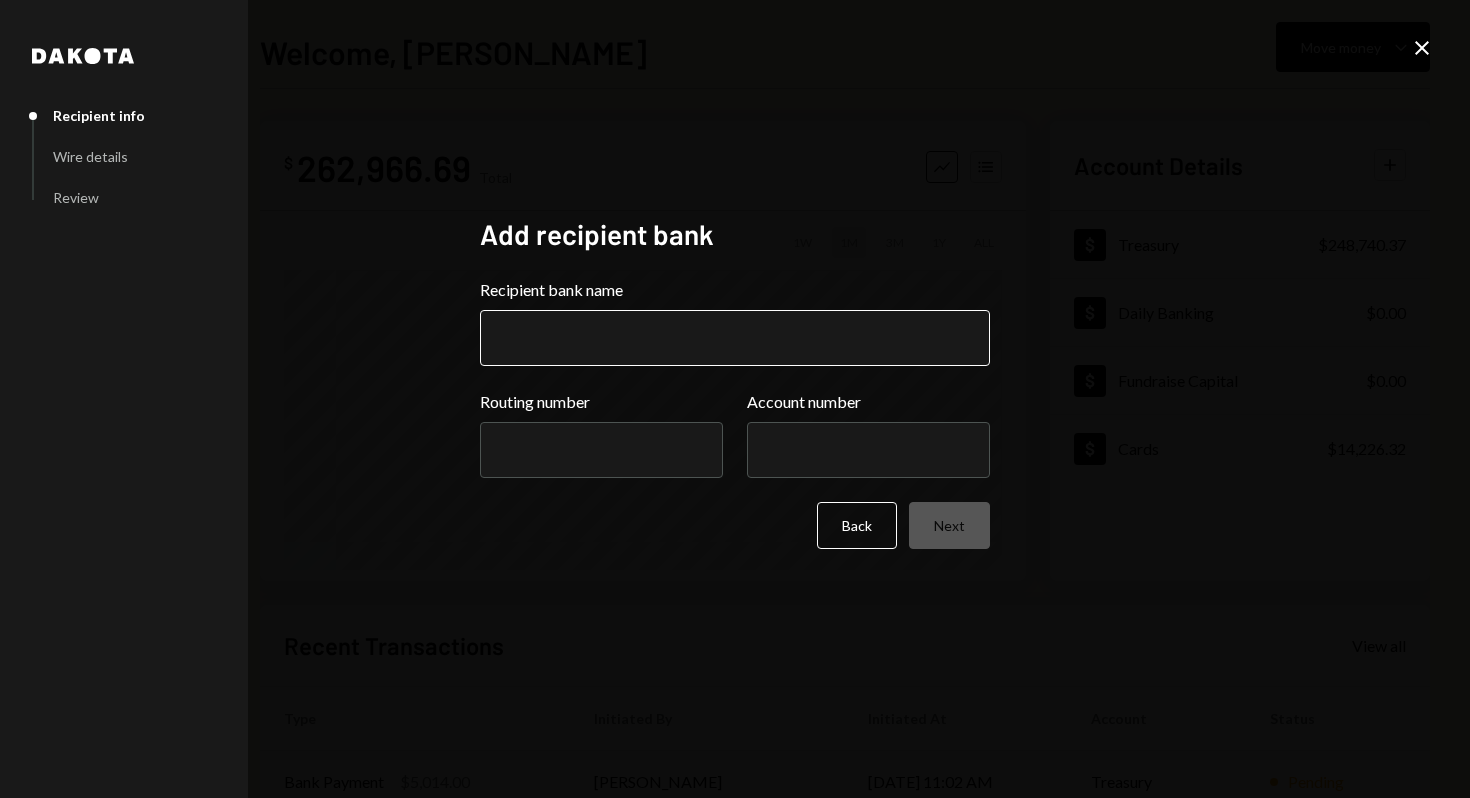 click on "Recipient bank name" at bounding box center (735, 338) 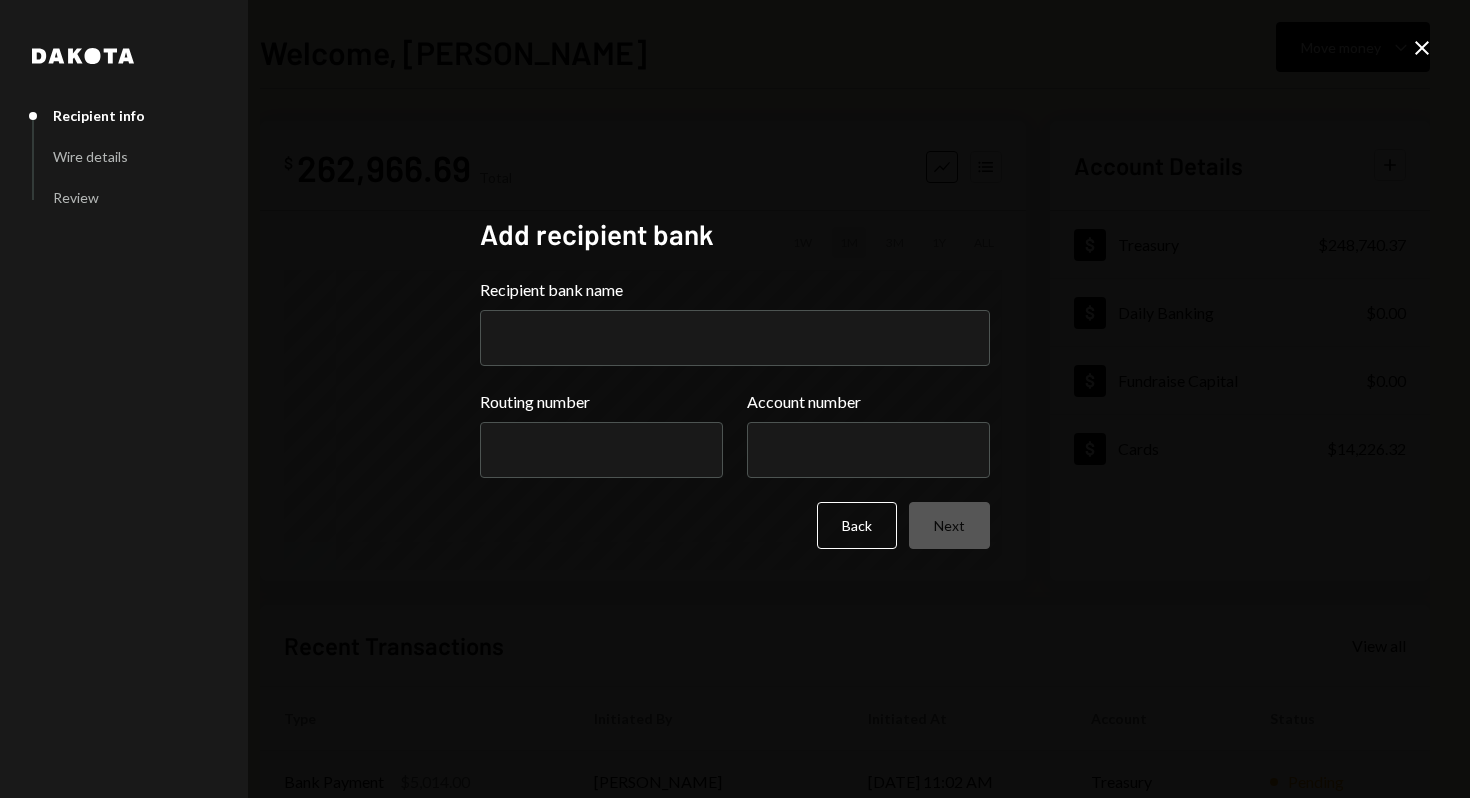 click 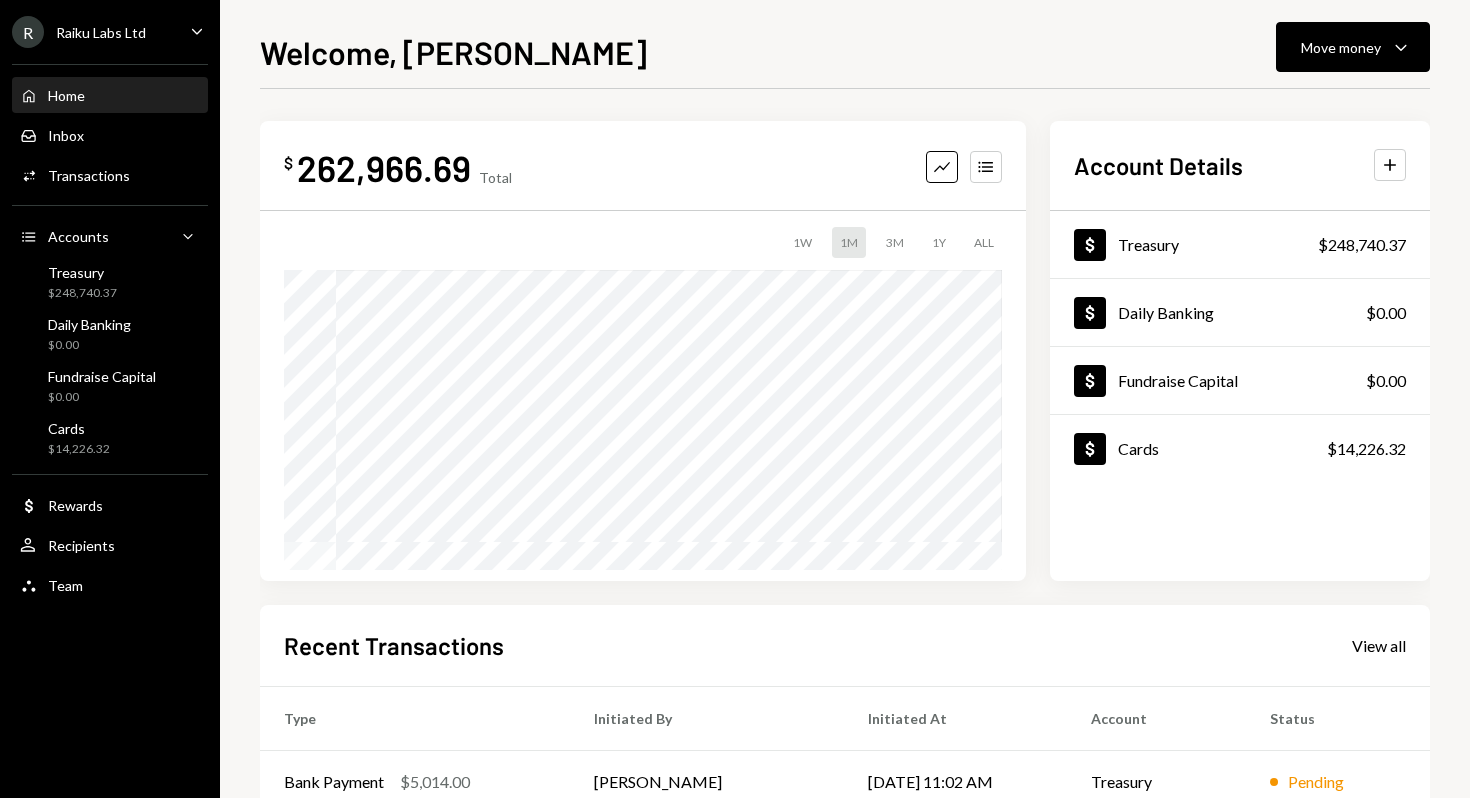 click on "Move money Caret Down" at bounding box center (1353, 47) 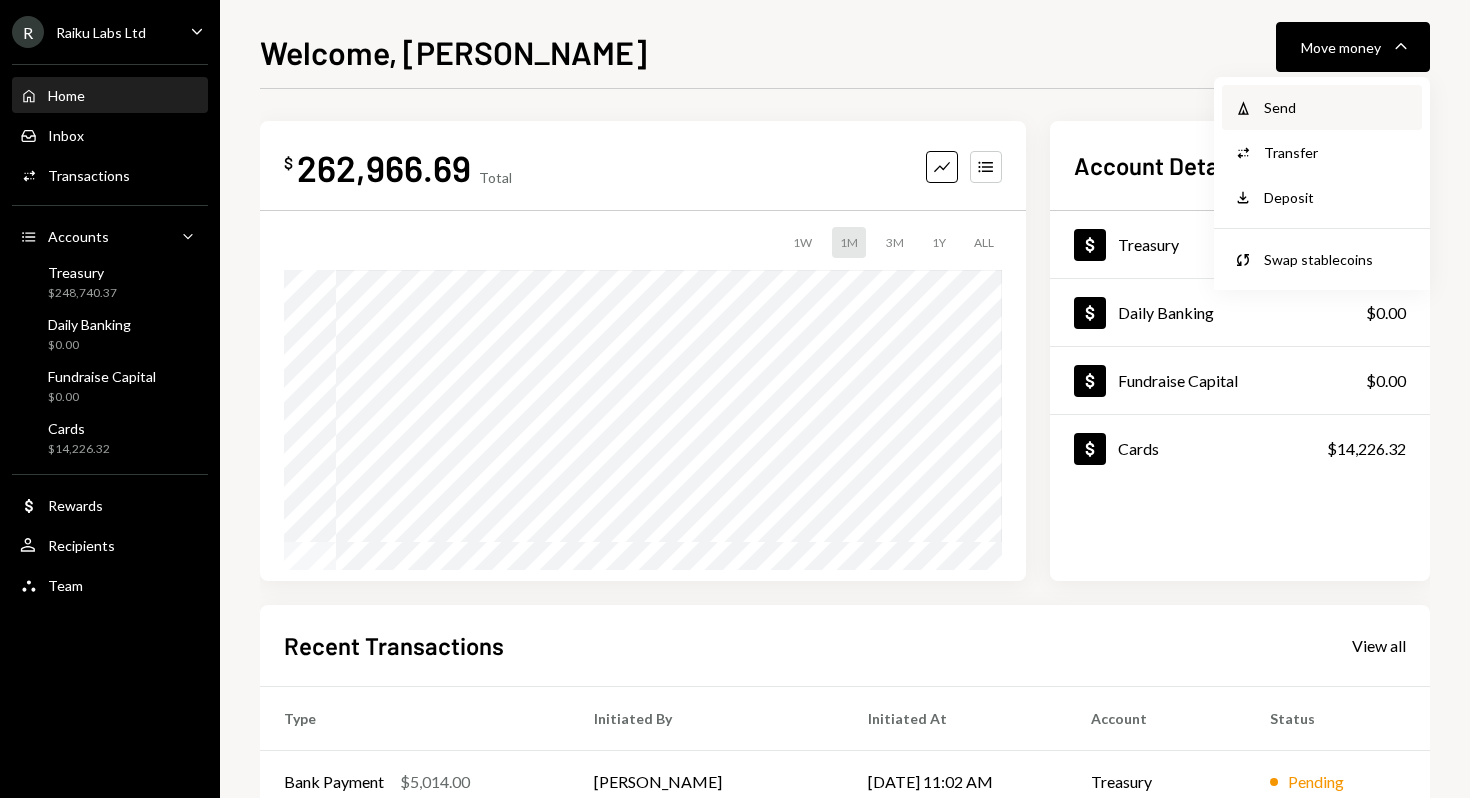 click on "Send" at bounding box center (1337, 107) 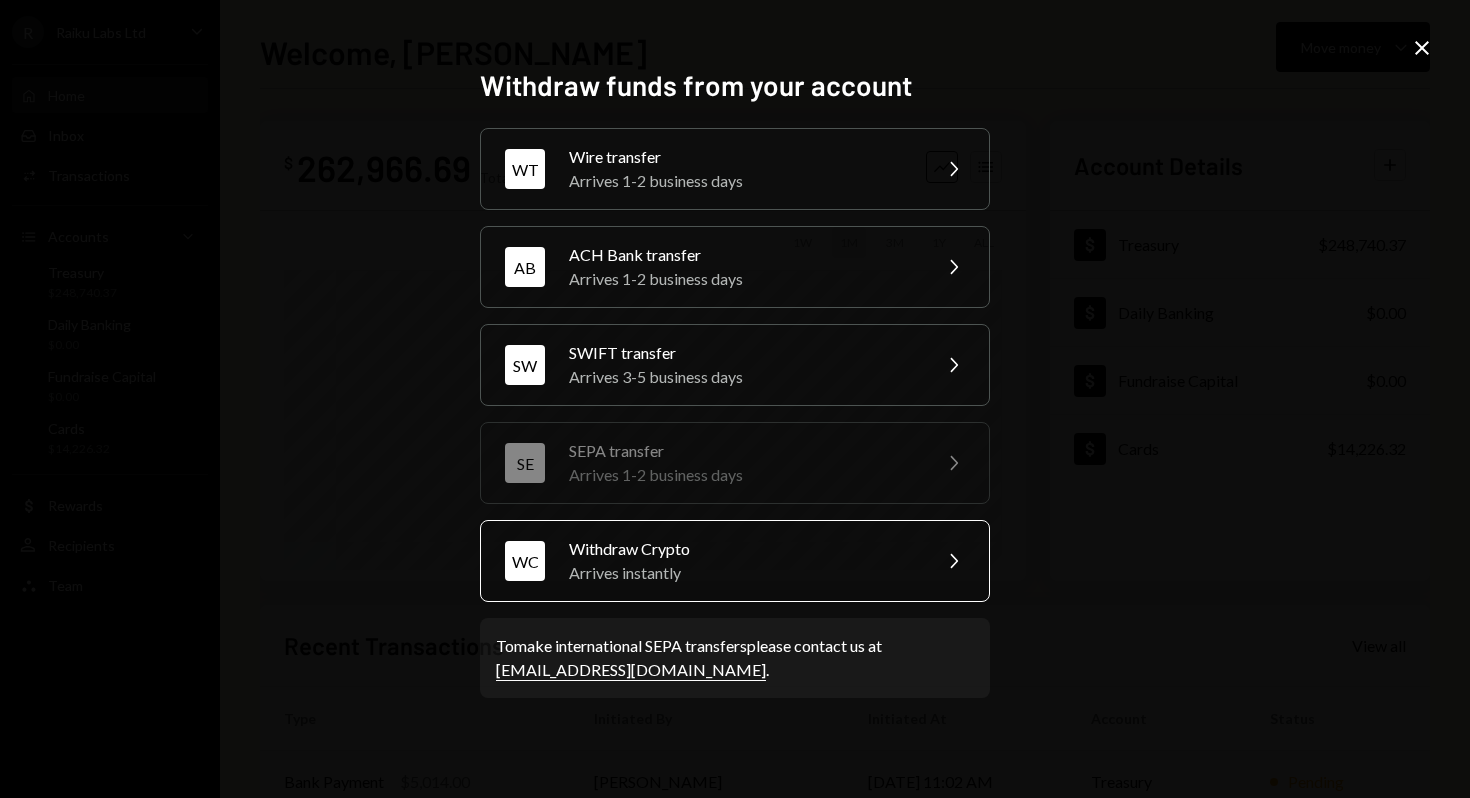 click on "Withdraw Crypto" at bounding box center [743, 549] 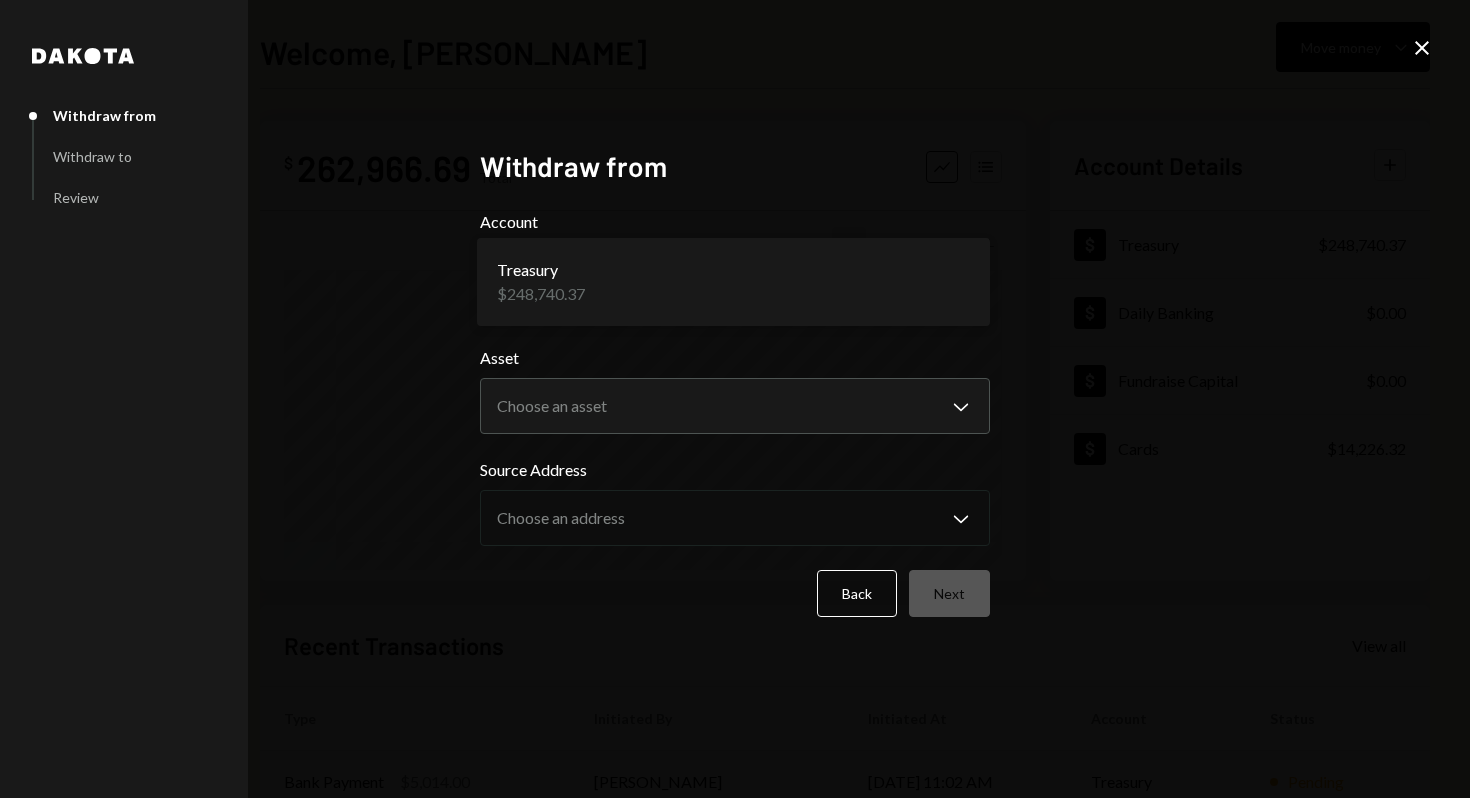 click on "R Raiku Labs Ltd Caret Down Home Home Inbox Inbox Activities Transactions Accounts Accounts Caret Down Treasury $248,740.37 Daily Banking $0.00 Fundraise Capital $0.00 Cards $14,226.32 Dollar Rewards User Recipients Team Team Welcome, [PERSON_NAME] Move money Caret Down $ 262,966.69 Total Graph Accounts 1W 1M 3M 1Y ALL Account Details Plus Dollar Treasury $248,740.37 Dollar Daily Banking $0.00 Dollar Fundraise Capital $0.00 Dollar Cards $14,226.32 Recent Transactions View all Type Initiated By Initiated At Account Status Bank Payment $5,014.00 [PERSON_NAME] [DATE] 11:02 AM Treasury Pending Card Transaction $68.70 Subscription Costs [DATE] 12:22 AM Organization Pending Card Transaction $293.12 Subscription Costs [DATE] 2:07 AM Organization Completed Card Transaction $349.00 [PERSON_NAME] Card [DATE] 9:57 PM Organization Completed Card Transaction $150.00 [PERSON_NAME] Card [DATE] 2:01 PM Organization Completed Welcome, [PERSON_NAME] from Withdraw to Review Withdraw from Account Treasury Asset" at bounding box center [735, 399] 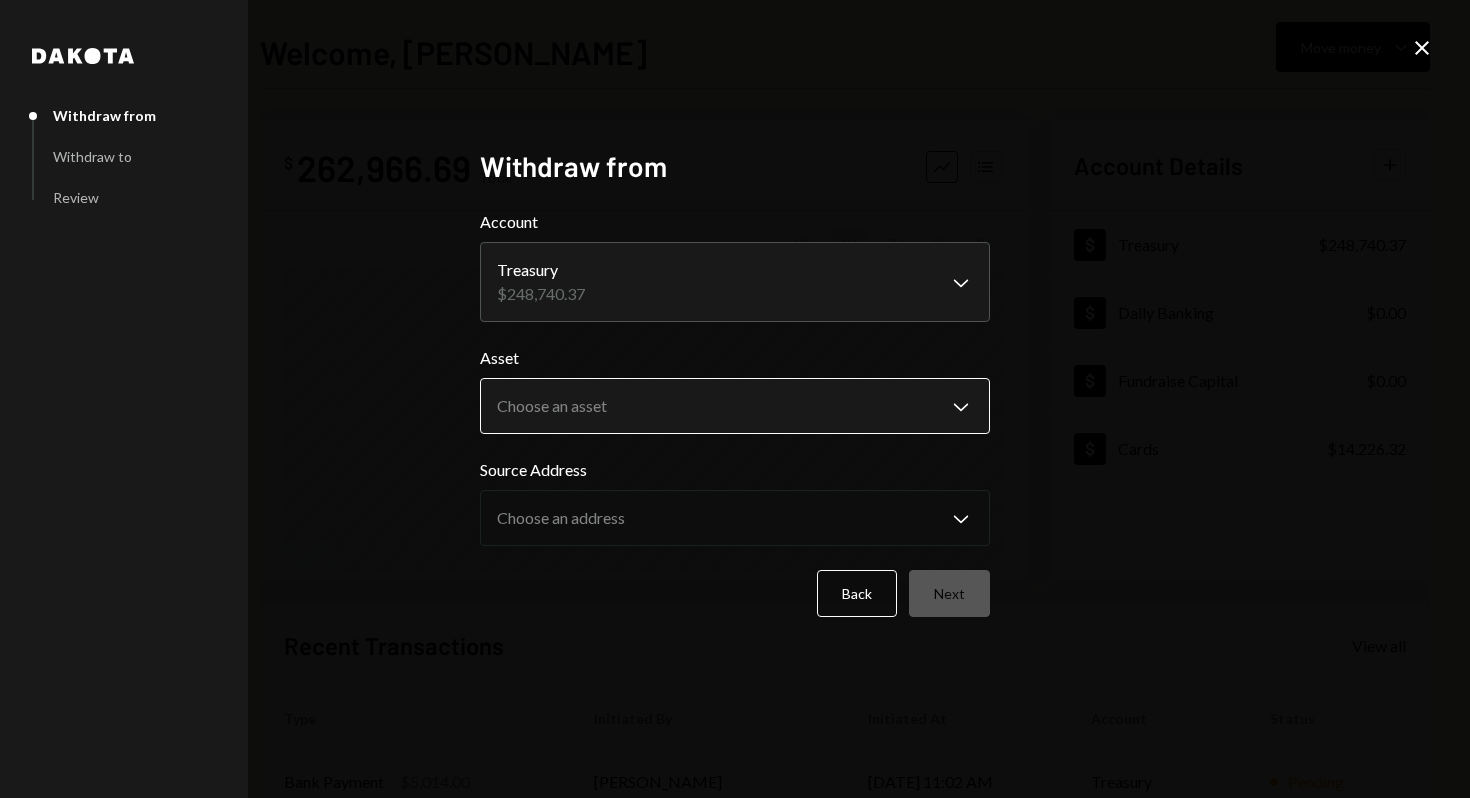 click on "R Raiku Labs Ltd Caret Down Home Home Inbox Inbox Activities Transactions Accounts Accounts Caret Down Treasury $248,740.37 Daily Banking $0.00 Fundraise Capital $0.00 Cards $14,226.32 Dollar Rewards User Recipients Team Team Welcome, [PERSON_NAME] Move money Caret Down $ 262,966.69 Total Graph Accounts 1W 1M 3M 1Y ALL Account Details Plus Dollar Treasury $248,740.37 Dollar Daily Banking $0.00 Dollar Fundraise Capital $0.00 Dollar Cards $14,226.32 Recent Transactions View all Type Initiated By Initiated At Account Status Bank Payment $5,014.00 [PERSON_NAME] [DATE] 11:02 AM Treasury Pending Card Transaction $68.70 Subscription Costs [DATE] 12:22 AM Organization Pending Card Transaction $293.12 Subscription Costs [DATE] 2:07 AM Organization Completed Card Transaction $349.00 [PERSON_NAME] Card [DATE] 9:57 PM Organization Completed Card Transaction $150.00 [PERSON_NAME] Card [DATE] 2:01 PM Organization Completed Welcome, [PERSON_NAME] from Withdraw to Review Withdraw from Account Treasury Asset" at bounding box center (735, 399) 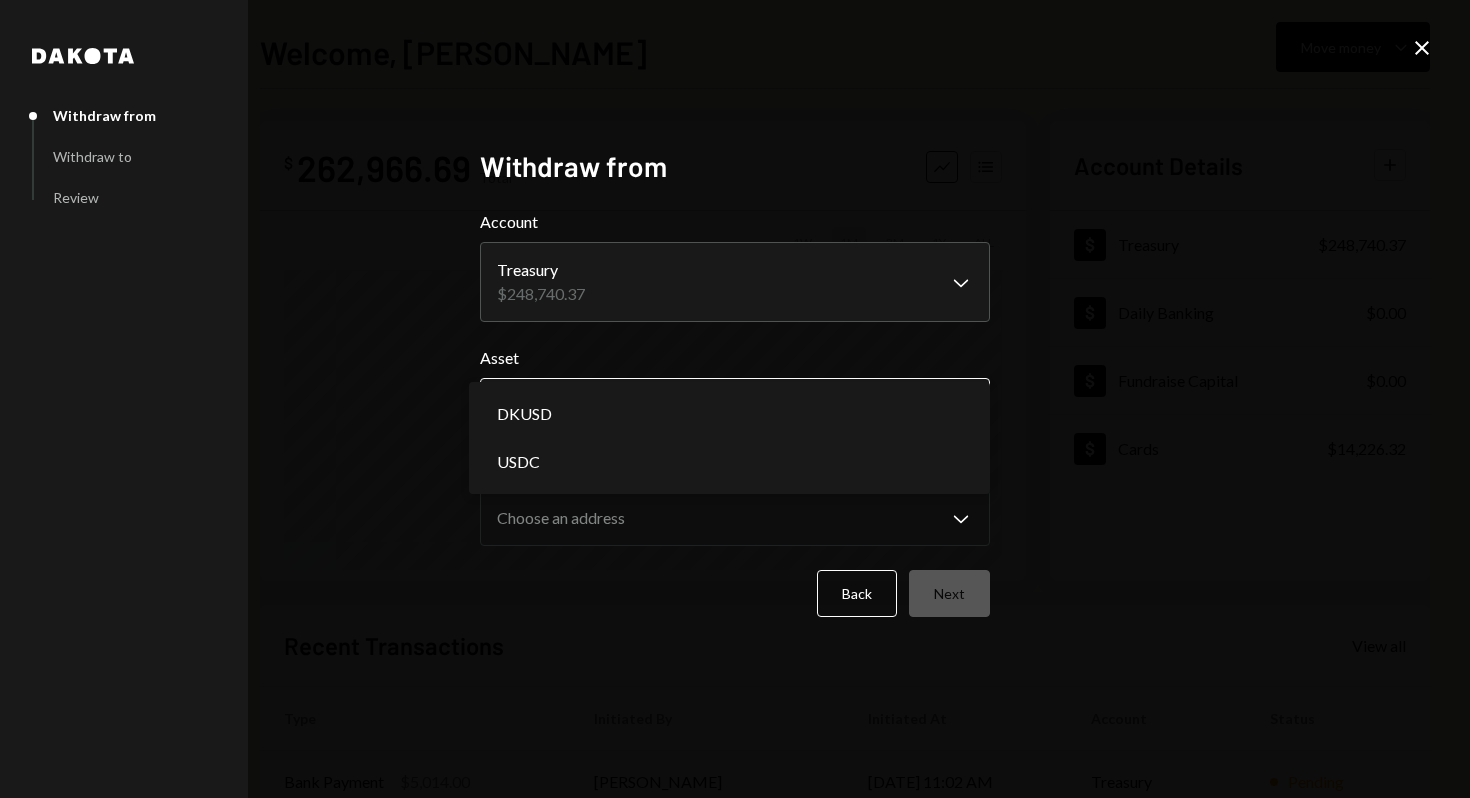 select on "*****" 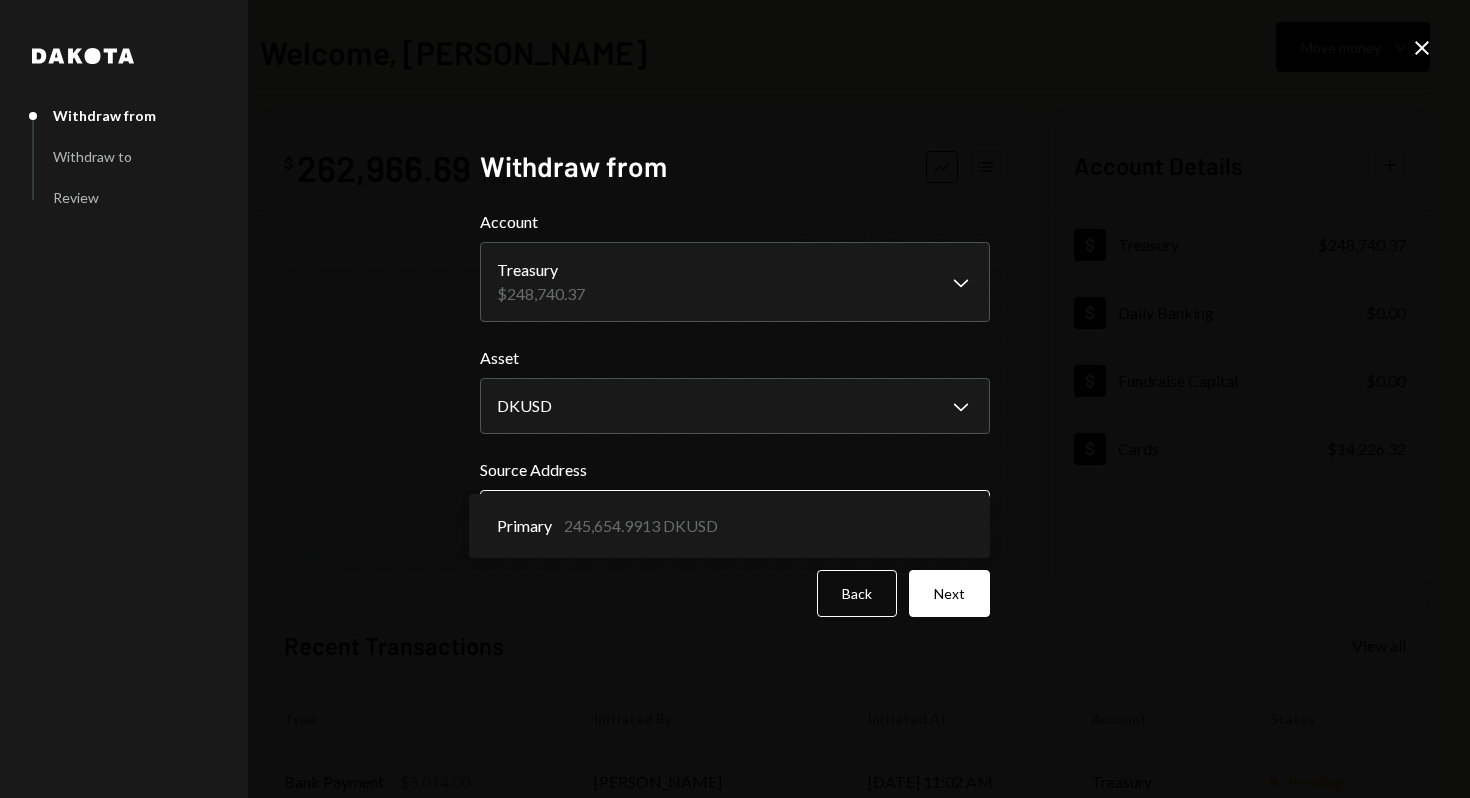 click on "R Raiku Labs Ltd Caret Down Home Home Inbox Inbox Activities Transactions Accounts Accounts Caret Down Treasury $248,740.37 Daily Banking $0.00 Fundraise Capital $0.00 Cards $14,226.32 Dollar Rewards User Recipients Team Team Welcome, [PERSON_NAME] Move money Caret Down $ 262,966.69 Total Graph Accounts 1W 1M 3M 1Y ALL Account Details Plus Dollar Treasury $248,740.37 Dollar Daily Banking $0.00 Dollar Fundraise Capital $0.00 Dollar Cards $14,226.32 Recent Transactions View all Type Initiated By Initiated At Account Status Bank Payment $5,014.00 [PERSON_NAME] [DATE] 11:02 AM Treasury Pending Card Transaction $68.70 Subscription Costs [DATE] 12:22 AM Organization Pending Card Transaction $293.12 Subscription Costs [DATE] 2:07 AM Organization Completed Card Transaction $349.00 [PERSON_NAME] Card [DATE] 9:57 PM Organization Completed Card Transaction $150.00 [PERSON_NAME] Card [DATE] 2:01 PM Organization Completed Welcome, [PERSON_NAME] from Withdraw to Review Withdraw from Account Treasury Asset" at bounding box center [735, 399] 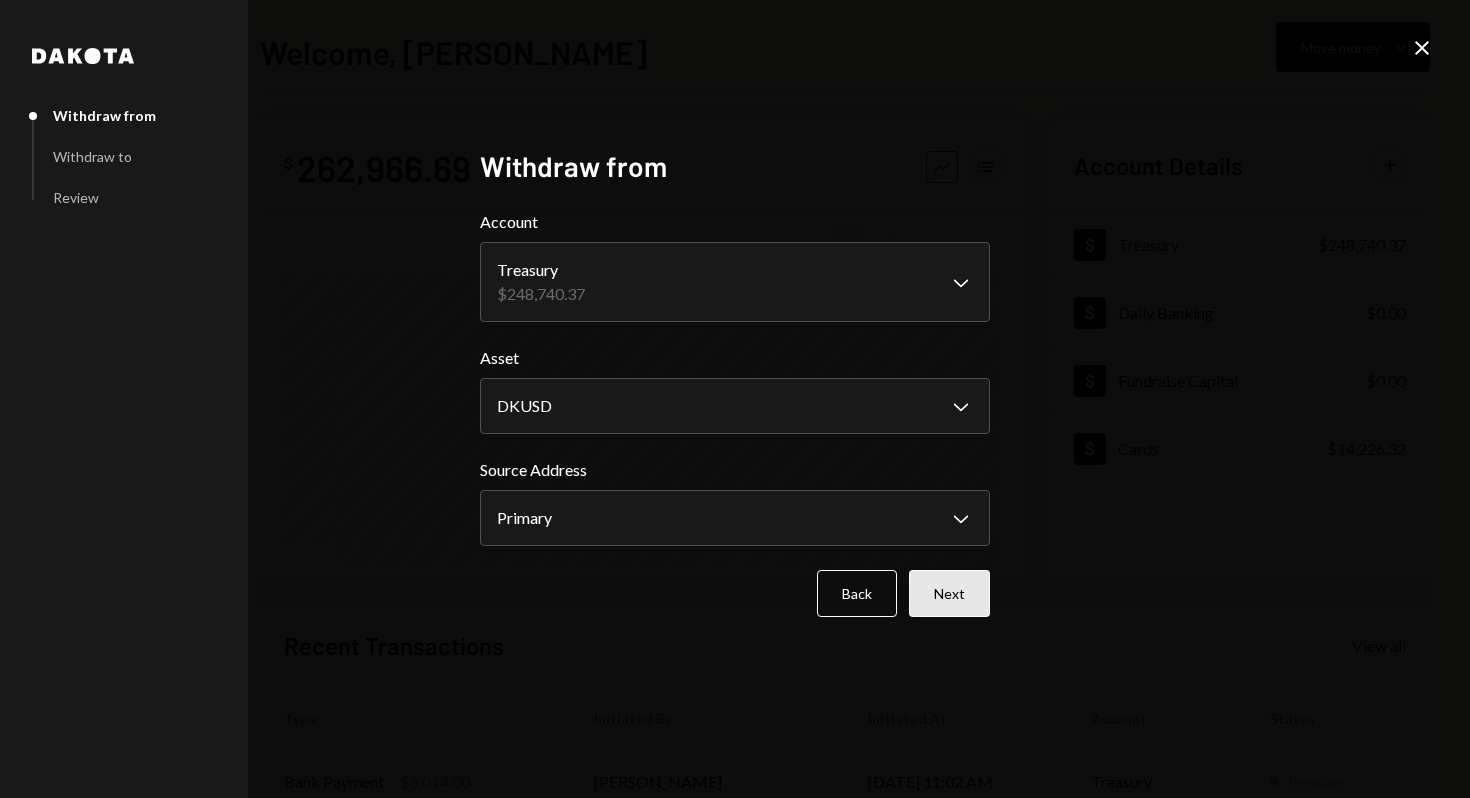 click on "Next" at bounding box center [949, 593] 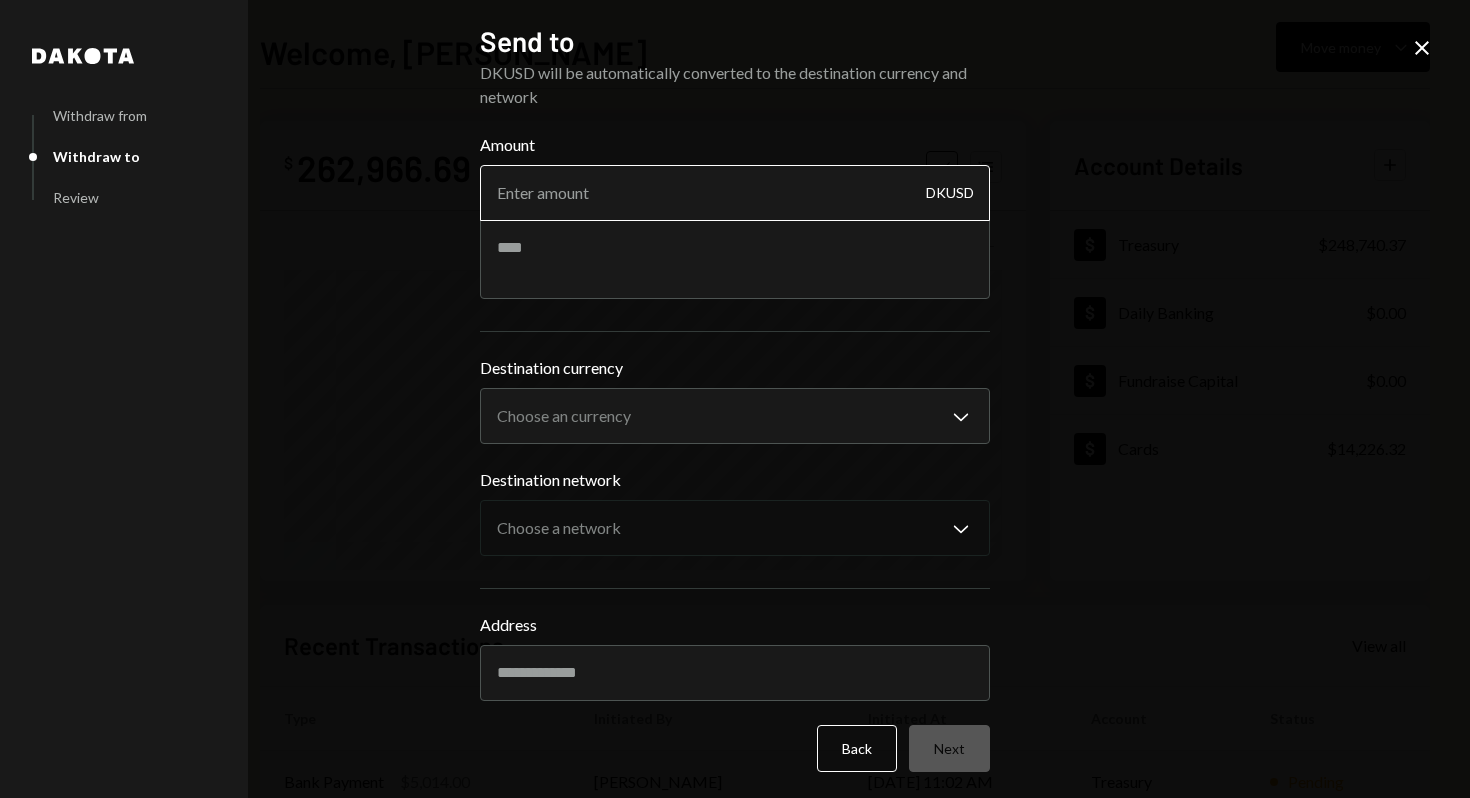 click on "Amount" at bounding box center (735, 193) 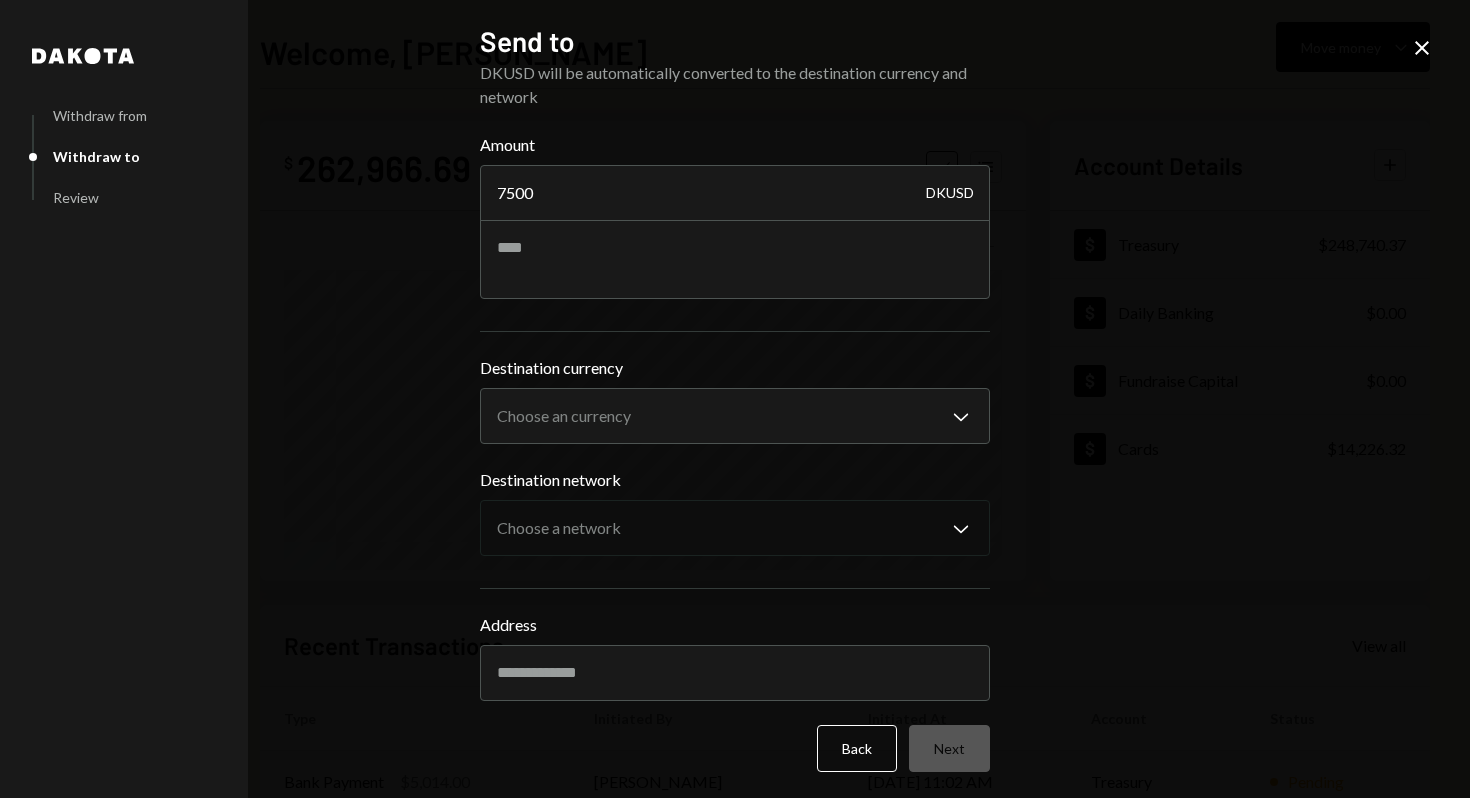 type on "7500" 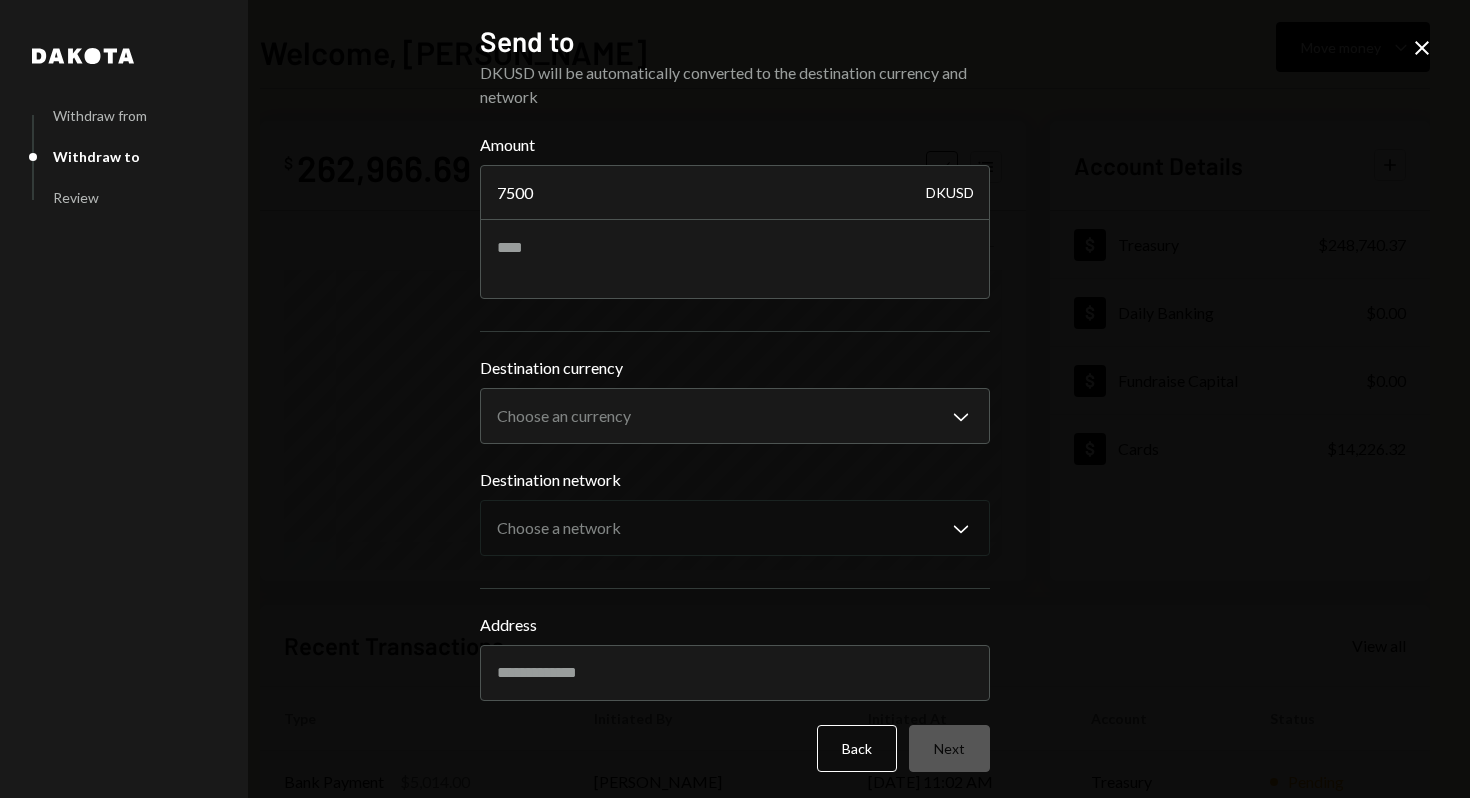 click on "**********" at bounding box center [735, 399] 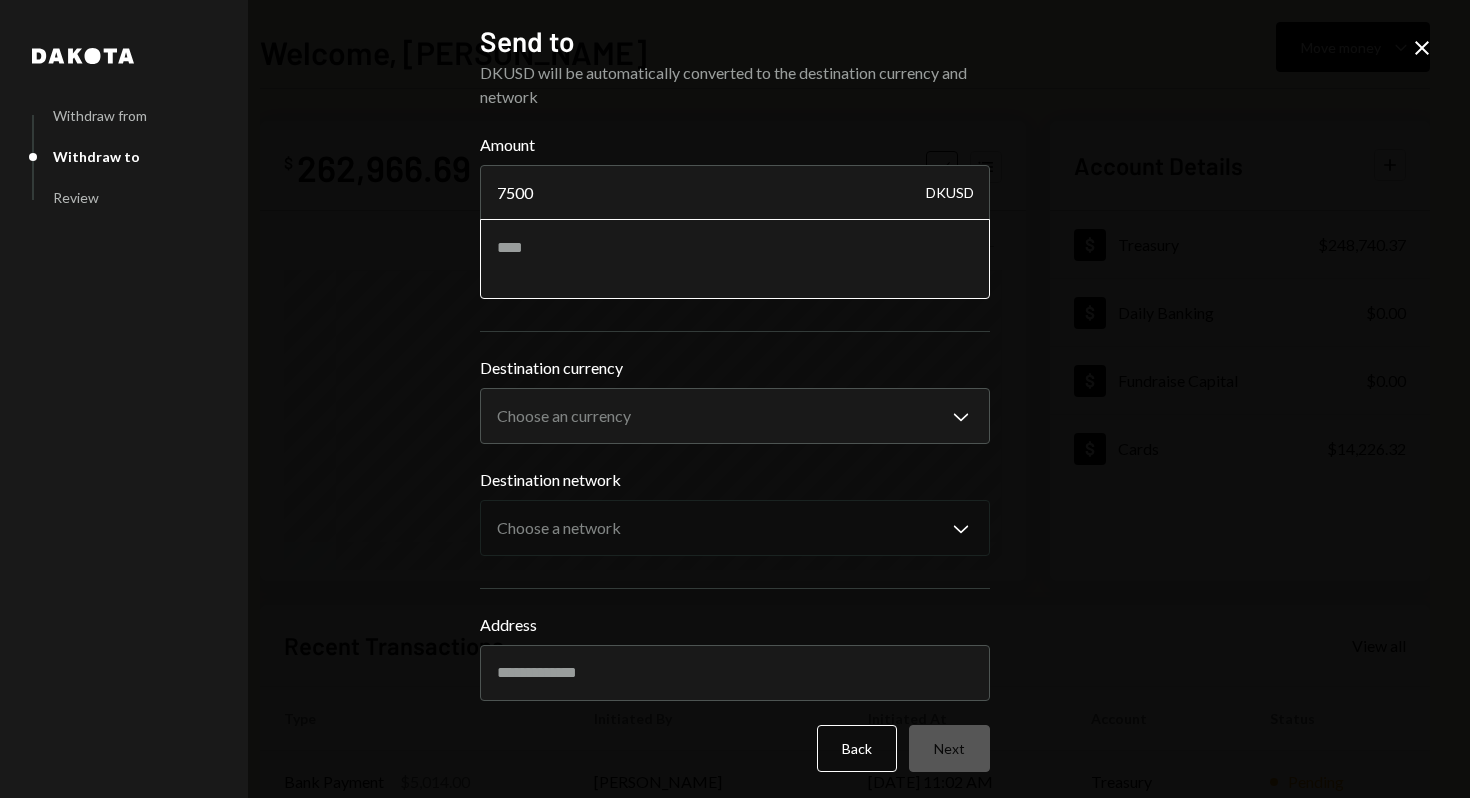 click at bounding box center [735, 259] 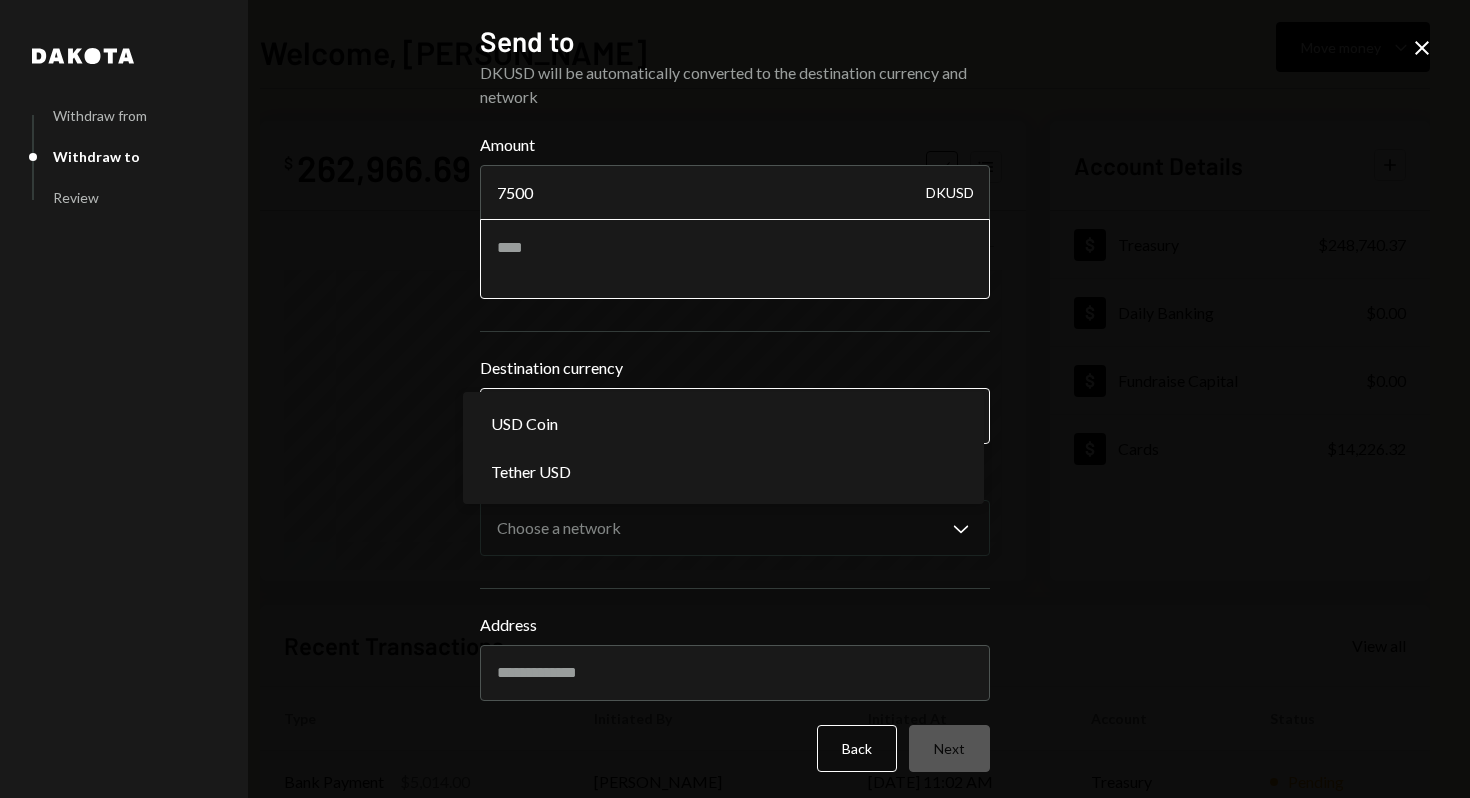 click on "R Raiku Labs Ltd Caret Down Home Home Inbox Inbox Activities Transactions Accounts Accounts Caret Down Treasury $248,740.37 Daily Banking $0.00 Fundraise Capital $0.00 Cards $14,226.32 Dollar Rewards User Recipients Team Team Welcome, [PERSON_NAME] Move money Caret Down $ 262,966.69 Total Graph Accounts 1W 1M 3M 1Y ALL Account Details Plus Dollar Treasury $248,740.37 Dollar Daily Banking $0.00 Dollar Fundraise Capital $0.00 Dollar Cards $14,226.32 Recent Transactions View all Type Initiated By Initiated At Account Status Bank Payment $5,014.00 [PERSON_NAME] [DATE] 11:02 AM Treasury Pending Card Transaction $68.70 Subscription Costs [DATE] 12:22 AM Organization Pending Card Transaction $293.12 Subscription Costs [DATE] 2:07 AM Organization Completed Card Transaction $349.00 [PERSON_NAME] Card [DATE] 9:57 PM Organization Completed Card Transaction $150.00 [PERSON_NAME] Card [DATE] 2:01 PM Organization Completed Welcome, [PERSON_NAME] from Withdraw to Review Send to Amount 7500 DKUSD Chevron Down" at bounding box center (735, 399) 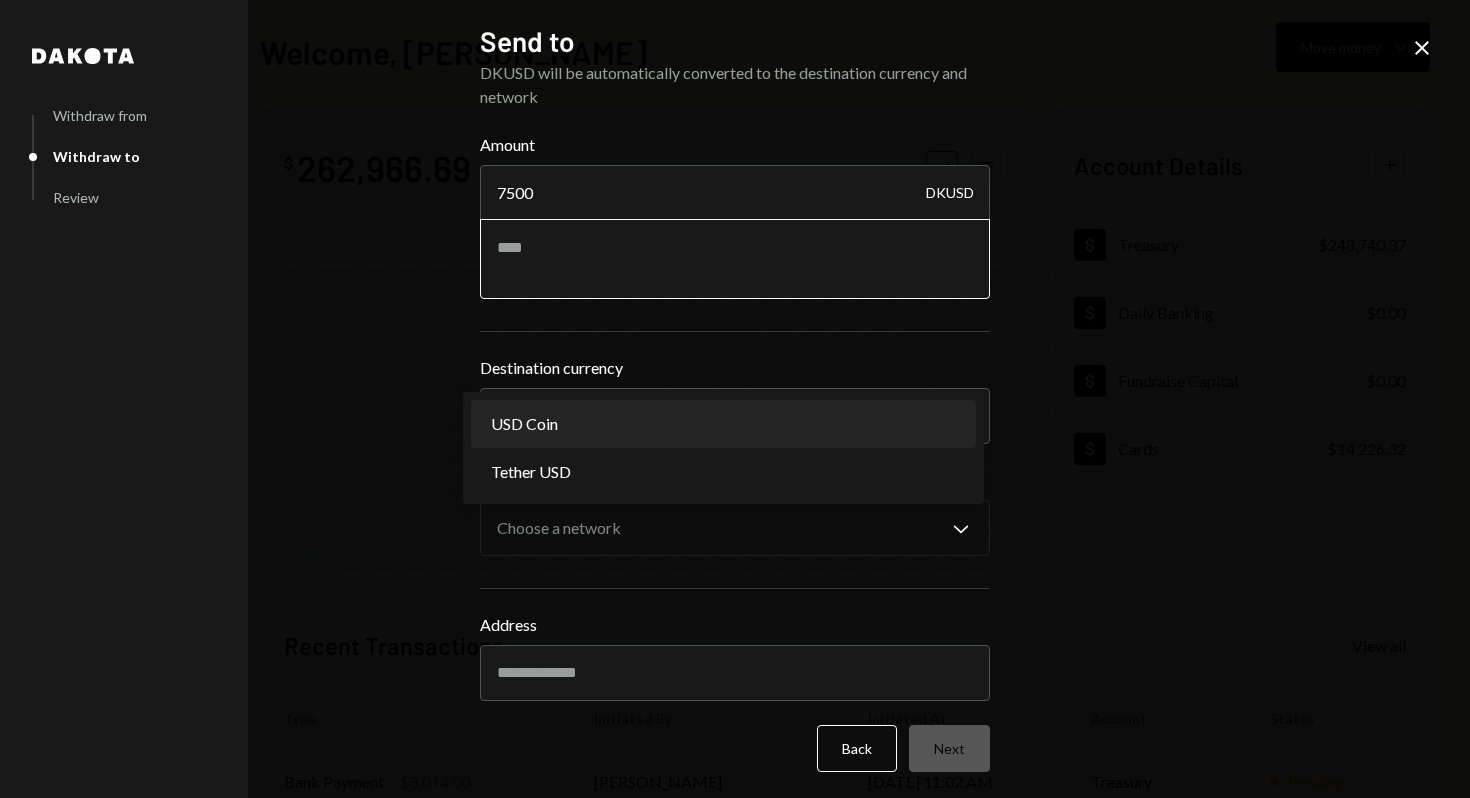 select on "****" 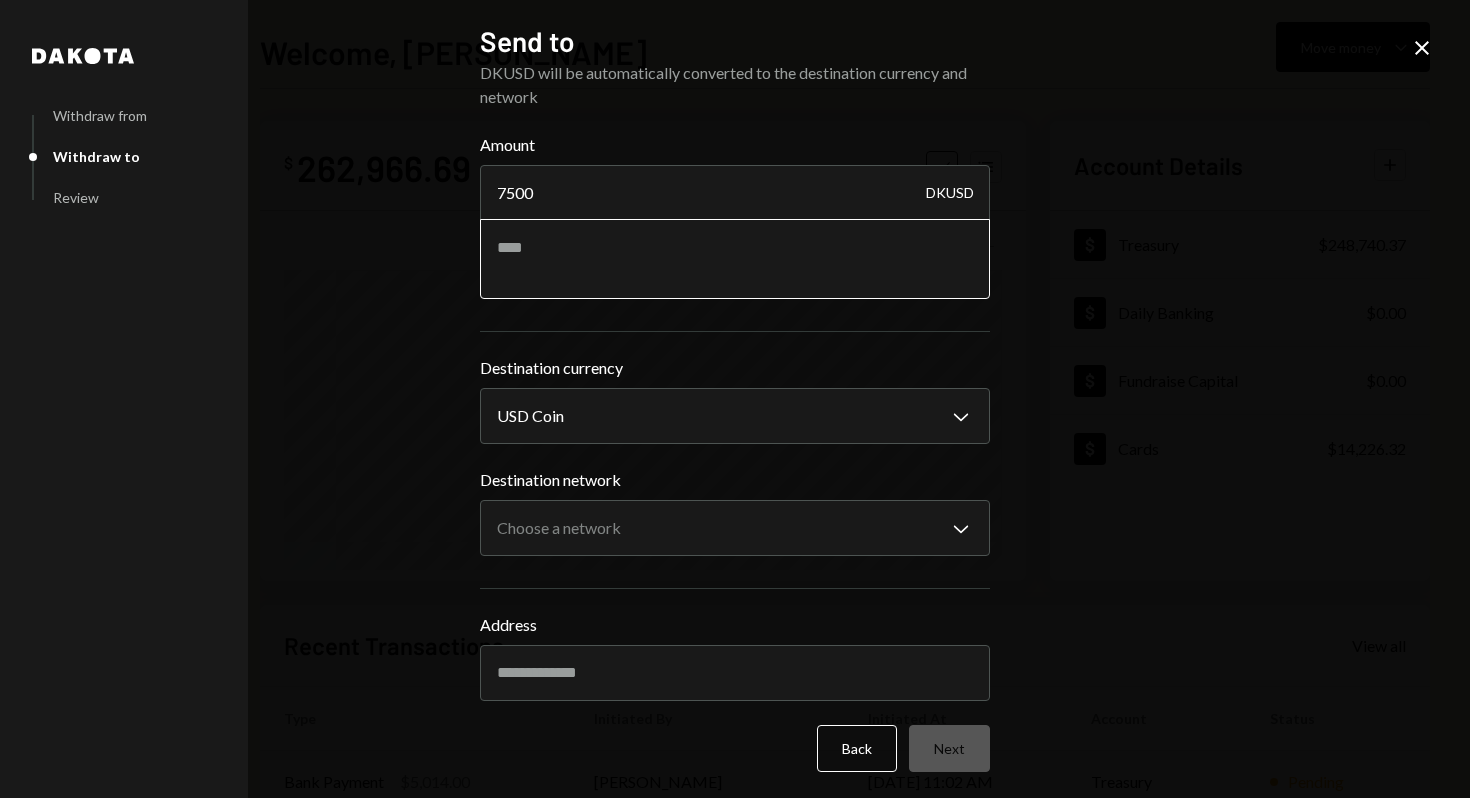 click at bounding box center [735, 259] 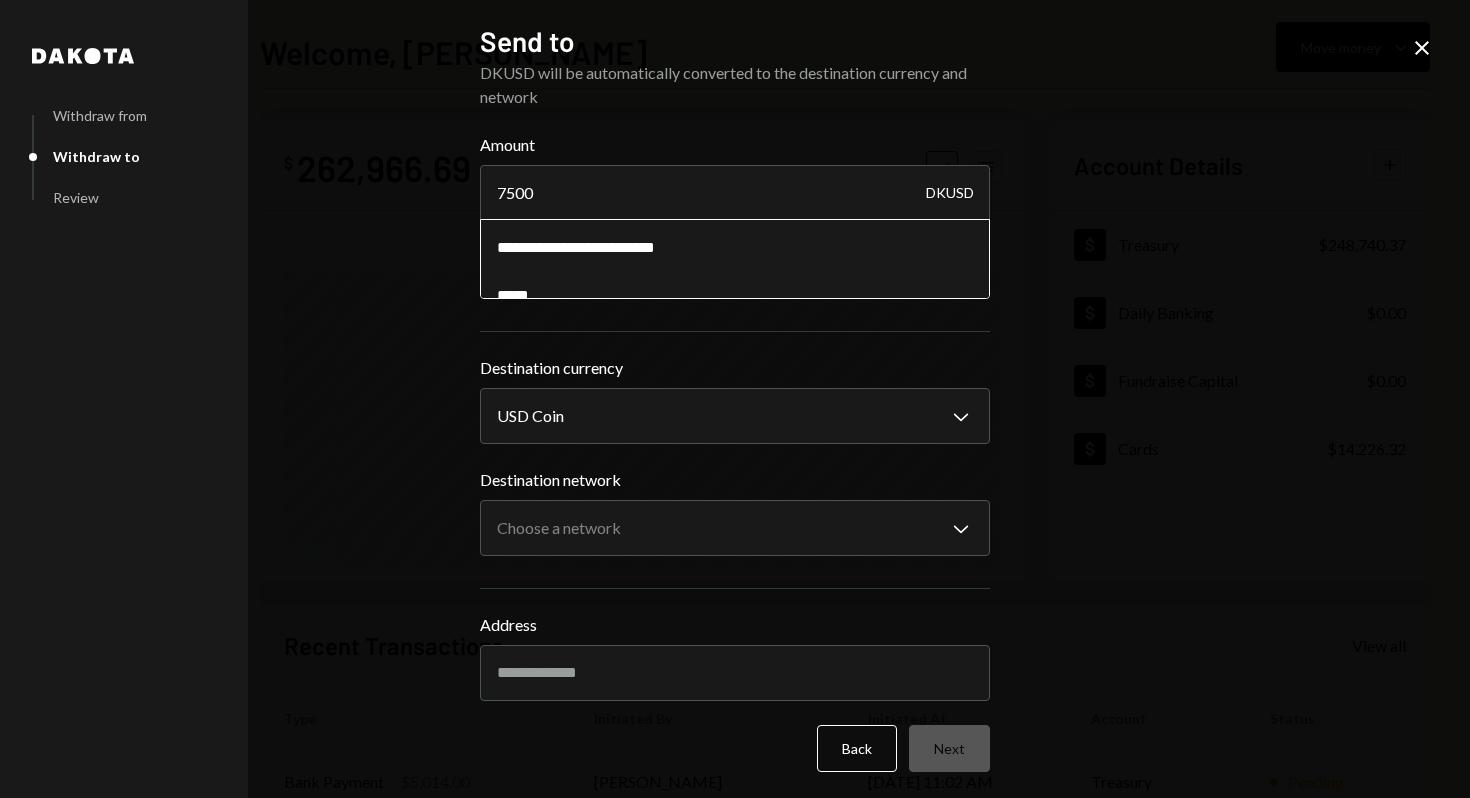 scroll, scrollTop: 7, scrollLeft: 0, axis: vertical 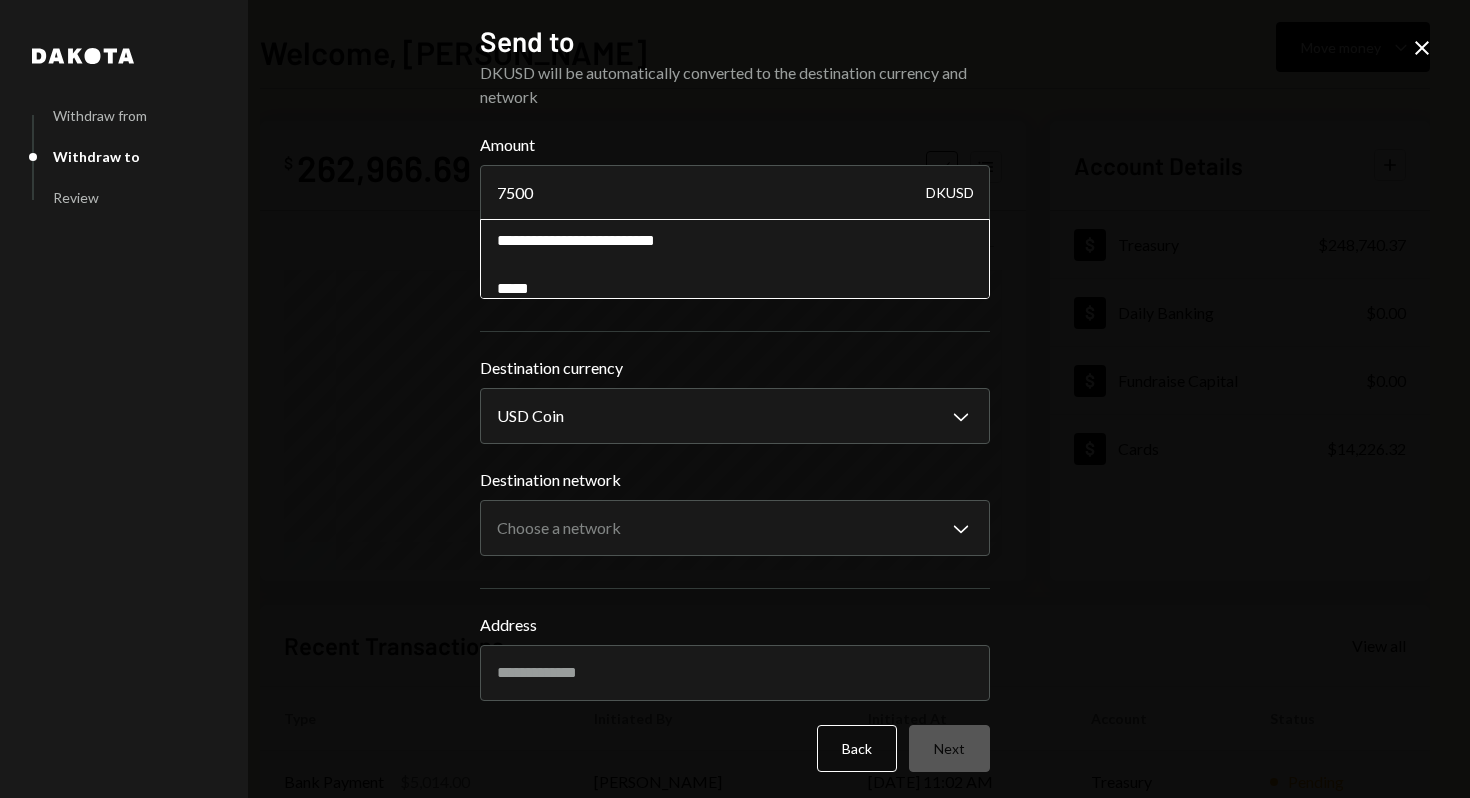 click on "**********" at bounding box center (735, 259) 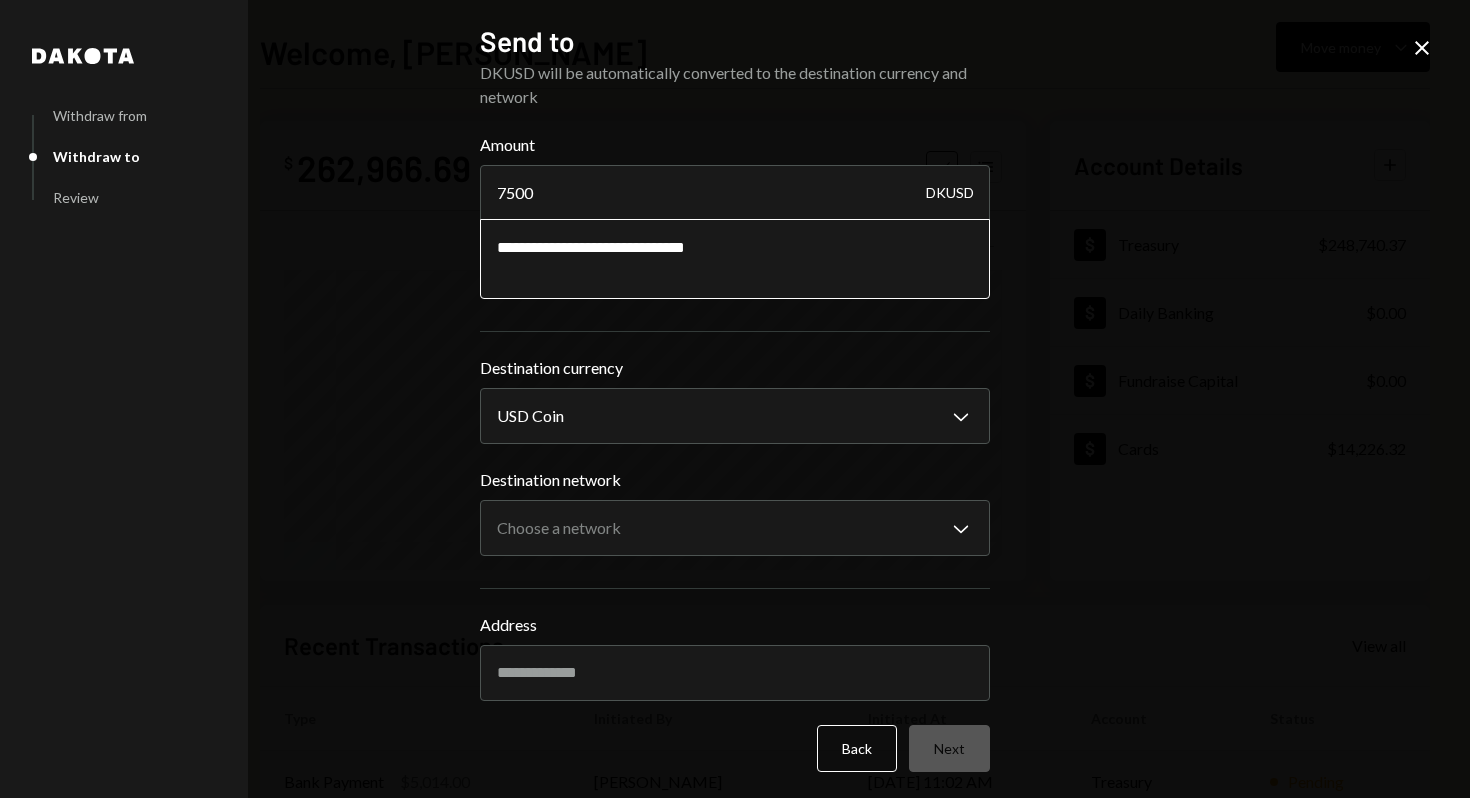 scroll, scrollTop: 0, scrollLeft: 0, axis: both 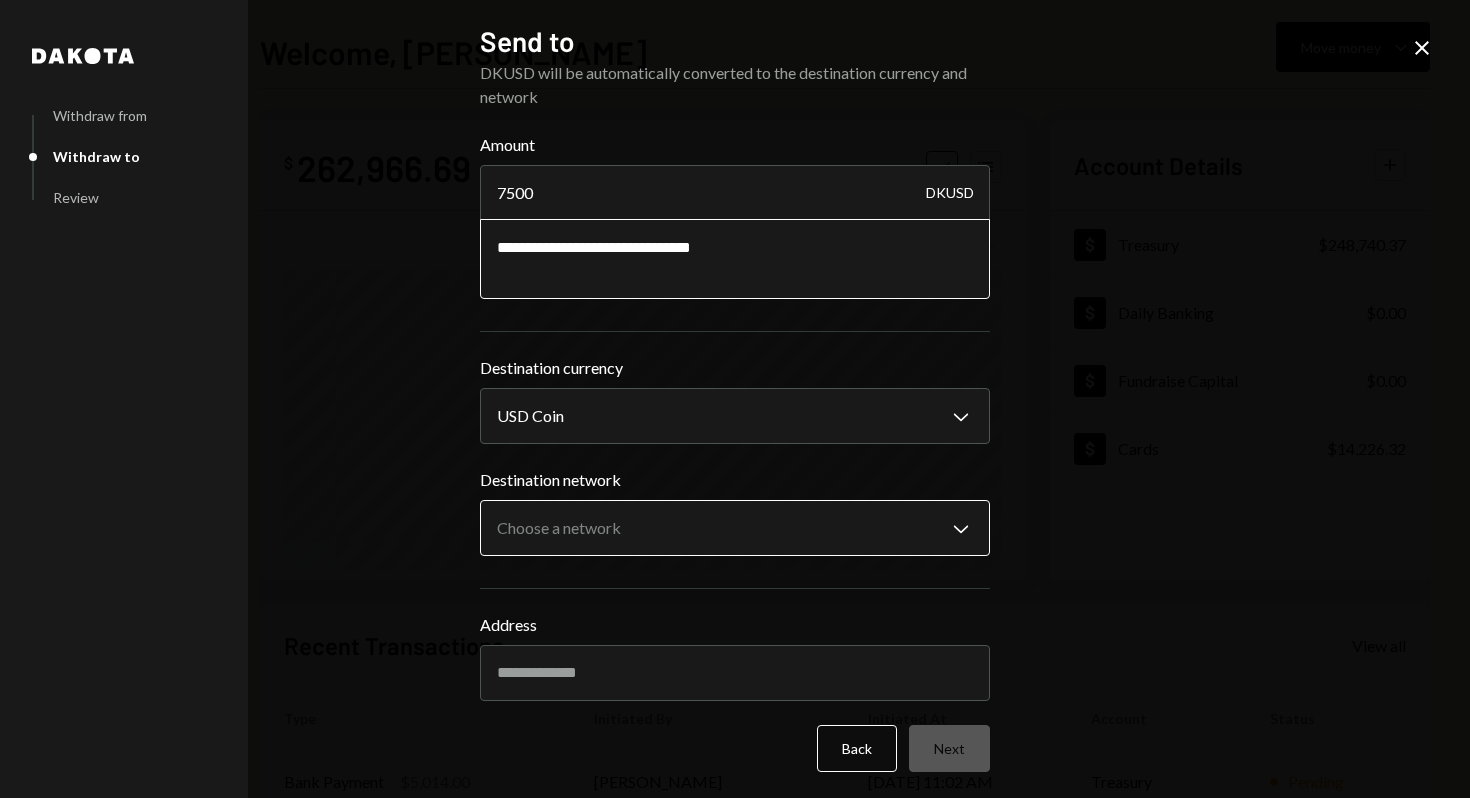 type on "**********" 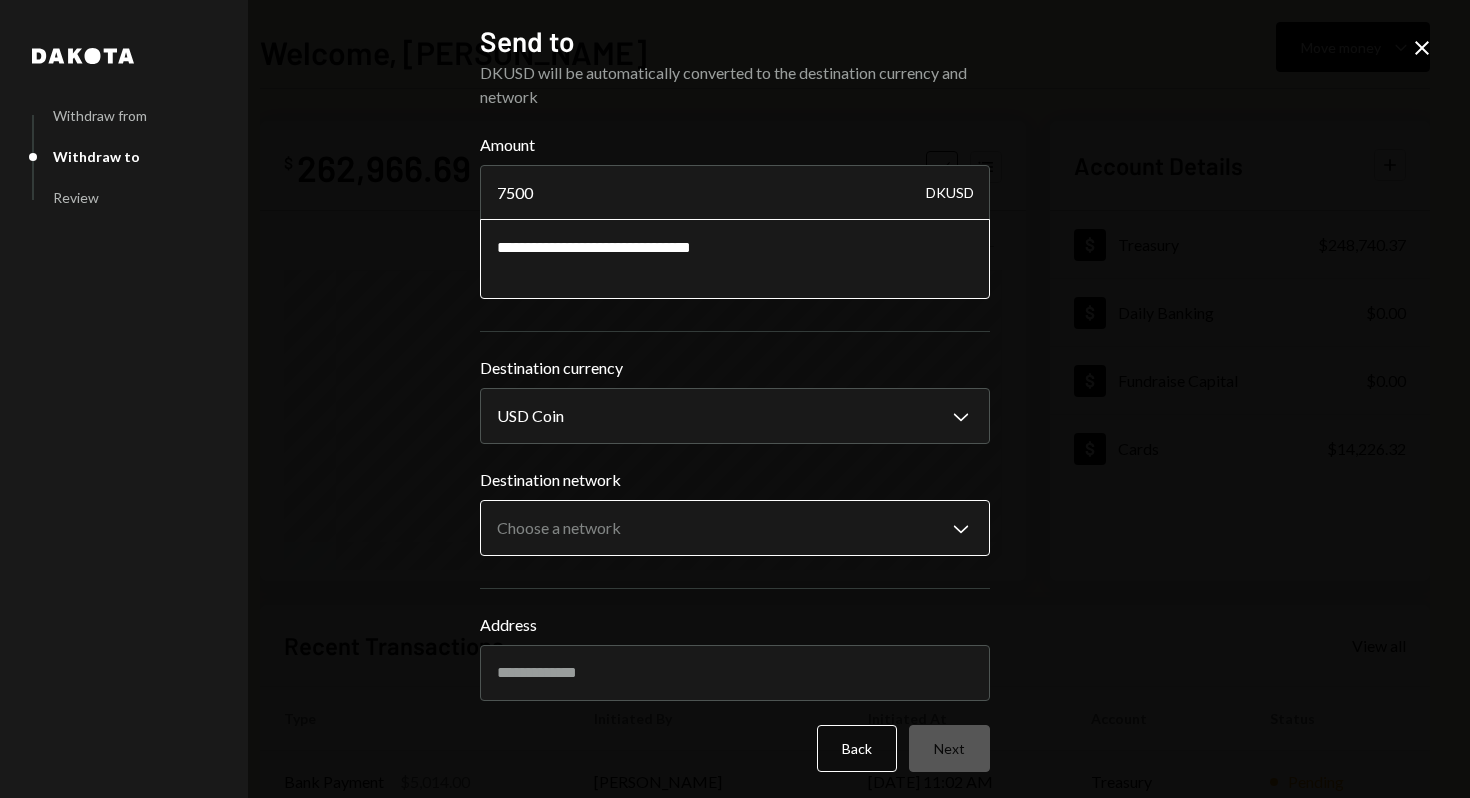 click on "R Raiku Labs Ltd Caret Down Home Home Inbox Inbox Activities Transactions Accounts Accounts Caret Down Treasury $248,740.37 Daily Banking $0.00 Fundraise Capital $0.00 Cards $14,226.32 Dollar Rewards User Recipients Team Team Welcome, [PERSON_NAME] Move money Caret Down $ 262,966.69 Total Graph Accounts 1W 1M 3M 1Y ALL Account Details Plus Dollar Treasury $248,740.37 Dollar Daily Banking $0.00 Dollar Fundraise Capital $0.00 Dollar Cards $14,226.32 Recent Transactions View all Type Initiated By Initiated At Account Status Bank Payment $5,014.00 [PERSON_NAME] [DATE] 11:02 AM Treasury Pending Card Transaction $68.70 Subscription Costs [DATE] 12:22 AM Organization Pending Card Transaction $293.12 Subscription Costs [DATE] 2:07 AM Organization Completed Card Transaction $349.00 [PERSON_NAME] Card [DATE] 9:57 PM Organization Completed Card Transaction $150.00 [PERSON_NAME] Card [DATE] 2:01 PM Organization Completed Welcome, [PERSON_NAME] from Withdraw to Review Send to Amount 7500 DKUSD USD Coin ****" at bounding box center [735, 399] 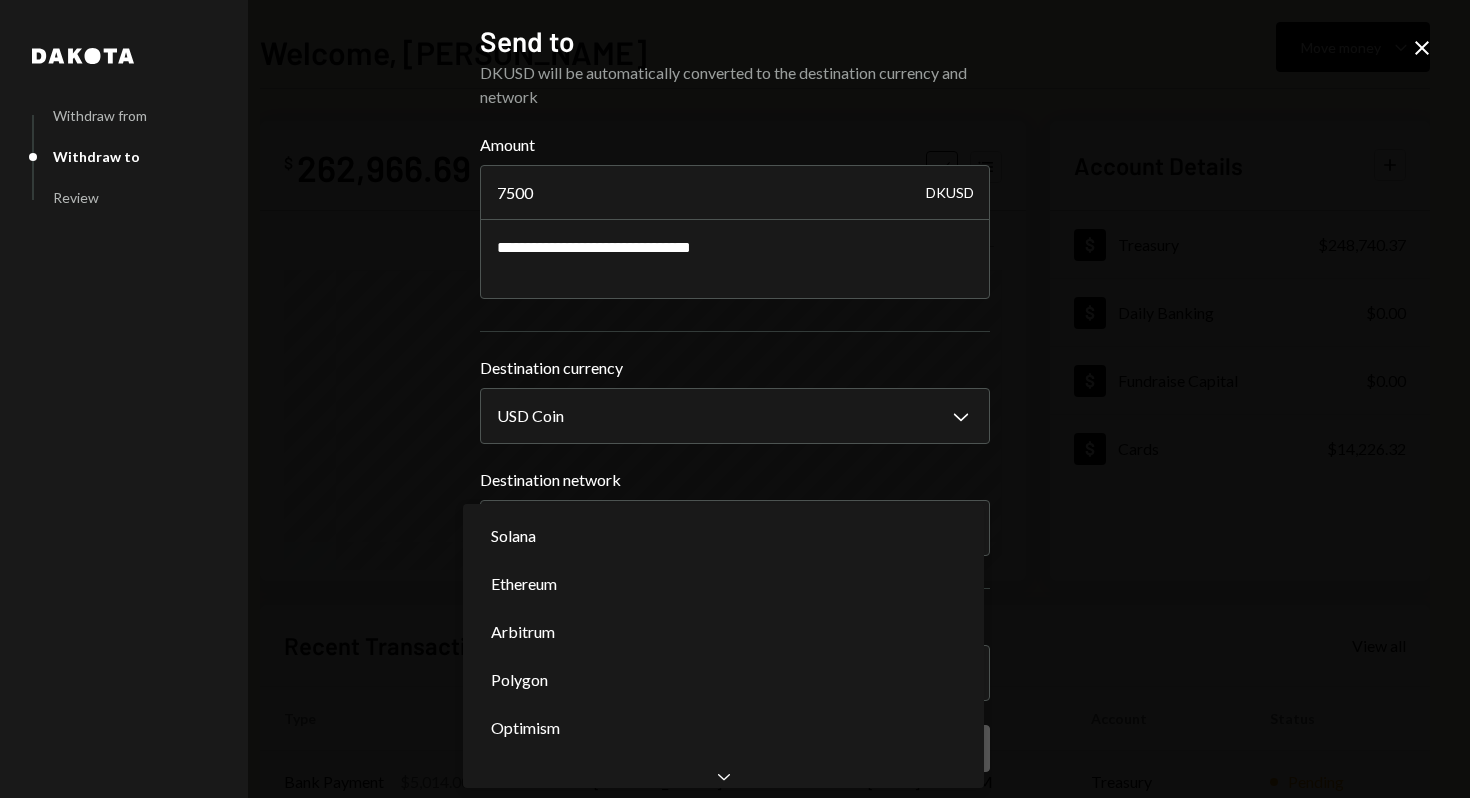 click on "**********" at bounding box center (735, 399) 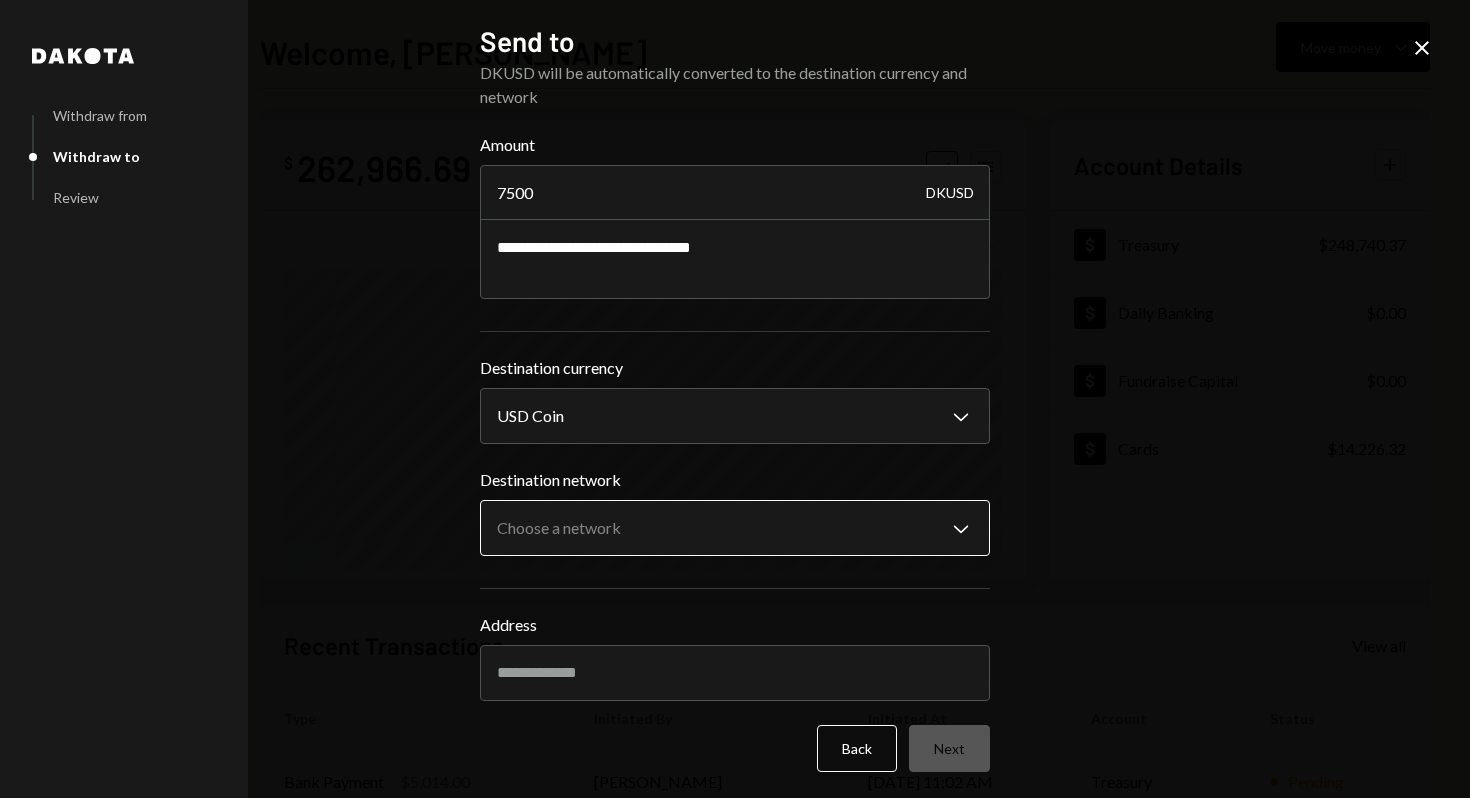 click on "R Raiku Labs Ltd Caret Down Home Home Inbox Inbox Activities Transactions Accounts Accounts Caret Down Treasury $248,740.37 Daily Banking $0.00 Fundraise Capital $0.00 Cards $14,226.32 Dollar Rewards User Recipients Team Team Welcome, [PERSON_NAME] Move money Caret Down $ 262,966.69 Total Graph Accounts 1W 1M 3M 1Y ALL Account Details Plus Dollar Treasury $248,740.37 Dollar Daily Banking $0.00 Dollar Fundraise Capital $0.00 Dollar Cards $14,226.32 Recent Transactions View all Type Initiated By Initiated At Account Status Bank Payment $5,014.00 [PERSON_NAME] [DATE] 11:02 AM Treasury Pending Card Transaction $68.70 Subscription Costs [DATE] 12:22 AM Organization Pending Card Transaction $293.12 Subscription Costs [DATE] 2:07 AM Organization Completed Card Transaction $349.00 [PERSON_NAME] Card [DATE] 9:57 PM Organization Completed Card Transaction $150.00 [PERSON_NAME] Card [DATE] 2:01 PM Organization Completed Welcome, [PERSON_NAME] from Withdraw to Review Send to Amount 7500 DKUSD USD Coin ****" at bounding box center [735, 399] 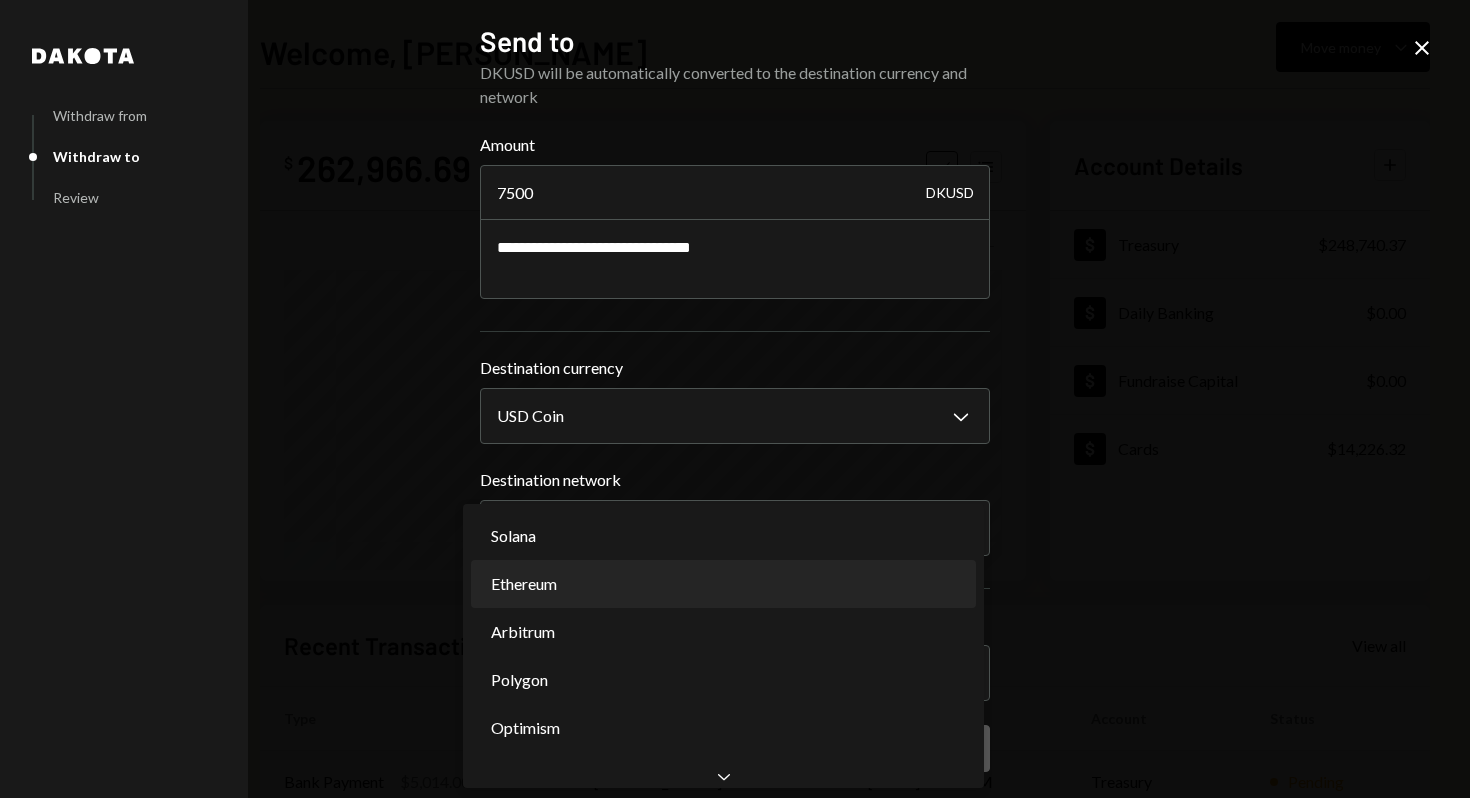 select on "**********" 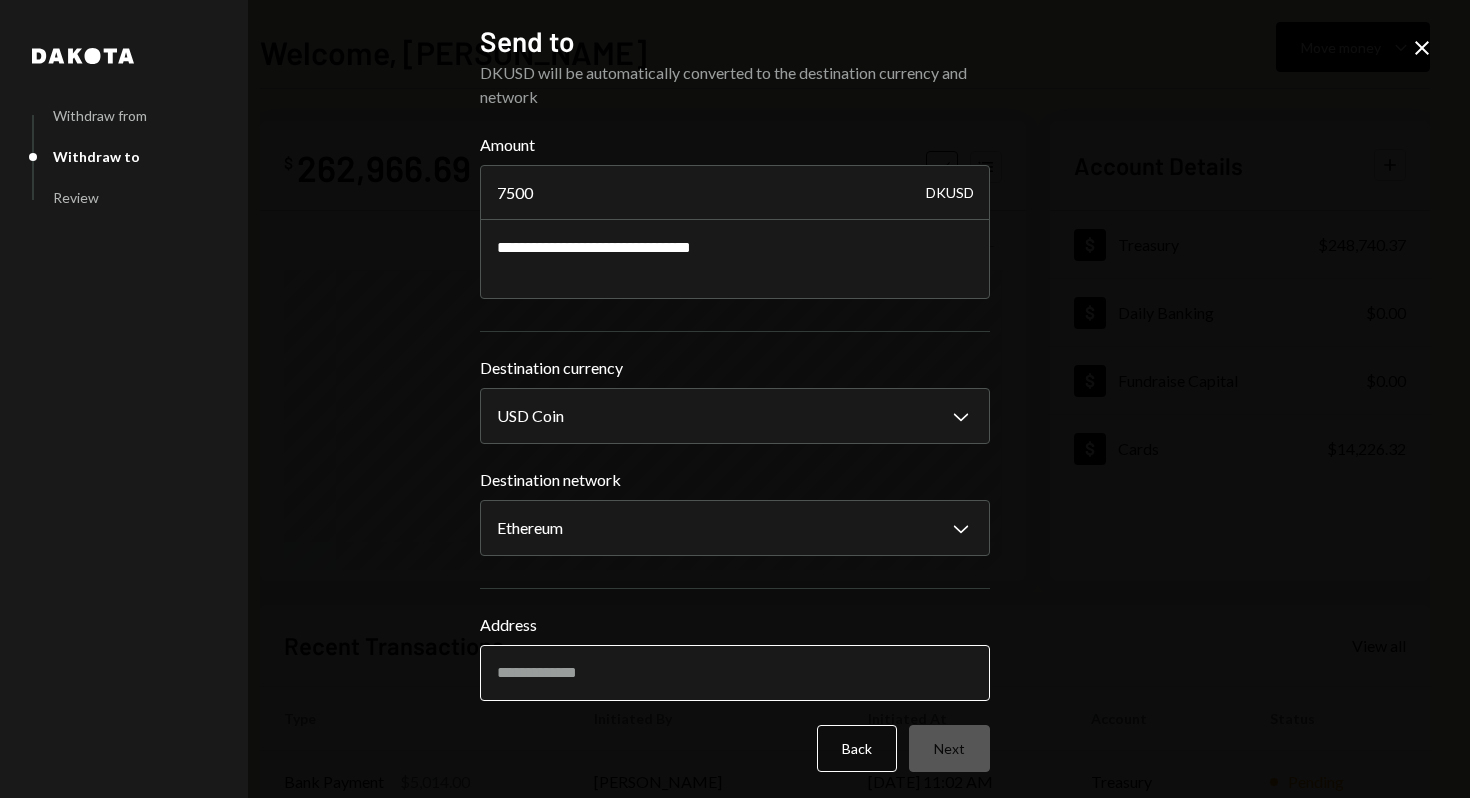 click on "Address" at bounding box center (735, 673) 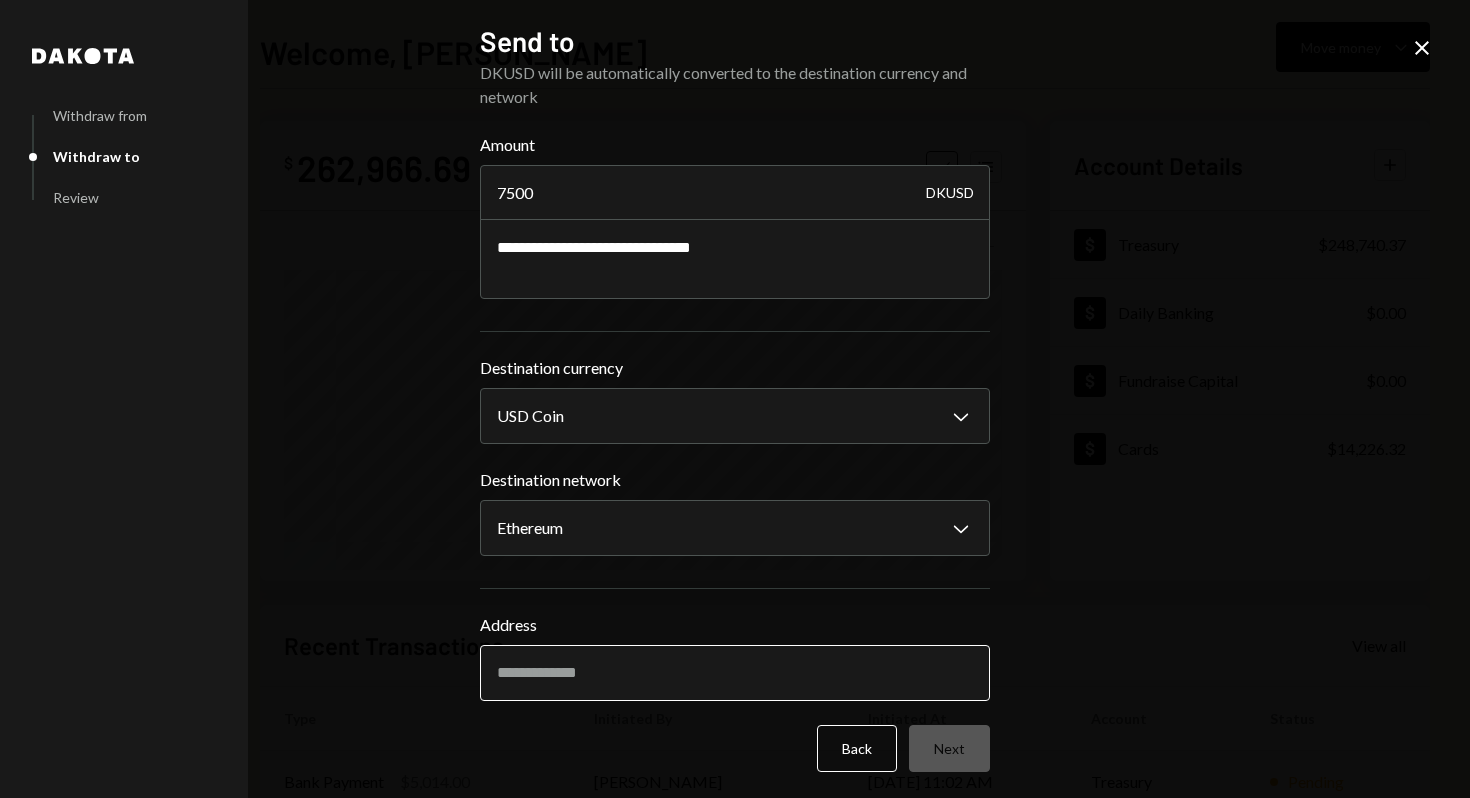 paste on "**********" 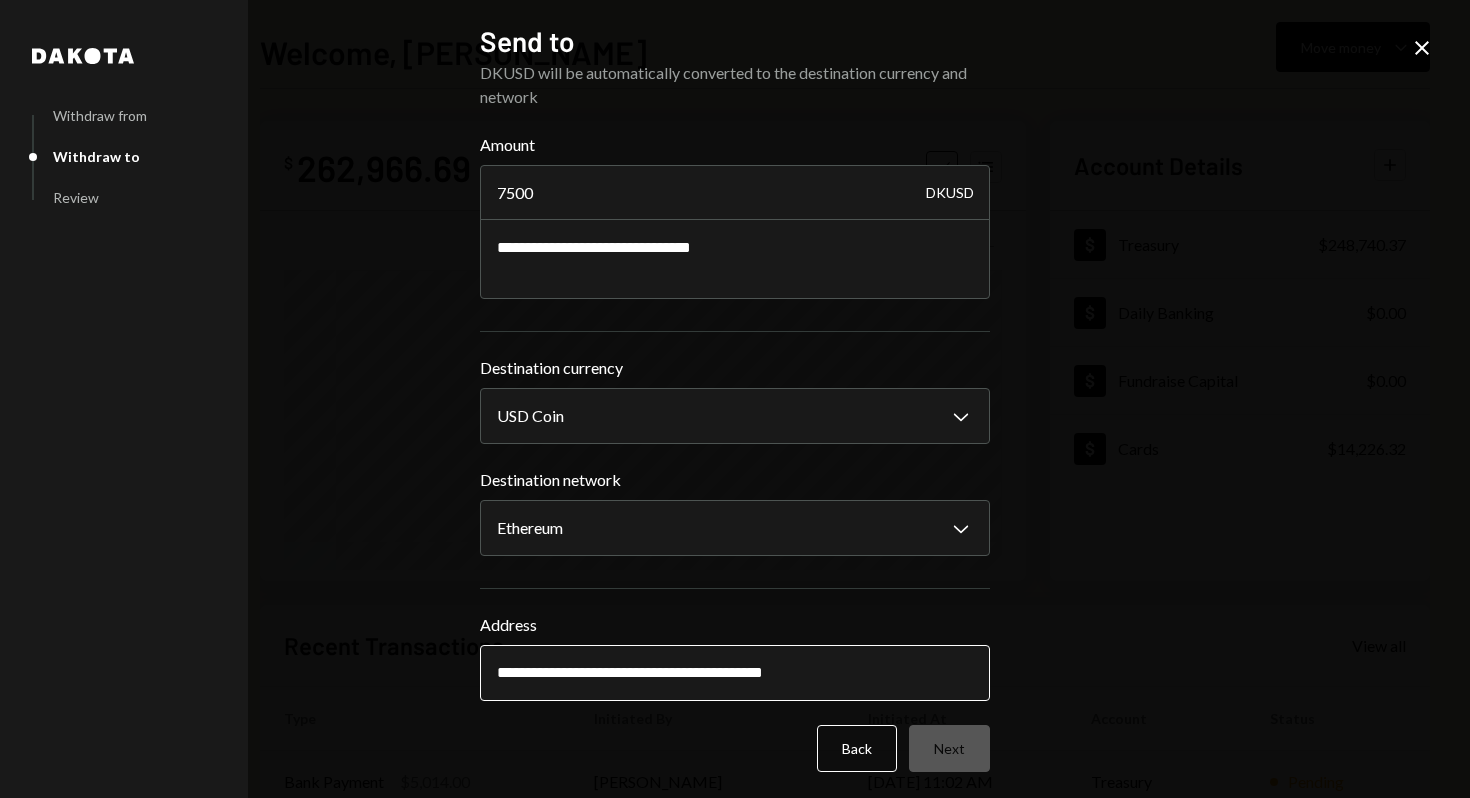 click on "**********" at bounding box center [735, 673] 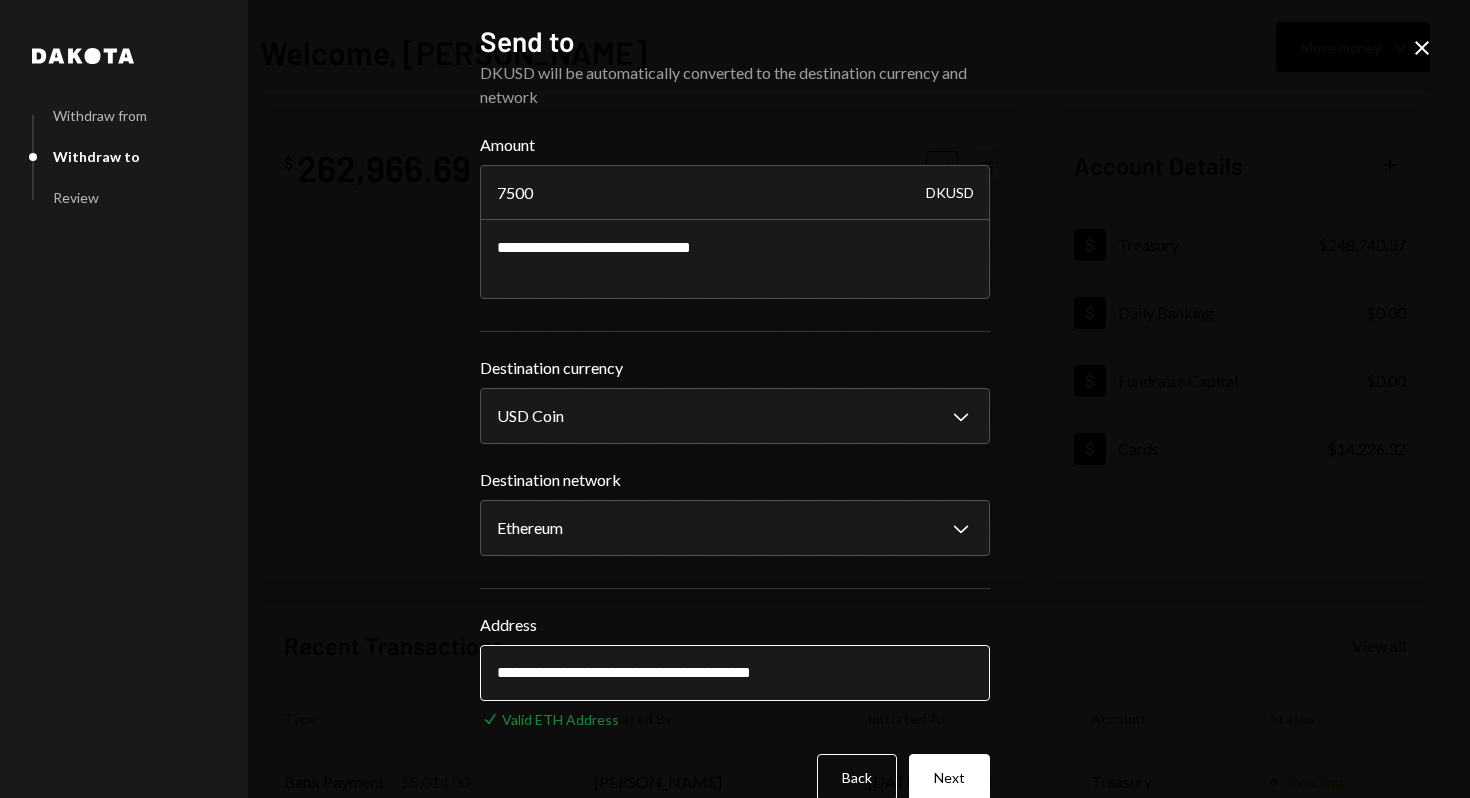 click on "**********" at bounding box center [735, 673] 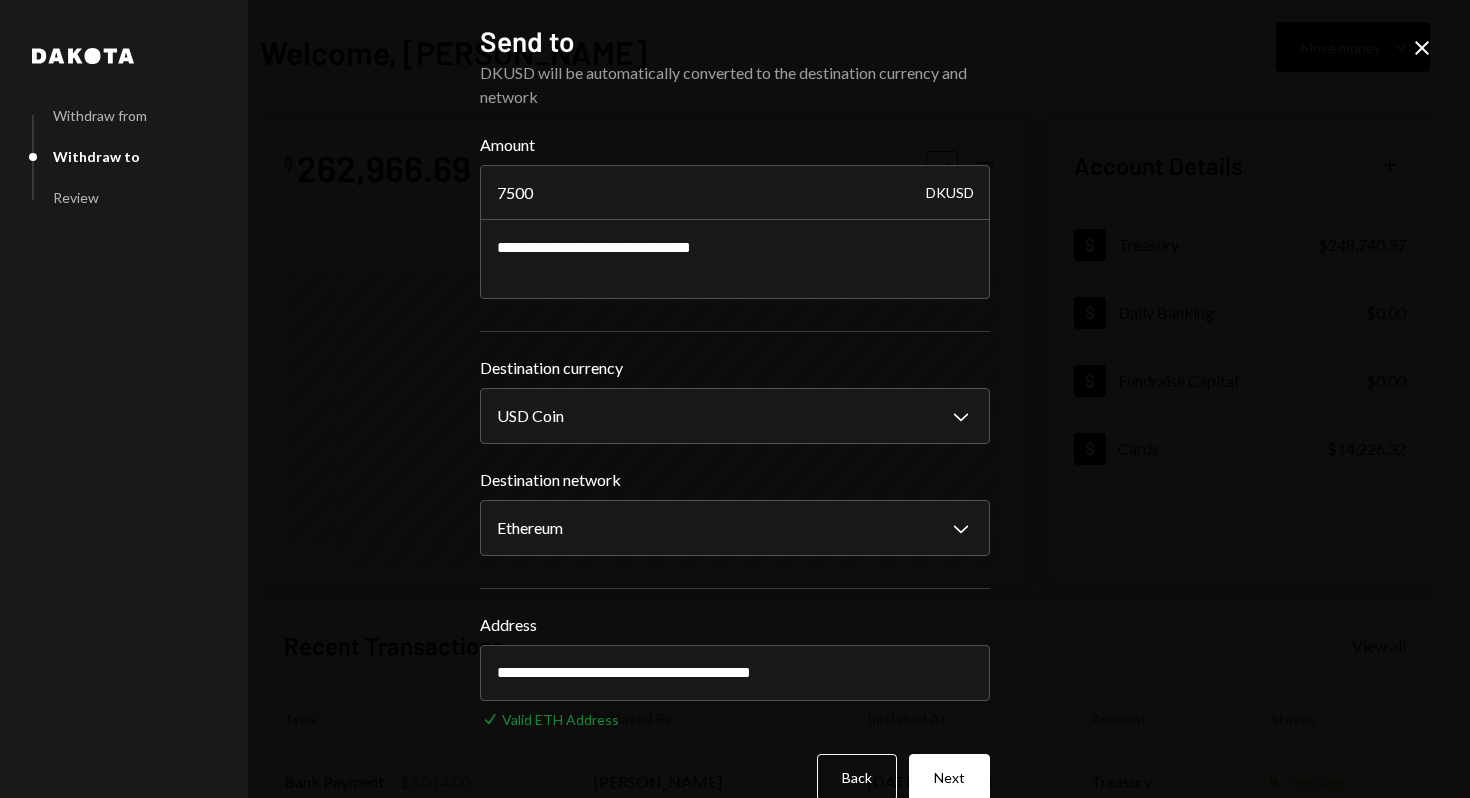 type on "**********" 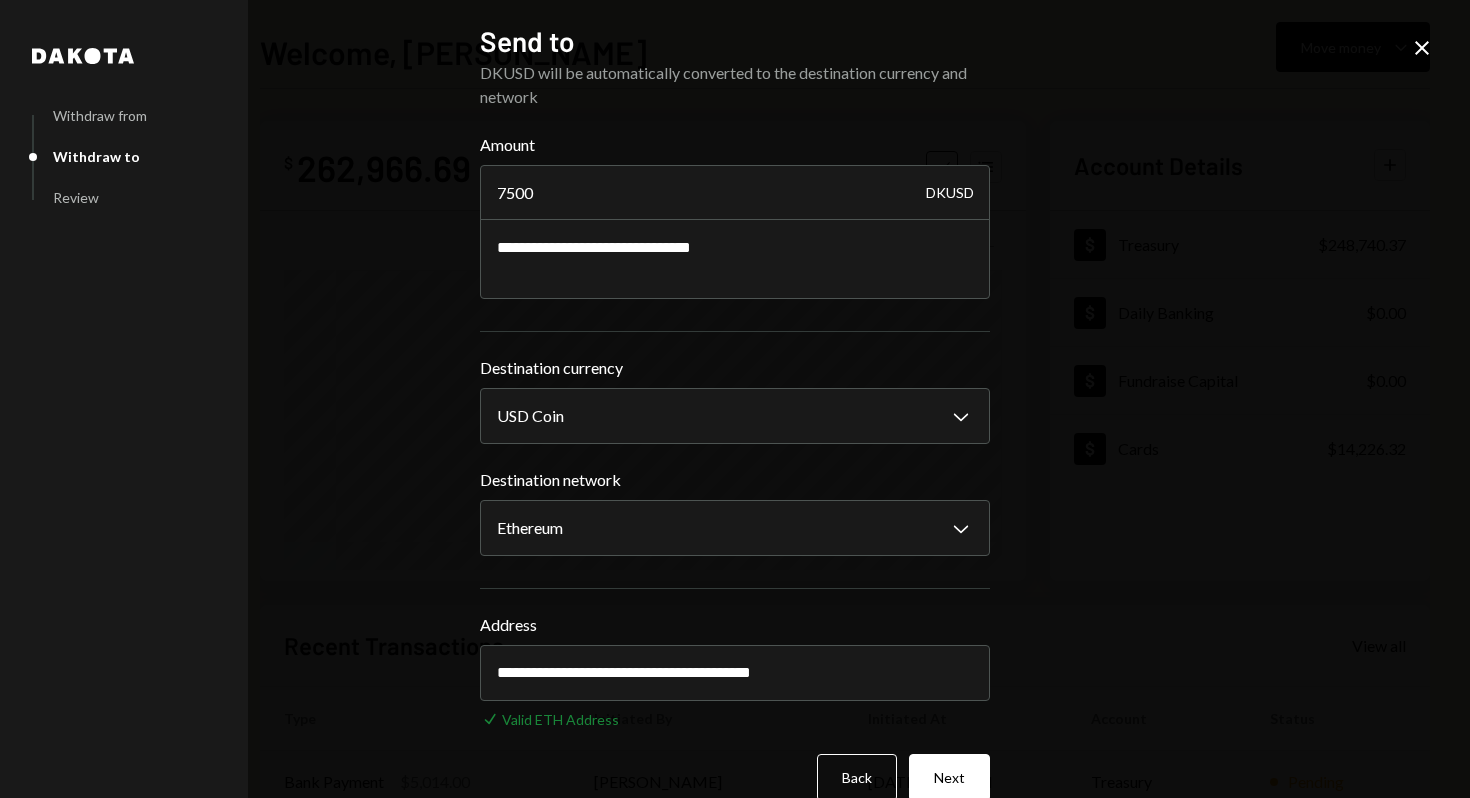 click on "**********" at bounding box center (735, 399) 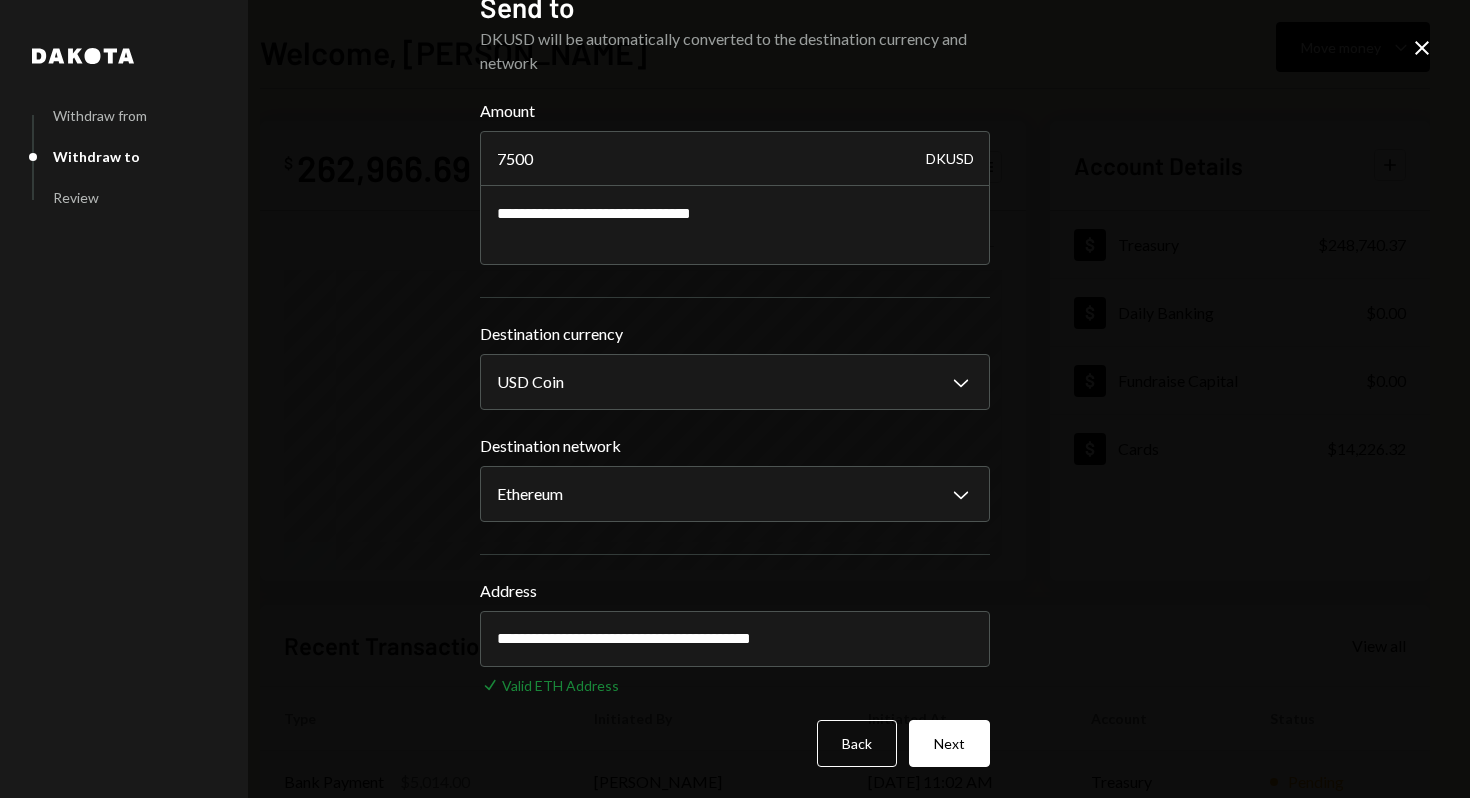scroll, scrollTop: 0, scrollLeft: 0, axis: both 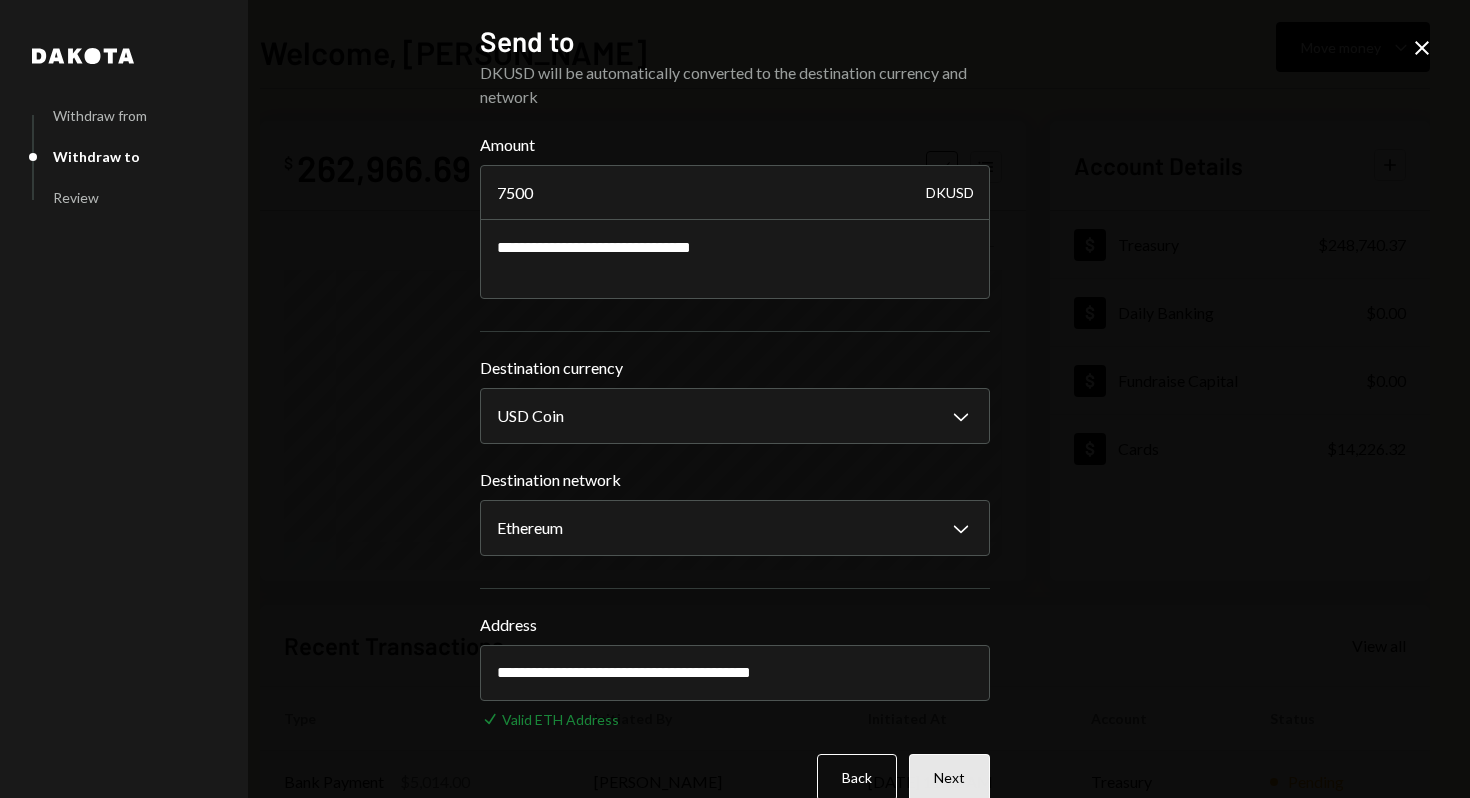 click on "Next" at bounding box center (949, 777) 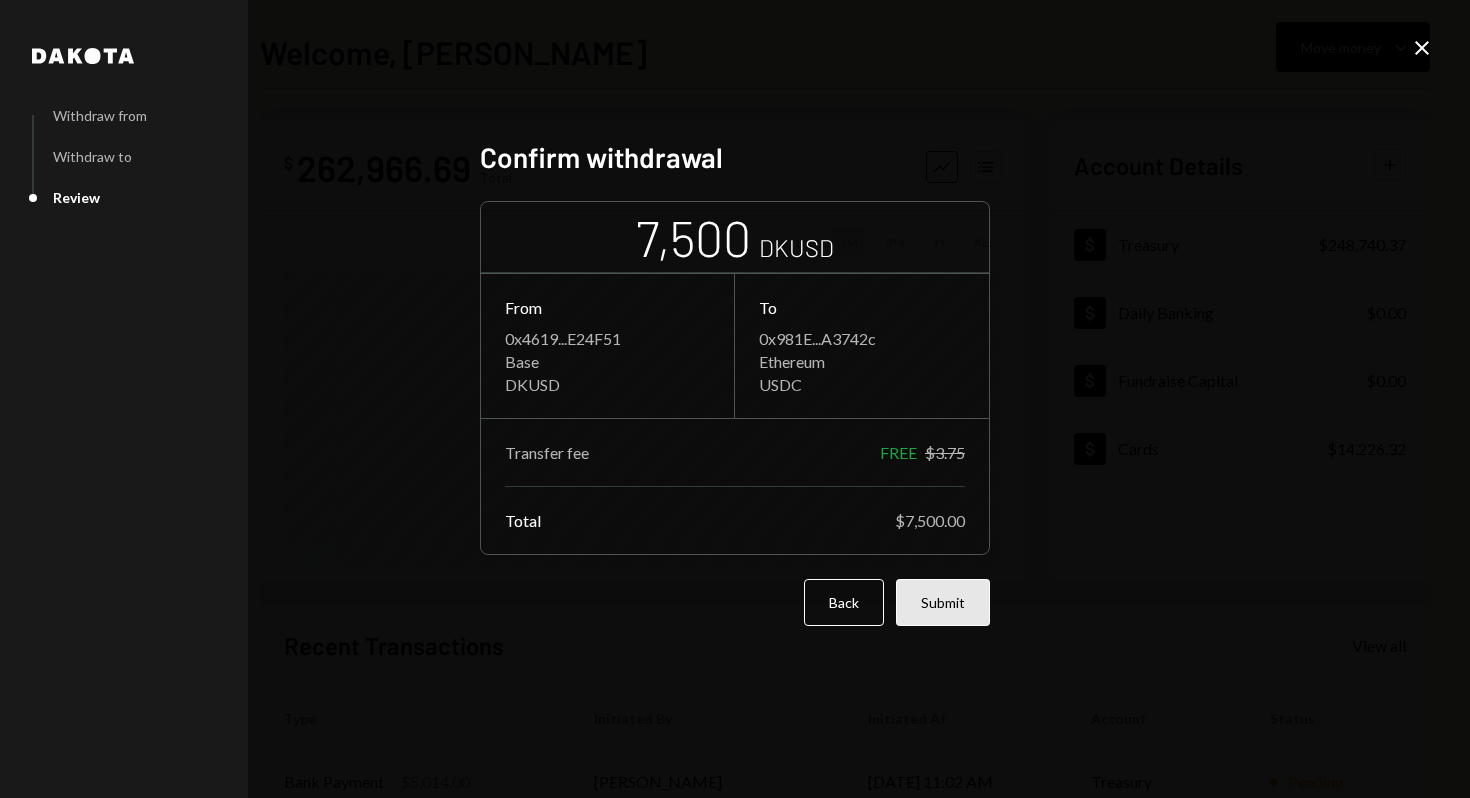 click on "Submit" at bounding box center [943, 602] 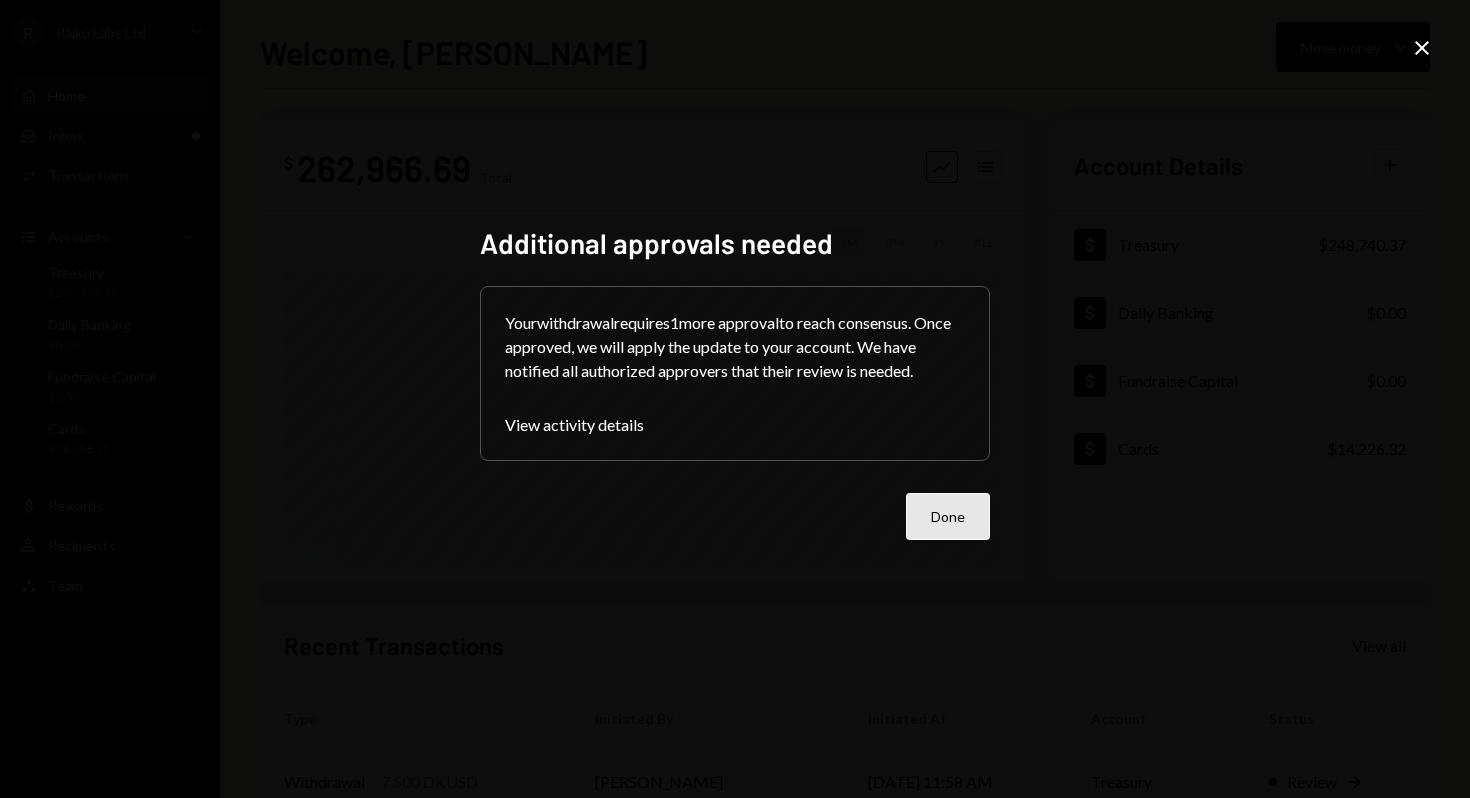 click on "Done" at bounding box center (948, 516) 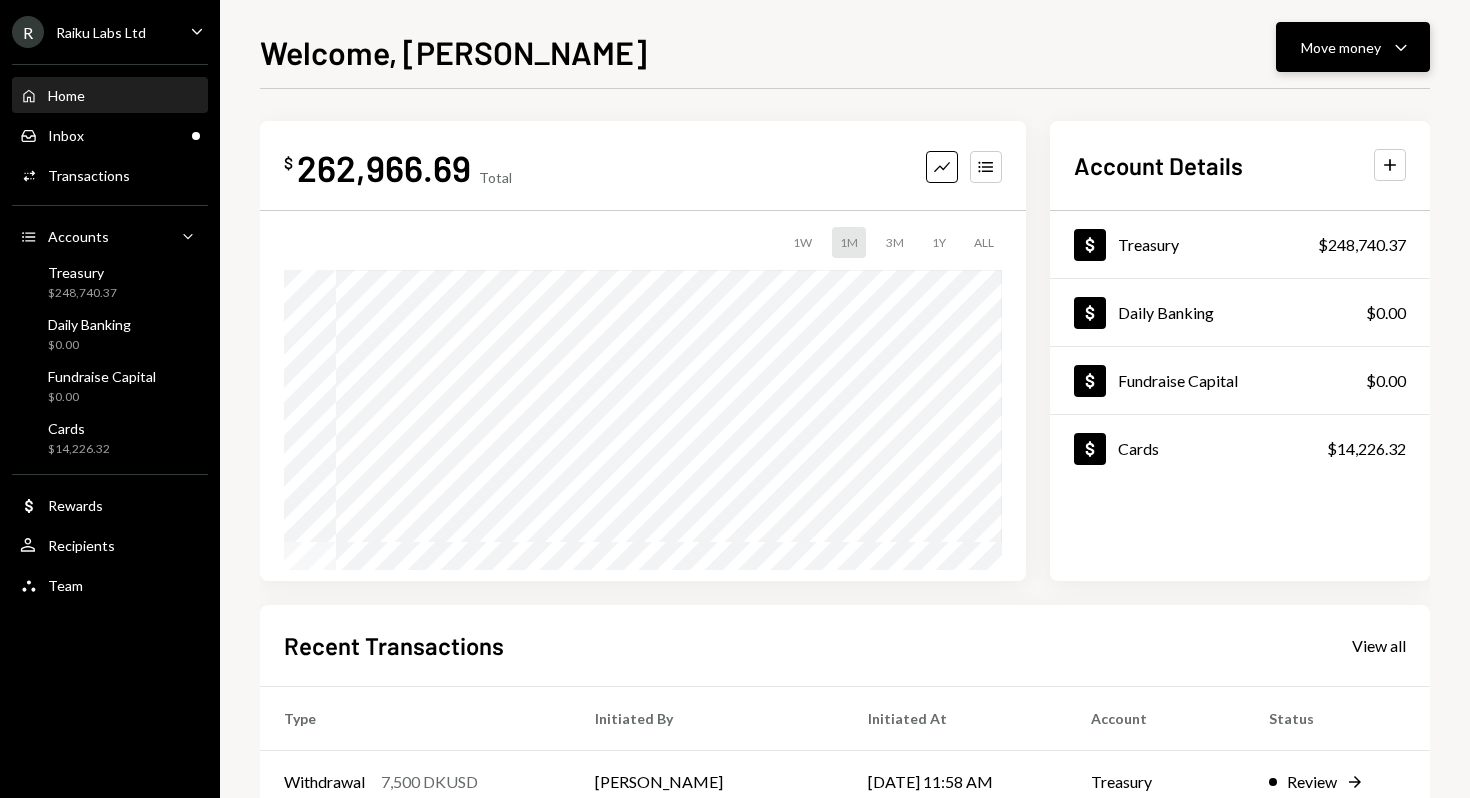 click on "Caret Down" 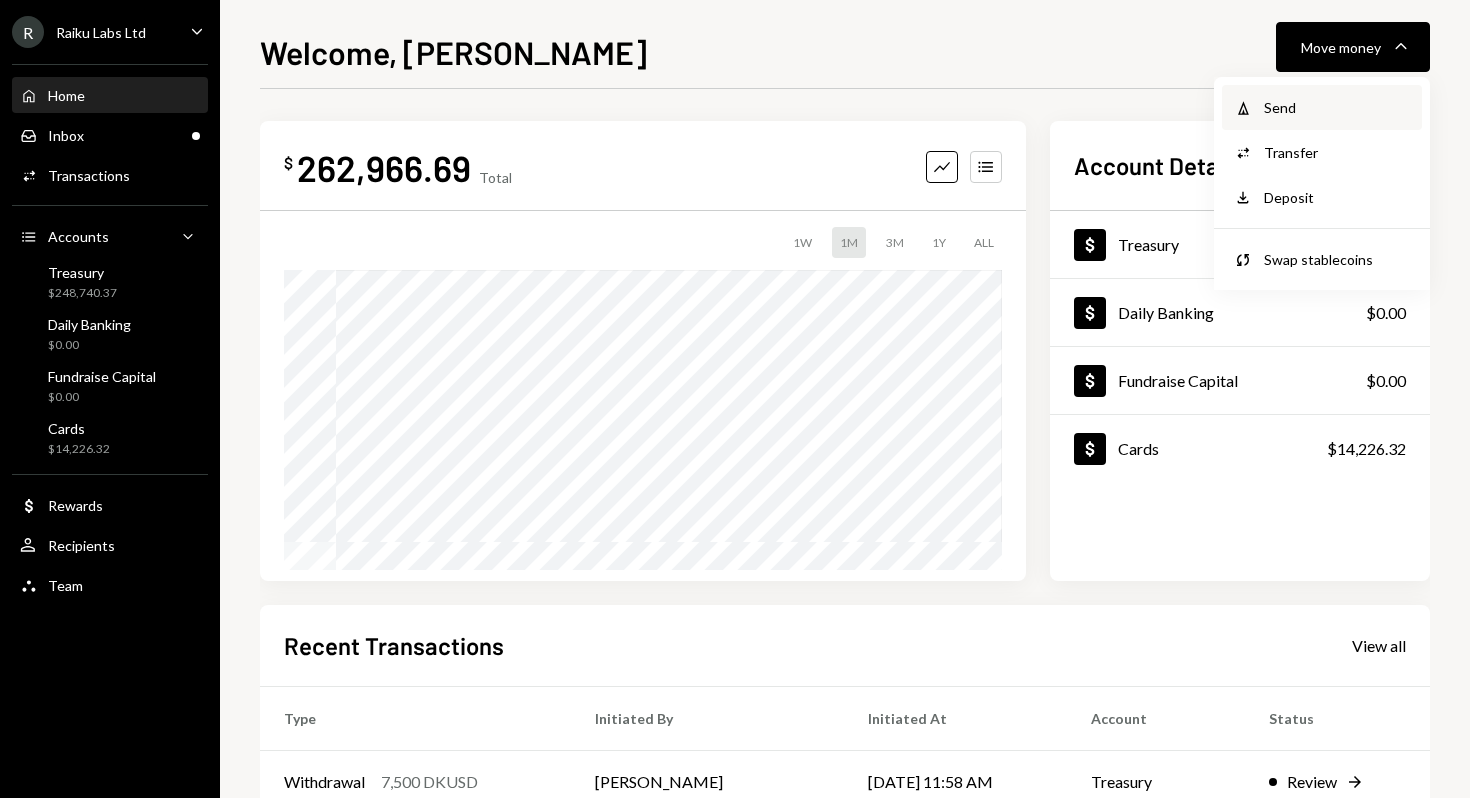 click on "Send" at bounding box center (1337, 107) 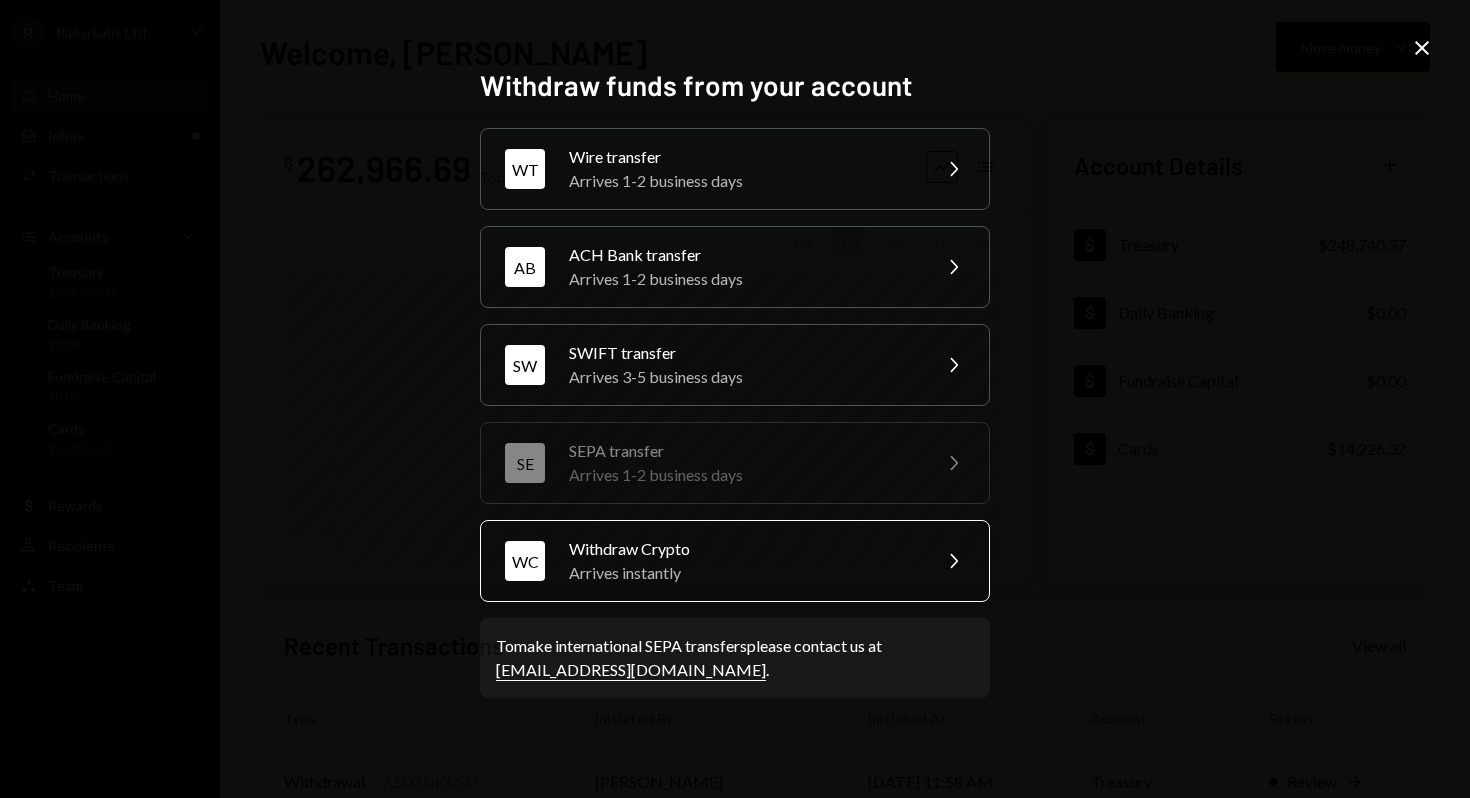 click on "Arrives instantly" at bounding box center (743, 573) 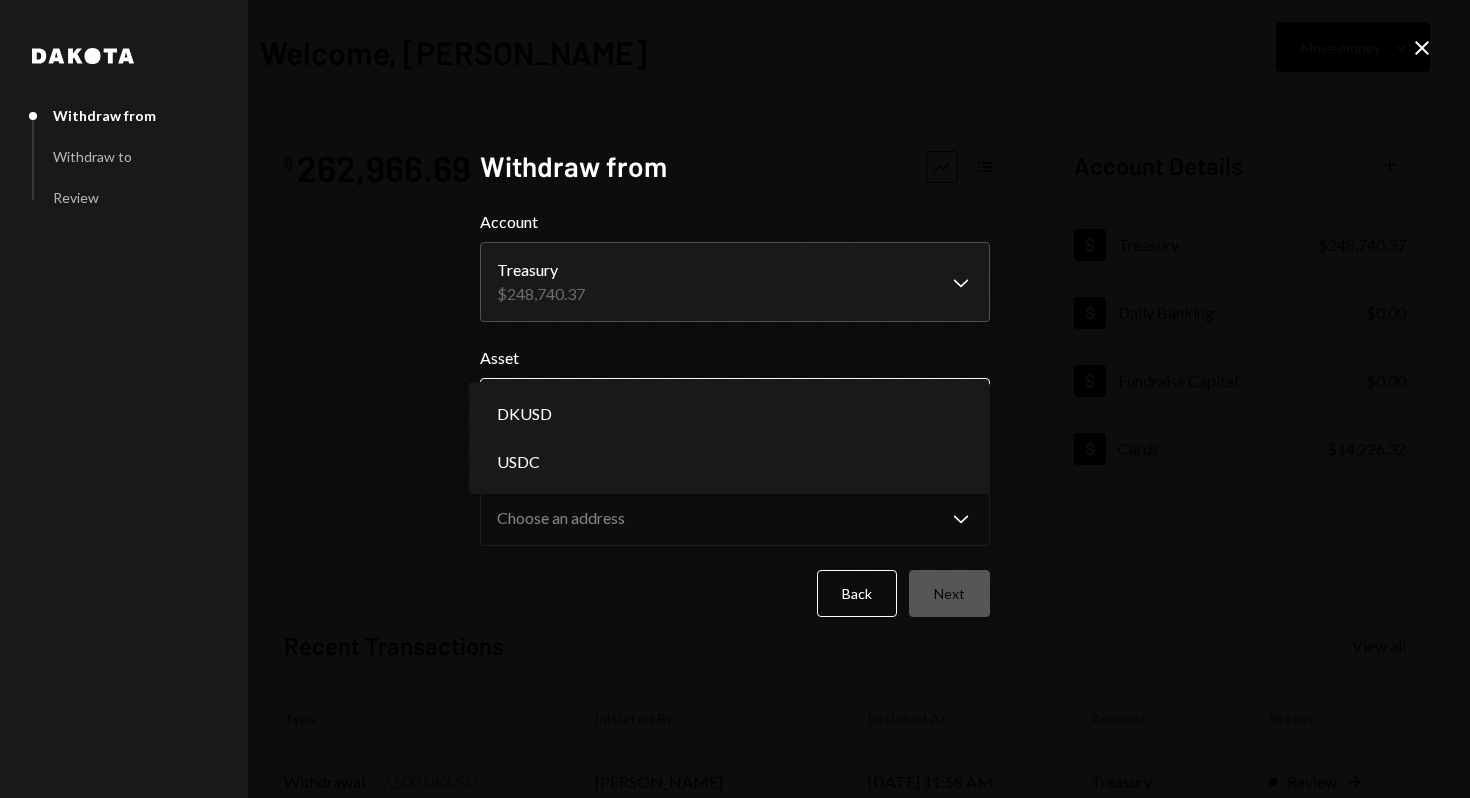 click on "R Raiku Labs Ltd Caret Down Home Home Inbox Inbox Activities Transactions Accounts Accounts Caret Down Treasury $248,740.37 Daily Banking $0.00 Fundraise Capital $0.00 Cards $14,226.32 Dollar Rewards User Recipients Team Team Welcome, [PERSON_NAME] Move money Caret Down $ 262,966.69 Total Graph Accounts 1W 1M 3M 1Y ALL Account Details Plus Dollar Treasury $248,740.37 Dollar Daily Banking $0.00 Dollar Fundraise Capital $0.00 Dollar Cards $14,226.32 Recent Transactions View all Type Initiated By Initiated At Account Status Withdrawal 7,500  DKUSD [PERSON_NAME] [DATE] 11:58 AM Treasury Review Right Arrow Bank Payment $5,014.00 [PERSON_NAME] [DATE] 11:02 AM Treasury Pending Card Transaction $68.70 Subscription Costs [DATE] 12:22 AM Organization Pending Card Transaction $293.12 Subscription Costs [DATE] 2:07 AM Organization Completed Card Transaction $349.00 [PERSON_NAME] Card [DATE] 9:57 PM Organization Completed Welcome, [PERSON_NAME] from Withdraw to Review Withdraw from Account Treasury Asset" at bounding box center [735, 399] 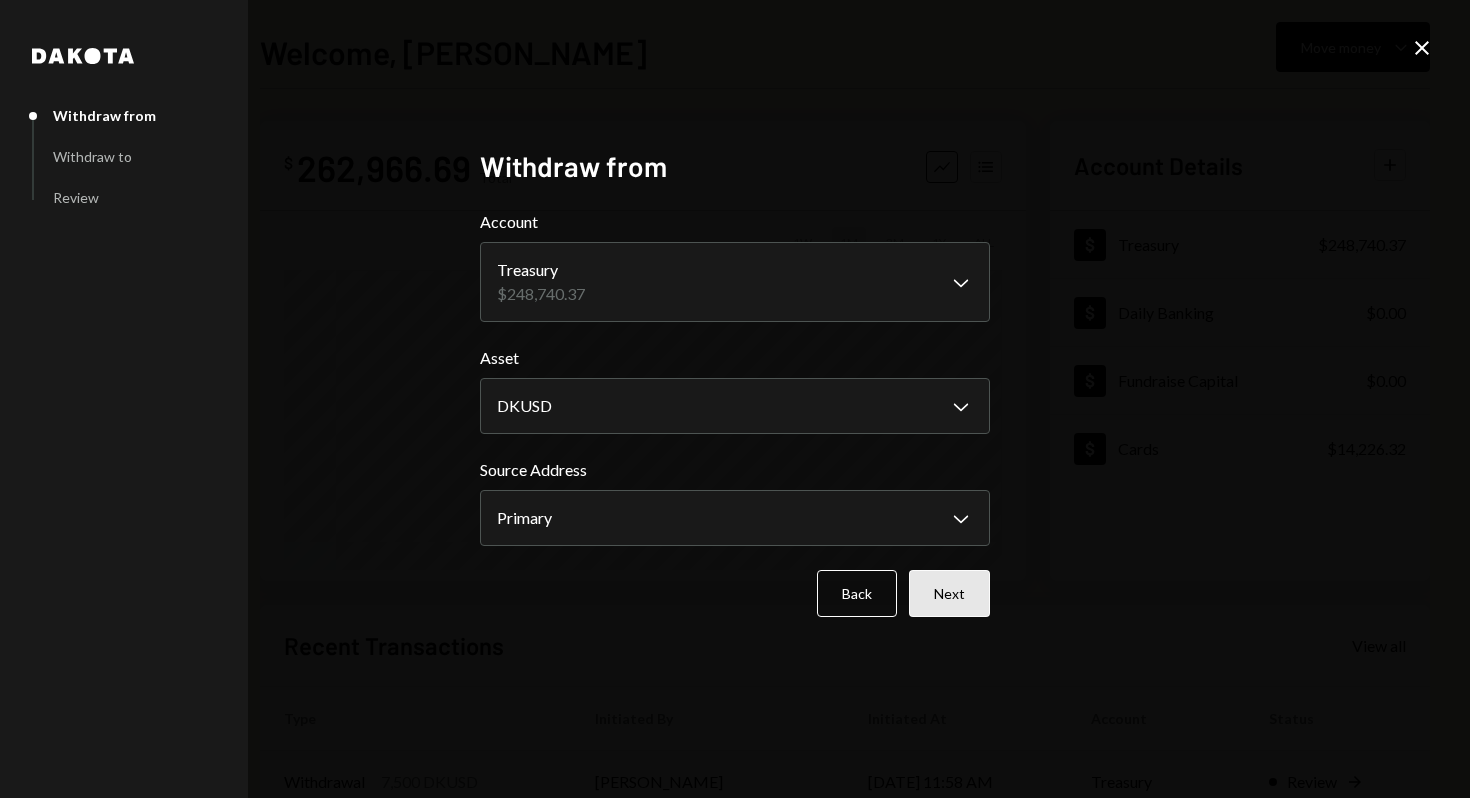 click on "Next" at bounding box center [949, 593] 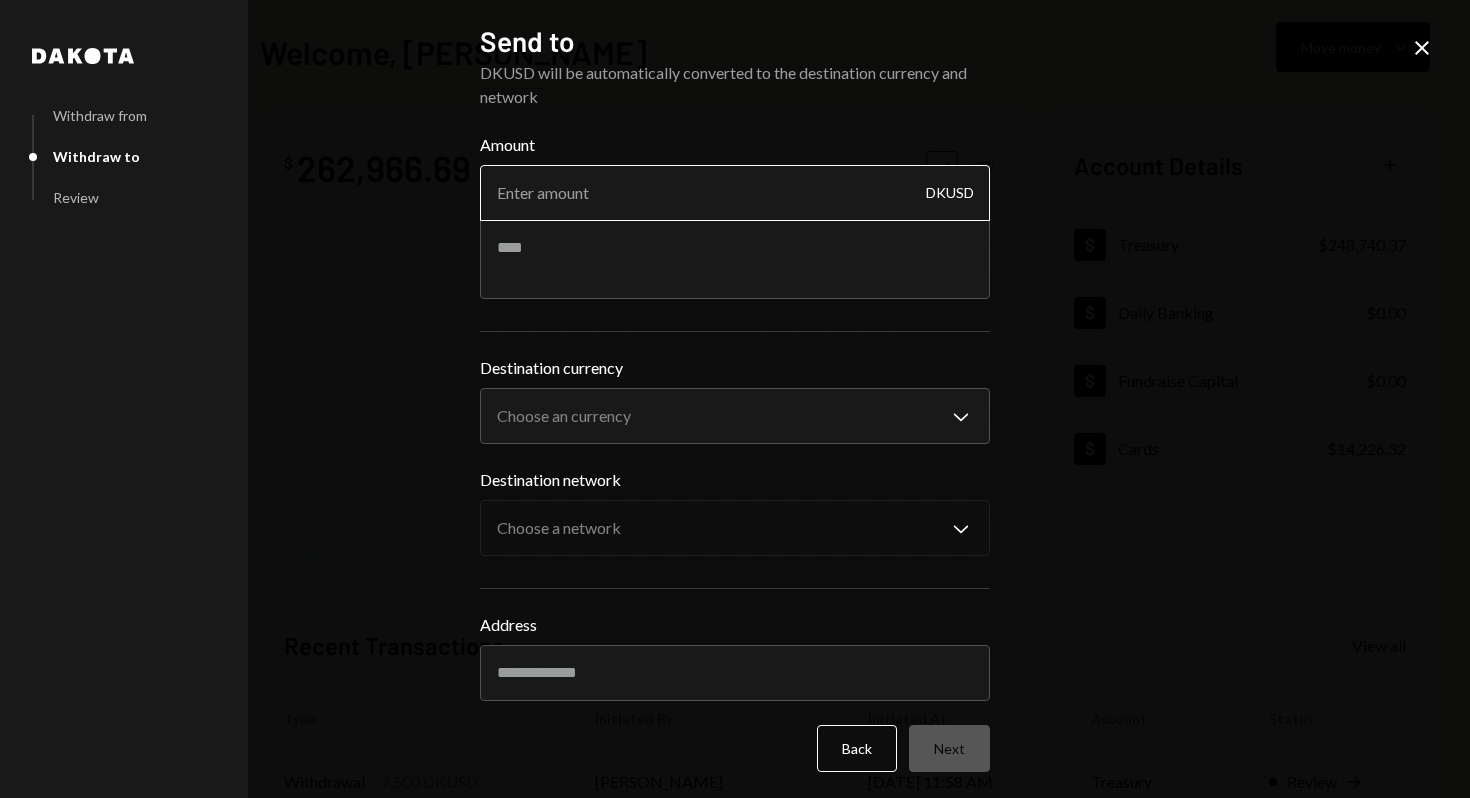 click on "Amount" at bounding box center [735, 193] 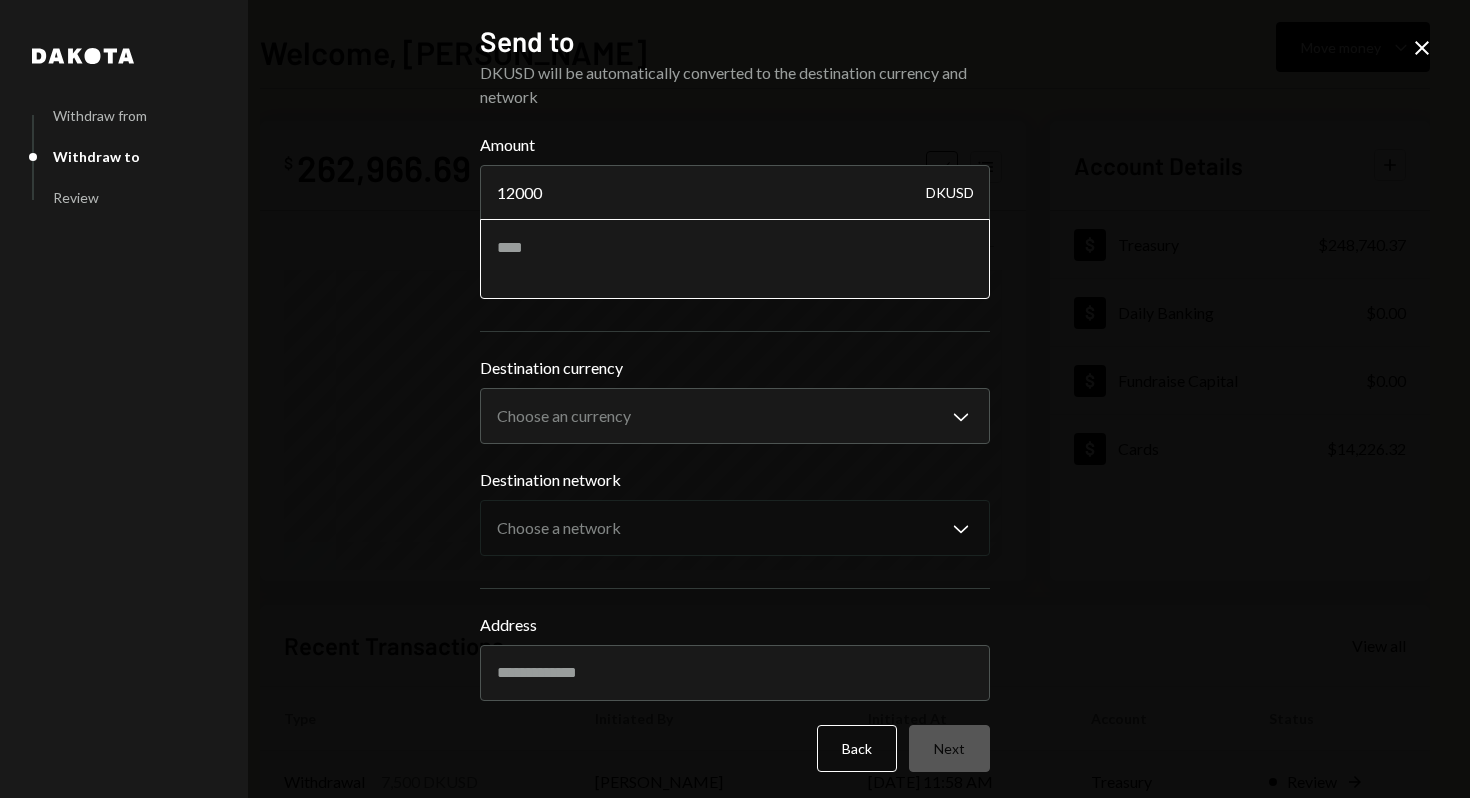 type on "12000" 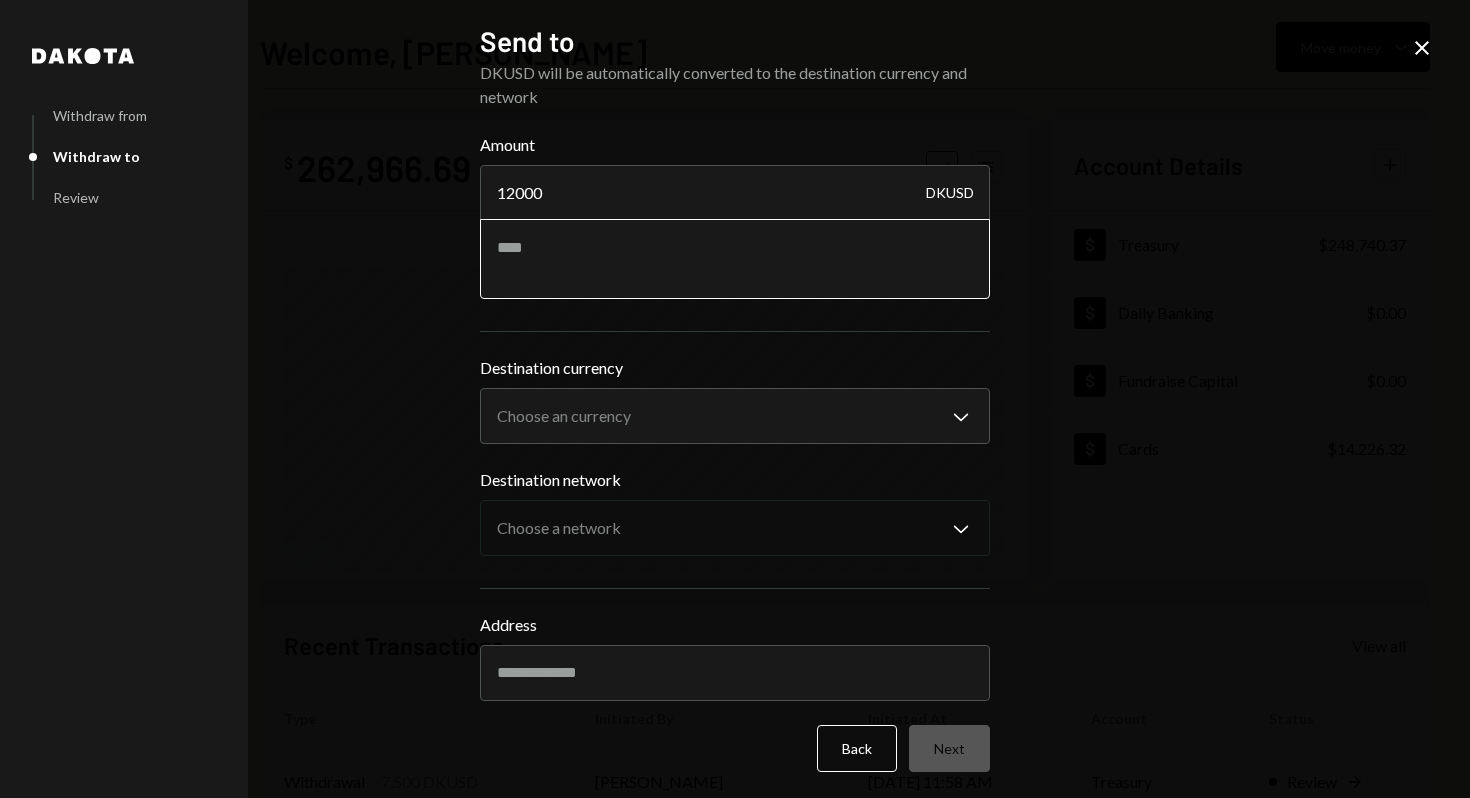 click at bounding box center (735, 259) 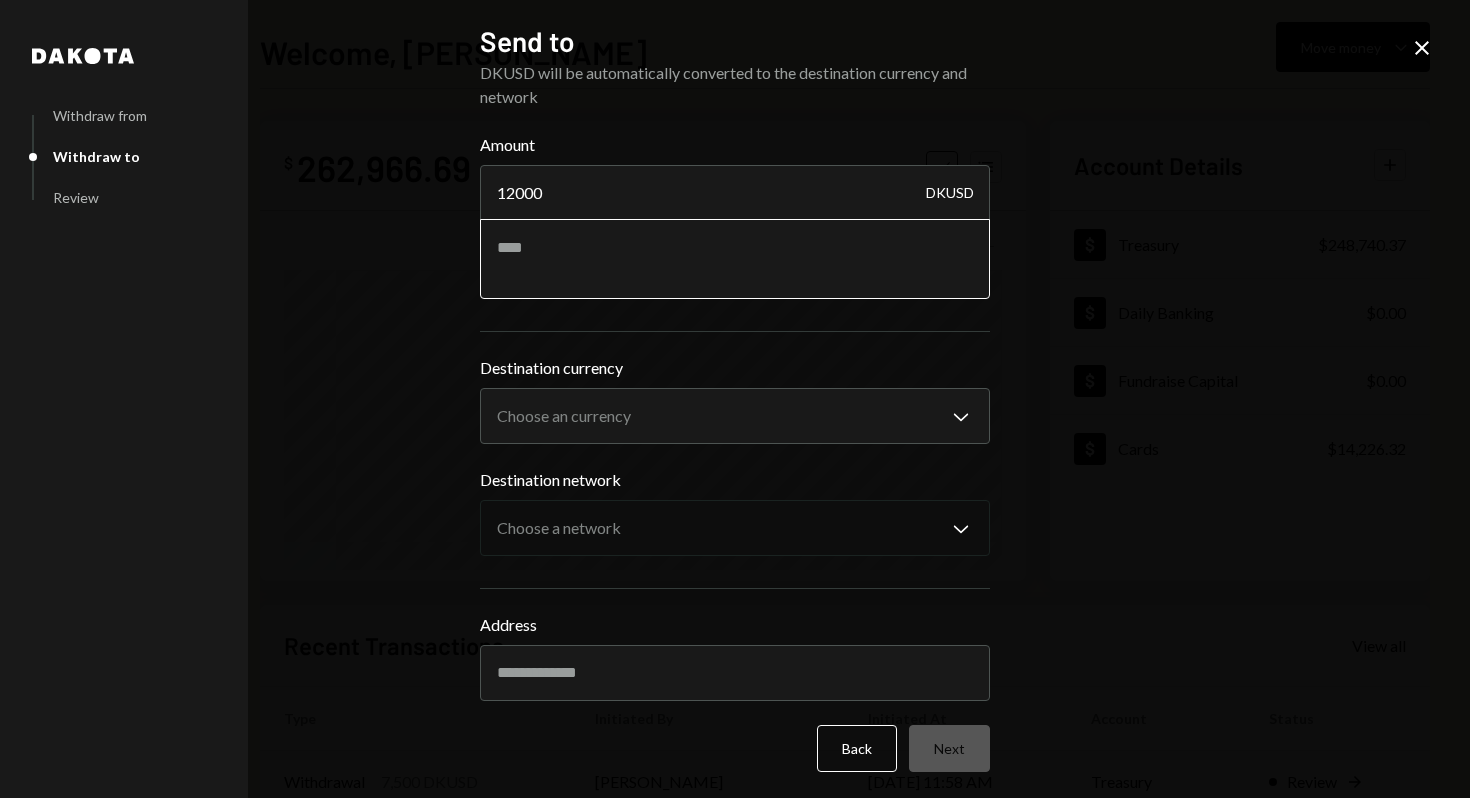 paste on "**********" 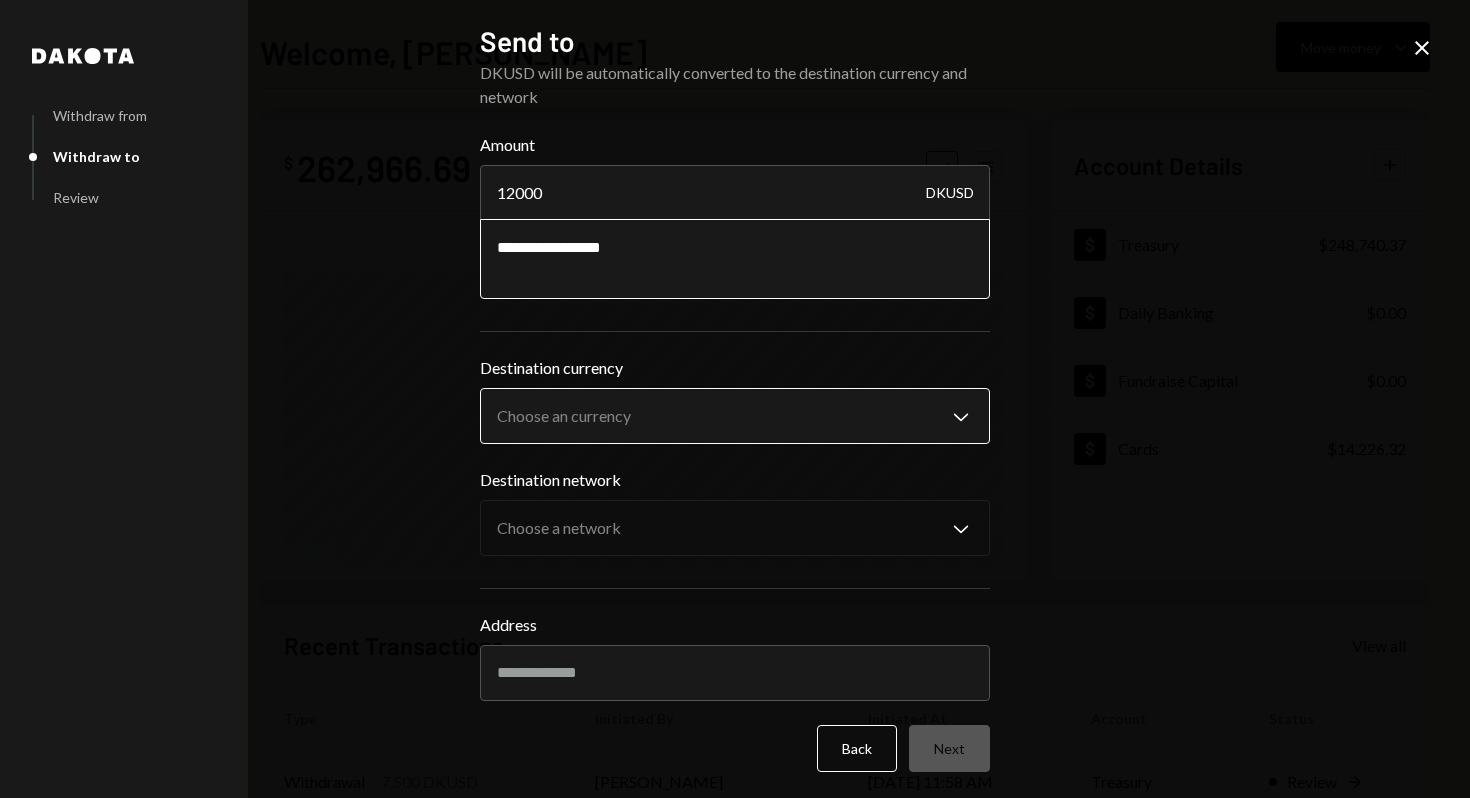 type on "**********" 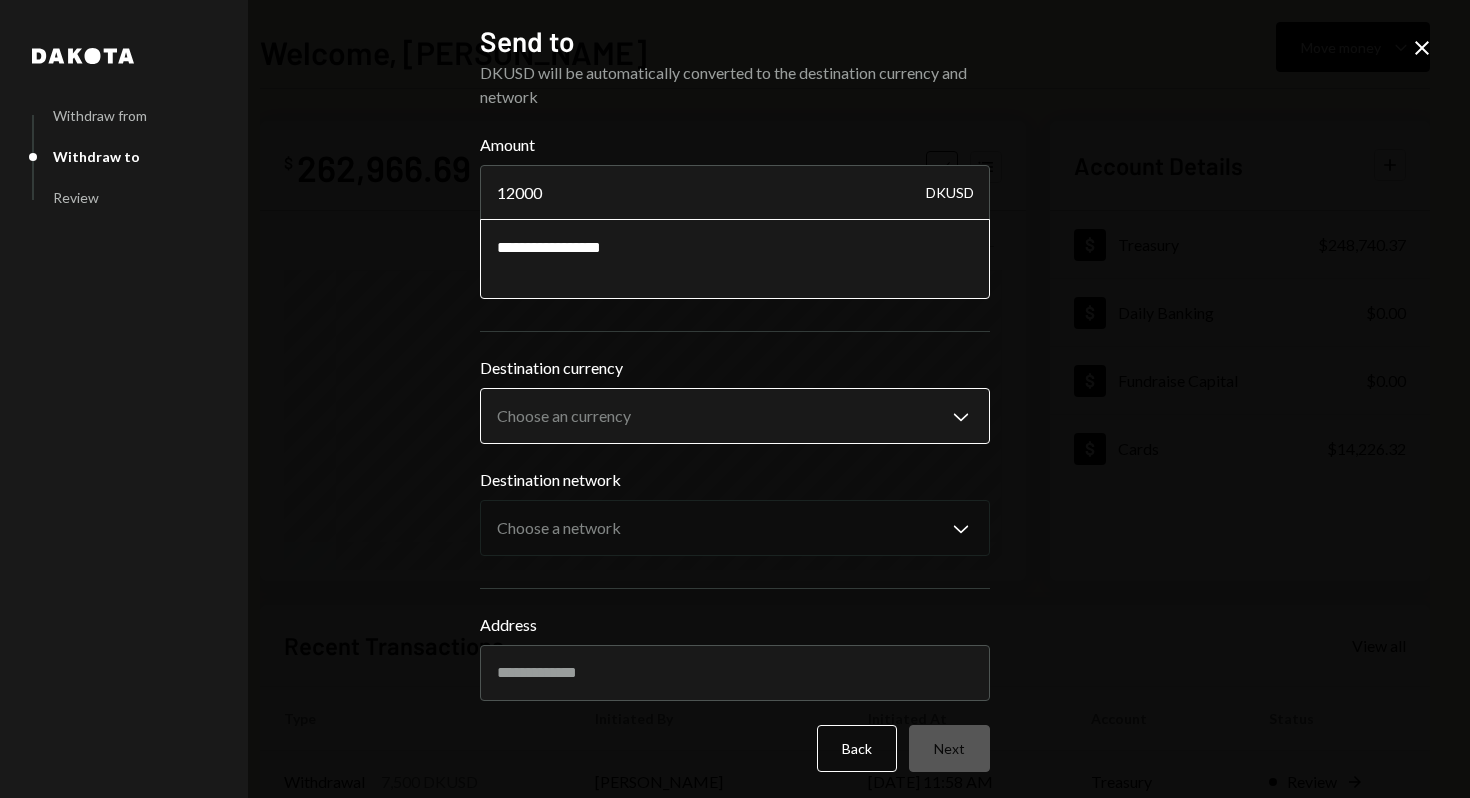click on "R Raiku Labs Ltd Caret Down Home Home Inbox Inbox Activities Transactions Accounts Accounts Caret Down Treasury $248,740.37 Daily Banking $0.00 Fundraise Capital $0.00 Cards $14,226.32 Dollar Rewards User Recipients Team Team Welcome, [PERSON_NAME] Move money Caret Down $ 262,966.69 Total Graph Accounts 1W 1M 3M 1Y ALL Account Details Plus Dollar Treasury $248,740.37 Dollar Daily Banking $0.00 Dollar Fundraise Capital $0.00 Dollar Cards $14,226.32 Recent Transactions View all Type Initiated By Initiated At Account Status Withdrawal 7,500  DKUSD [PERSON_NAME] [DATE] 11:58 AM Treasury Review Right Arrow Bank Payment $5,014.00 [PERSON_NAME] [DATE] 11:02 AM Treasury Pending Card Transaction $68.70 Subscription Costs [DATE] 12:22 AM Organization Pending Card Transaction $293.12 Subscription Costs [DATE] 2:07 AM Organization Completed Card Transaction $349.00 [PERSON_NAME] Card [DATE] 9:57 PM Organization Completed Welcome, [PERSON_NAME] from Withdraw to Review Send to Amount 12000 DKUSD Chevron Down" at bounding box center (735, 399) 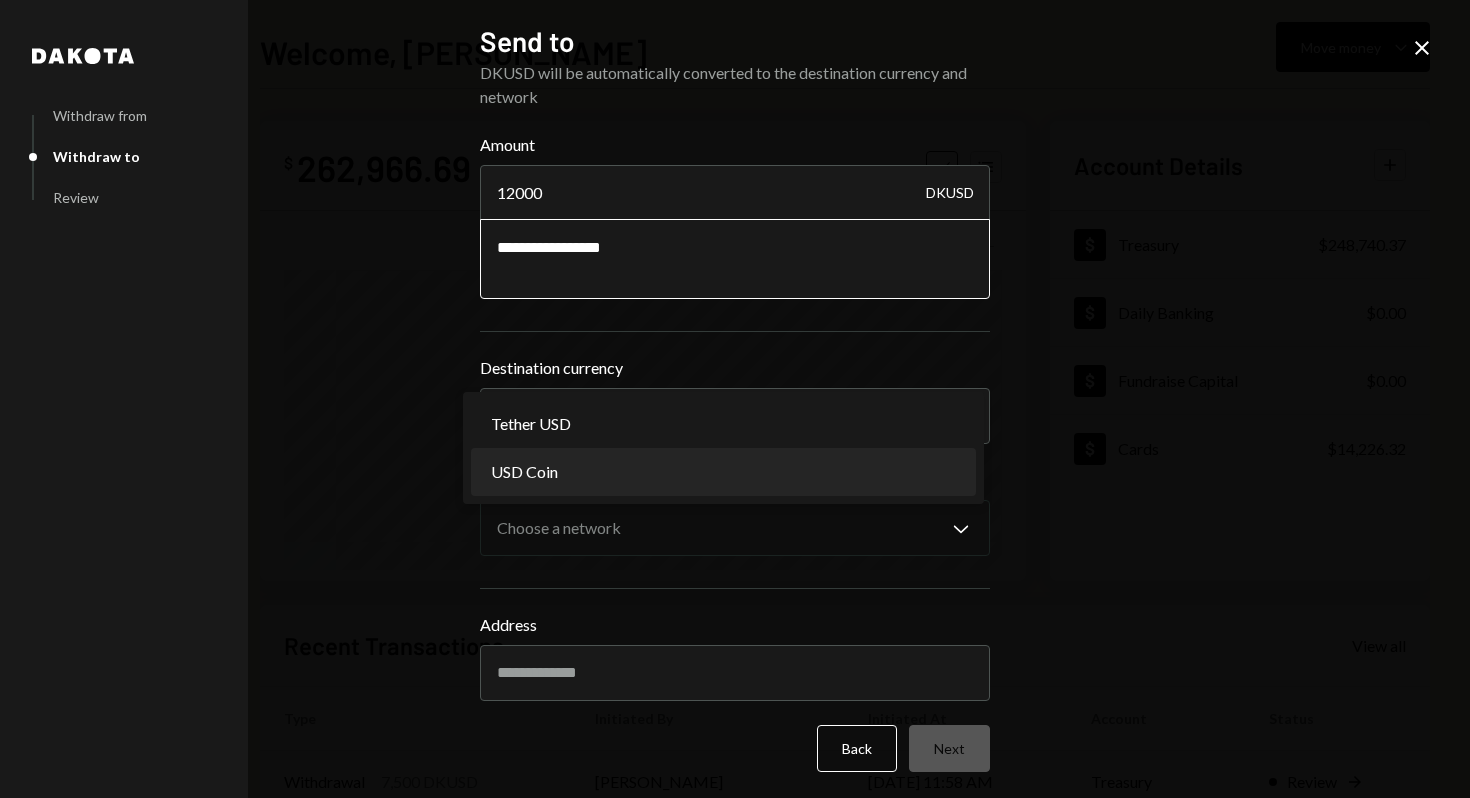 select on "****" 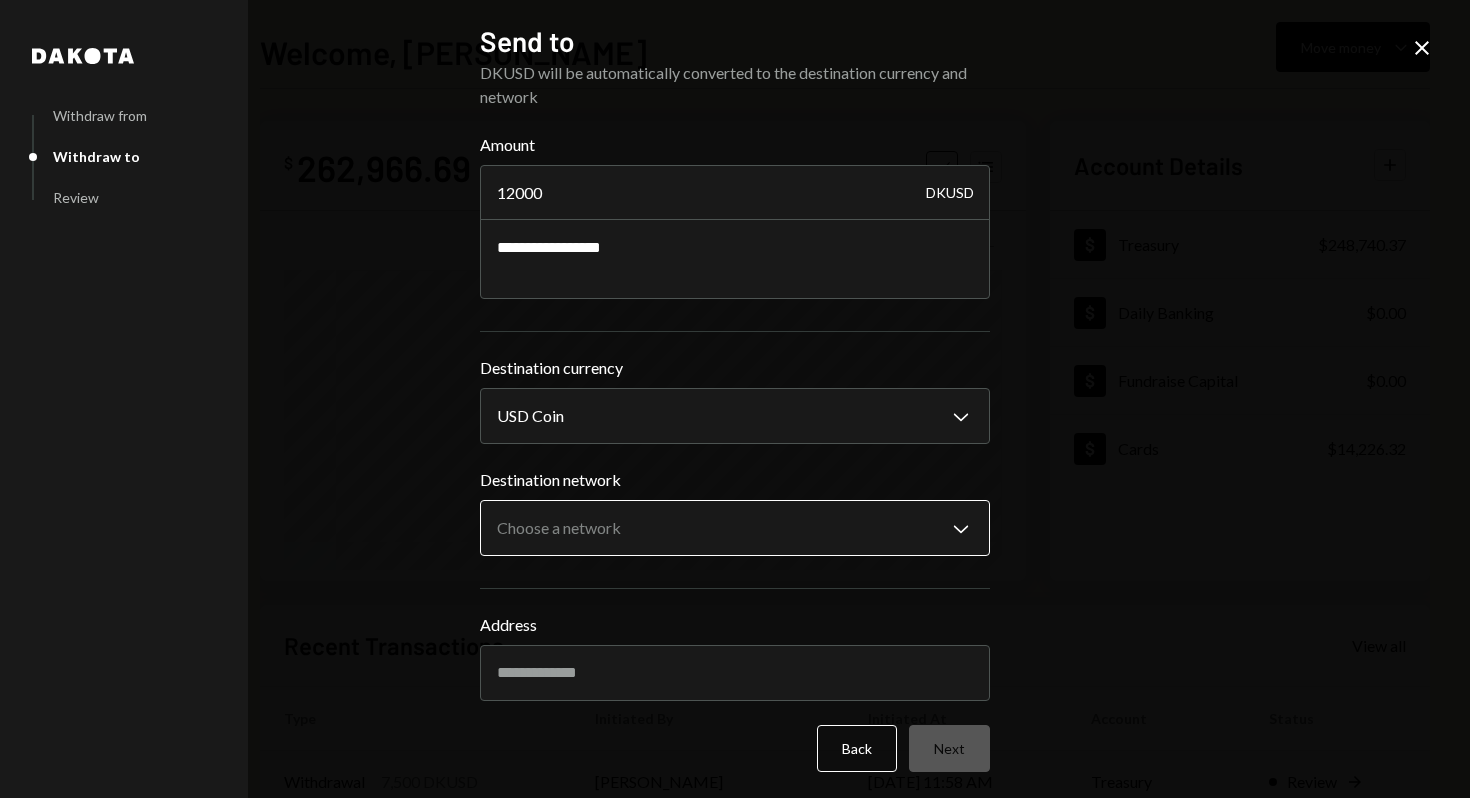 click on "R Raiku Labs Ltd Caret Down Home Home Inbox Inbox Activities Transactions Accounts Accounts Caret Down Treasury $248,740.37 Daily Banking $0.00 Fundraise Capital $0.00 Cards $14,226.32 Dollar Rewards User Recipients Team Team Welcome, [PERSON_NAME] Move money Caret Down $ 262,966.69 Total Graph Accounts 1W 1M 3M 1Y ALL Account Details Plus Dollar Treasury $248,740.37 Dollar Daily Banking $0.00 Dollar Fundraise Capital $0.00 Dollar Cards $14,226.32 Recent Transactions View all Type Initiated By Initiated At Account Status Withdrawal 7,500  DKUSD [PERSON_NAME] [DATE] 11:58 AM Treasury Review Right Arrow Bank Payment $5,014.00 [PERSON_NAME] [DATE] 11:02 AM Treasury Pending Card Transaction $68.70 Subscription Costs [DATE] 12:22 AM Organization Pending Card Transaction $293.12 Subscription Costs [DATE] 2:07 AM Organization Completed Card Transaction $349.00 [PERSON_NAME] Card [DATE] 9:57 PM Organization Completed Welcome, [PERSON_NAME] from Withdraw to Review Send to Amount 12000 DKUSD USD Coin" at bounding box center (735, 399) 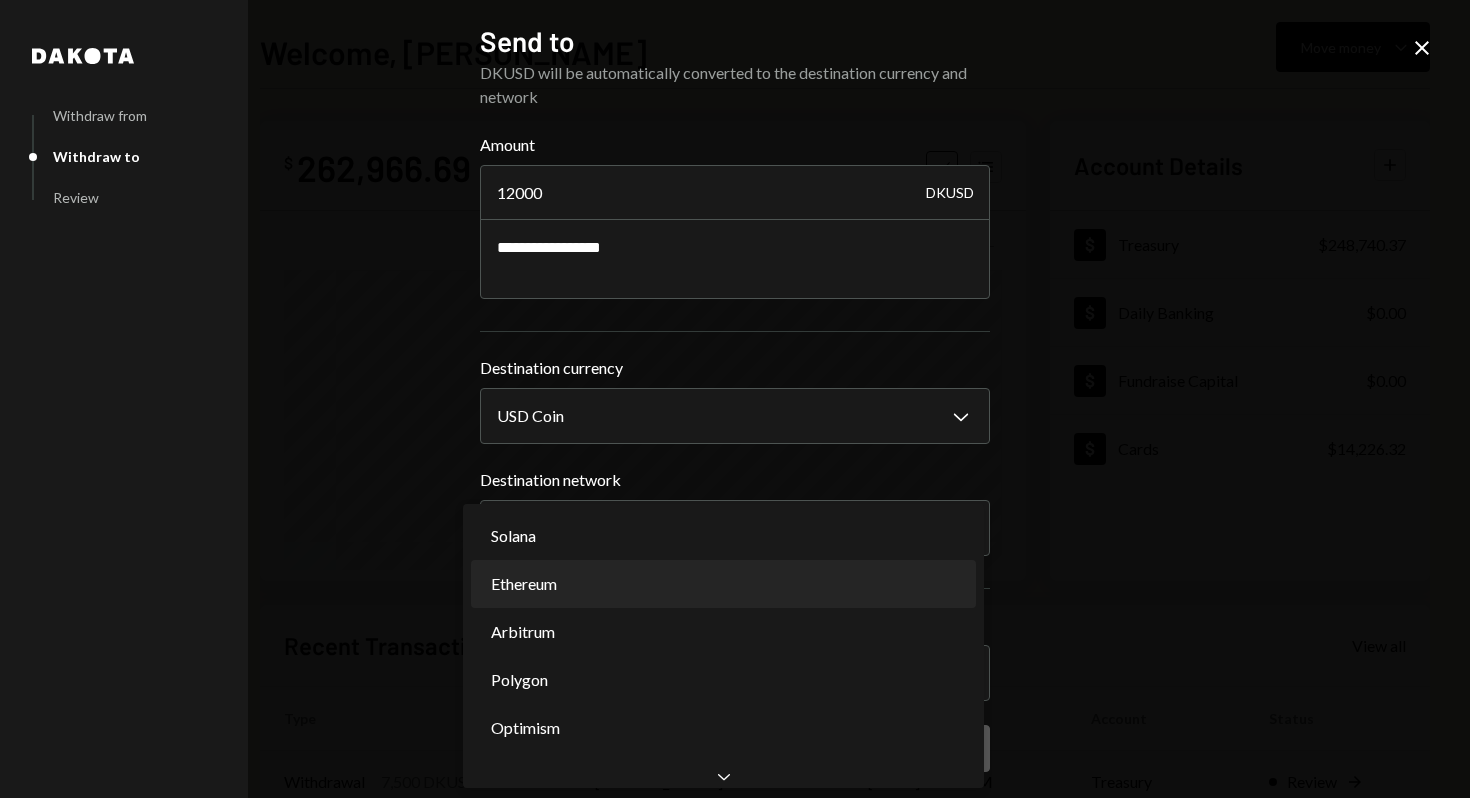 select on "**********" 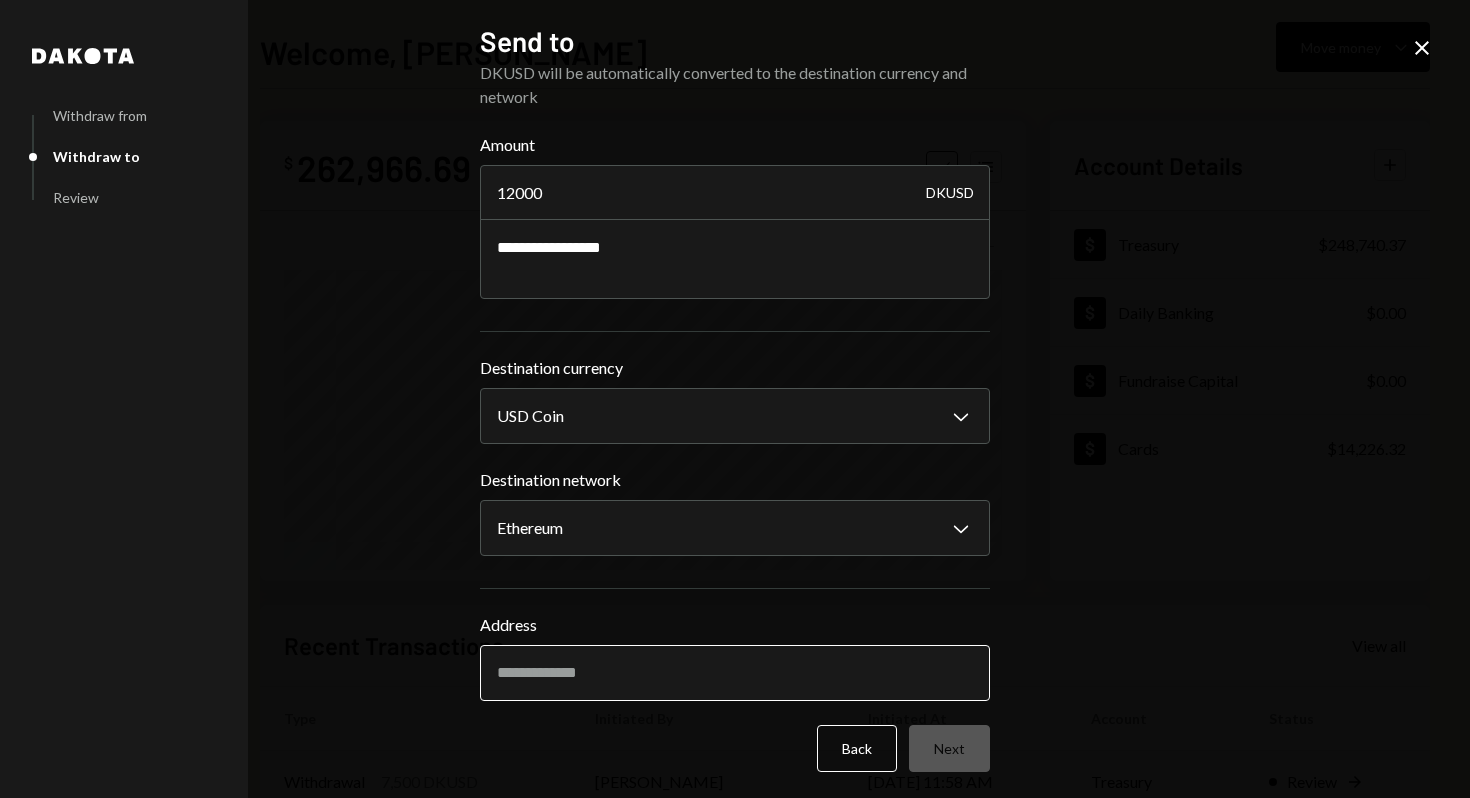 click on "Address" at bounding box center (735, 673) 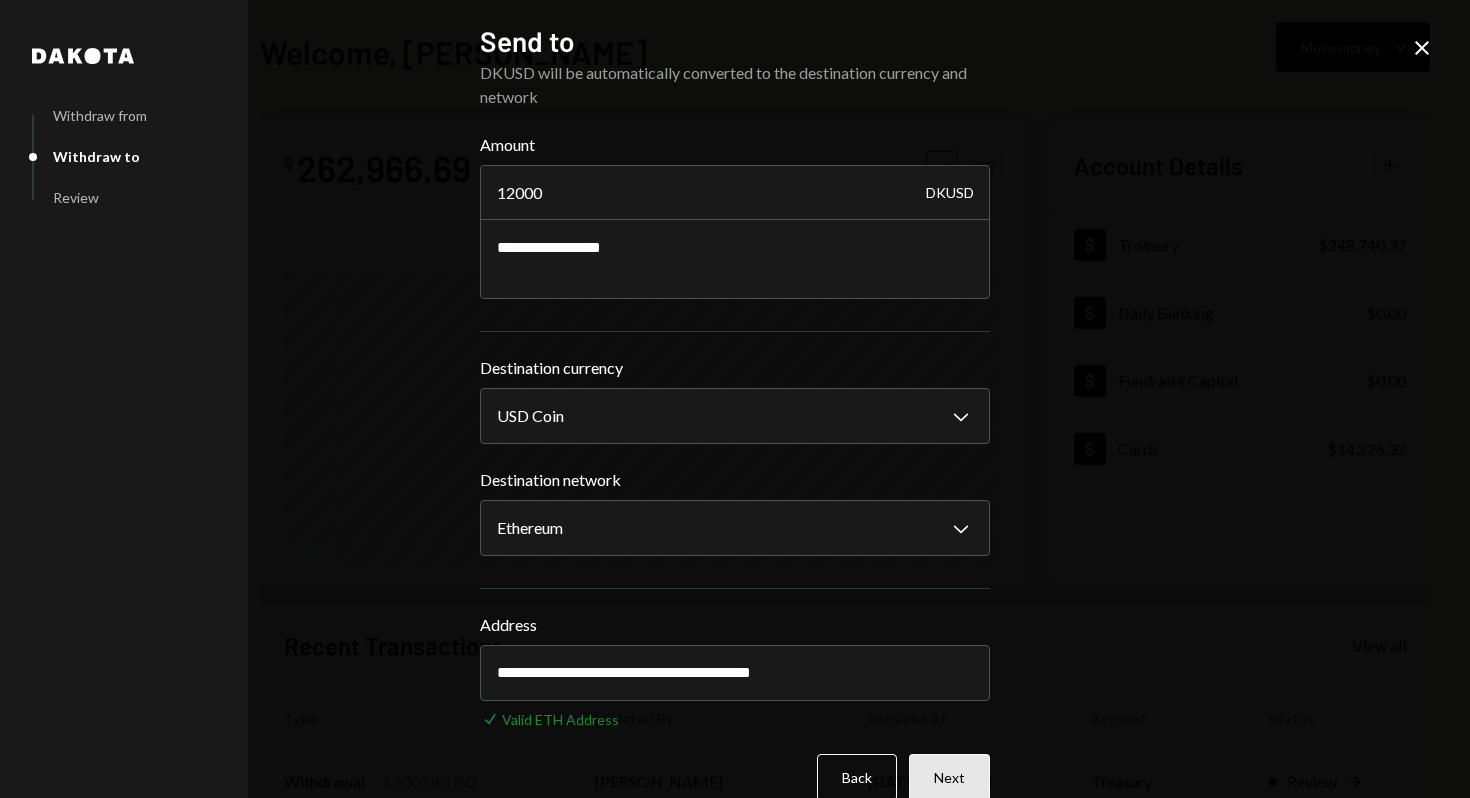 type on "**********" 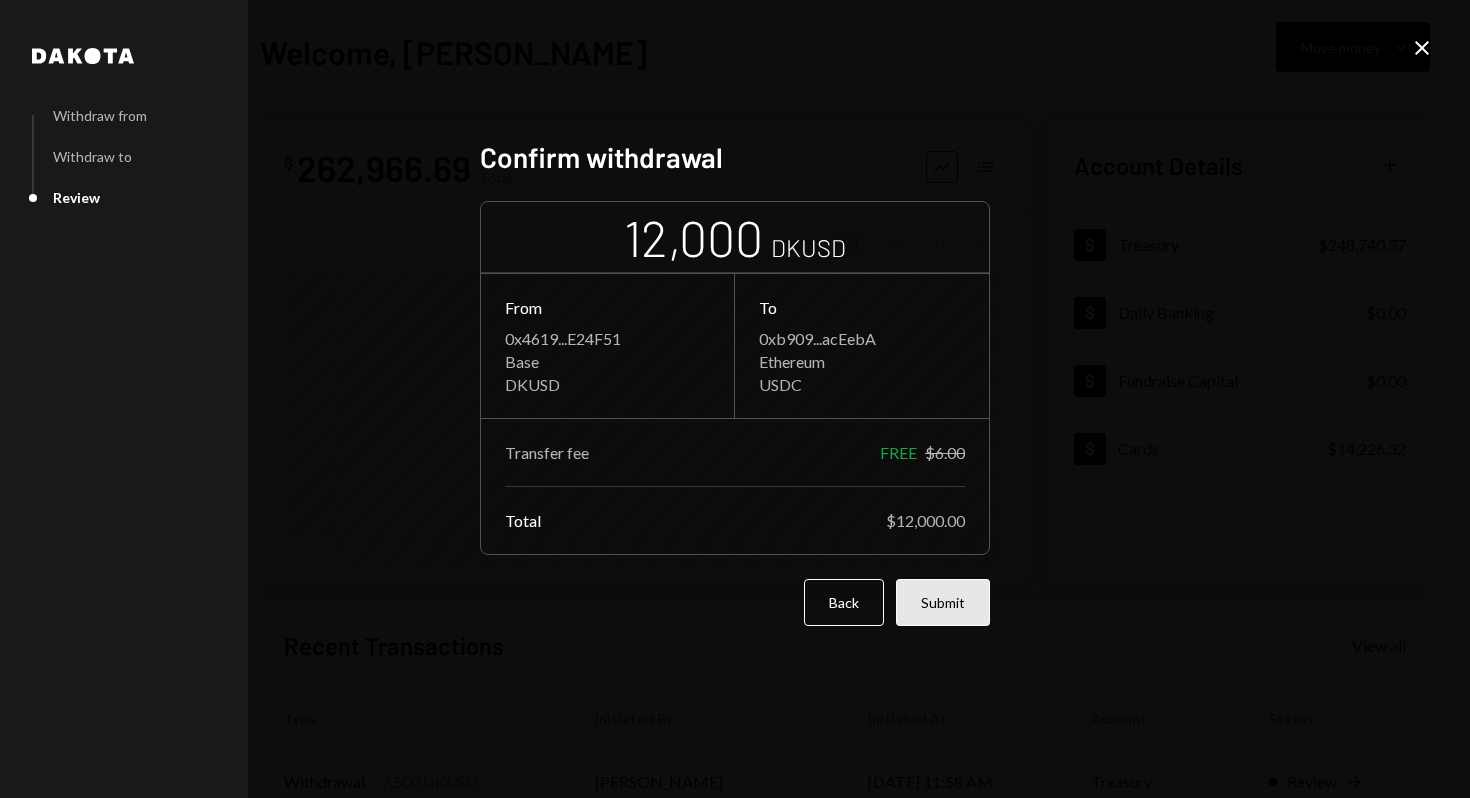 click on "Submit" at bounding box center (943, 602) 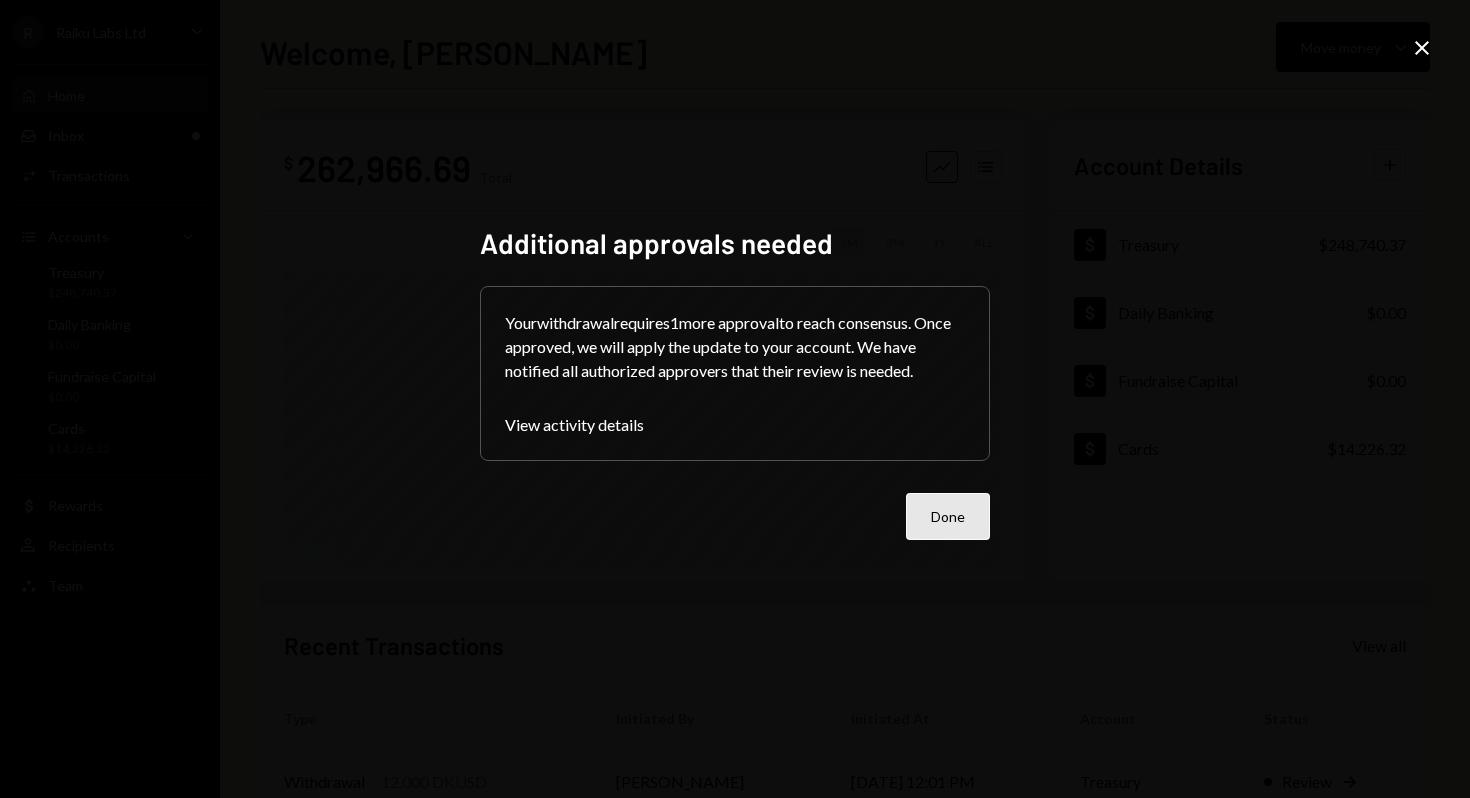 click on "Done" at bounding box center [948, 516] 